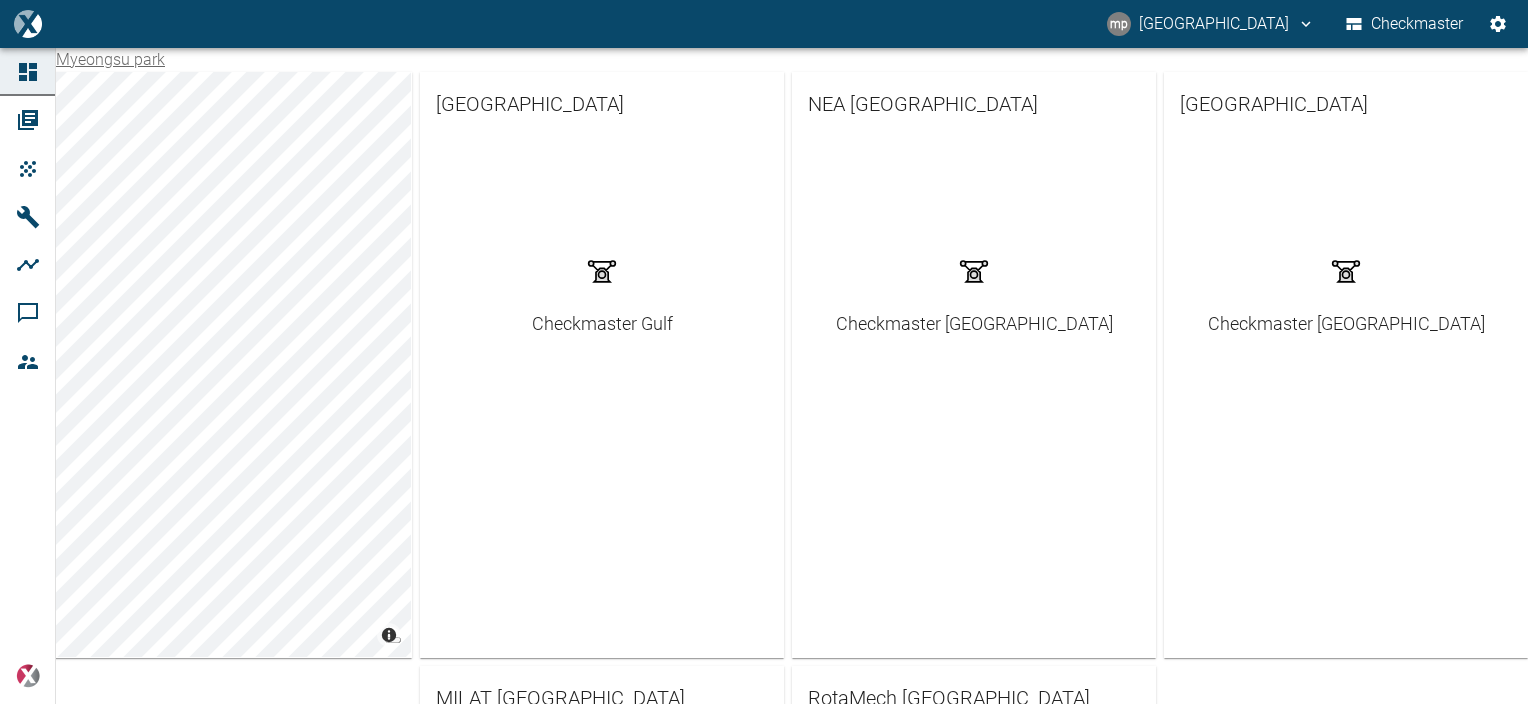scroll, scrollTop: 0, scrollLeft: 0, axis: both 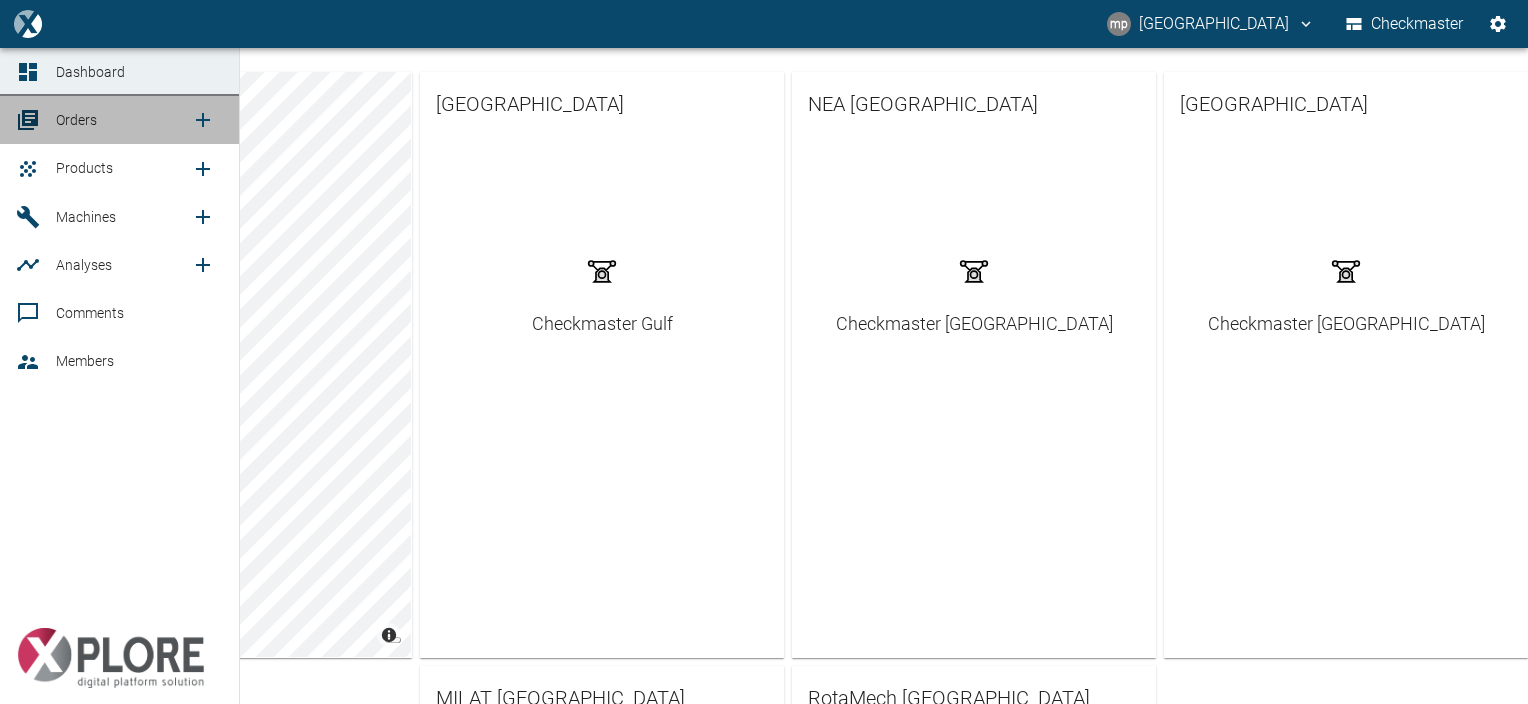 click 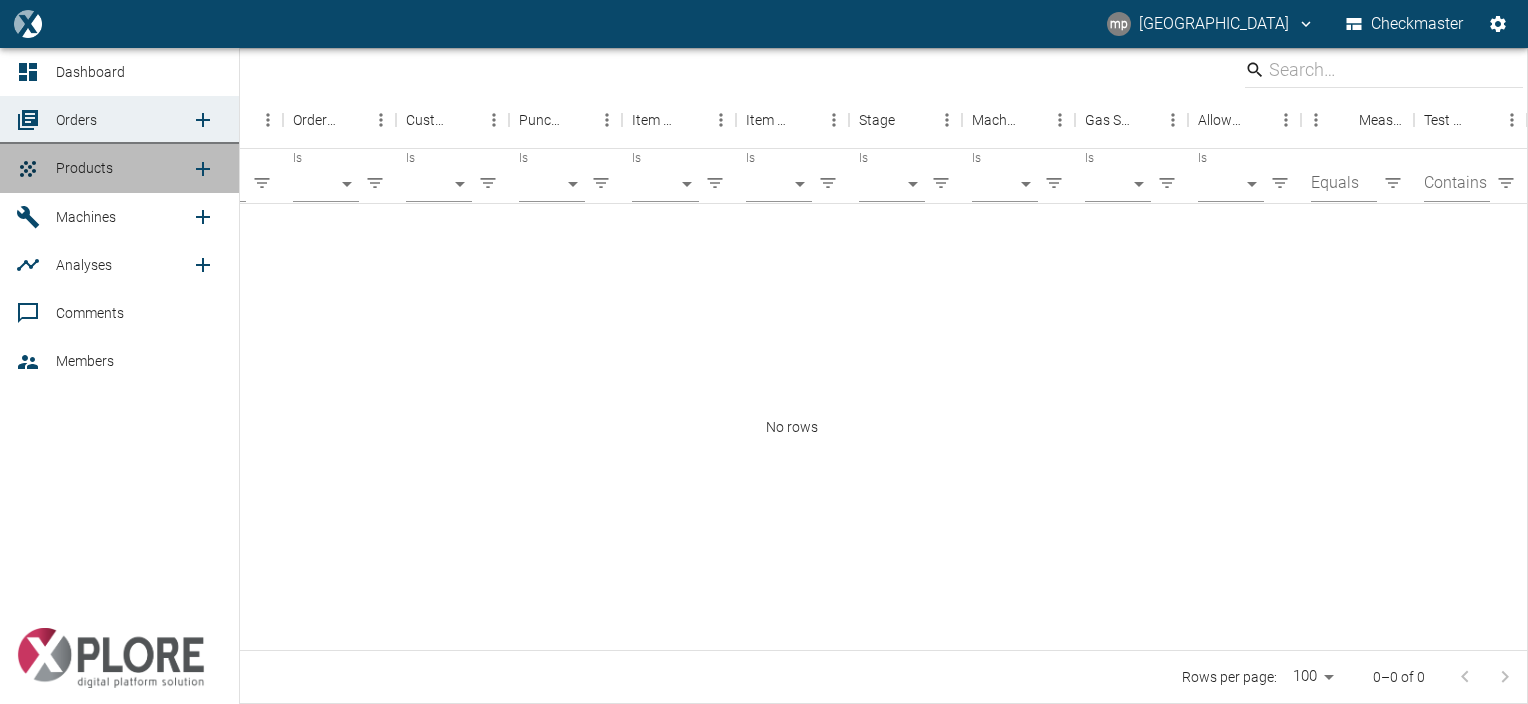 click on "Products" at bounding box center [84, 168] 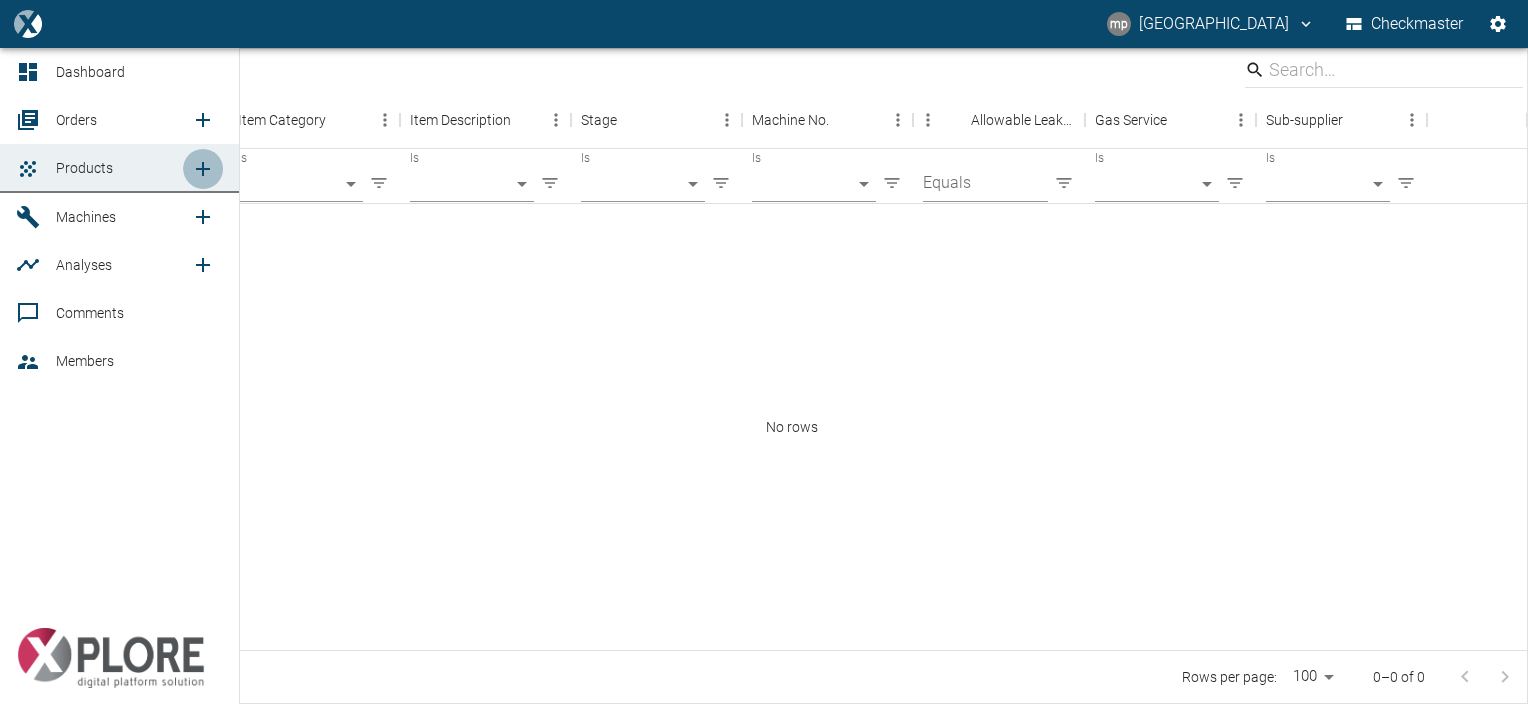 click 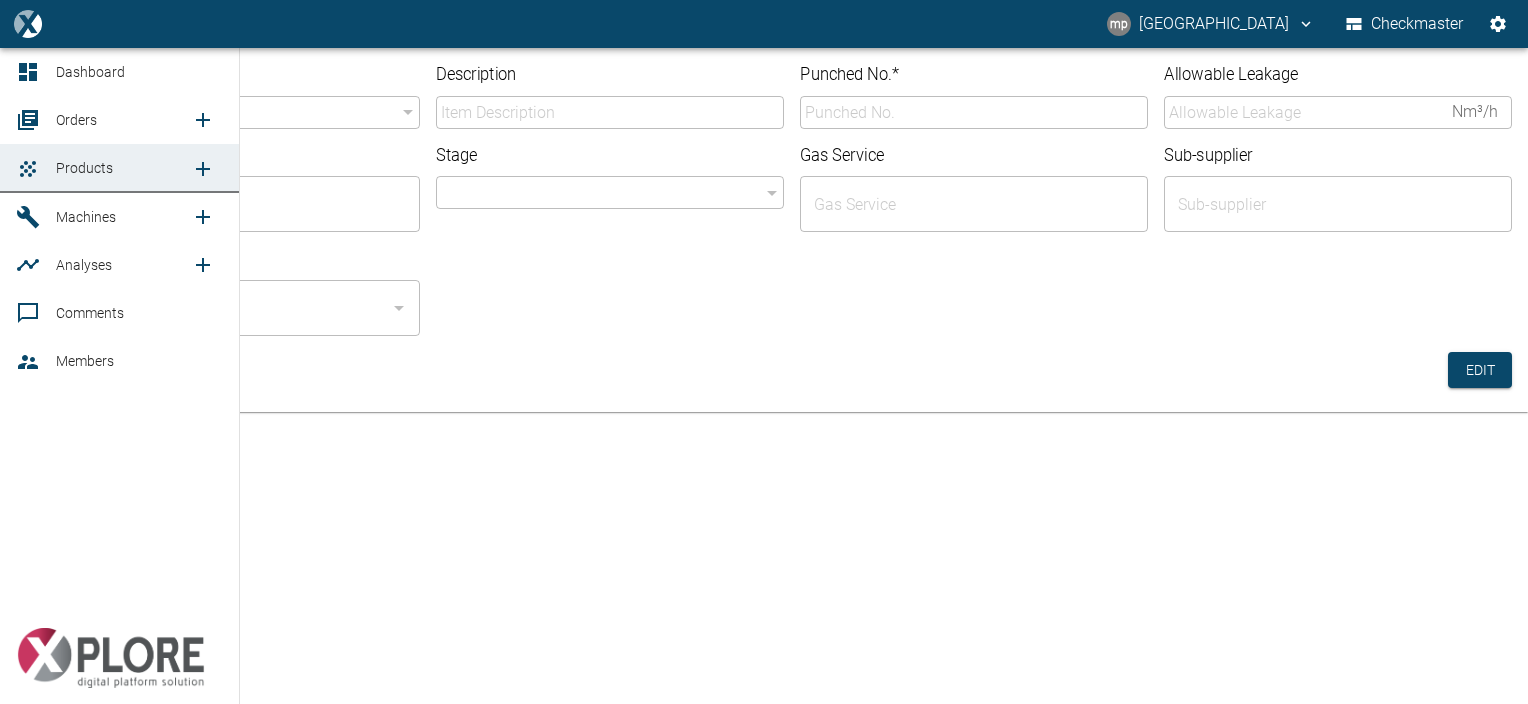 type on "other" 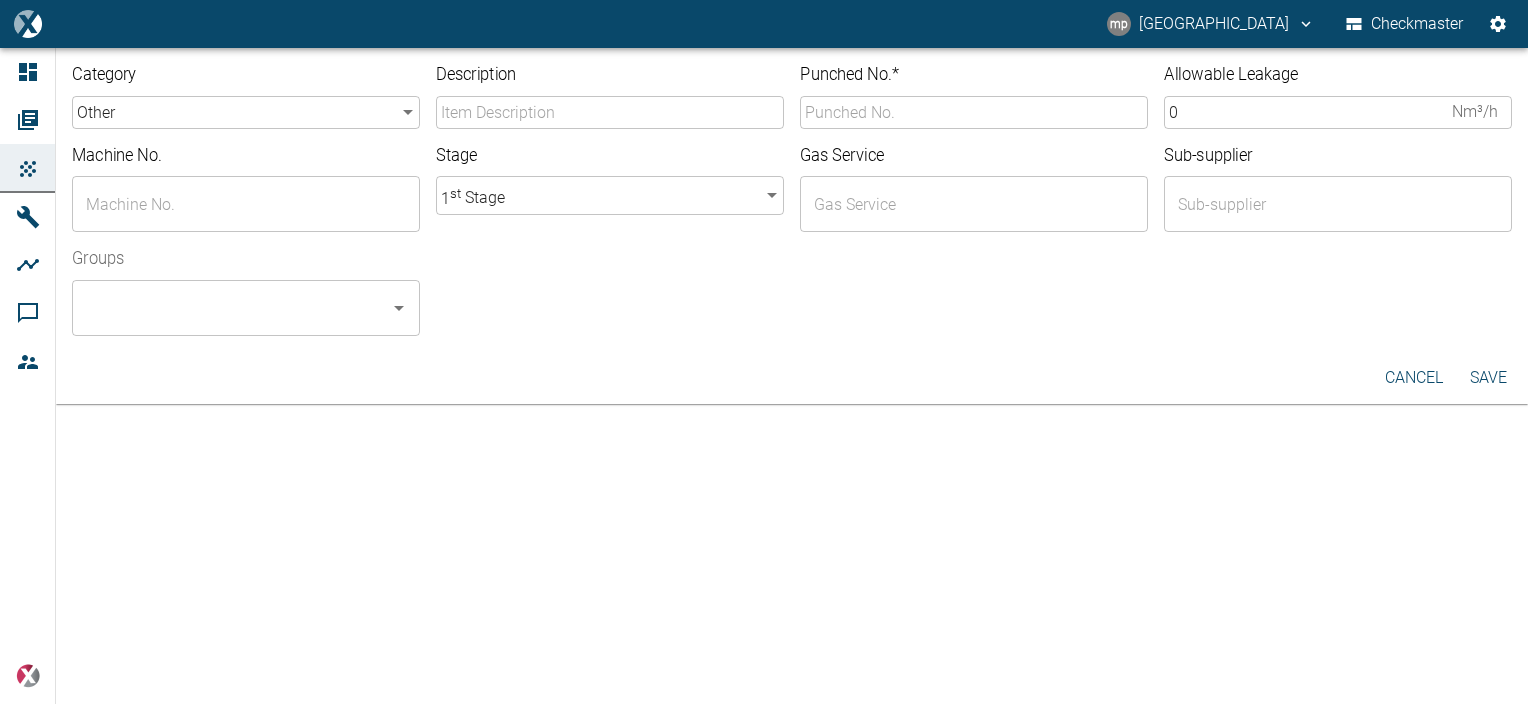 click on "Groups ​" at bounding box center (784, 284) 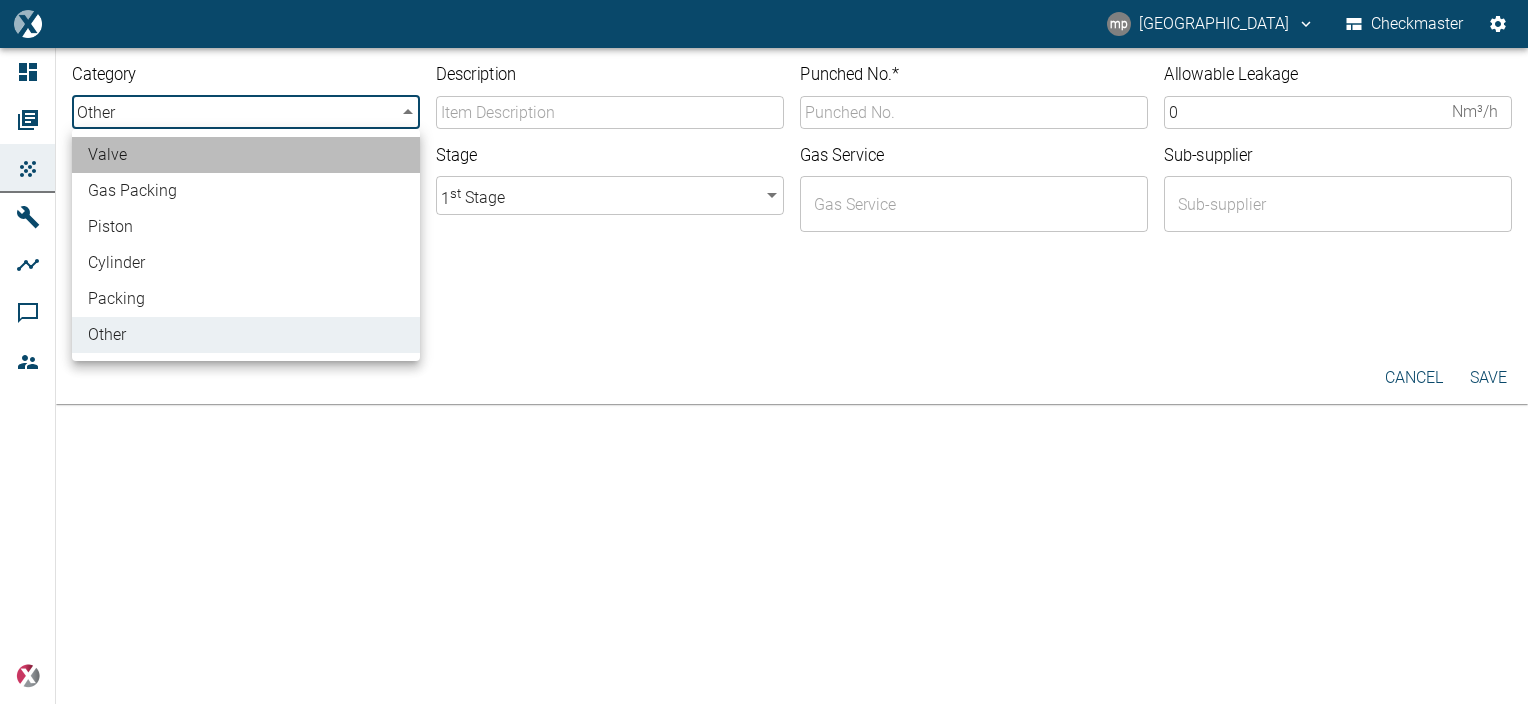 click on "valve" at bounding box center (246, 155) 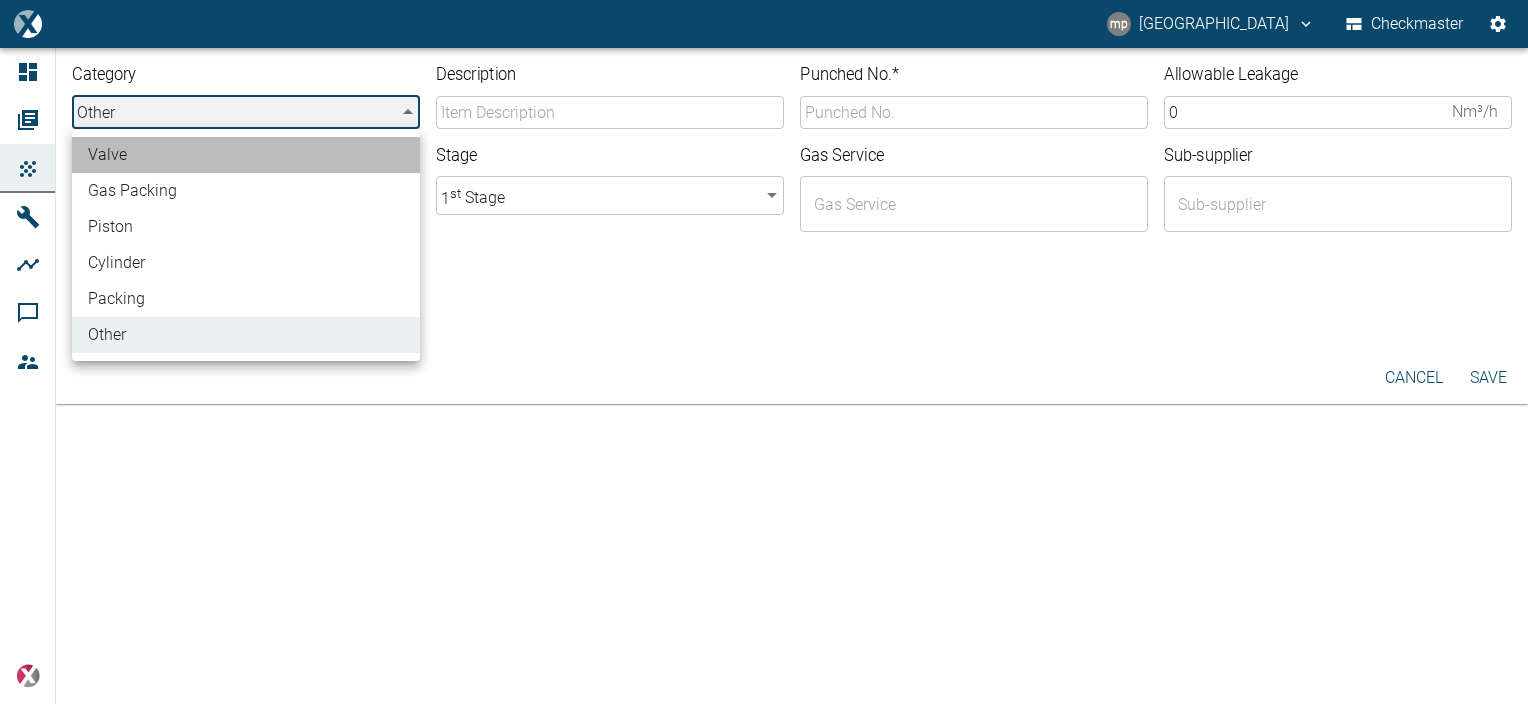 type on "valve" 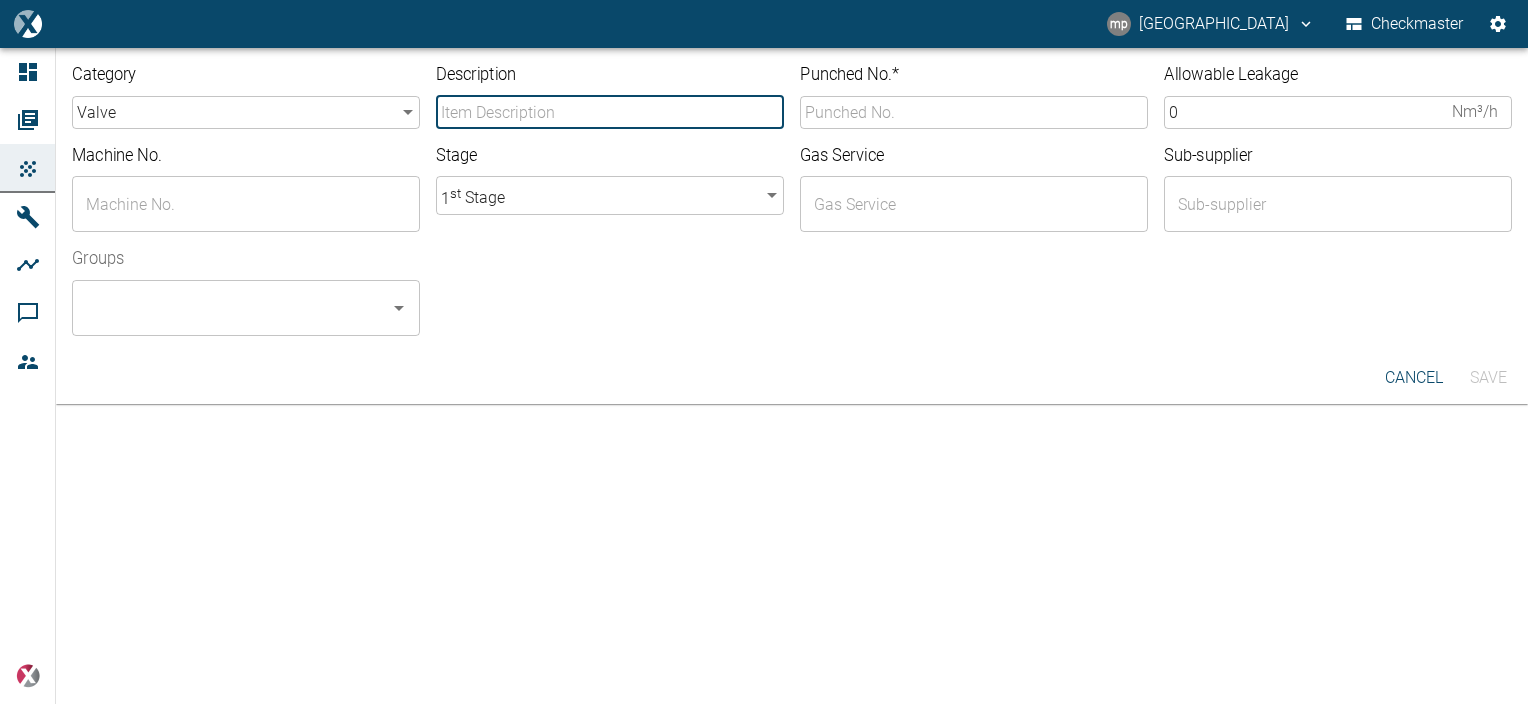 click on "Description" at bounding box center (610, 112) 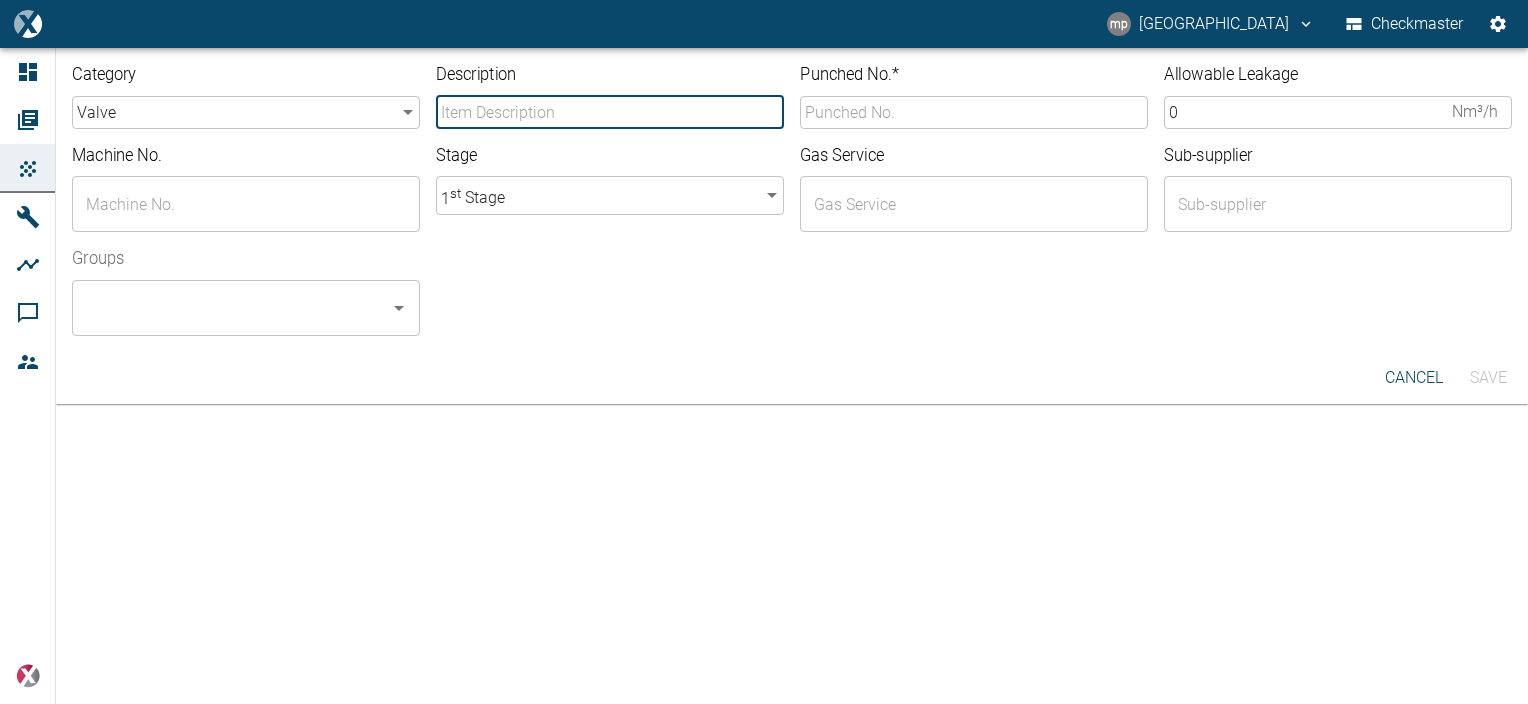 click on "Description" at bounding box center [610, 112] 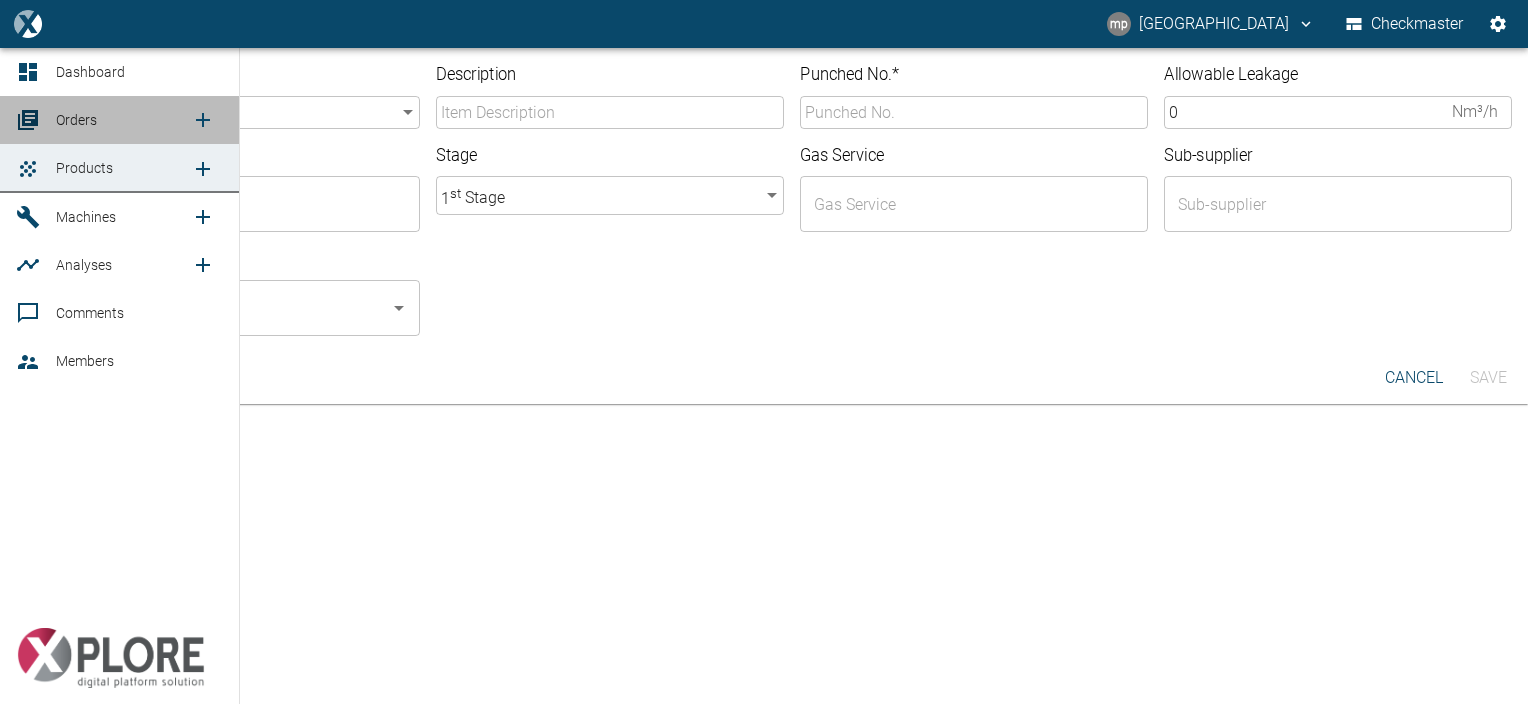 click on "Orders" at bounding box center (76, 120) 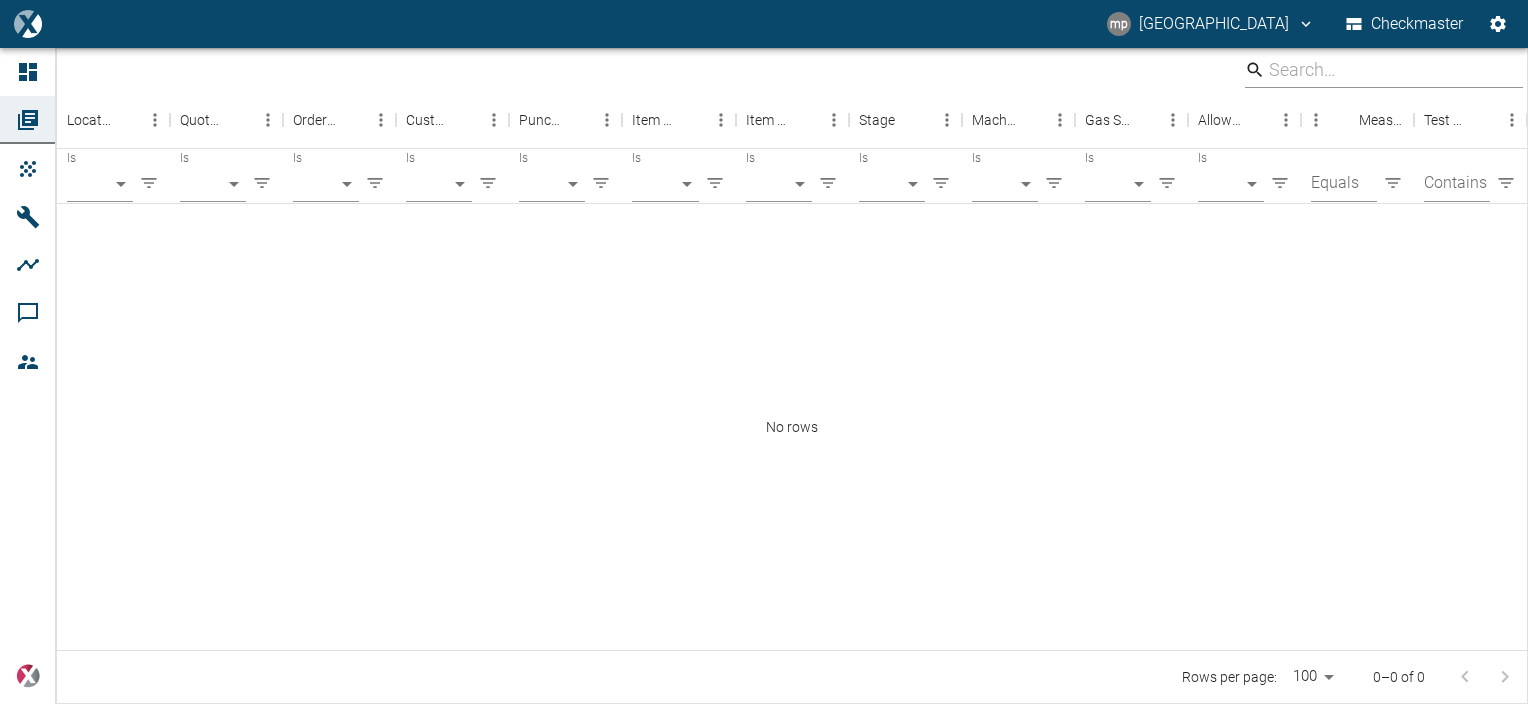 click 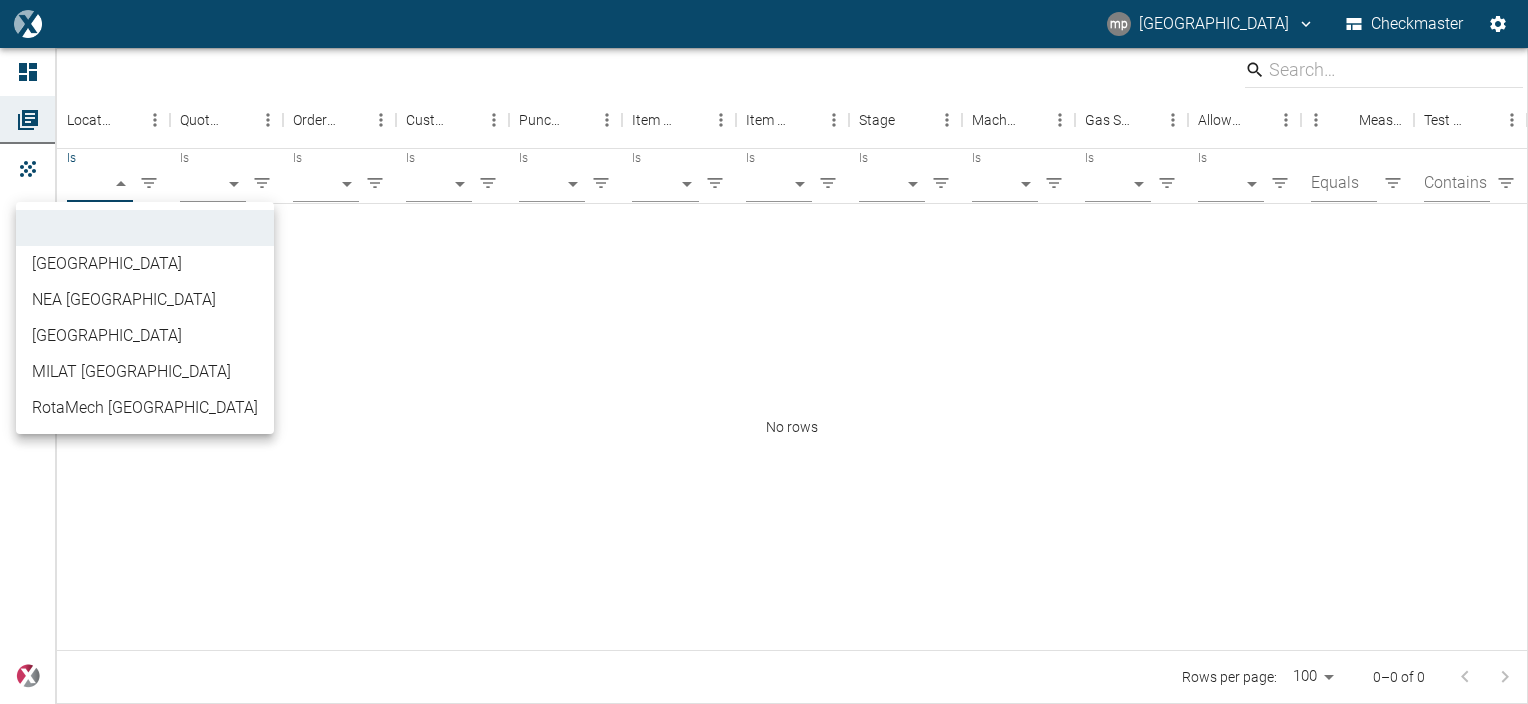 click on "mp myeongsu park Checkmaster Dashboard Orders Products Machines Analyses Comments Members powered by Location Quotation No Order Number Customer Punched No. Item Category Item Description Stage Machine No. Gas Service Allowable Leakage Measured Leakage Test Date Is ​ Is ​ Is ​ Is ​ Is ​ Is ​ Is ​ Is ​ Is ​ Is ​ Is ​ Equals Contains No rows Rows per page: 100 100 0–0 of 0   NEA Gulf NEA India NEA Korea MILAT Nigeria RotaMech South Africa" at bounding box center (764, 352) 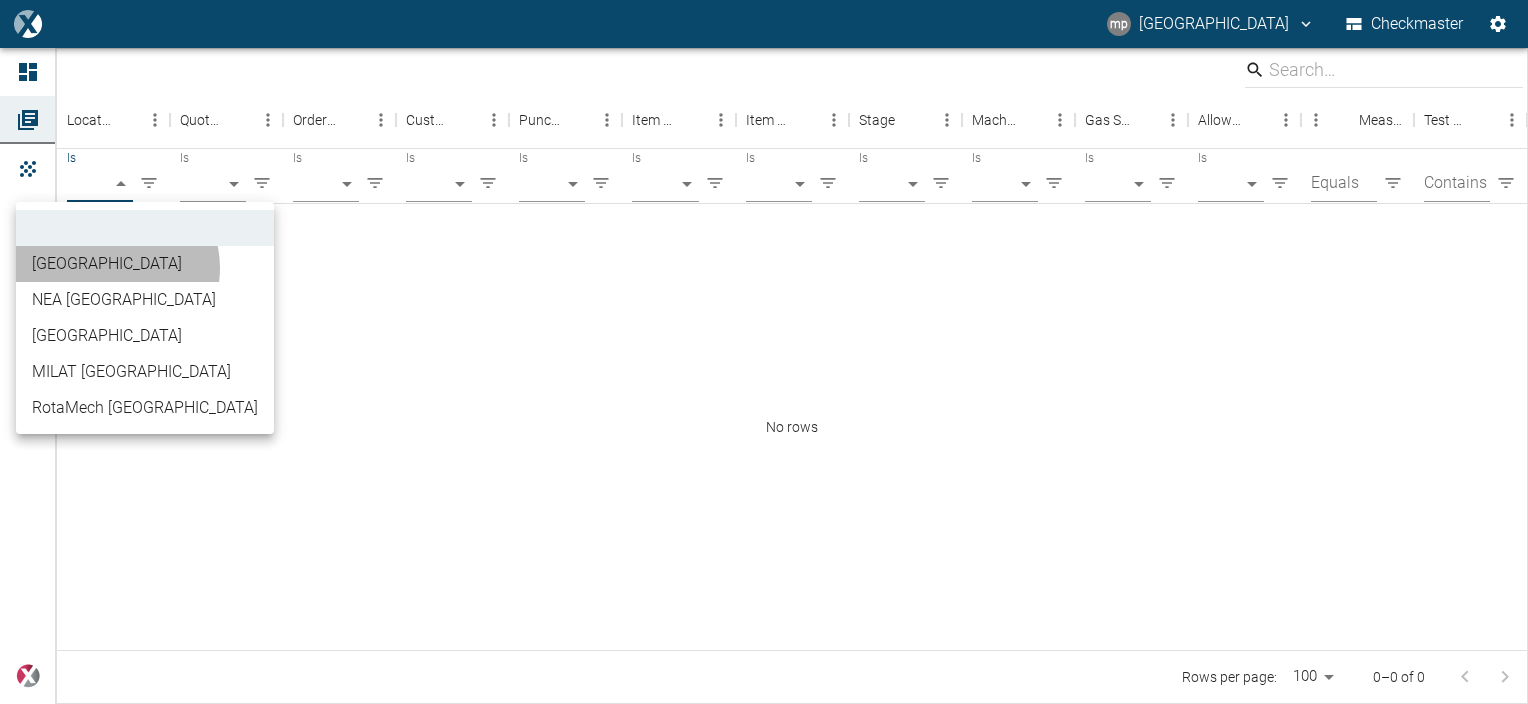 click on "[GEOGRAPHIC_DATA]" at bounding box center [145, 264] 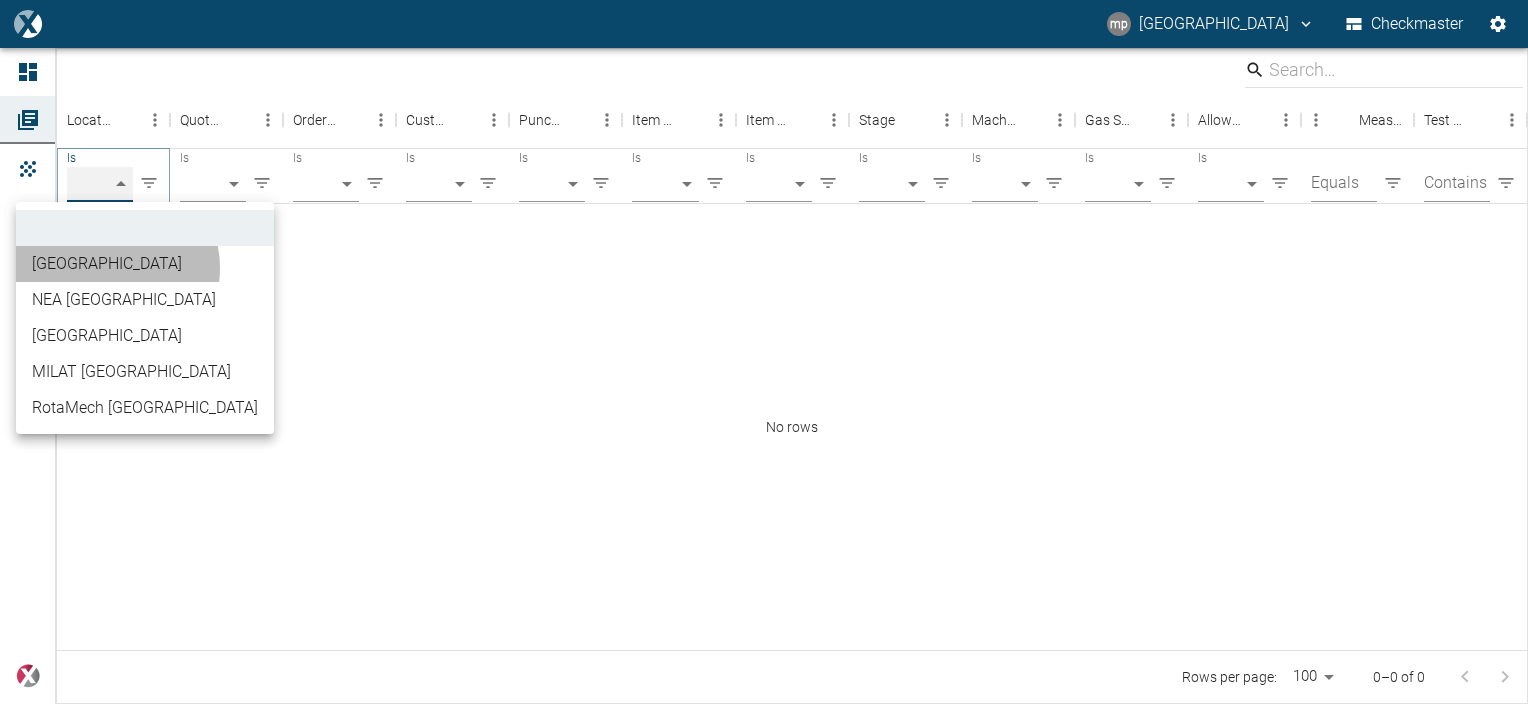 type on "b3608371-b86c-4ea3-bb55-b254703e7039" 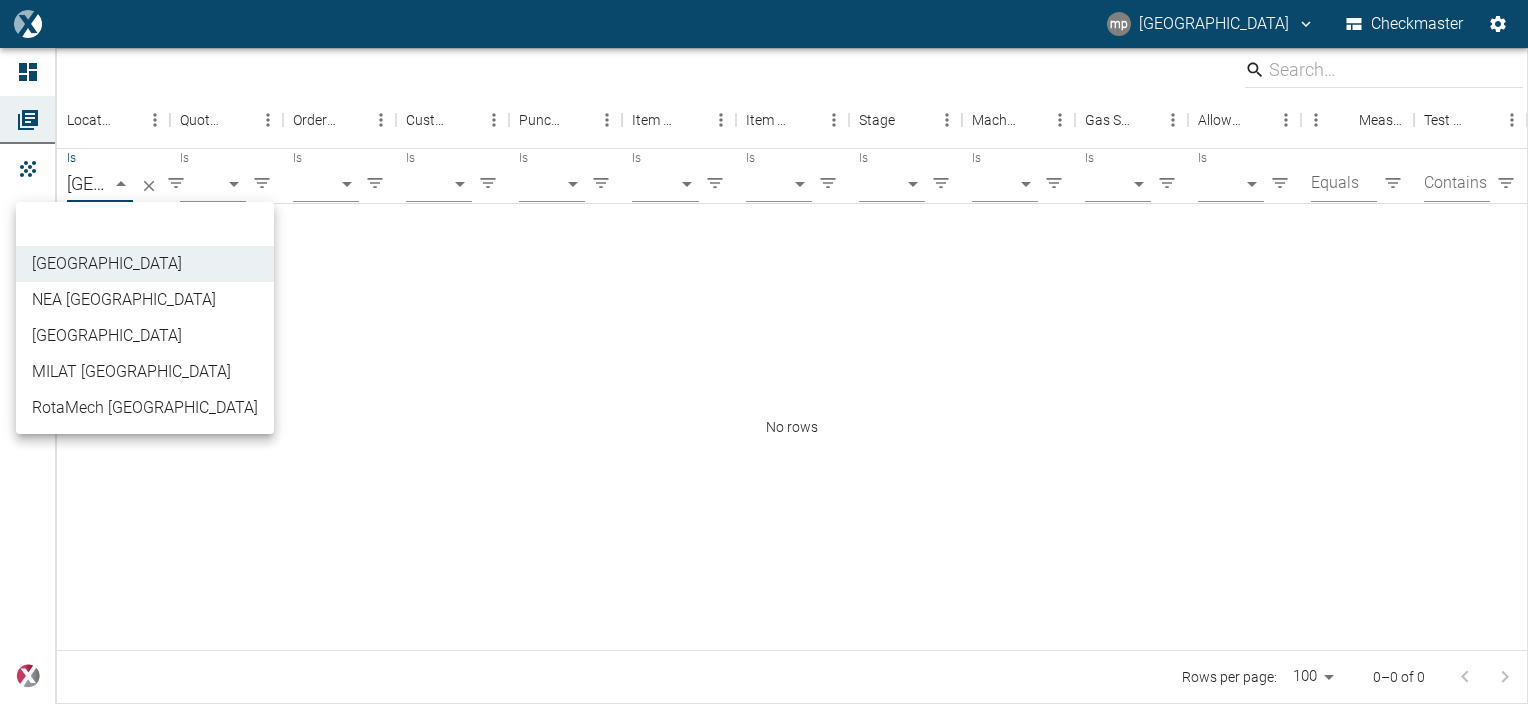 click on "mp myeongsu park Checkmaster Dashboard Orders Products Machines Analyses Comments Members powered by Location Quotation No Order Number Customer Punched No. Item Category Item Description Stage Machine No. Gas Service Allowable Leakage Measured Leakage Test Date Is NEA Gulf b3608371-b86c-4ea3-bb55-b254703e7039 Is ​ Is ​ Is ​ Is ​ Is ​ Is ​ Is ​ Is ​ Is ​ Is ​ Equals Contains No rows Rows per page: 100 100 0–0 of 0   NEA Gulf NEA India NEA Korea MILAT Nigeria RotaMech South Africa" at bounding box center (764, 352) 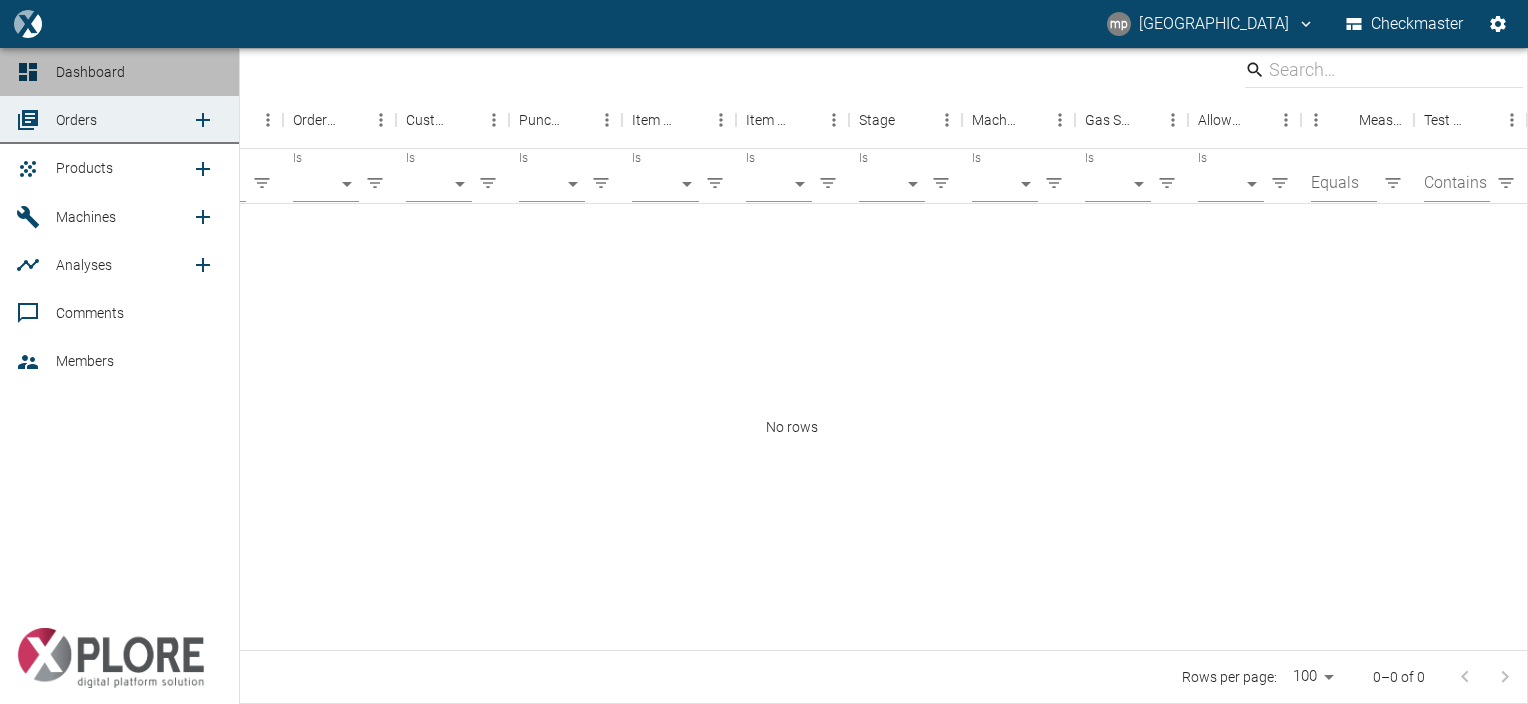 click on "Dashboard" at bounding box center (139, 72) 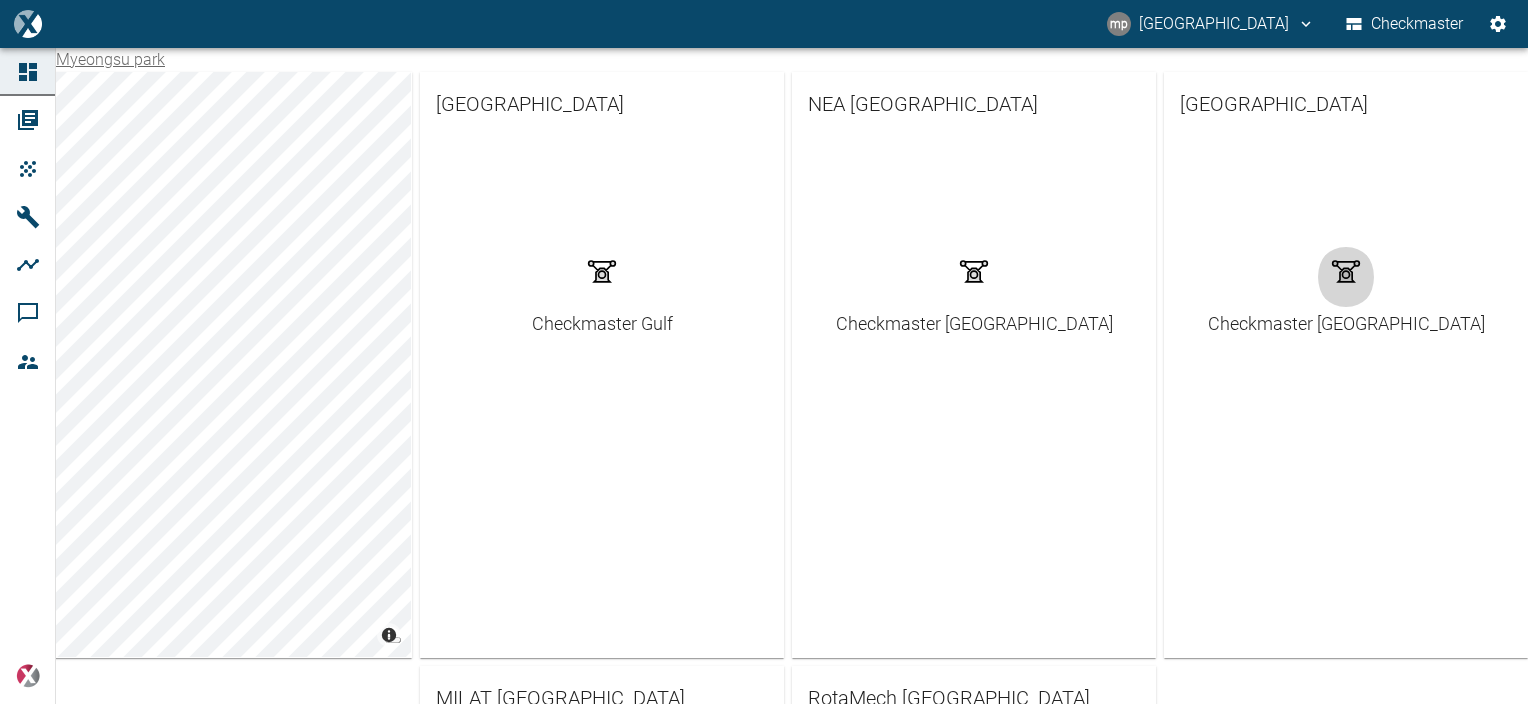 click 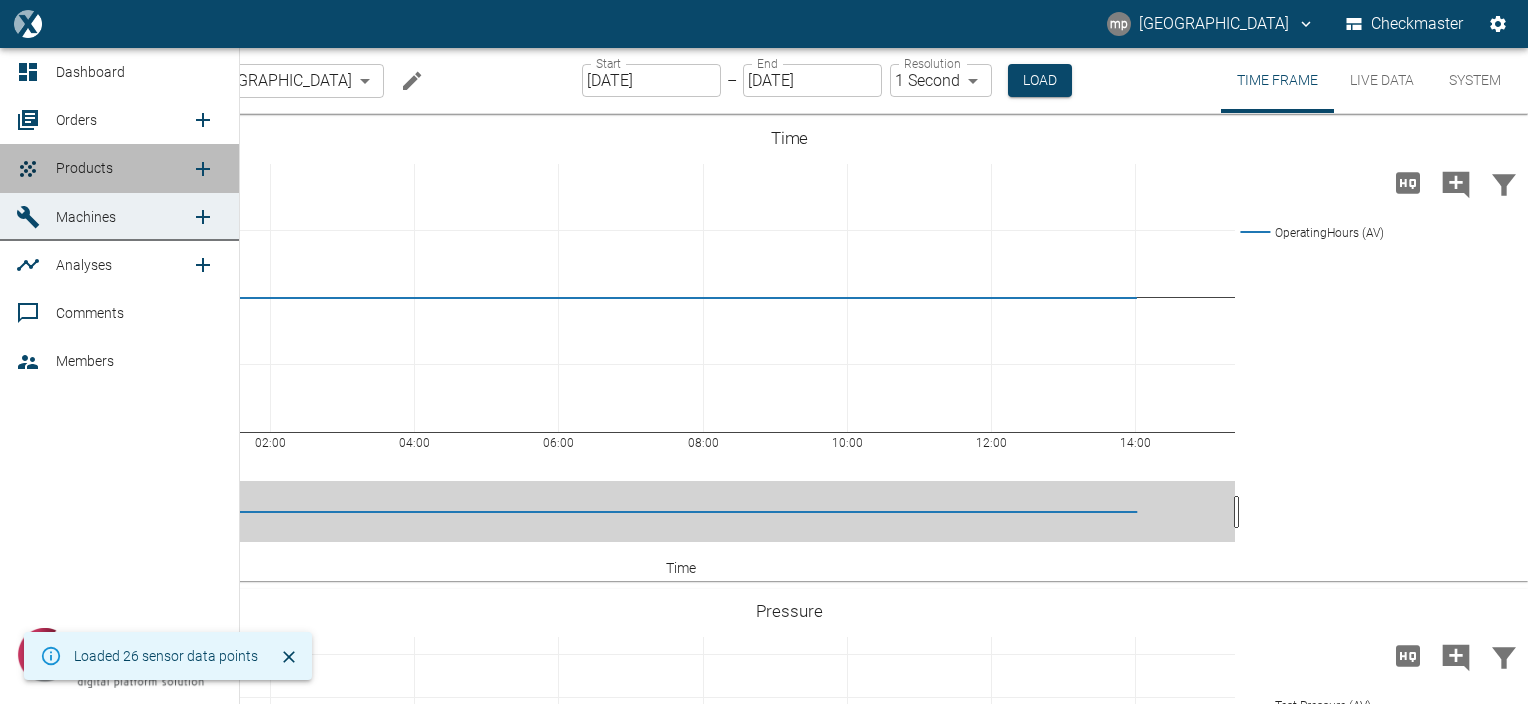 click on "Products" at bounding box center (119, 168) 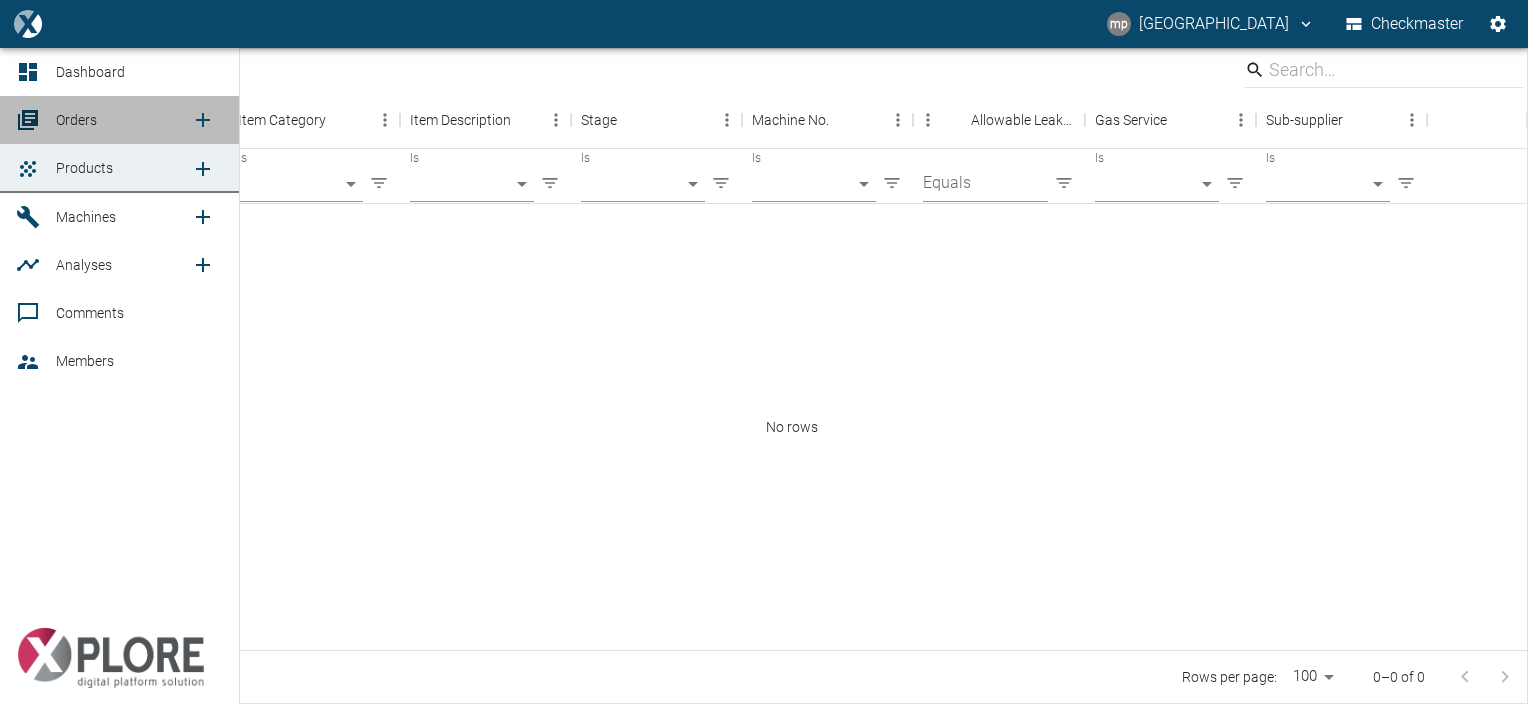 click on "Orders" at bounding box center (76, 120) 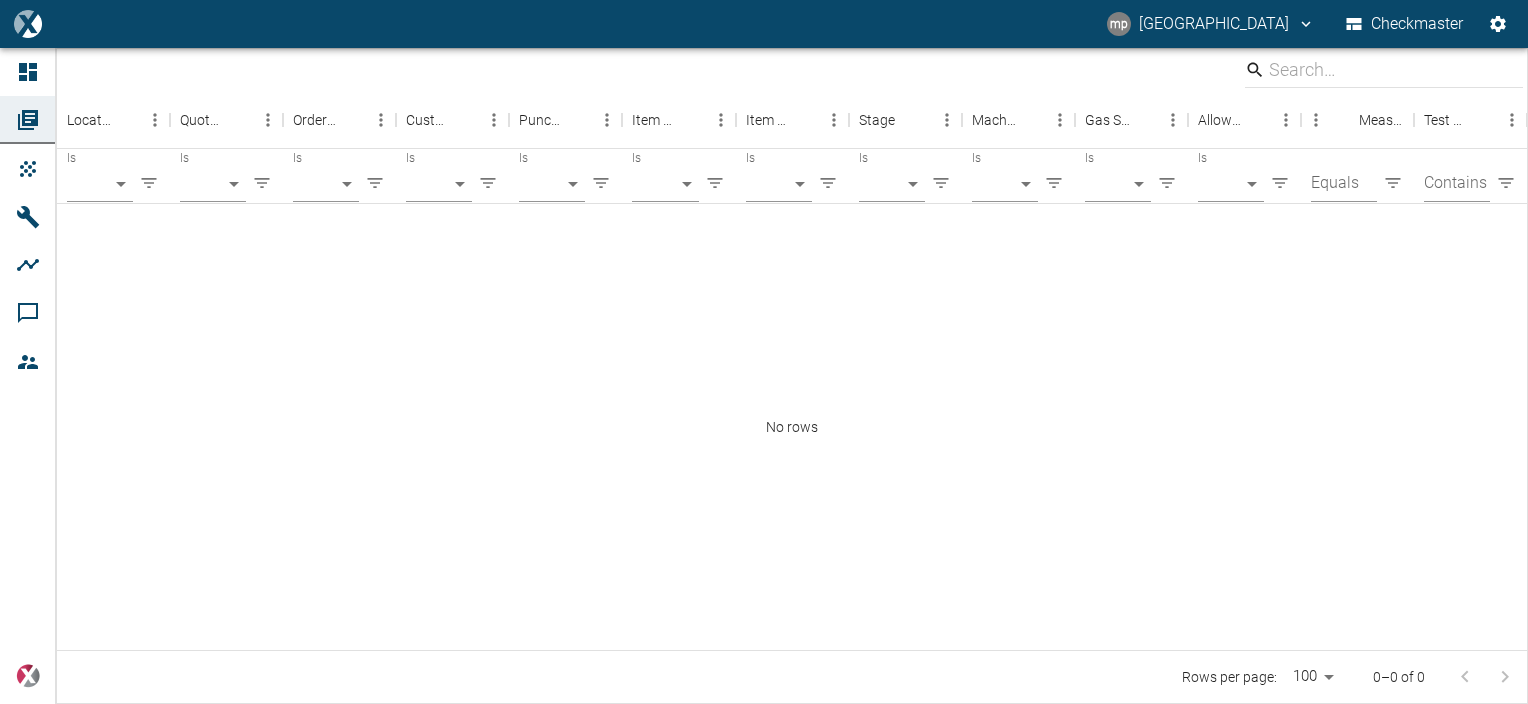 click on "No rows" at bounding box center (792, 427) 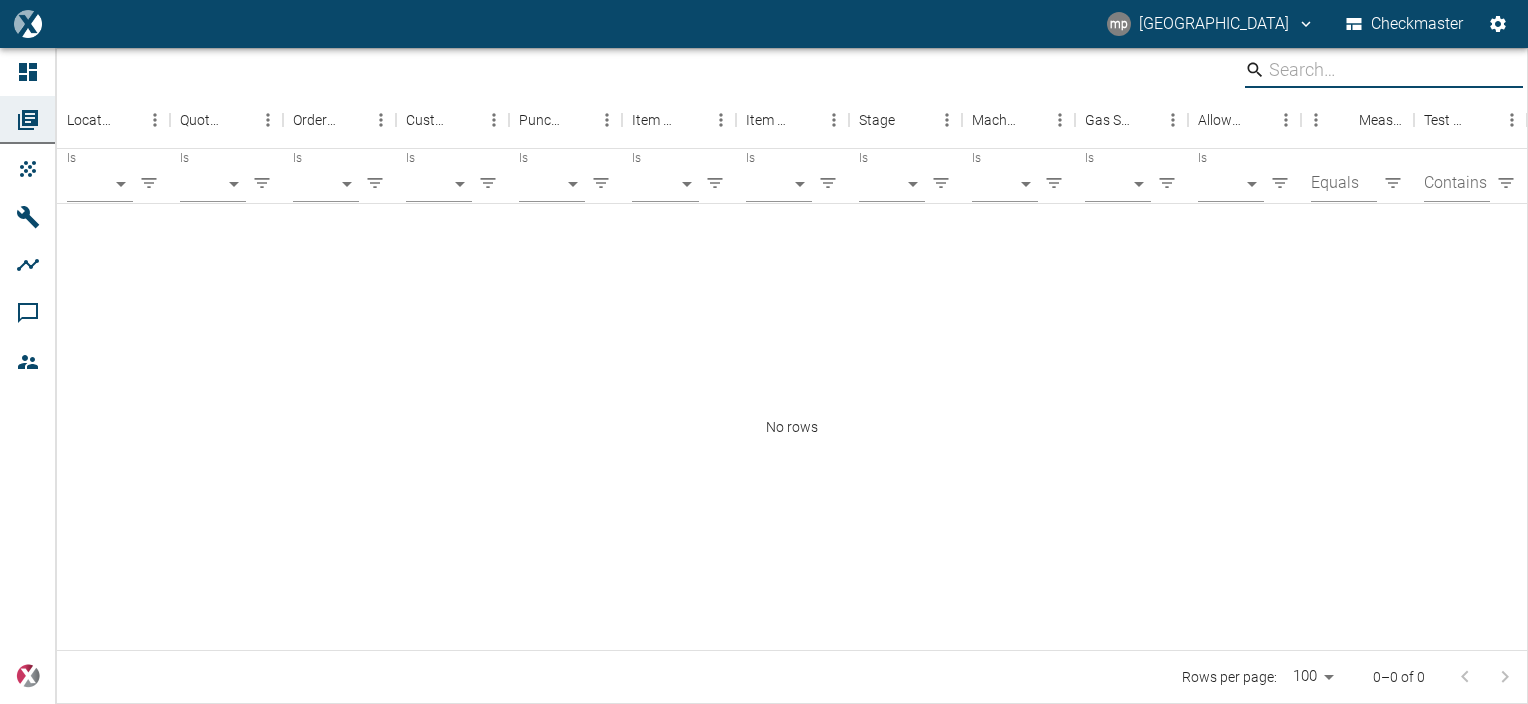click at bounding box center (1381, 70) 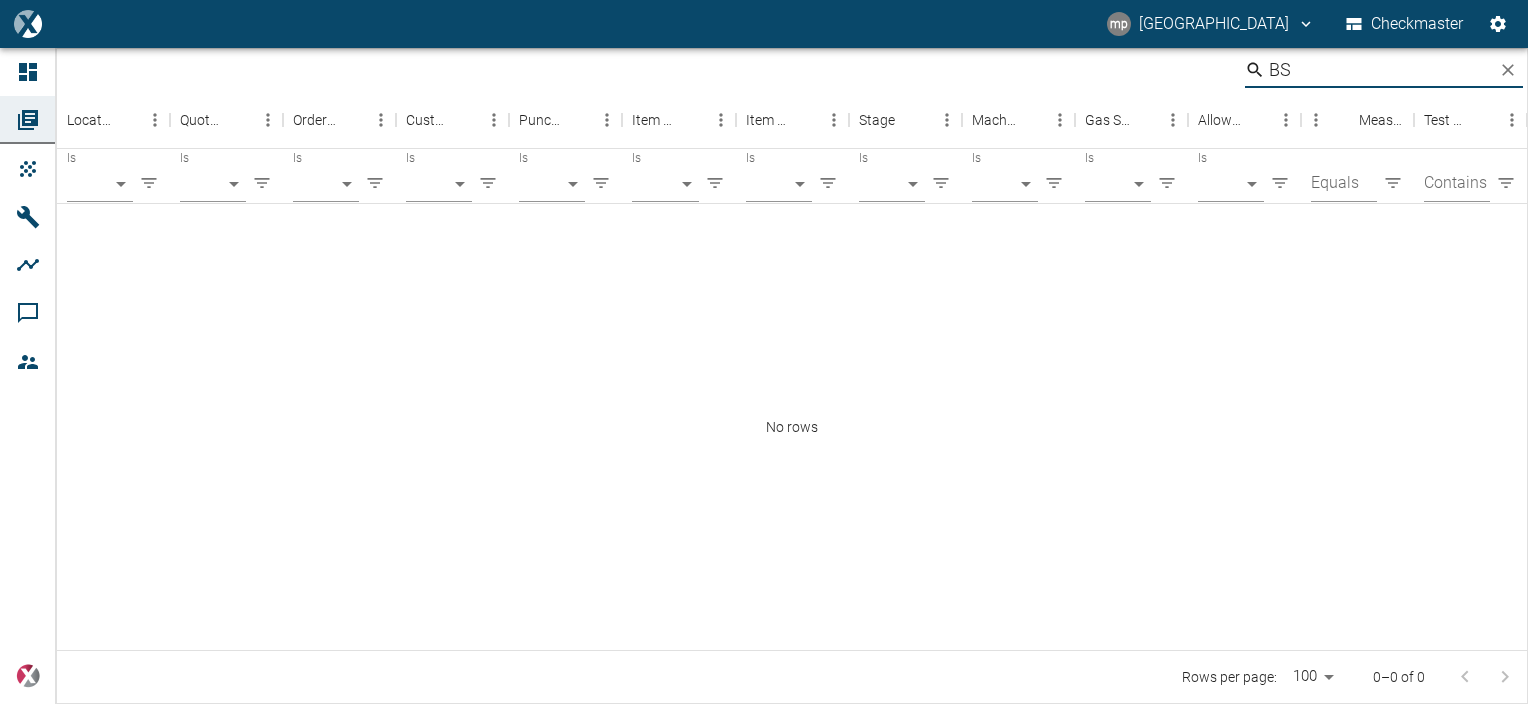 type on "BS" 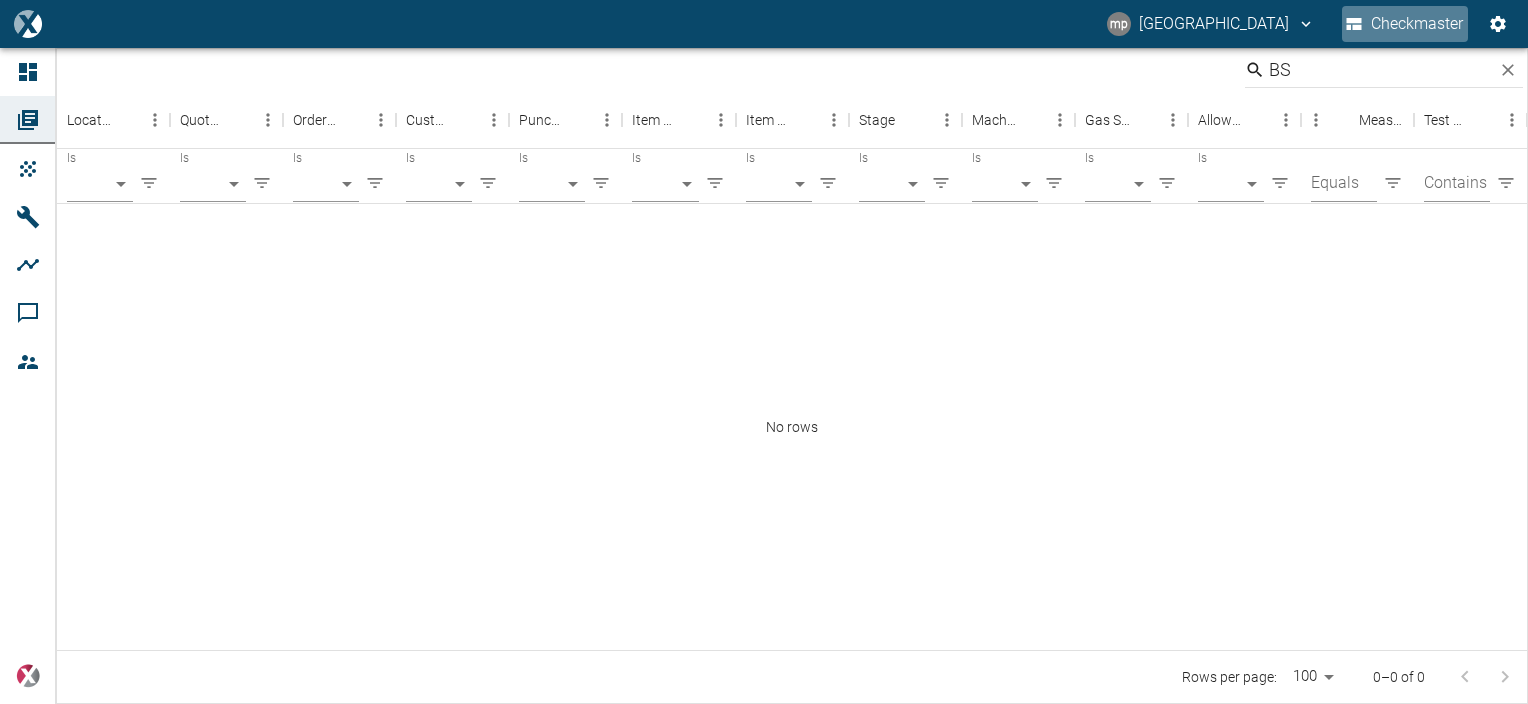 click on "Checkmaster" at bounding box center (1405, 24) 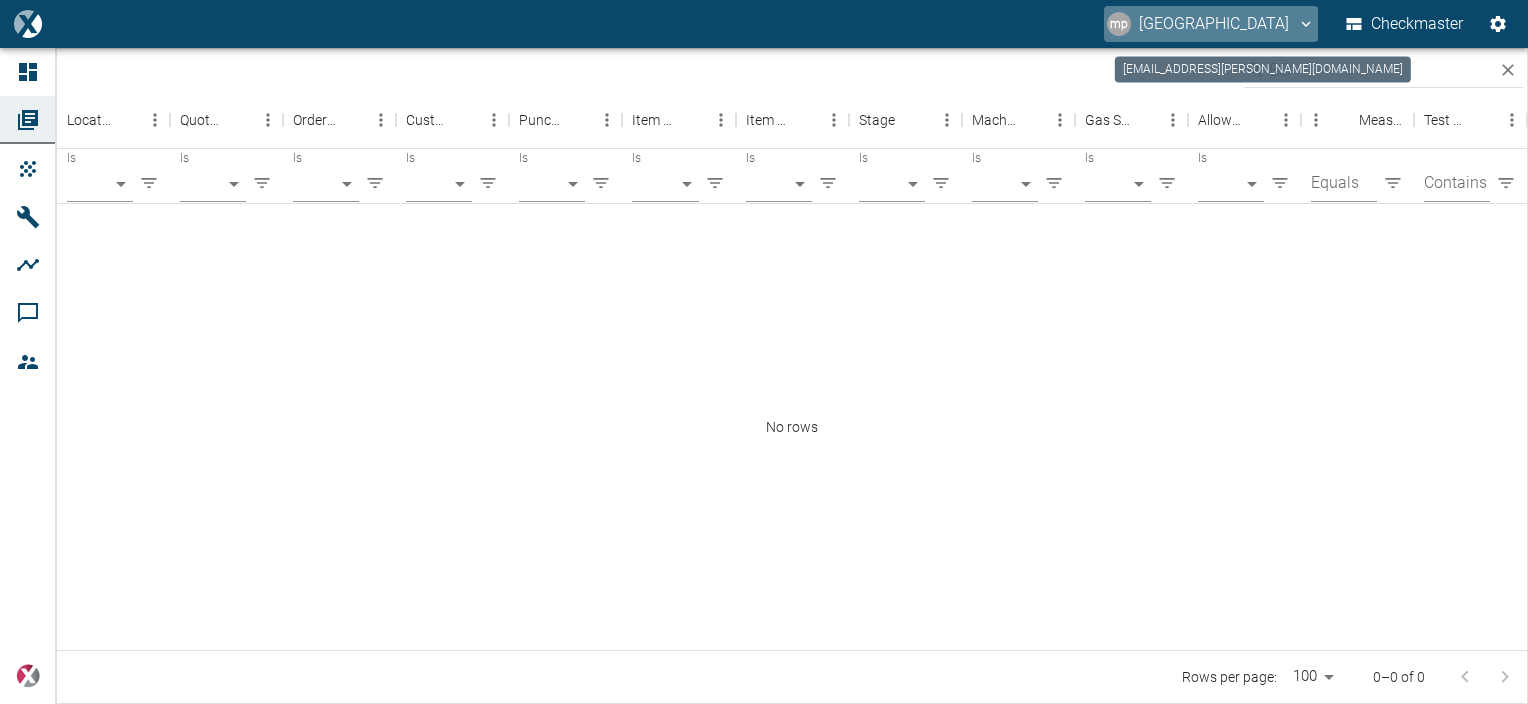 click on "mp [GEOGRAPHIC_DATA]" at bounding box center [1211, 24] 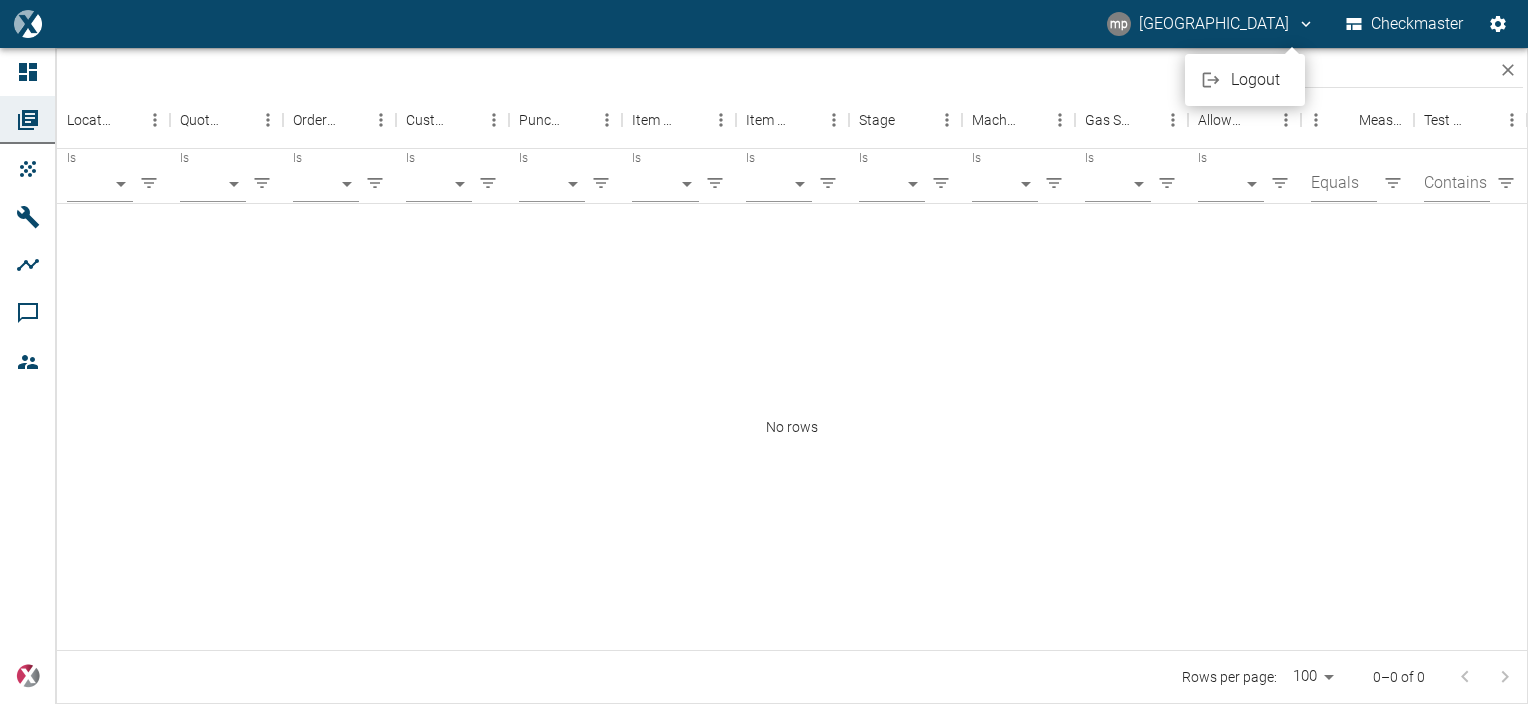 click at bounding box center (764, 352) 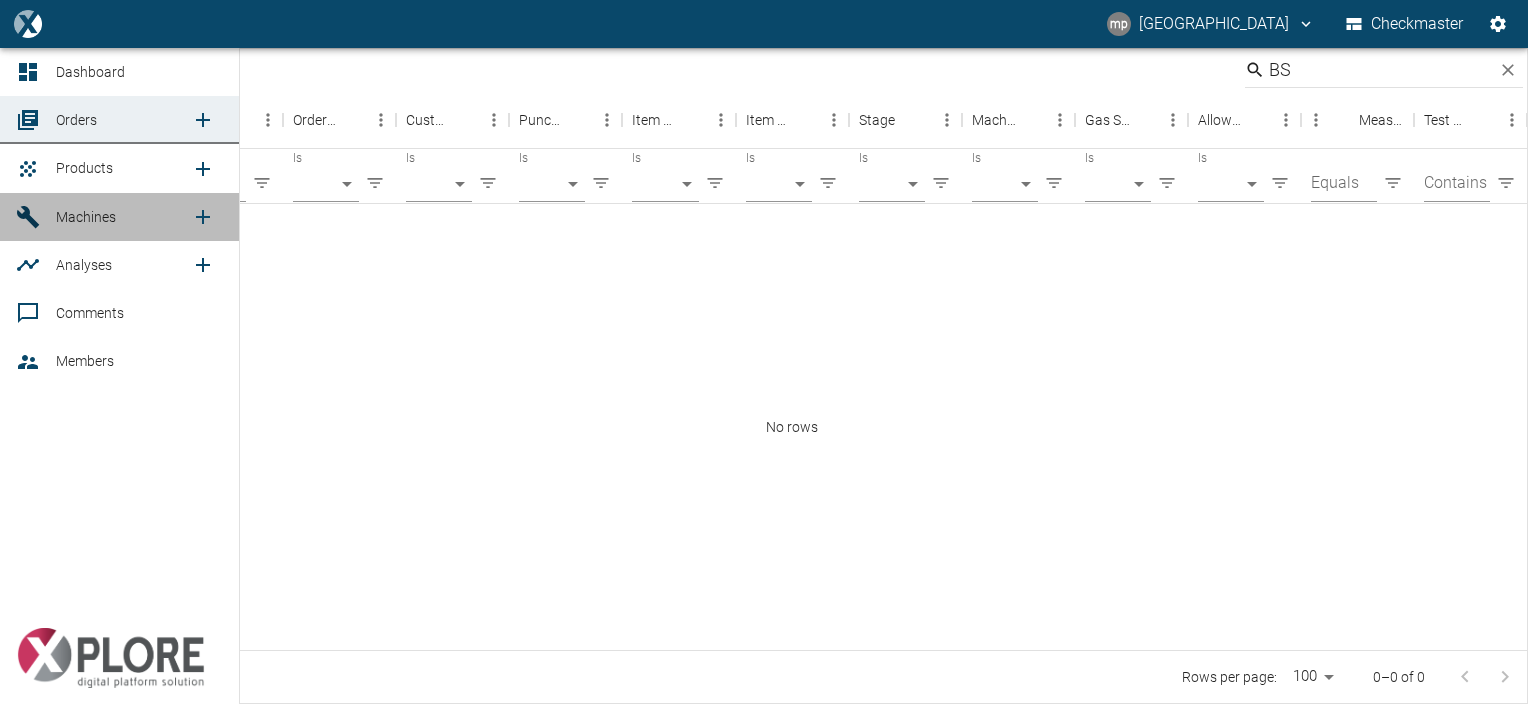 click on "Machines" at bounding box center (123, 217) 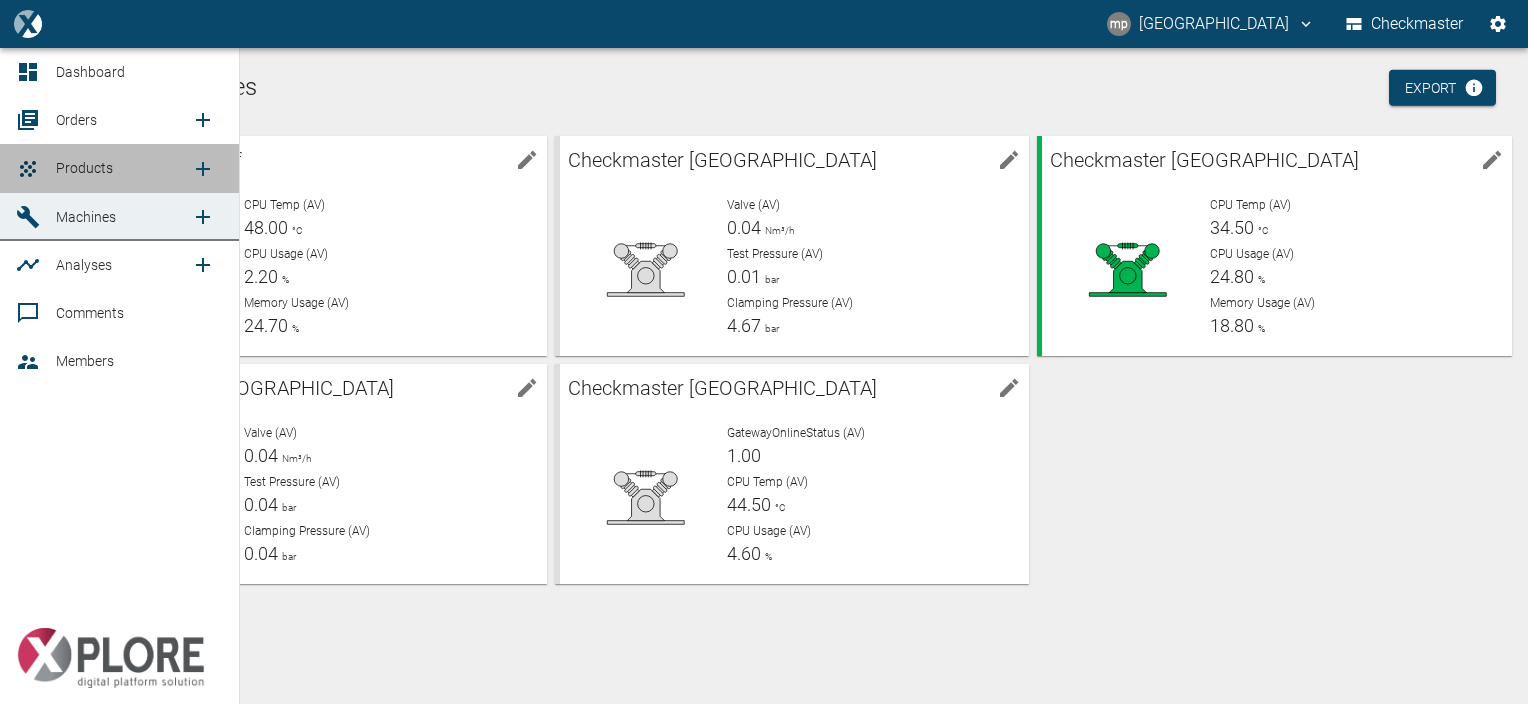 click on "Products" at bounding box center (123, 168) 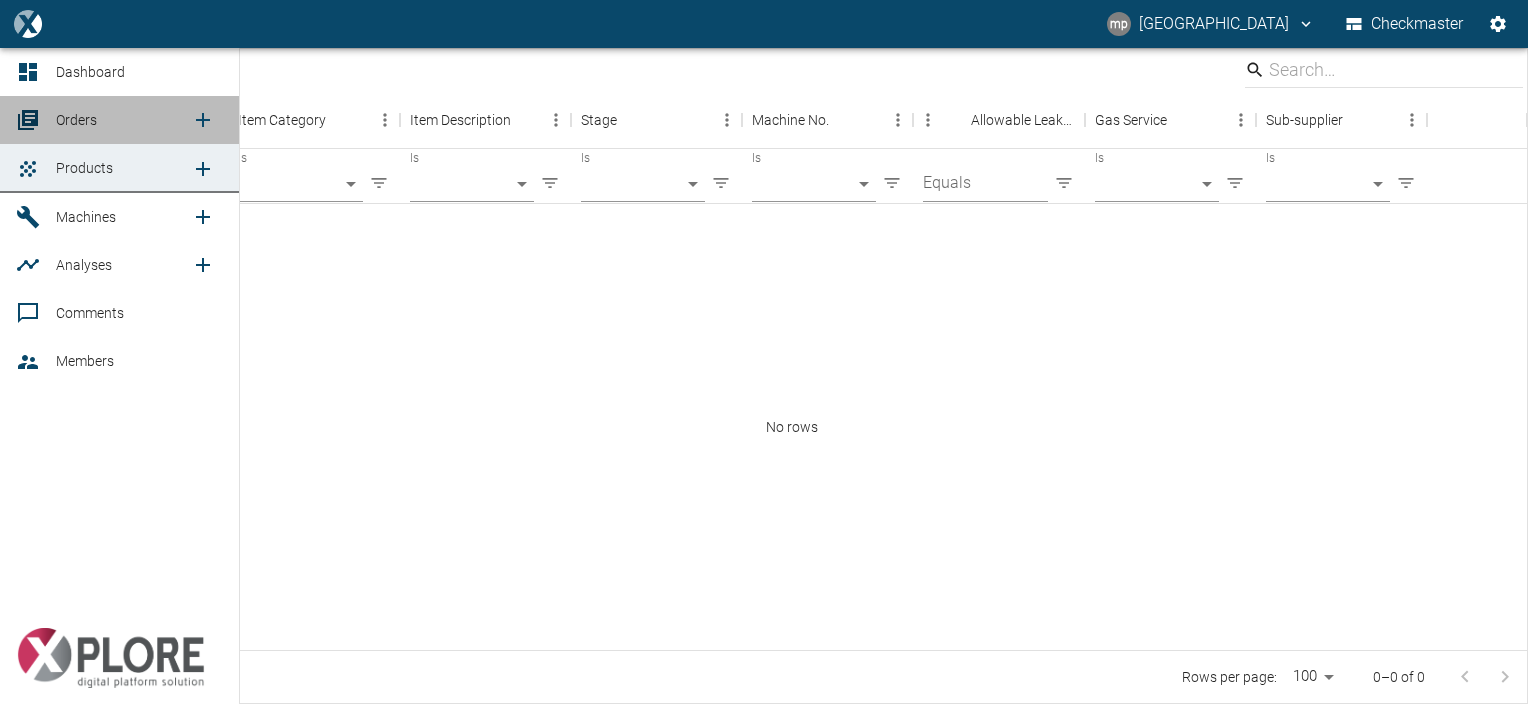 click on "Orders" at bounding box center (123, 120) 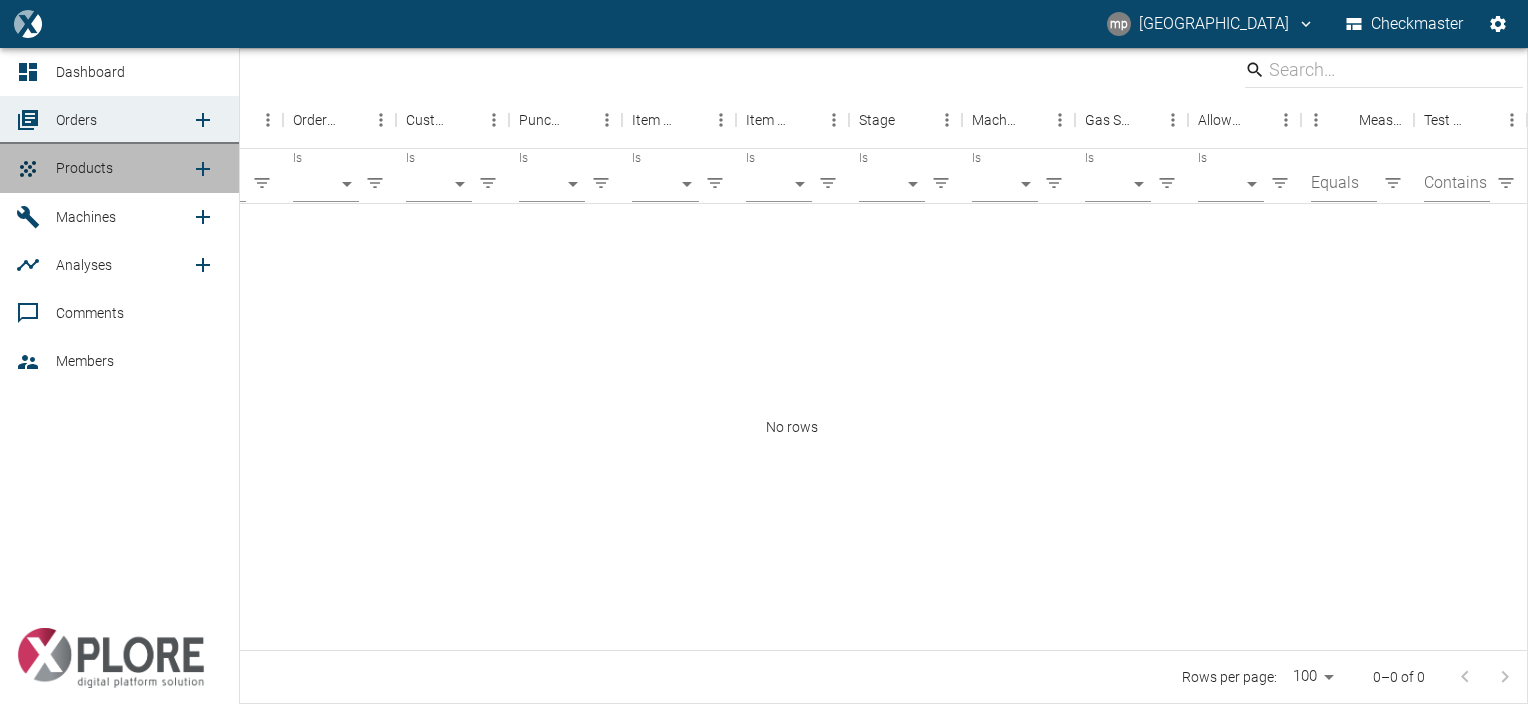 click on "Products" at bounding box center [123, 168] 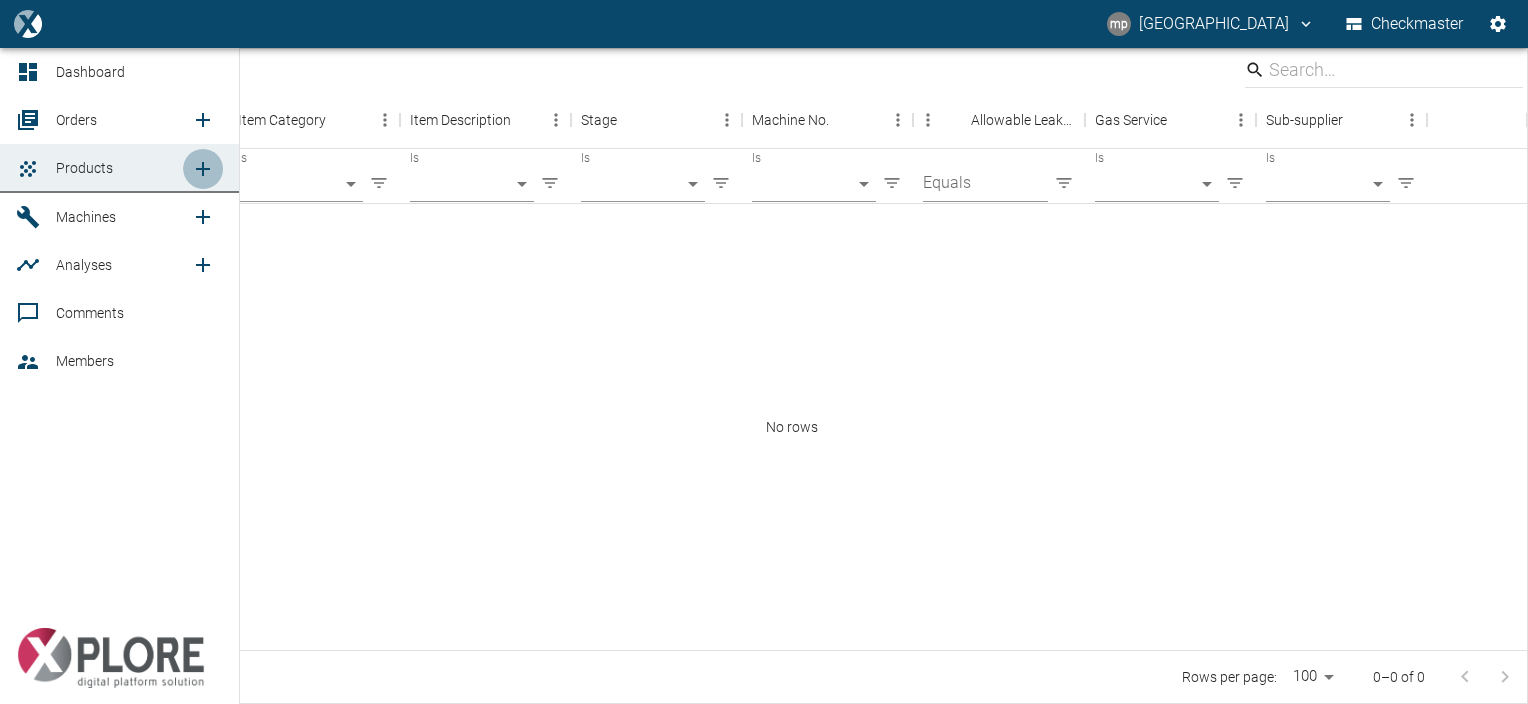 click 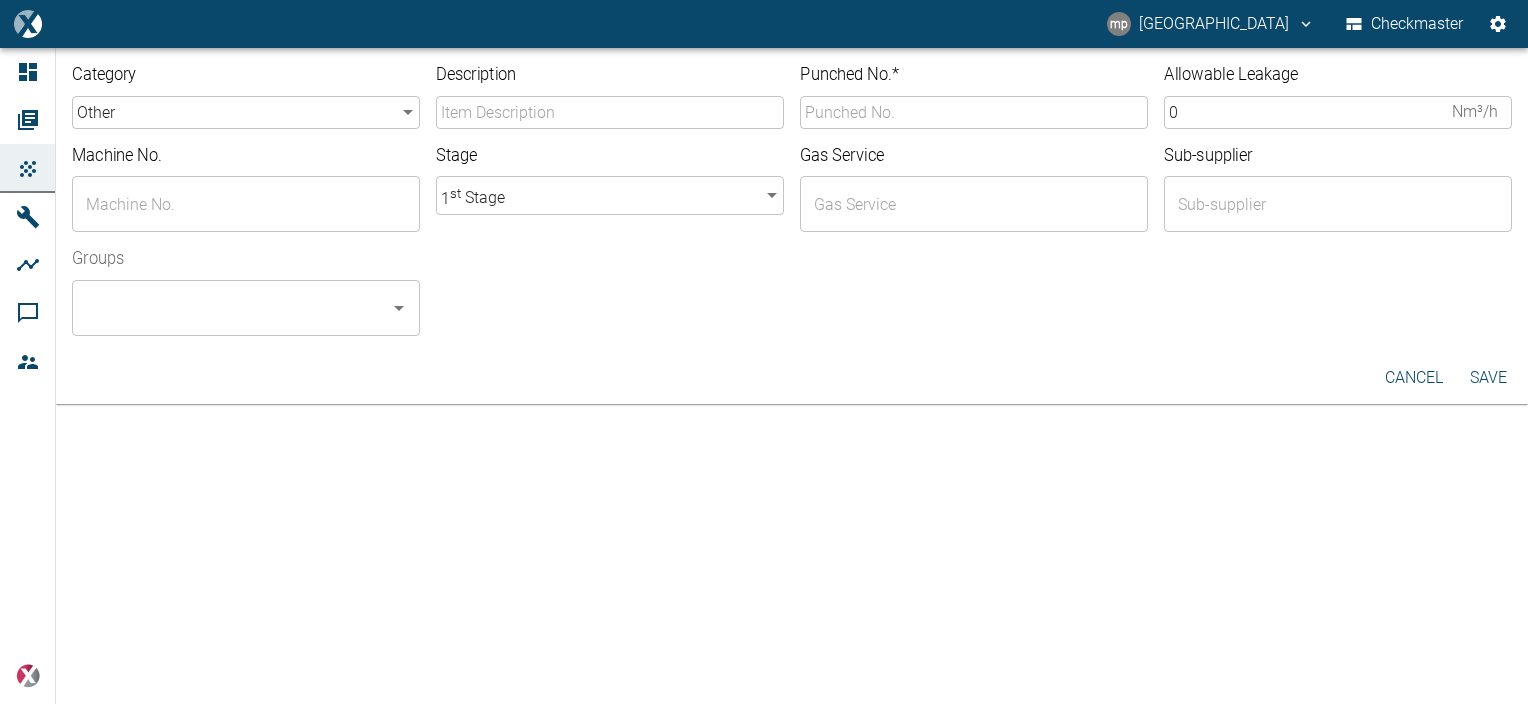 click on "Description" at bounding box center (610, 112) 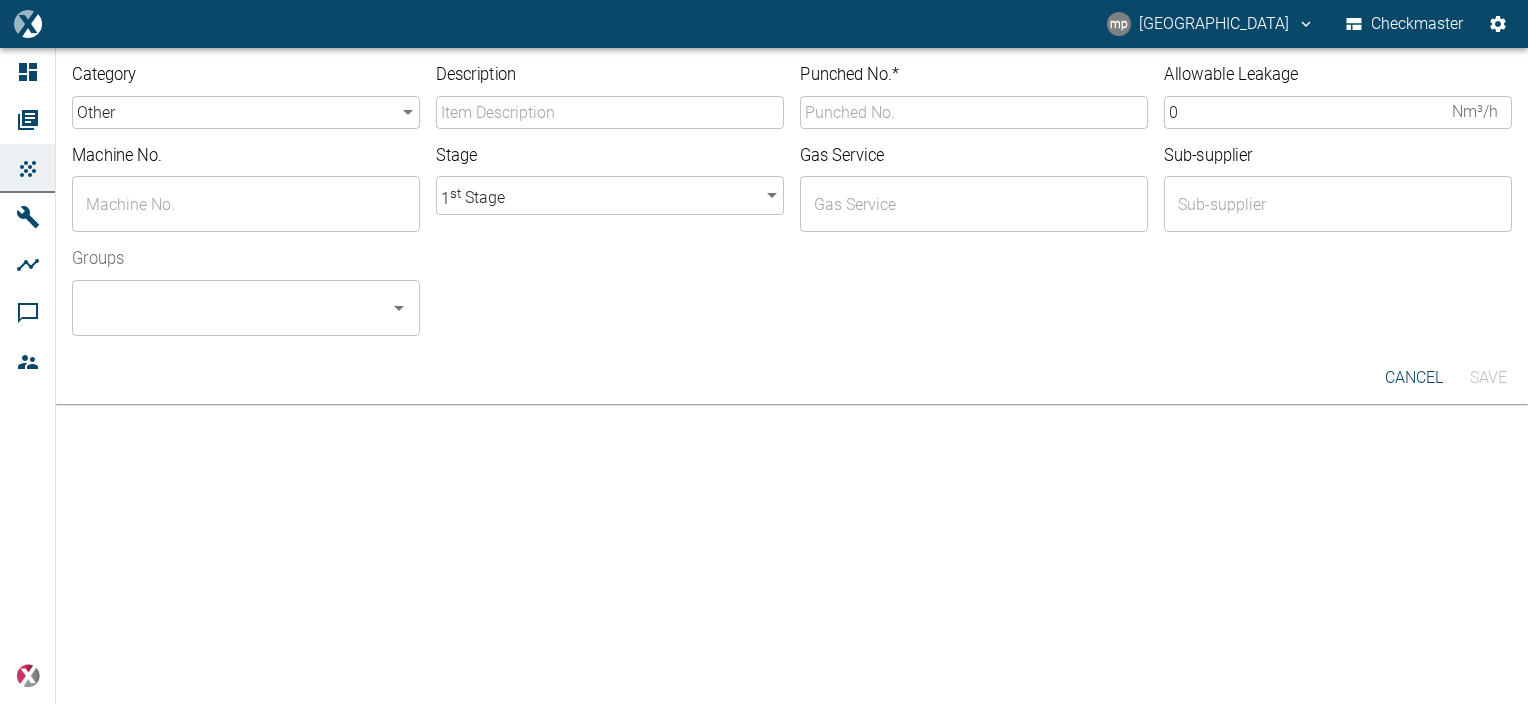 click on "Category other other ​ Description ​ Punched No. * ​ Allowable Leakage 0 Nm³/h ​ Machine No. ​ Stage 1 st   Stage 1 ​ Gas Service ​ Sub-supplier ​ Groups ​" at bounding box center (792, 200) 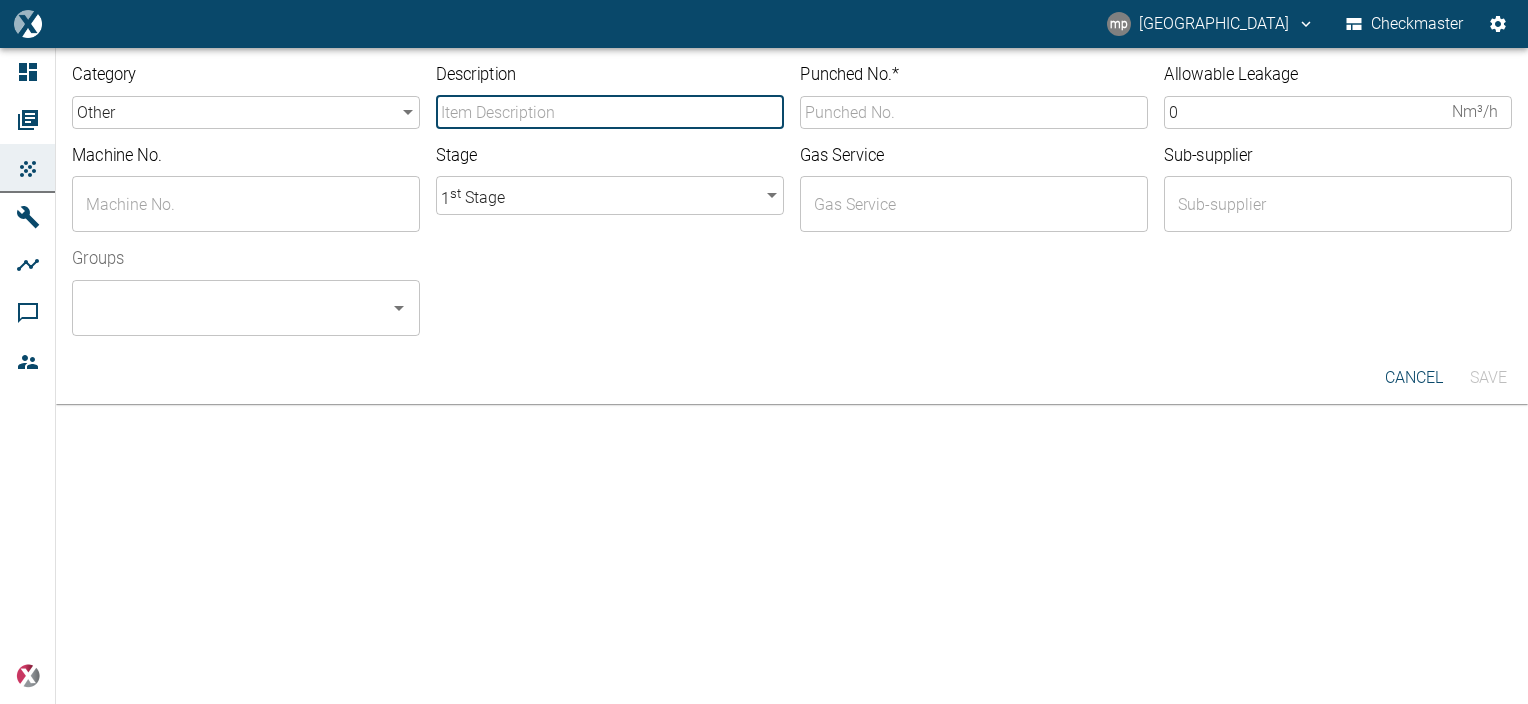 click on "Description" at bounding box center [610, 112] 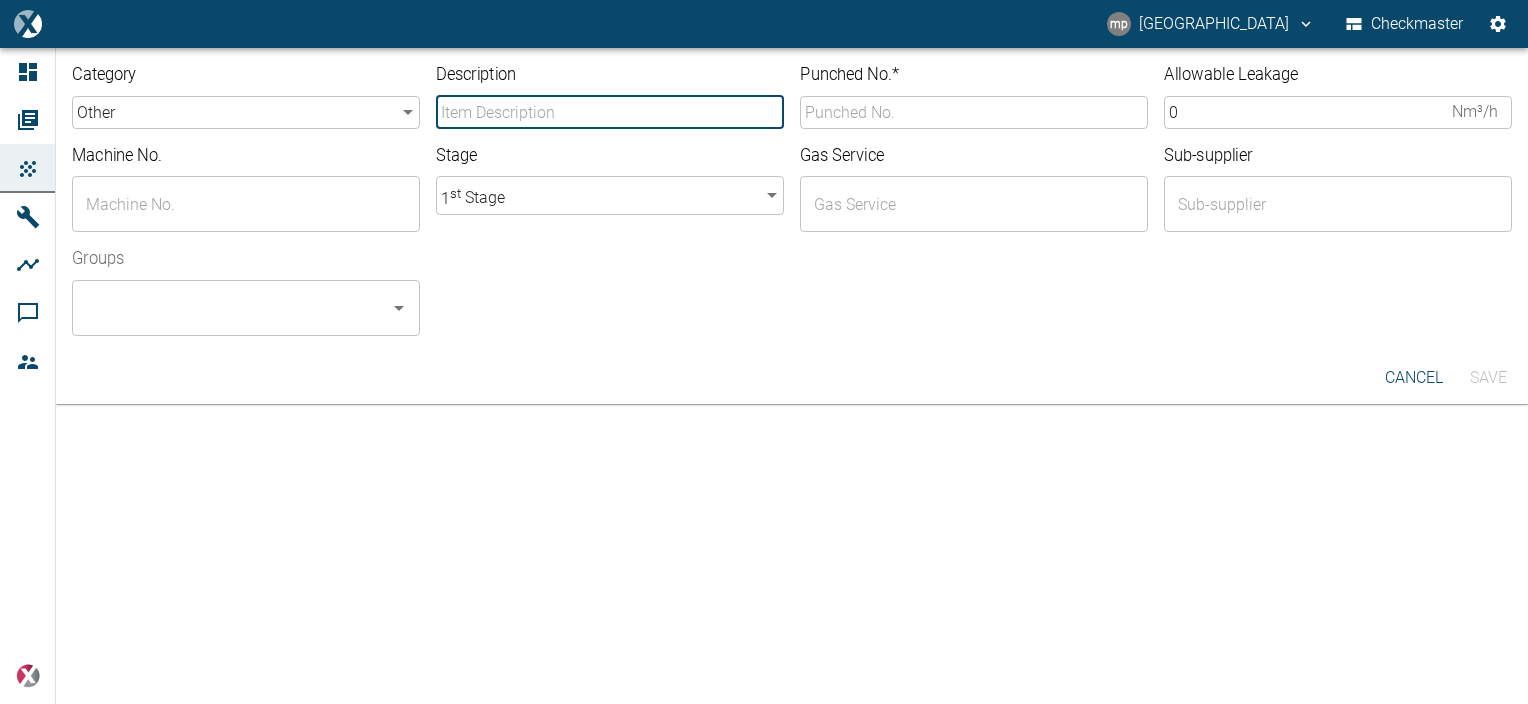 type on "S" 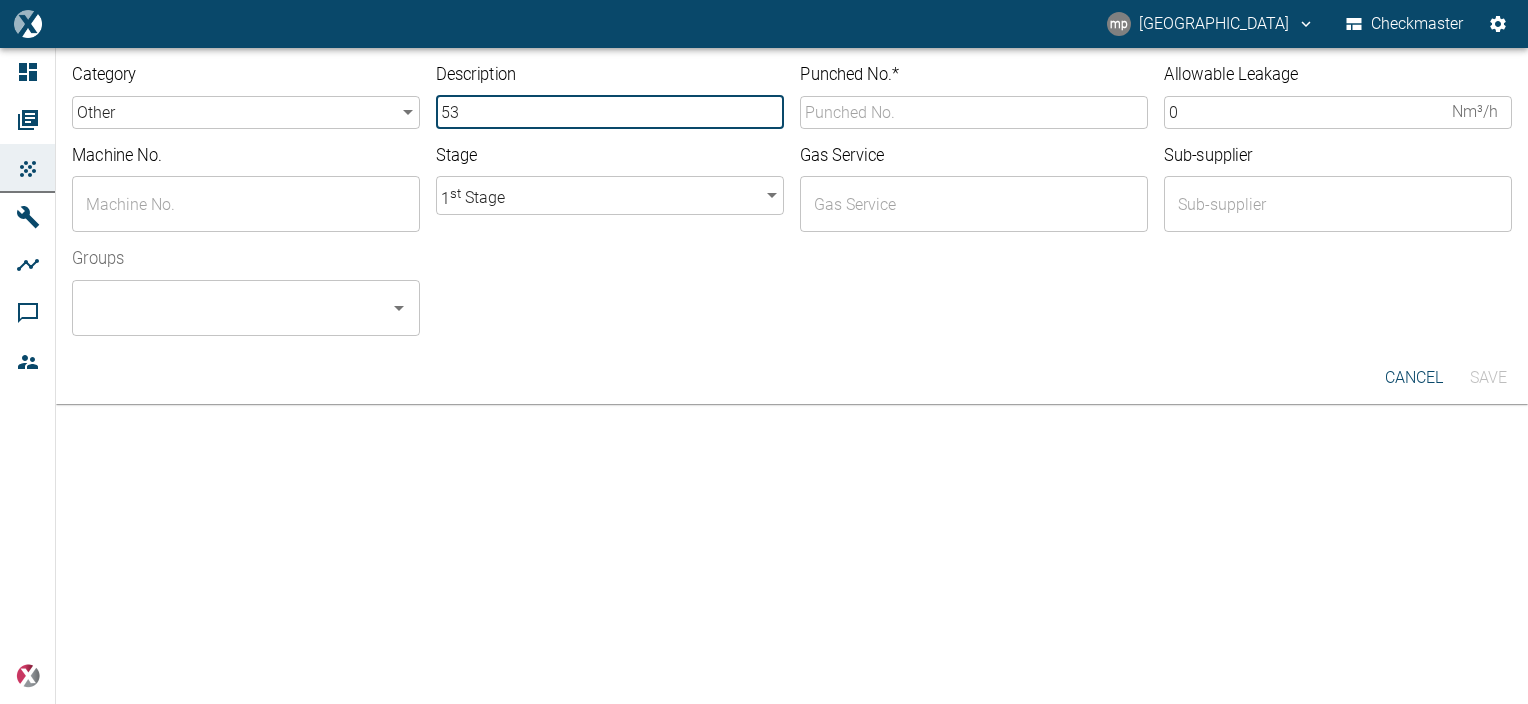 type on "5" 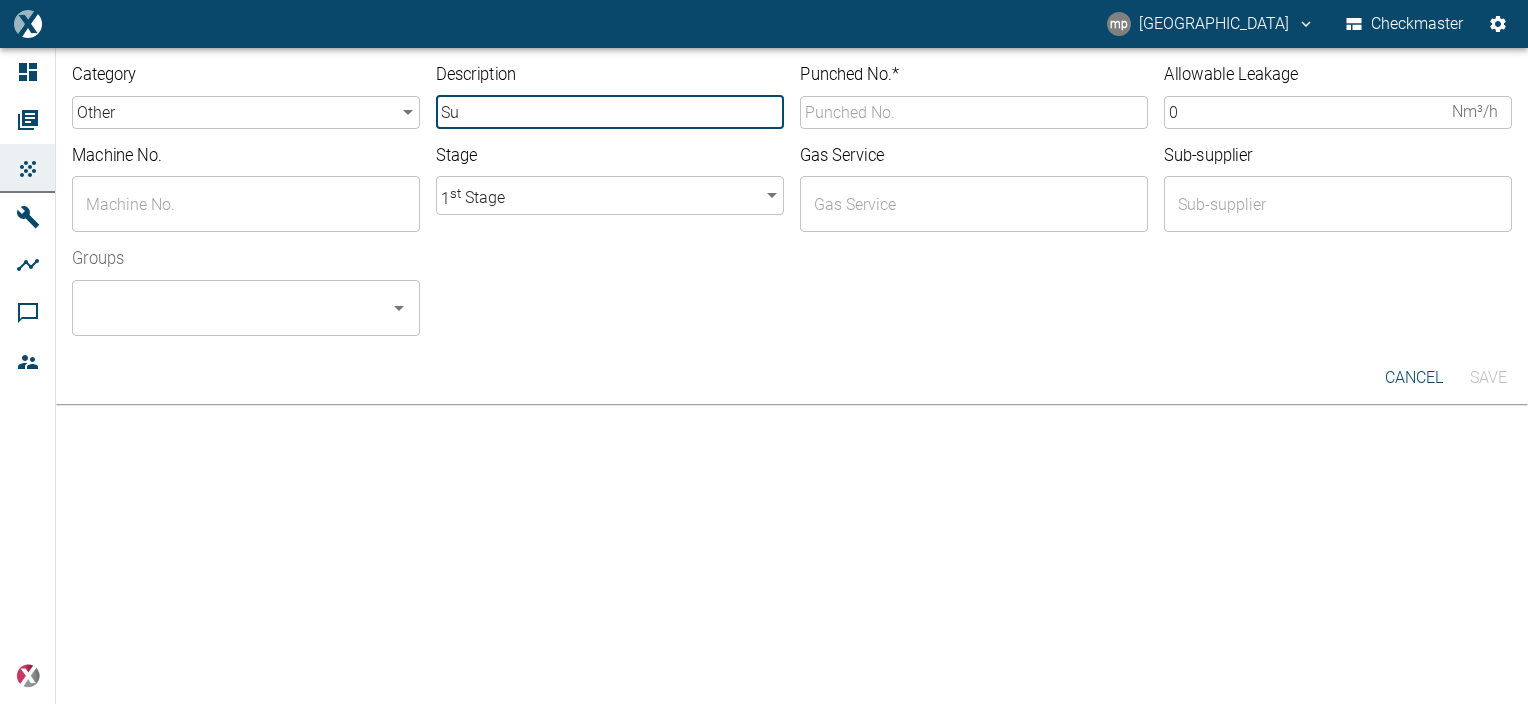 type on "S" 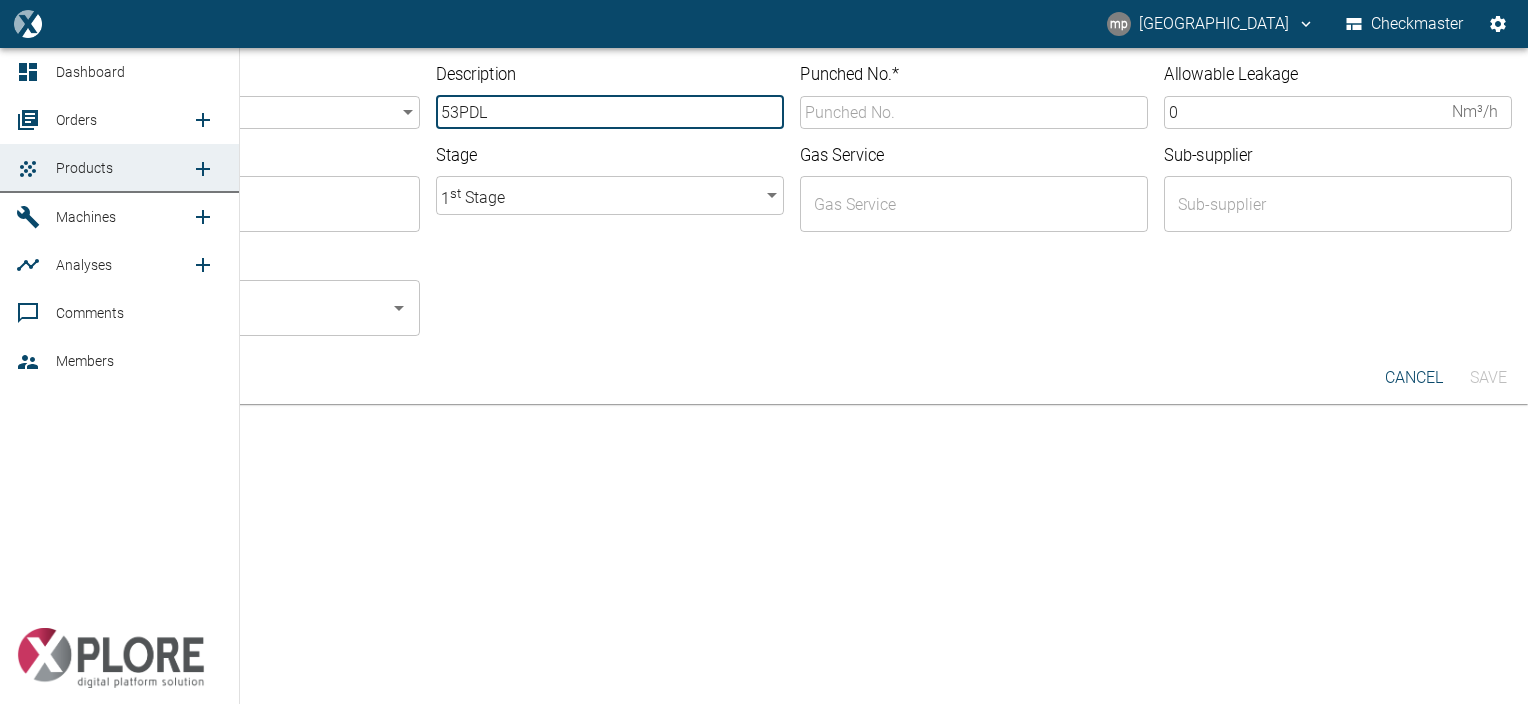type on "53PDL" 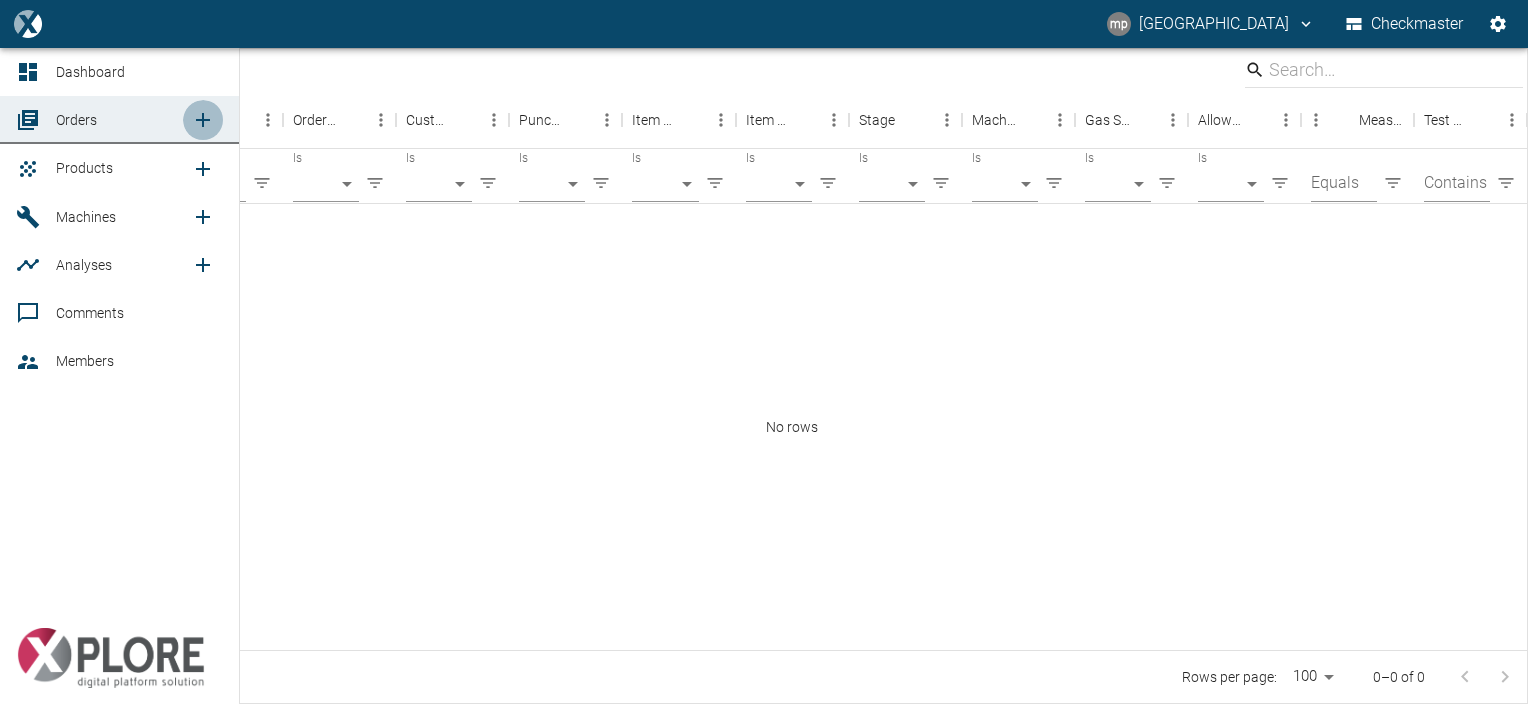 click 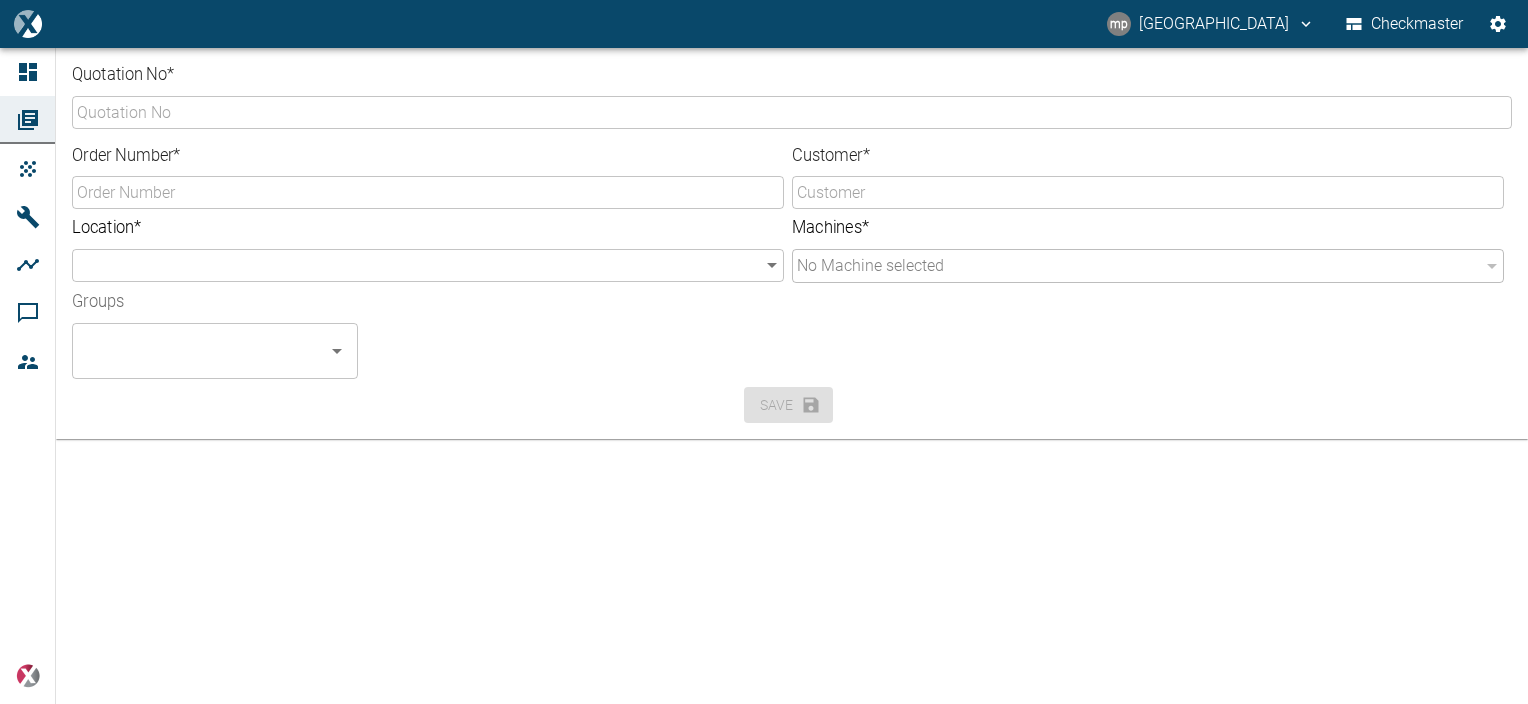 click on "Save" at bounding box center (784, 401) 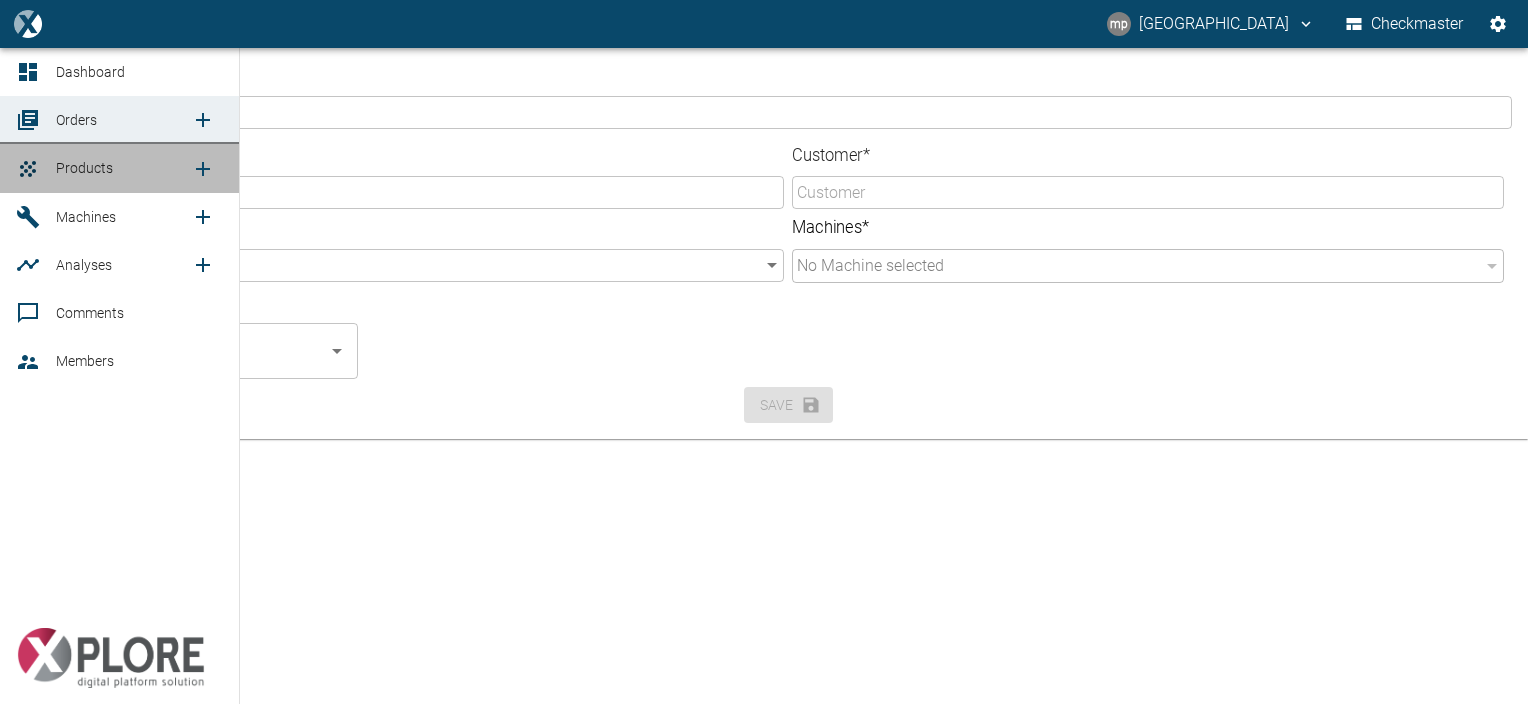 click on "Products" at bounding box center [84, 168] 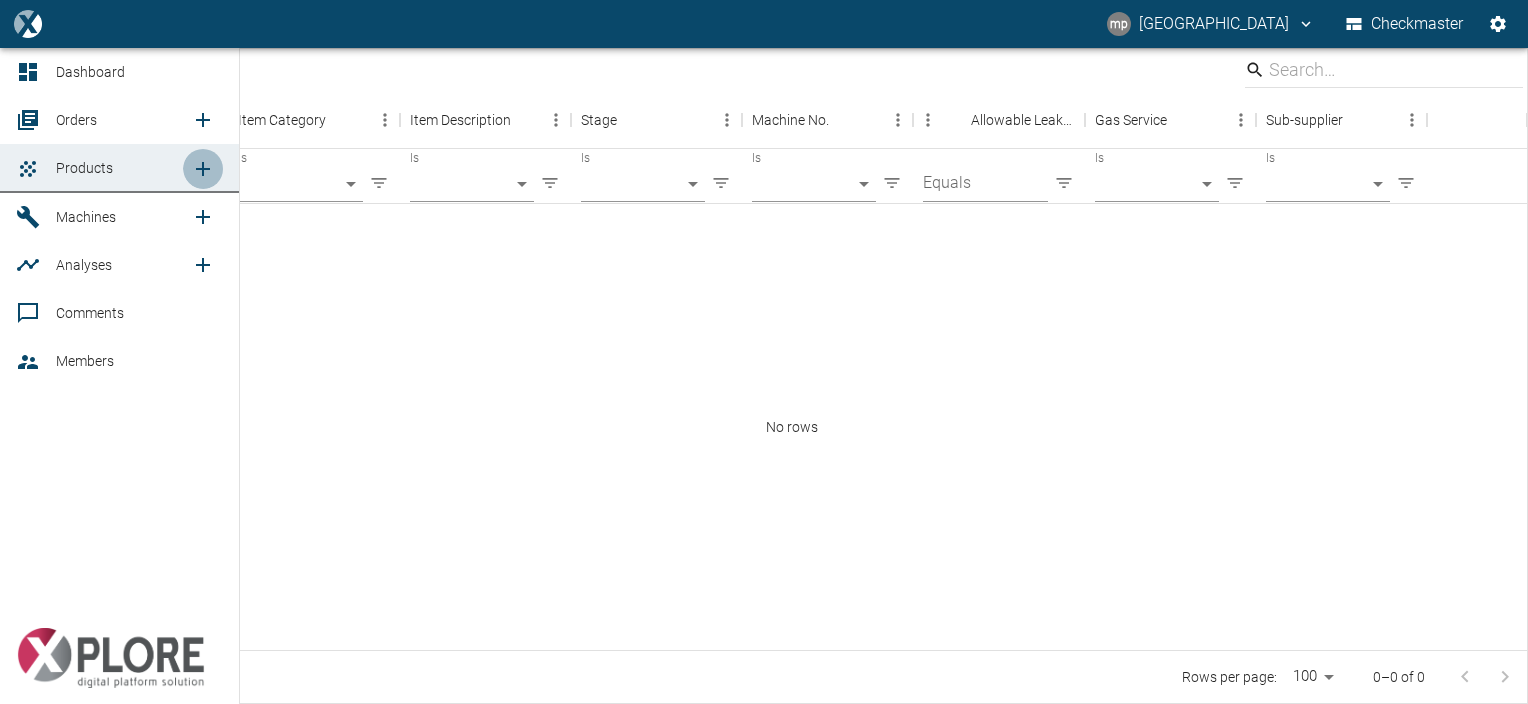 click 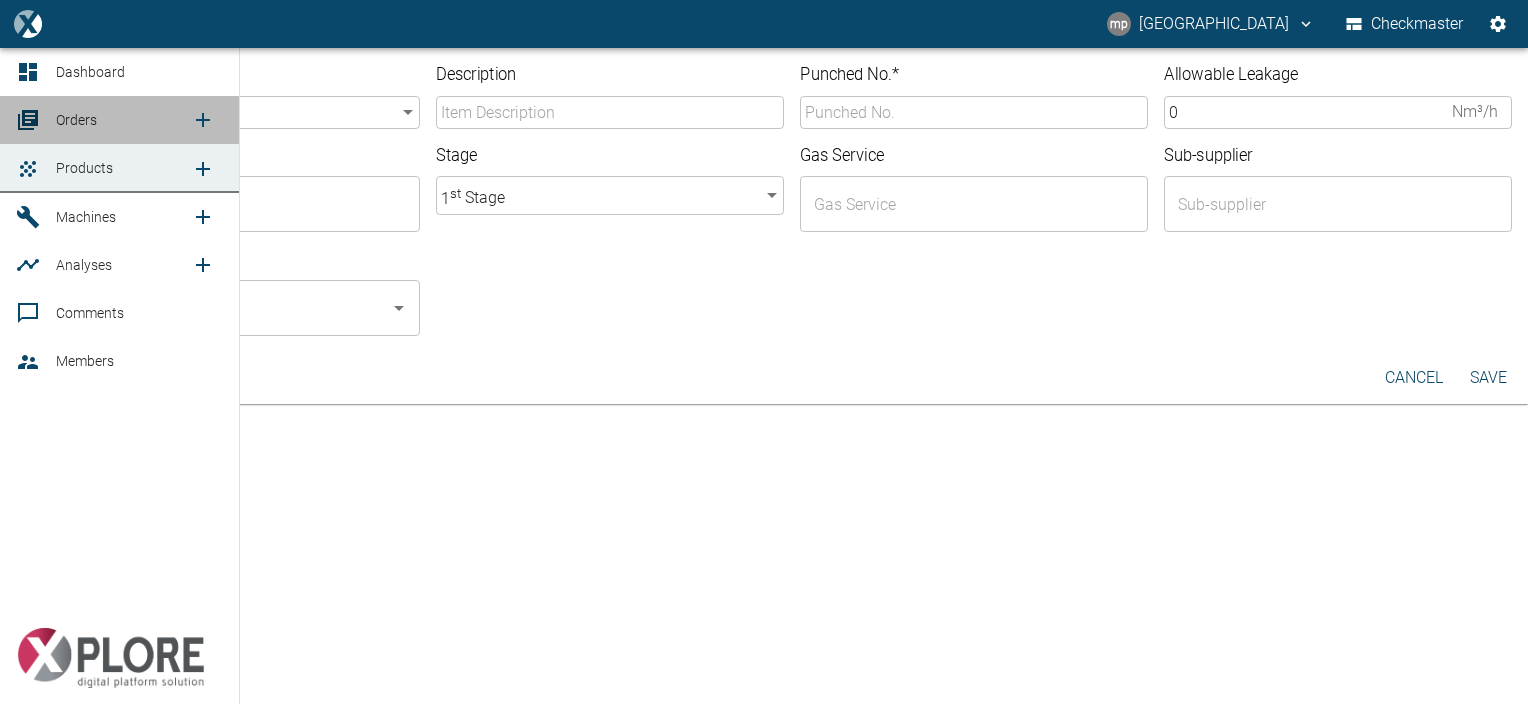 click on "Orders" at bounding box center [123, 120] 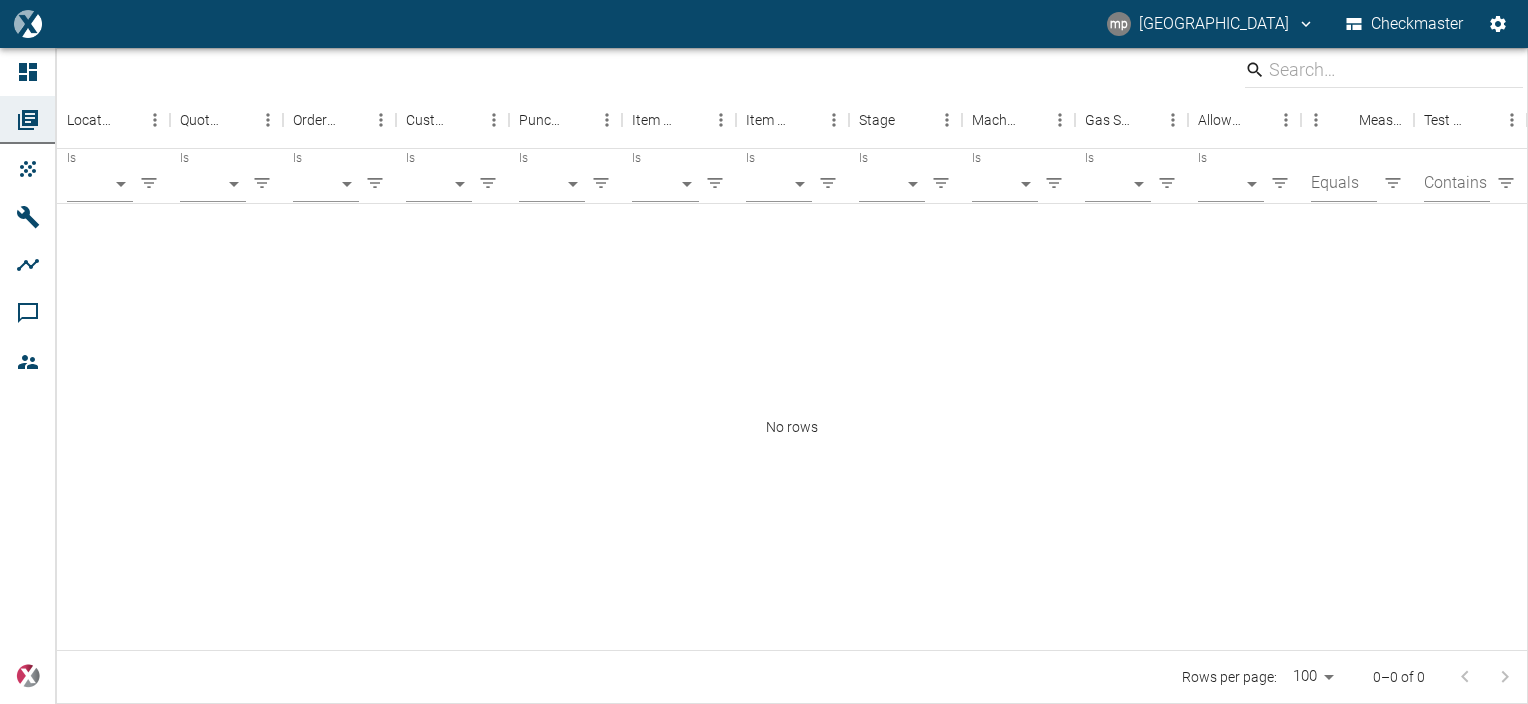click on "No rows" at bounding box center (792, 427) 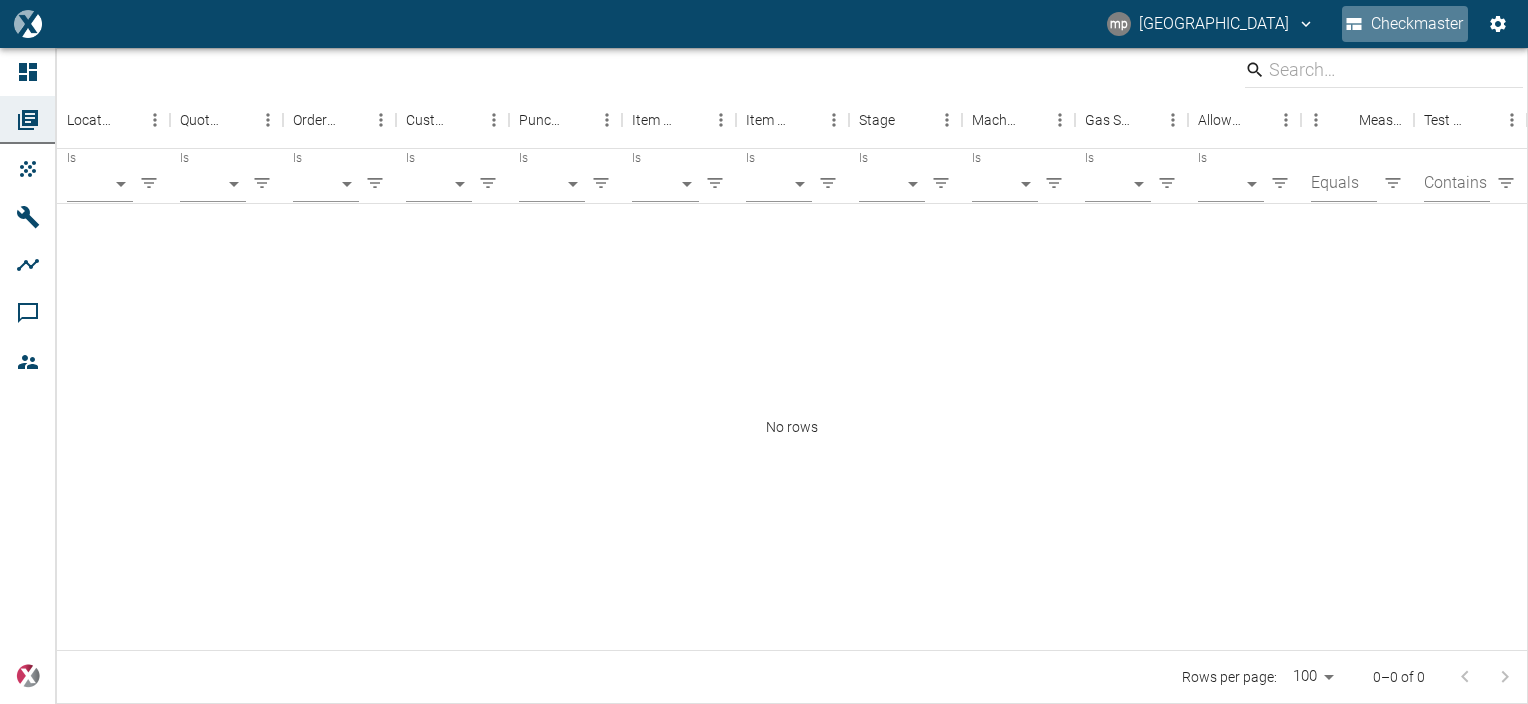 click on "Checkmaster" at bounding box center (1405, 24) 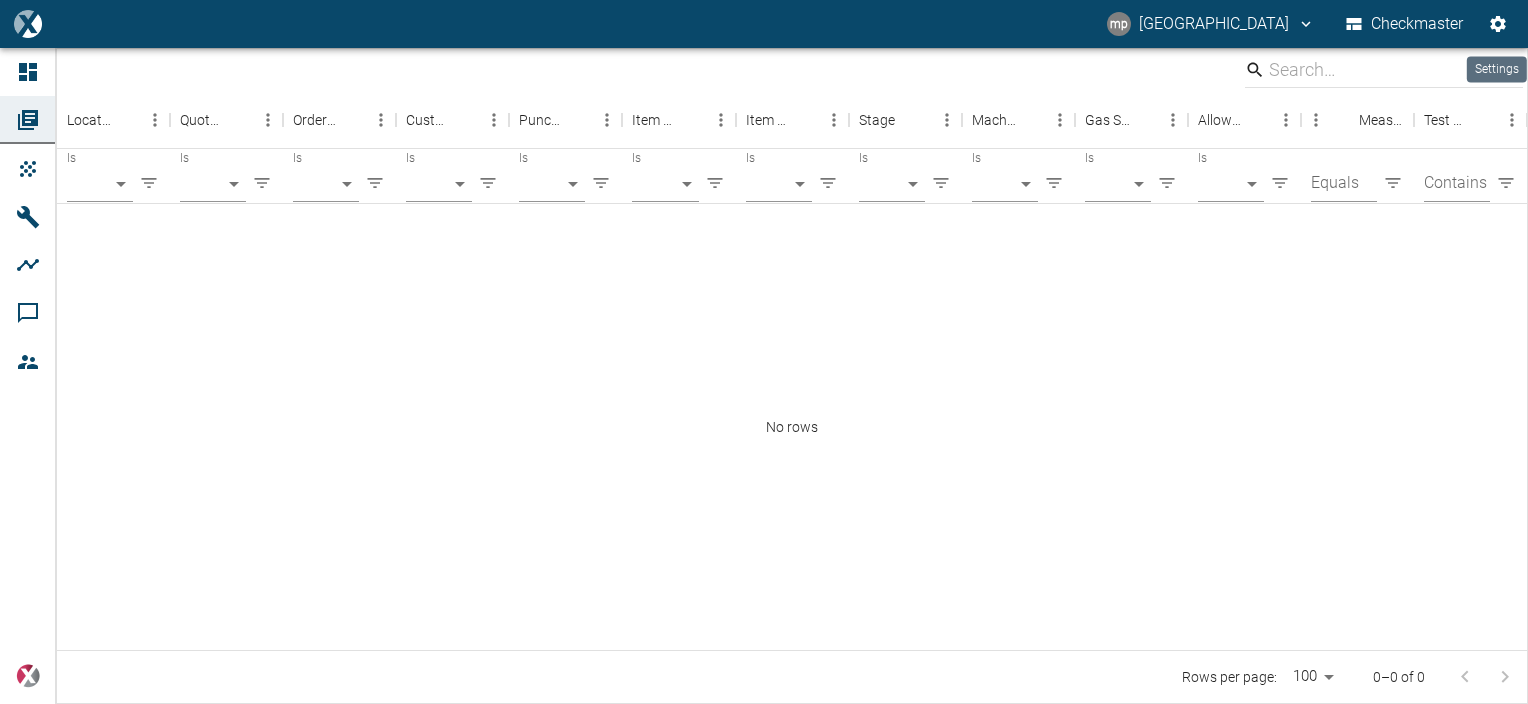 click 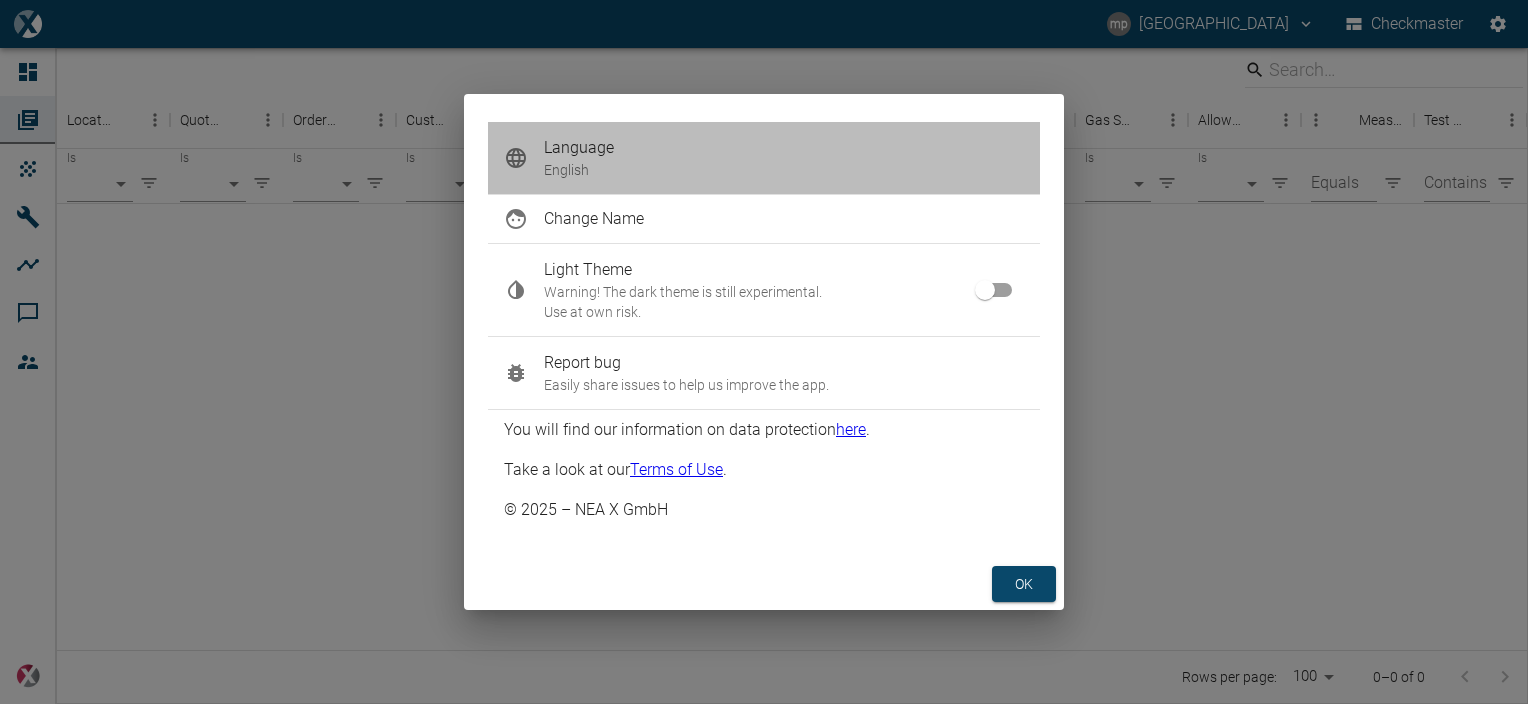 click on "Language" at bounding box center [784, 148] 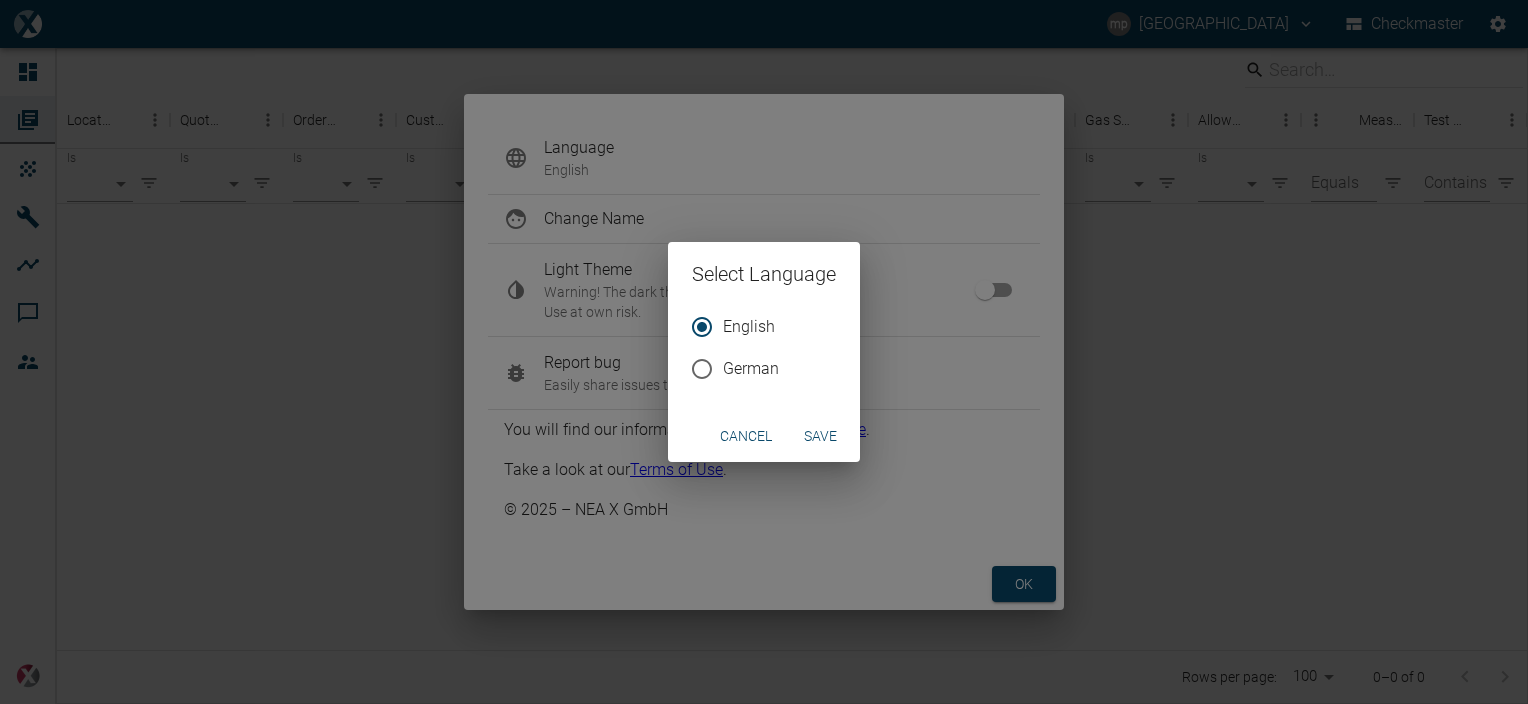 click on "cancel" at bounding box center [746, 436] 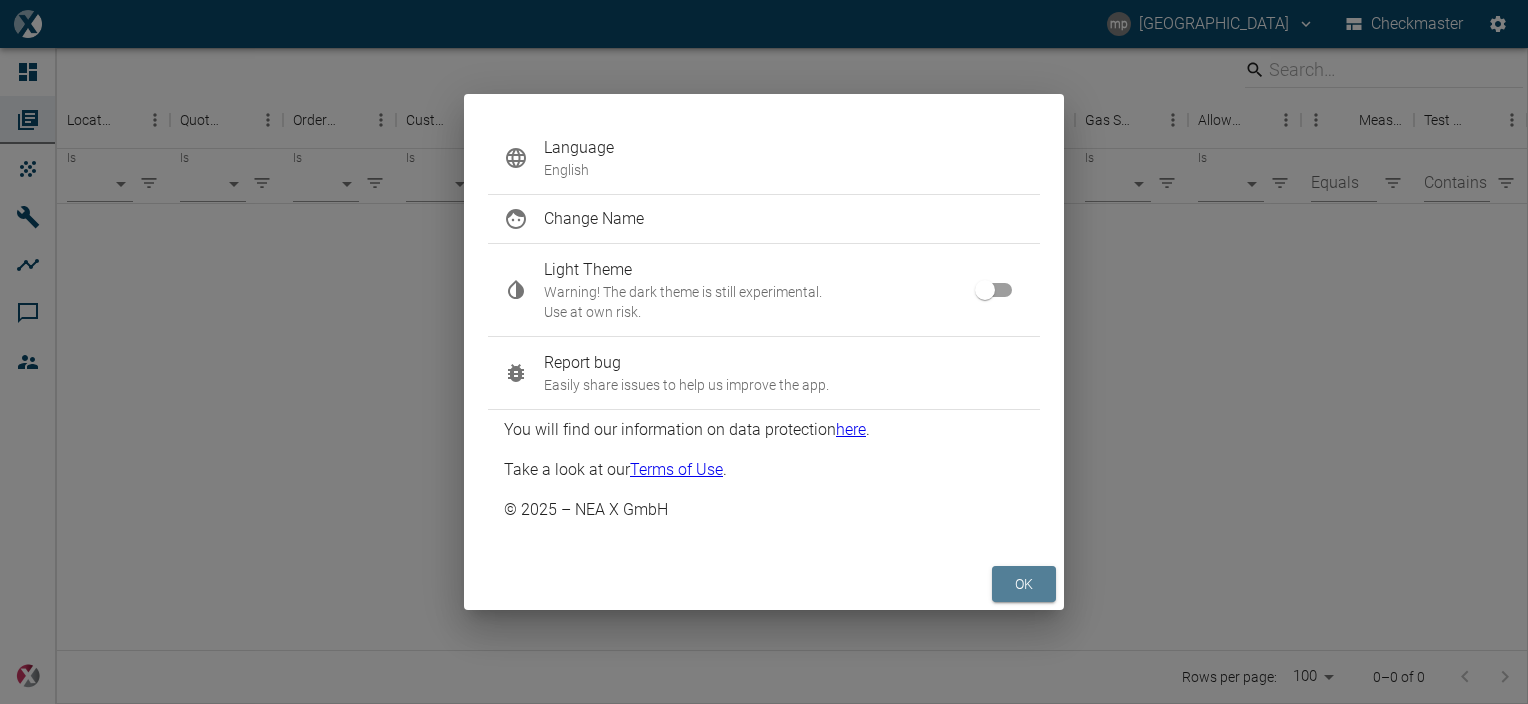 click on "ok" at bounding box center [1024, 584] 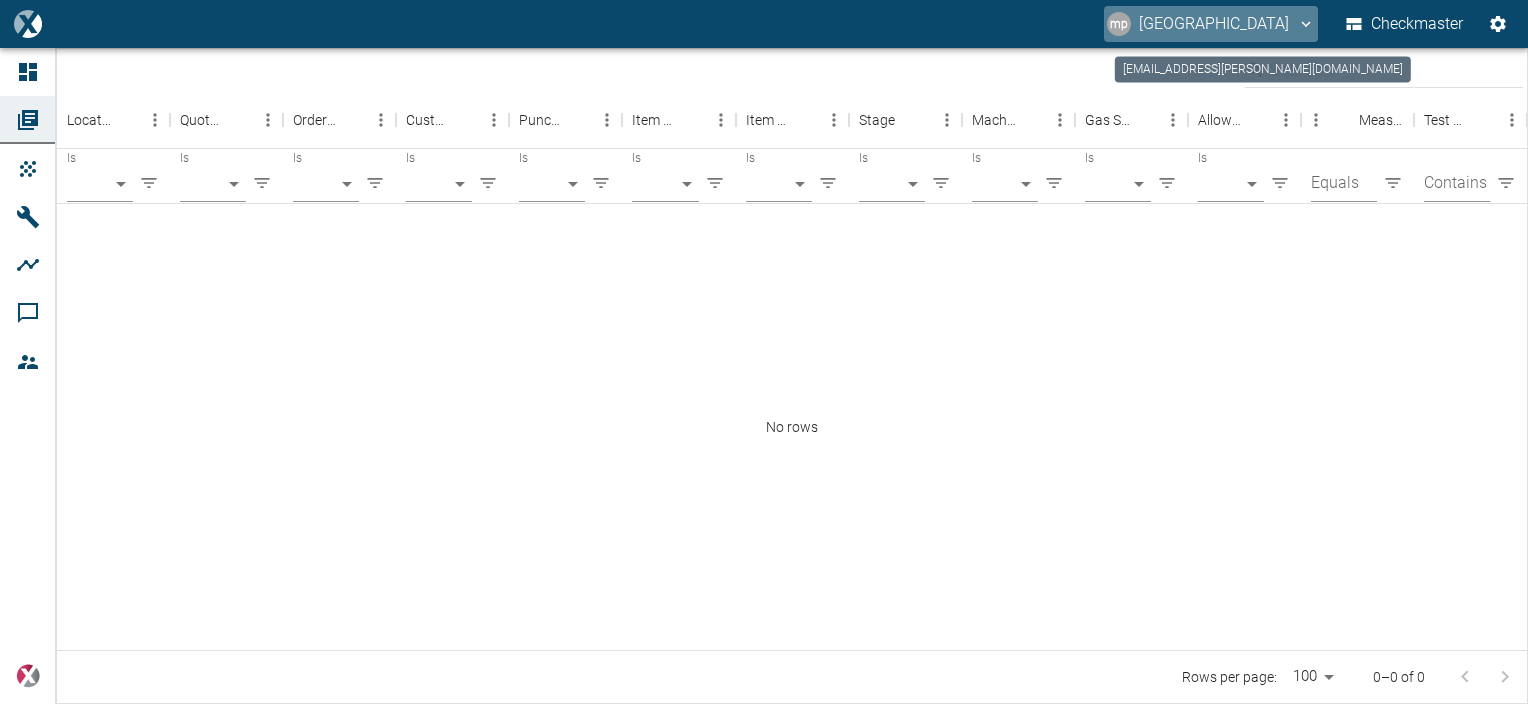 click on "mp [GEOGRAPHIC_DATA]" at bounding box center [1211, 24] 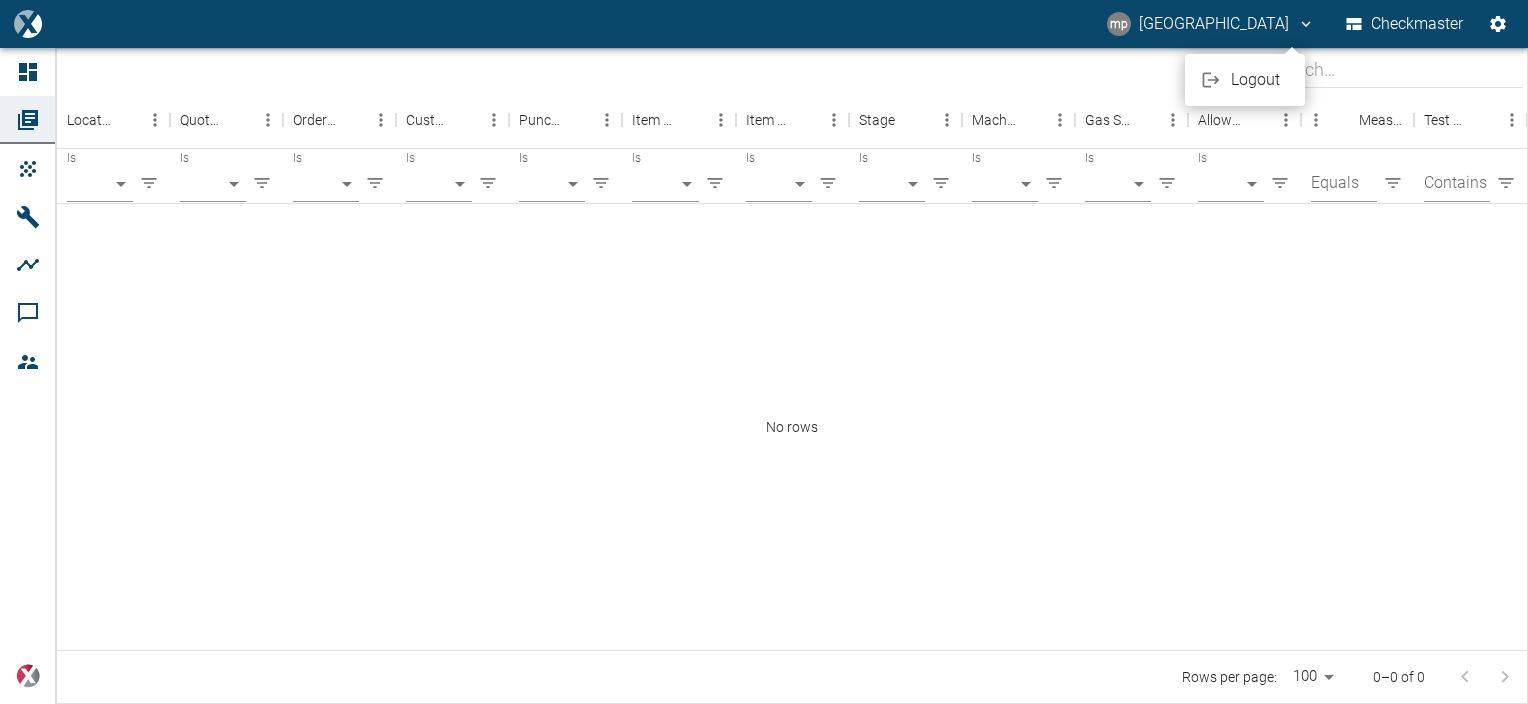 click at bounding box center [764, 352] 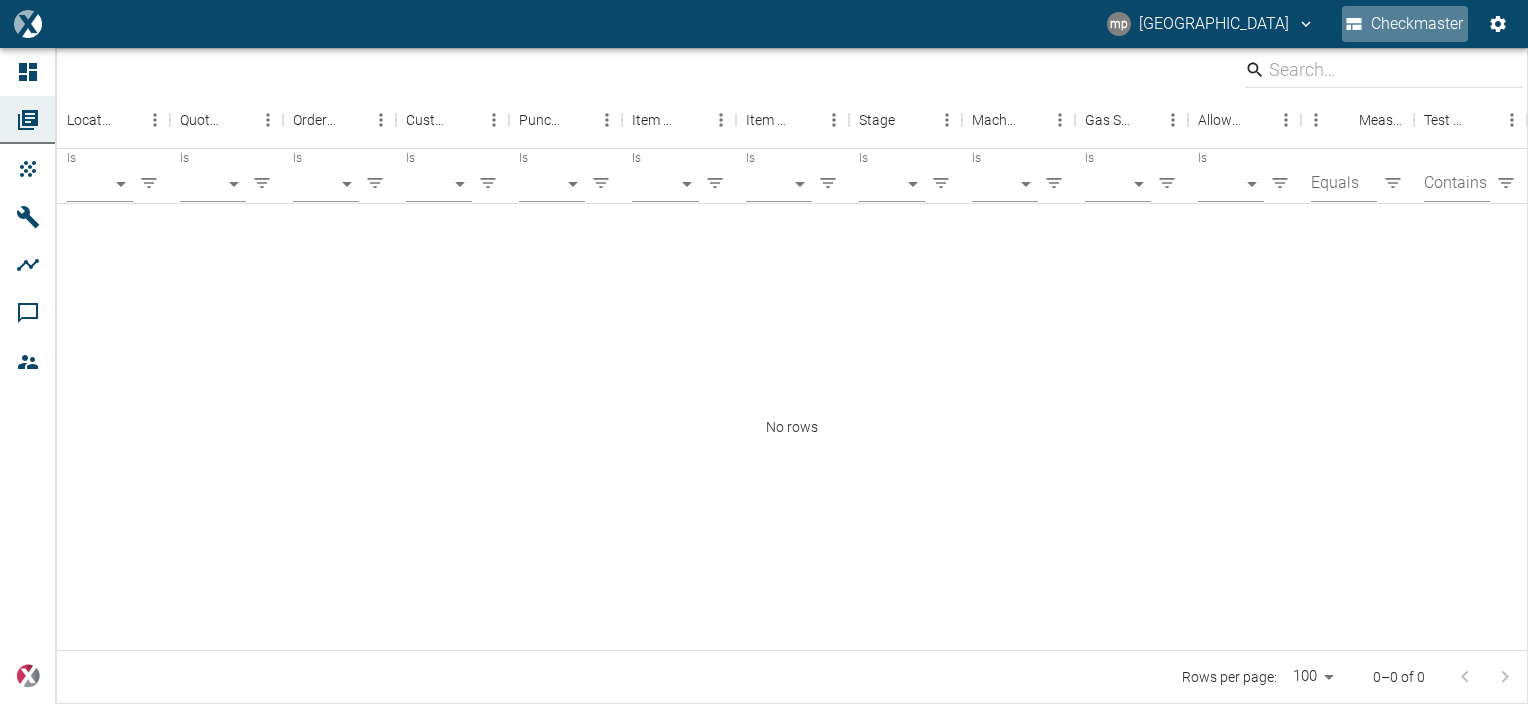 click on "Checkmaster" at bounding box center (1405, 24) 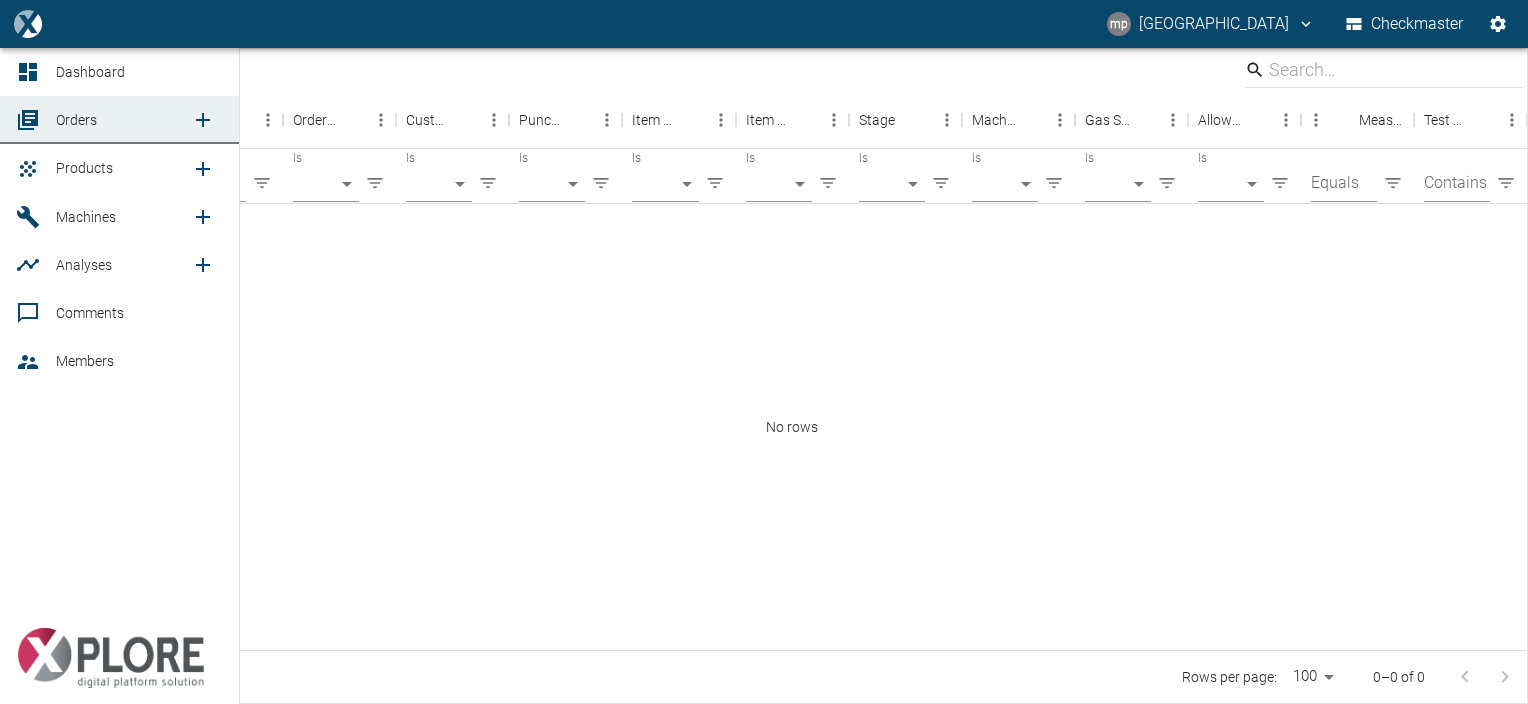 click on "Members" at bounding box center [119, 361] 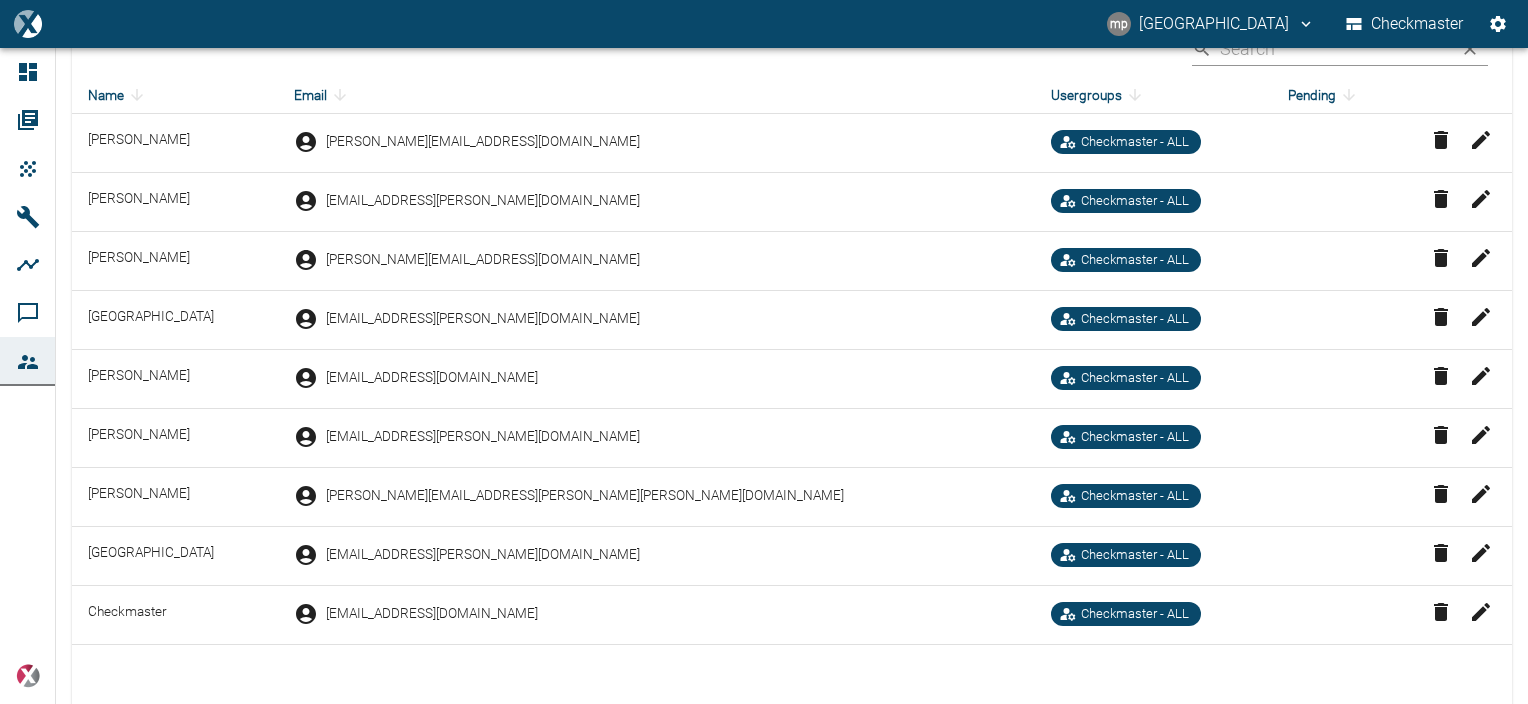 scroll, scrollTop: 199, scrollLeft: 0, axis: vertical 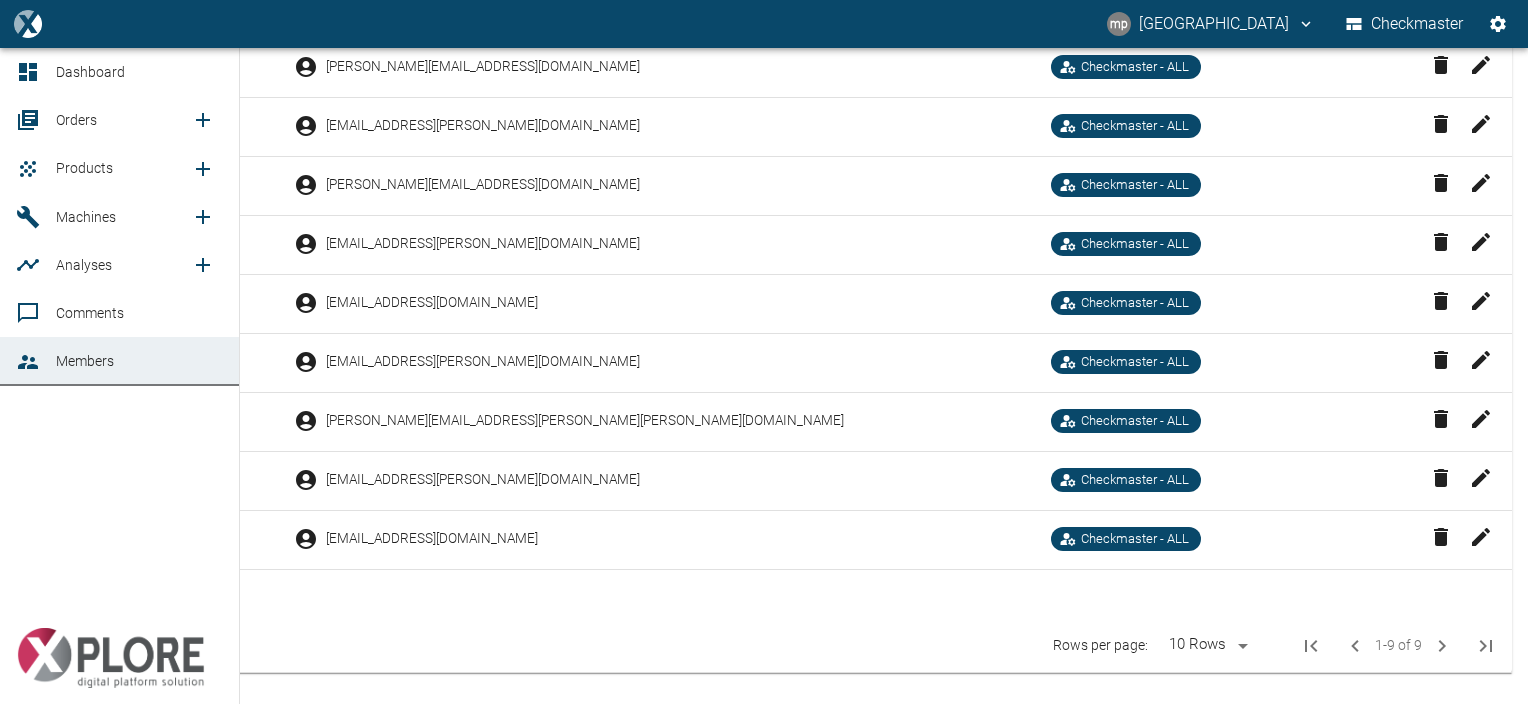 click on "Orders" at bounding box center (123, 120) 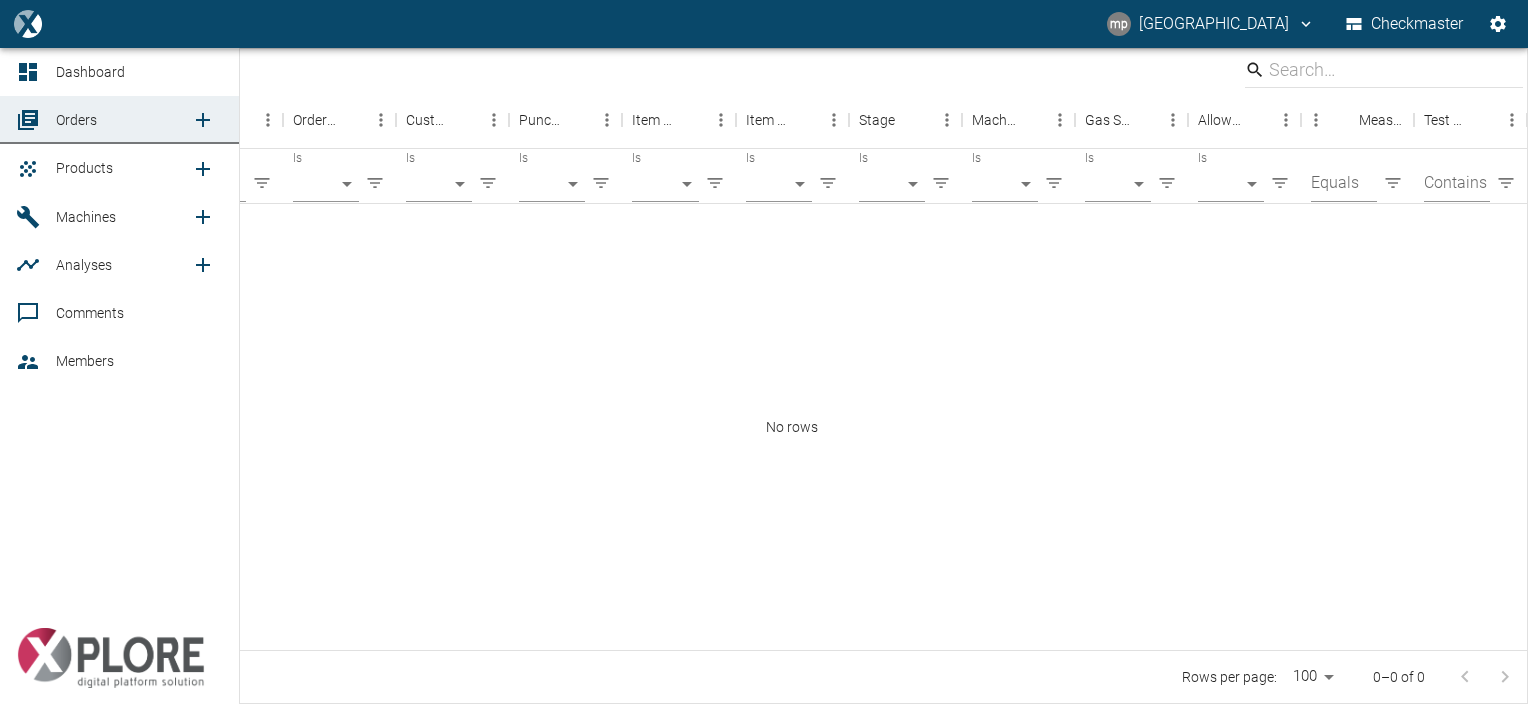 scroll, scrollTop: 0, scrollLeft: 0, axis: both 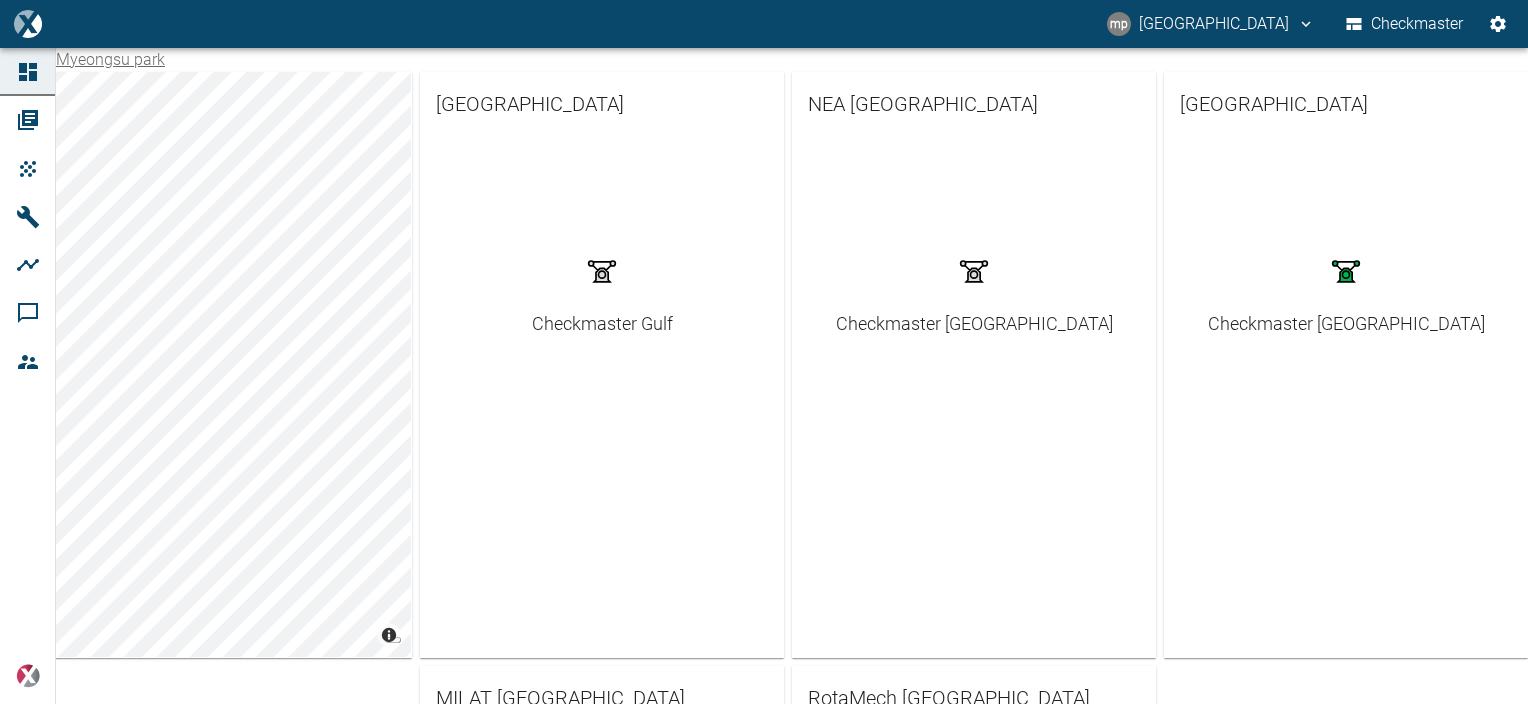 click on "©  Carto  ©  OpenStreetMap  contributors [GEOGRAPHIC_DATA] Checkmaster [GEOGRAPHIC_DATA] Checkmaster [GEOGRAPHIC_DATA] [GEOGRAPHIC_DATA] Checkmaster [GEOGRAPHIC_DATA] [GEOGRAPHIC_DATA] [GEOGRAPHIC_DATA] Checkmaster [GEOGRAPHIC_DATA] RotaMech [GEOGRAPHIC_DATA] Checkmaster [GEOGRAPHIC_DATA]" at bounding box center [784, 361] 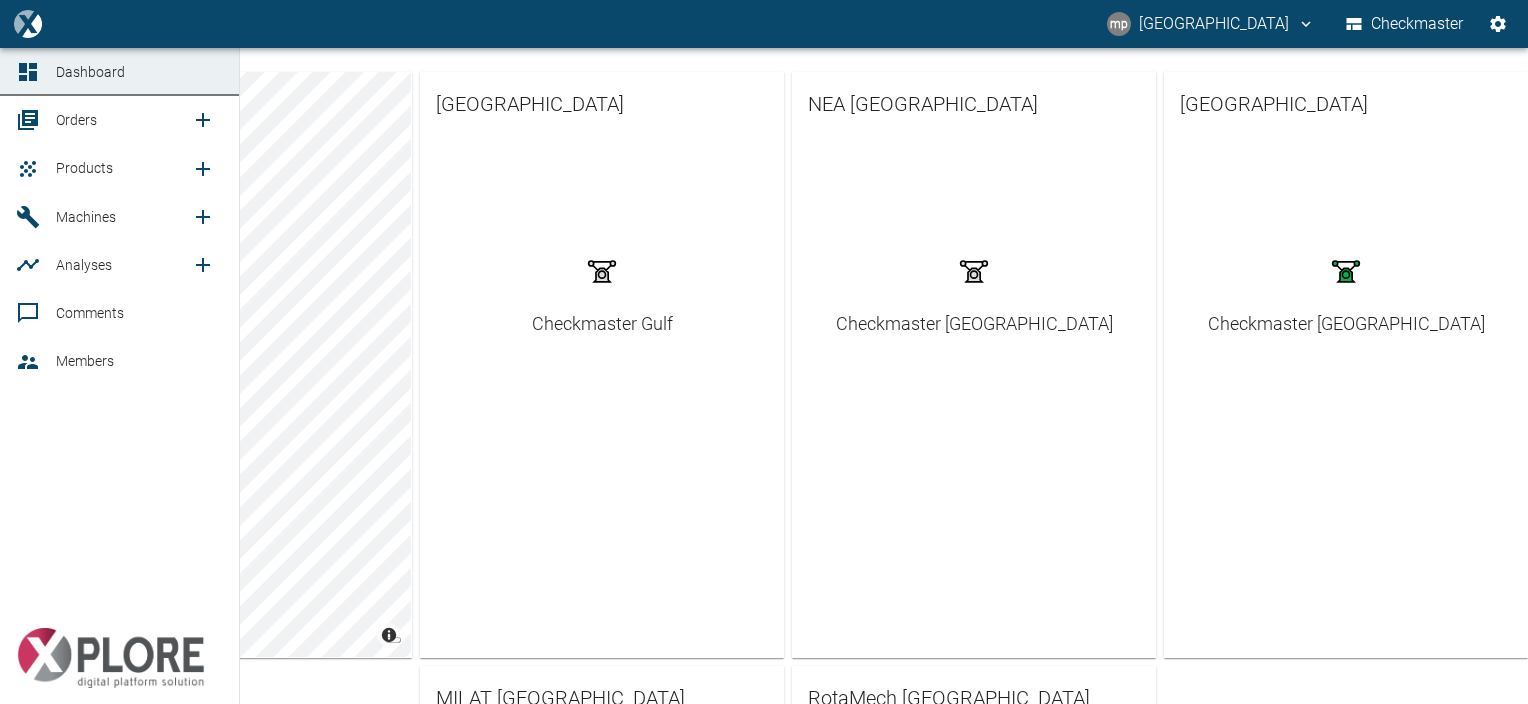 click 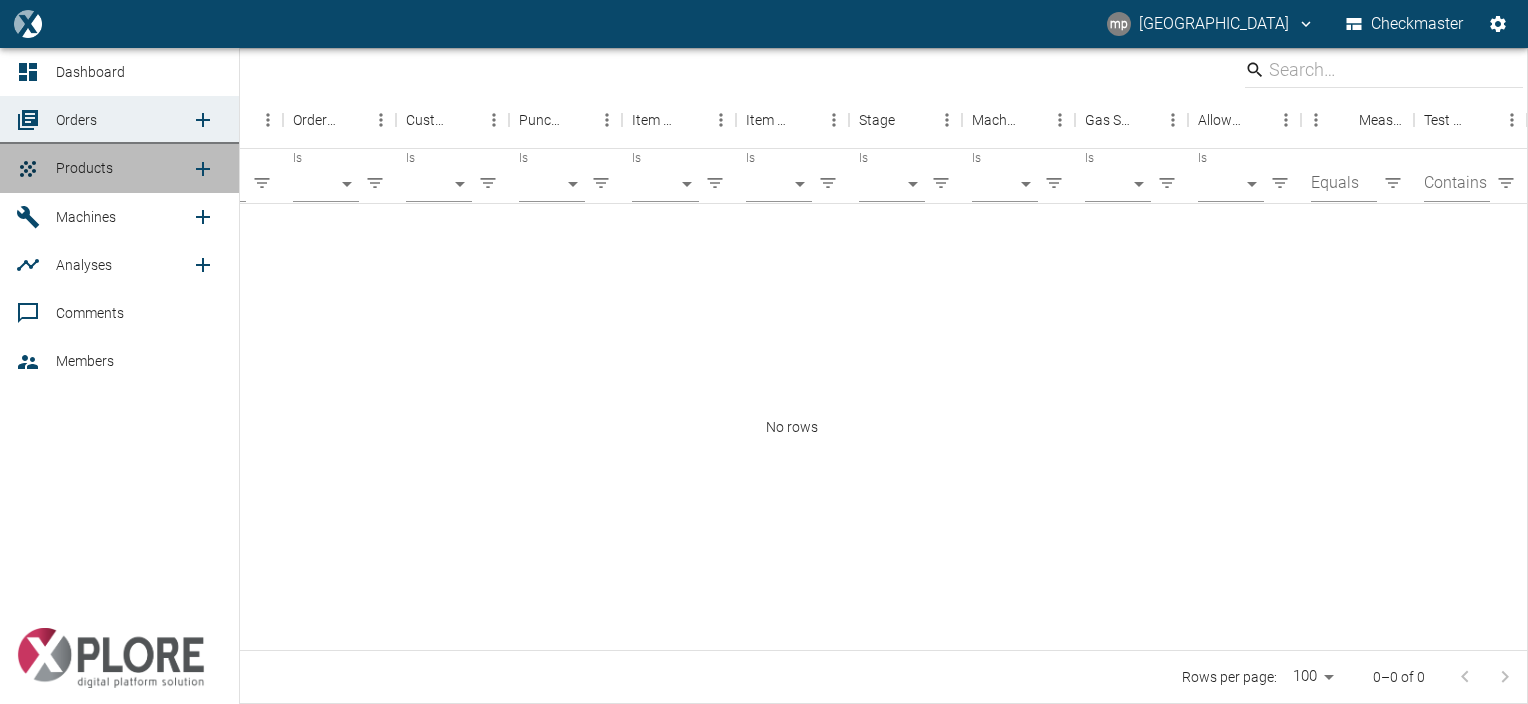 click on "Products" at bounding box center [123, 168] 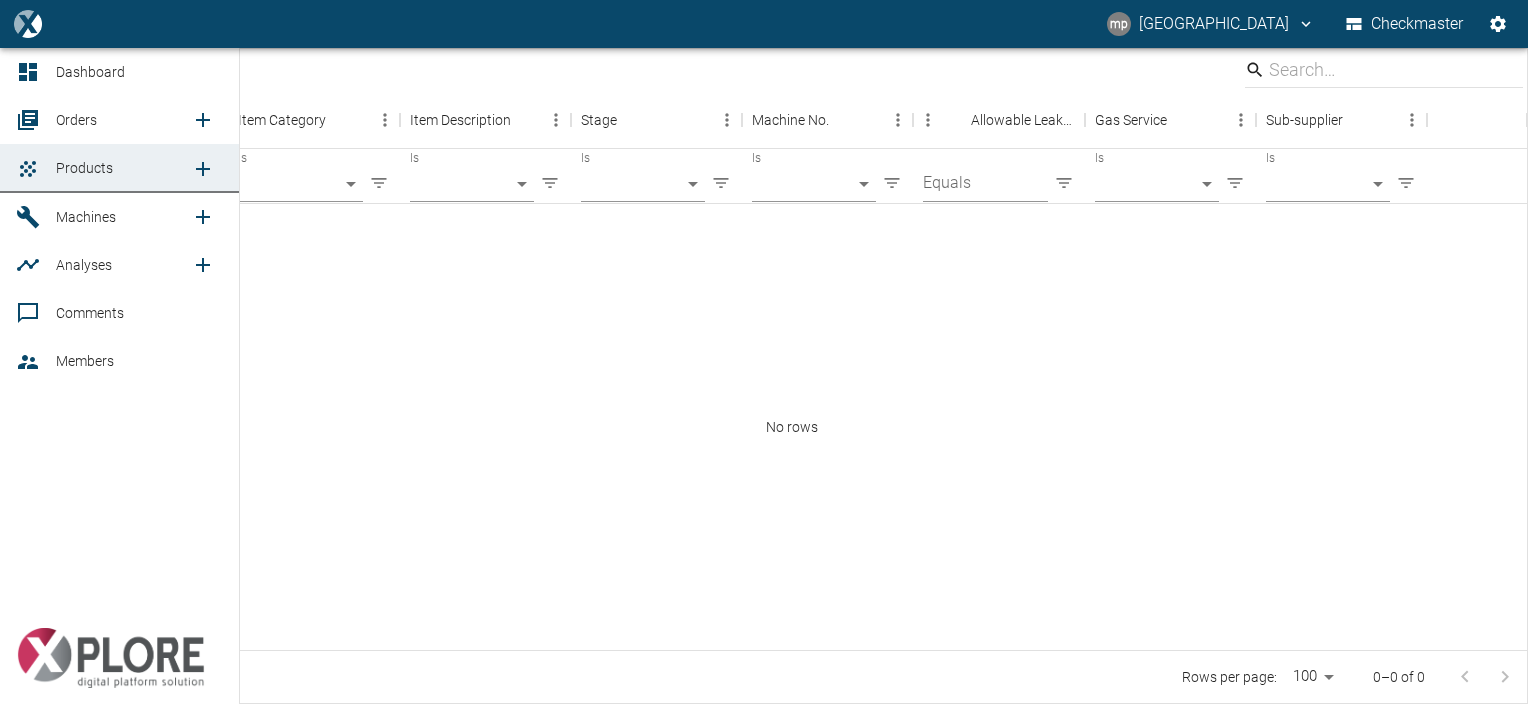 click 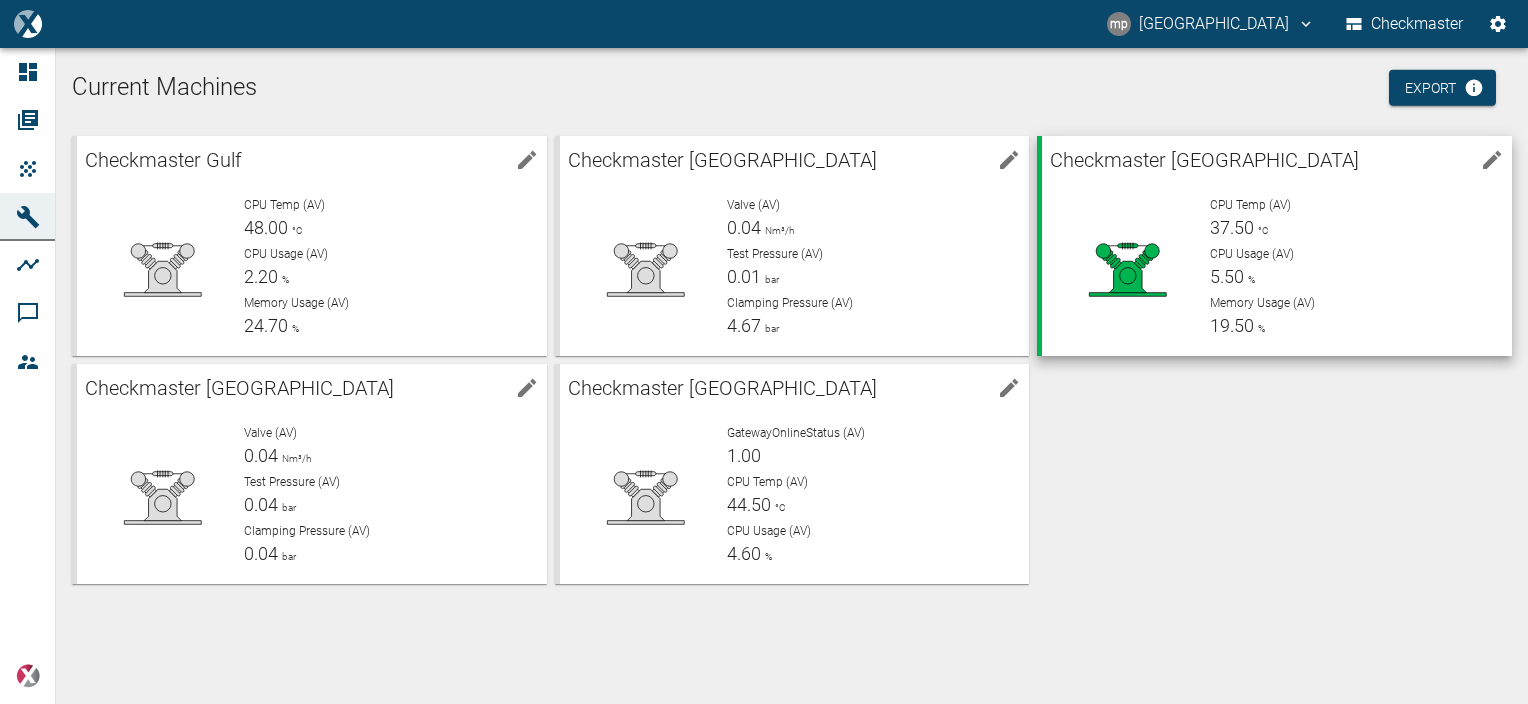 click on "5.50" at bounding box center (1227, 276) 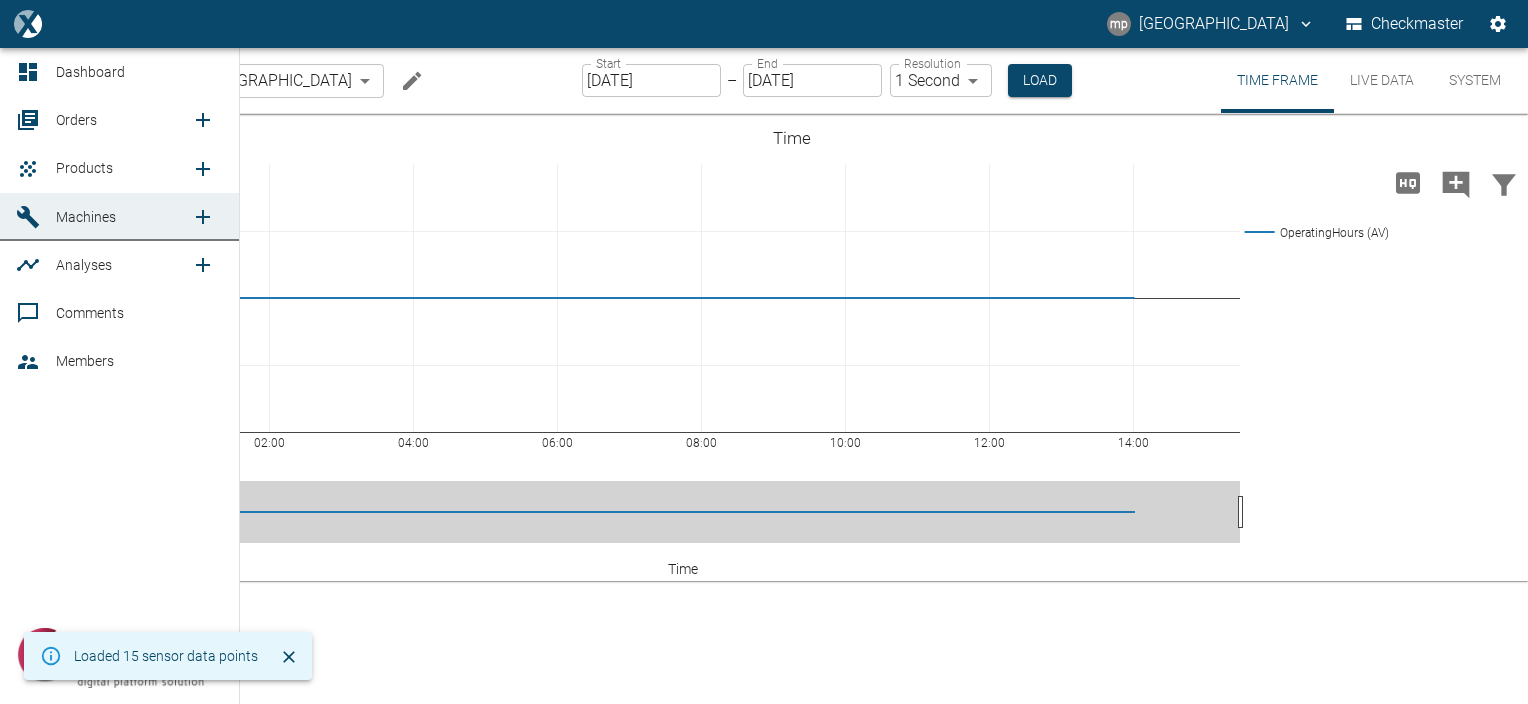 click on "Products" at bounding box center (84, 168) 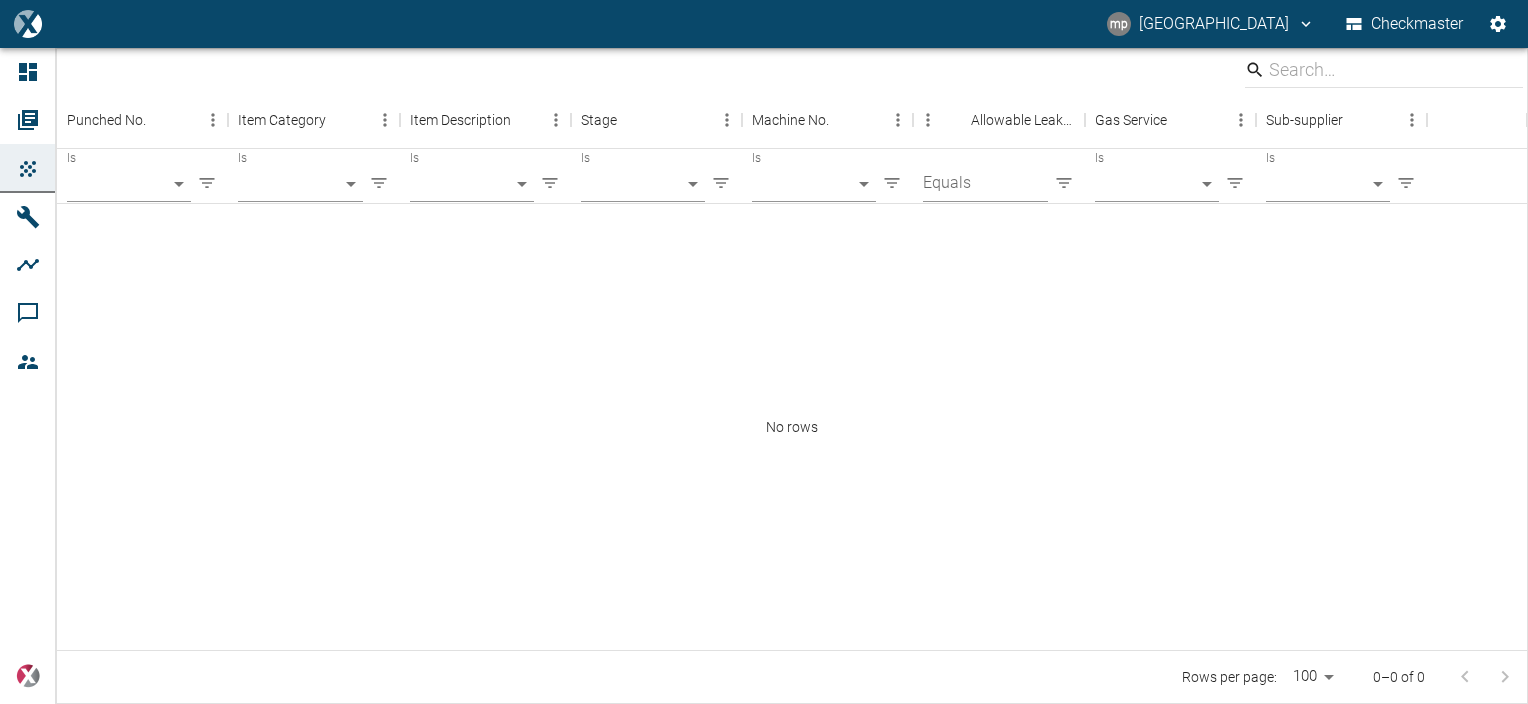 click on "No rows" at bounding box center [792, 427] 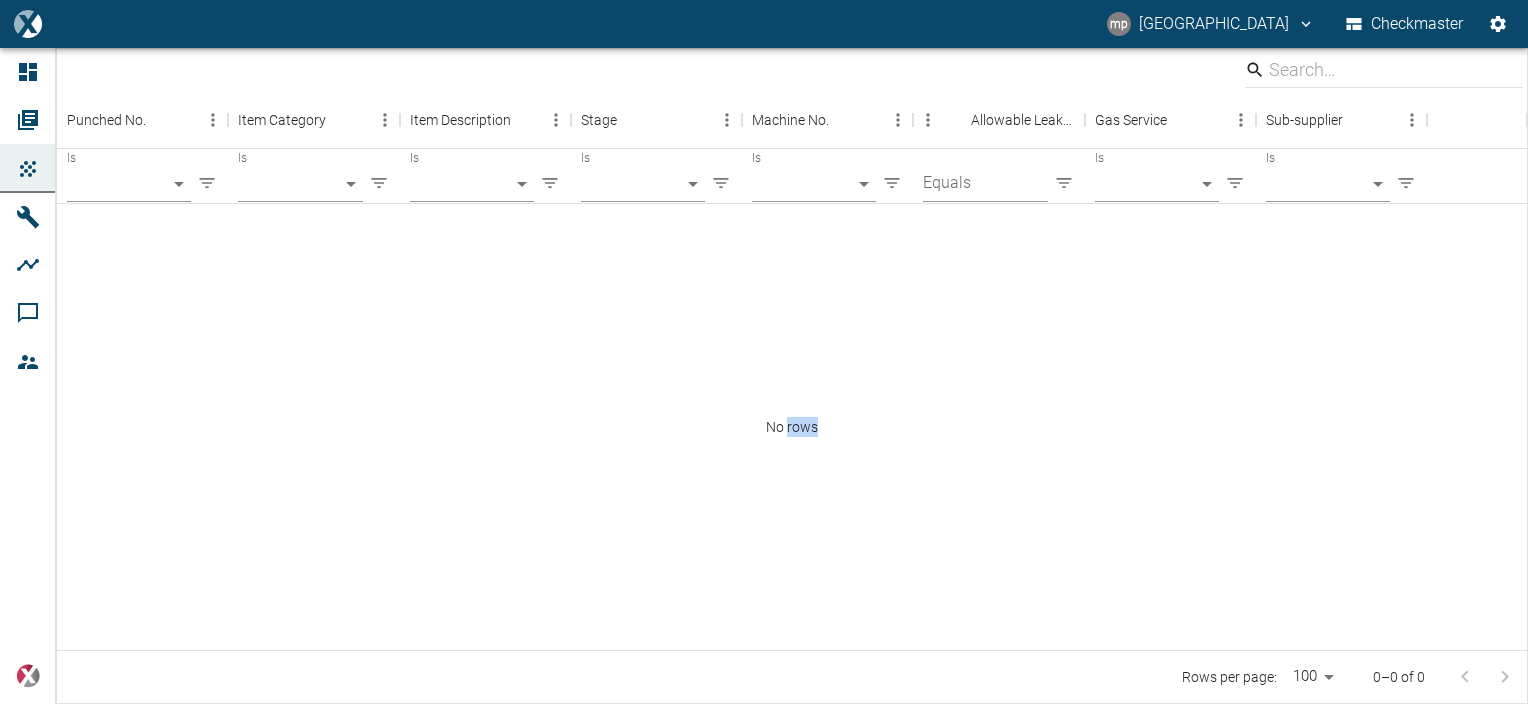click on "No rows" at bounding box center [792, 427] 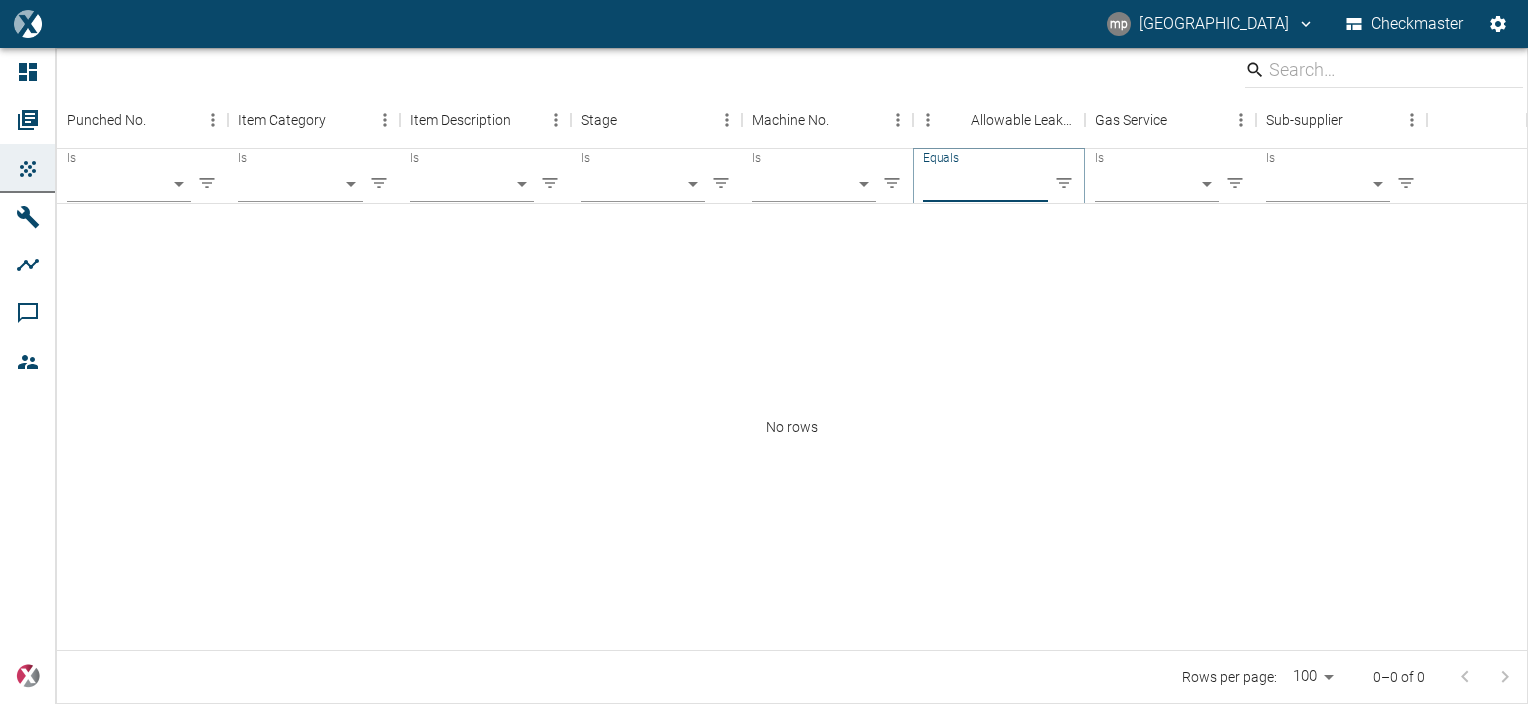 click on "Equals" at bounding box center [985, 184] 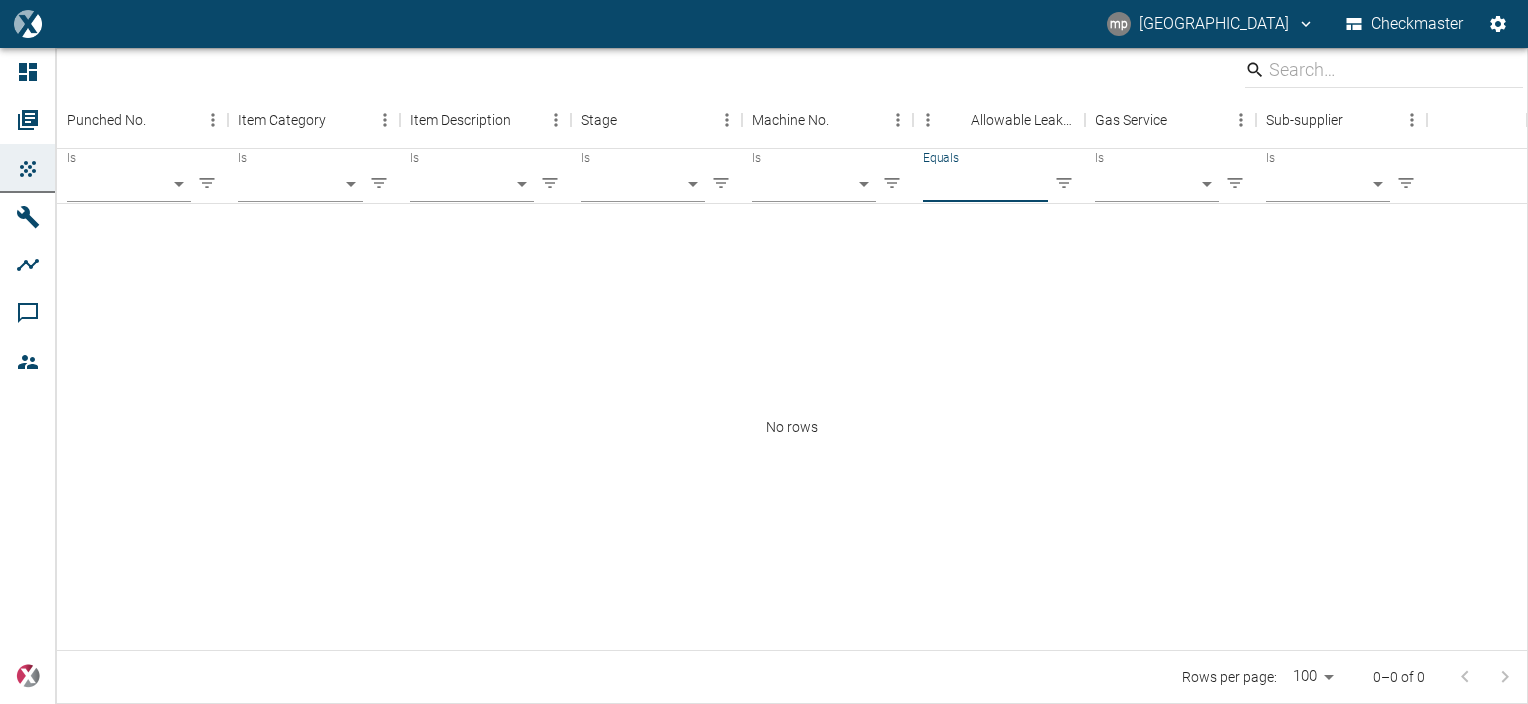 drag, startPoint x: 557, startPoint y: 291, endPoint x: 516, endPoint y: 275, distance: 44.011364 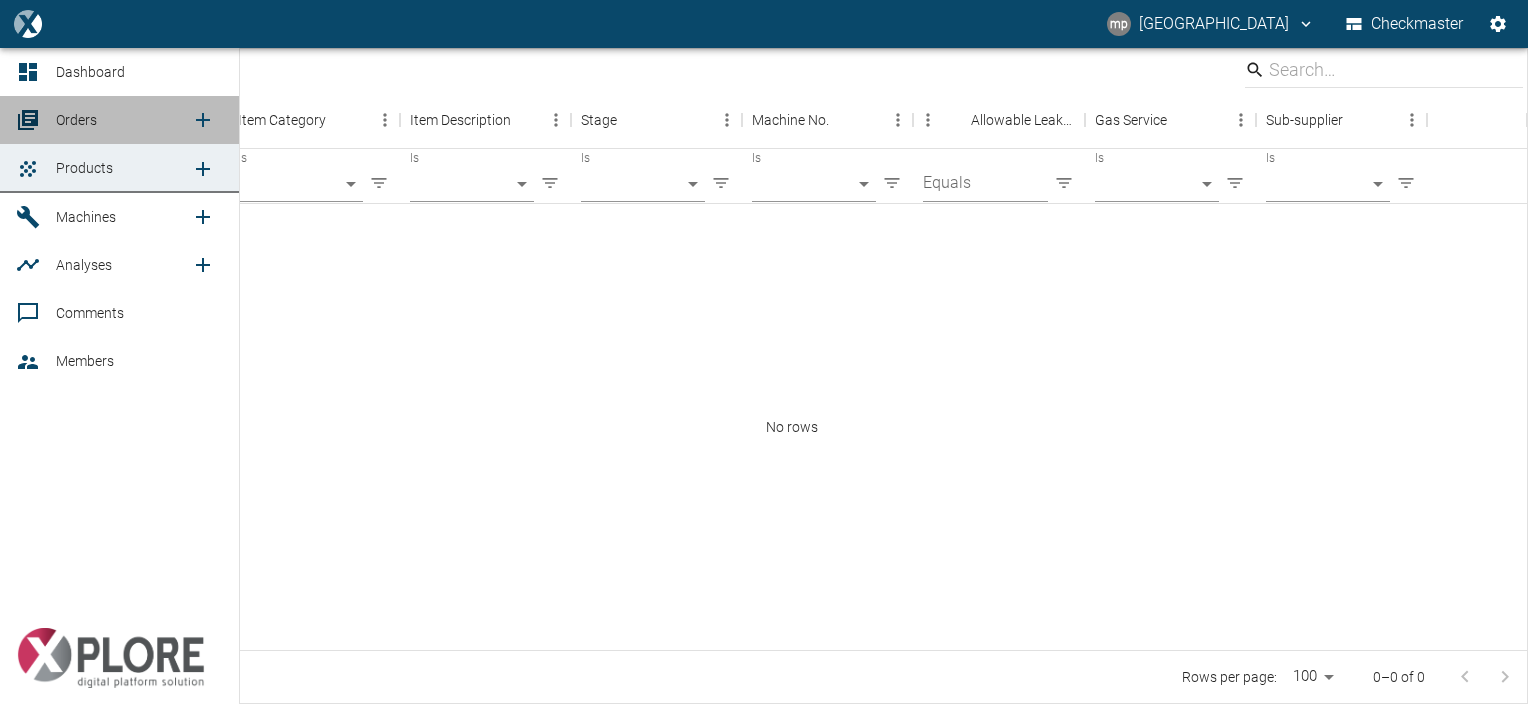 click on "Orders" at bounding box center [76, 120] 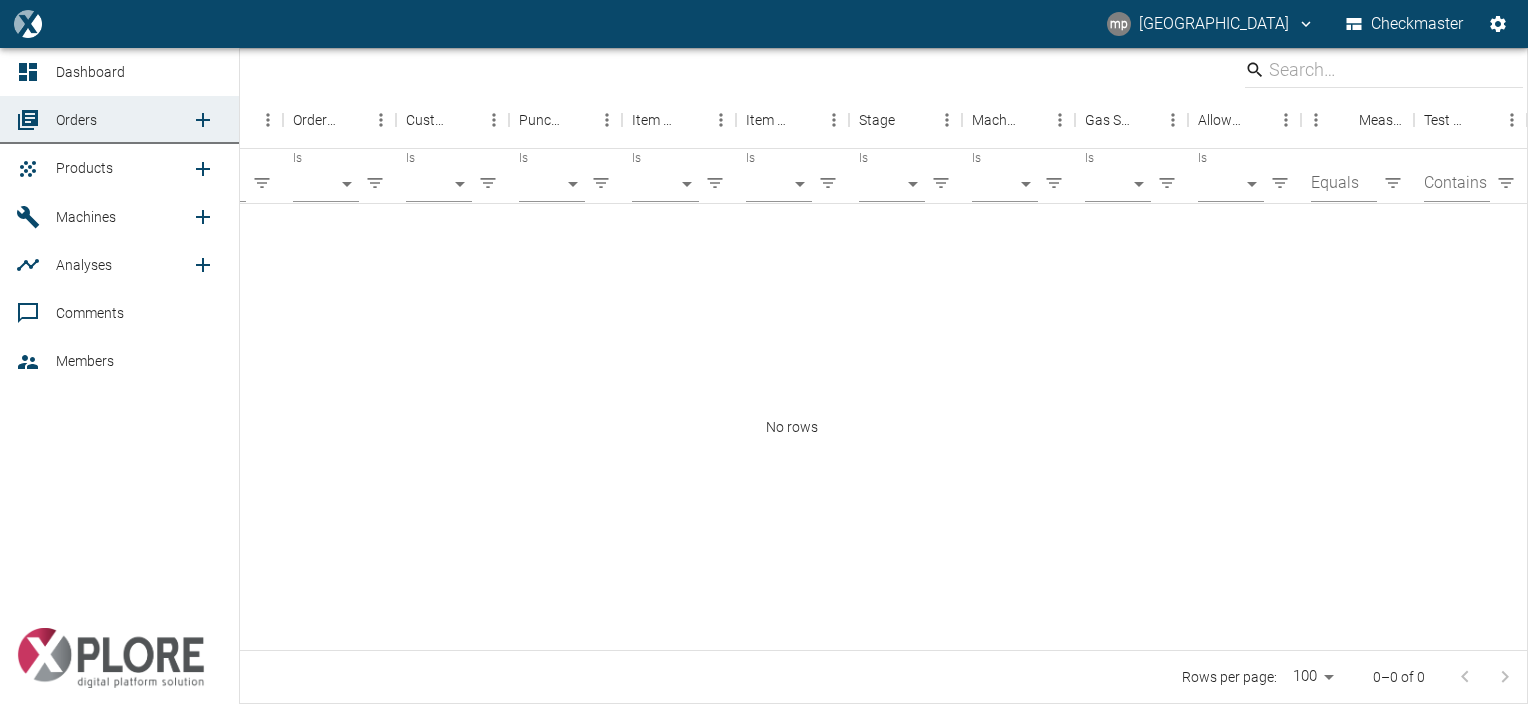 click on "Machines" at bounding box center (123, 217) 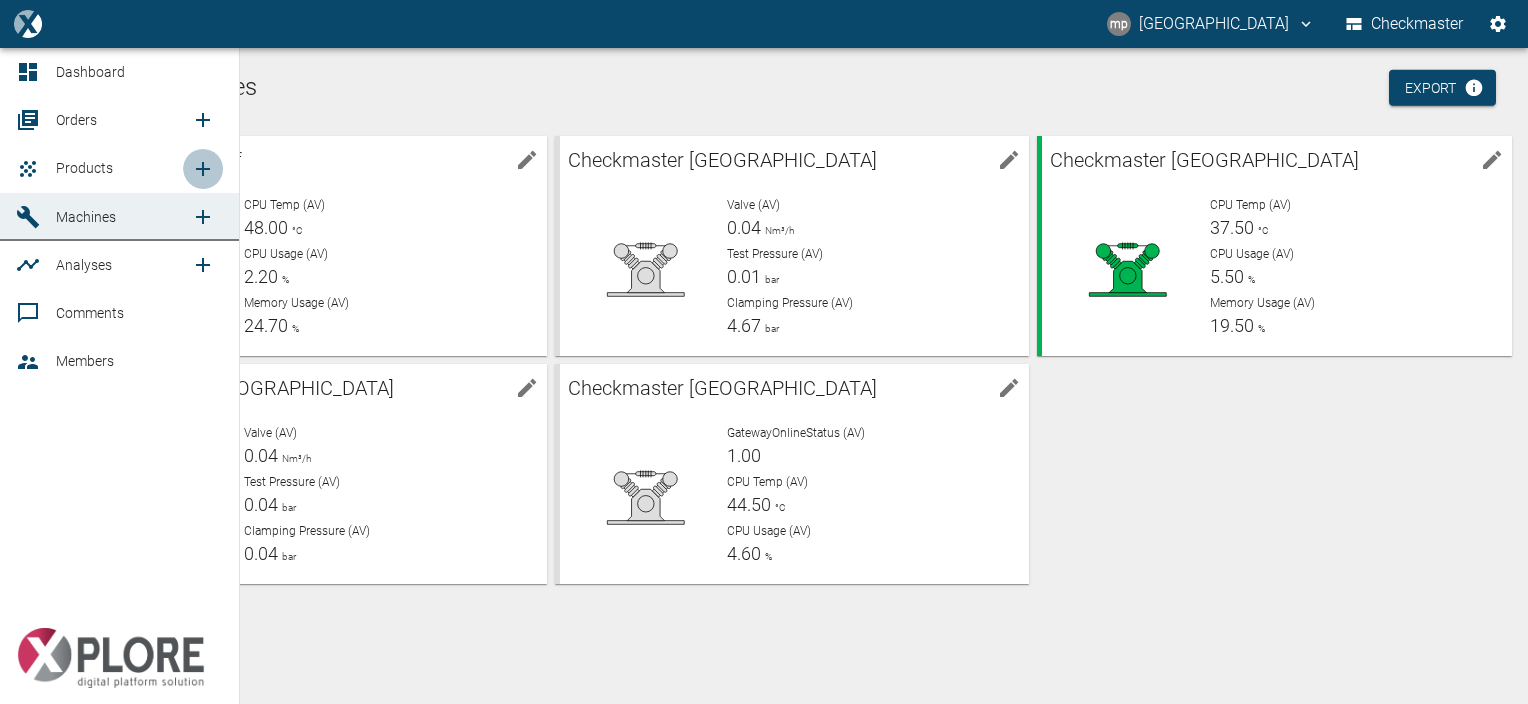 click 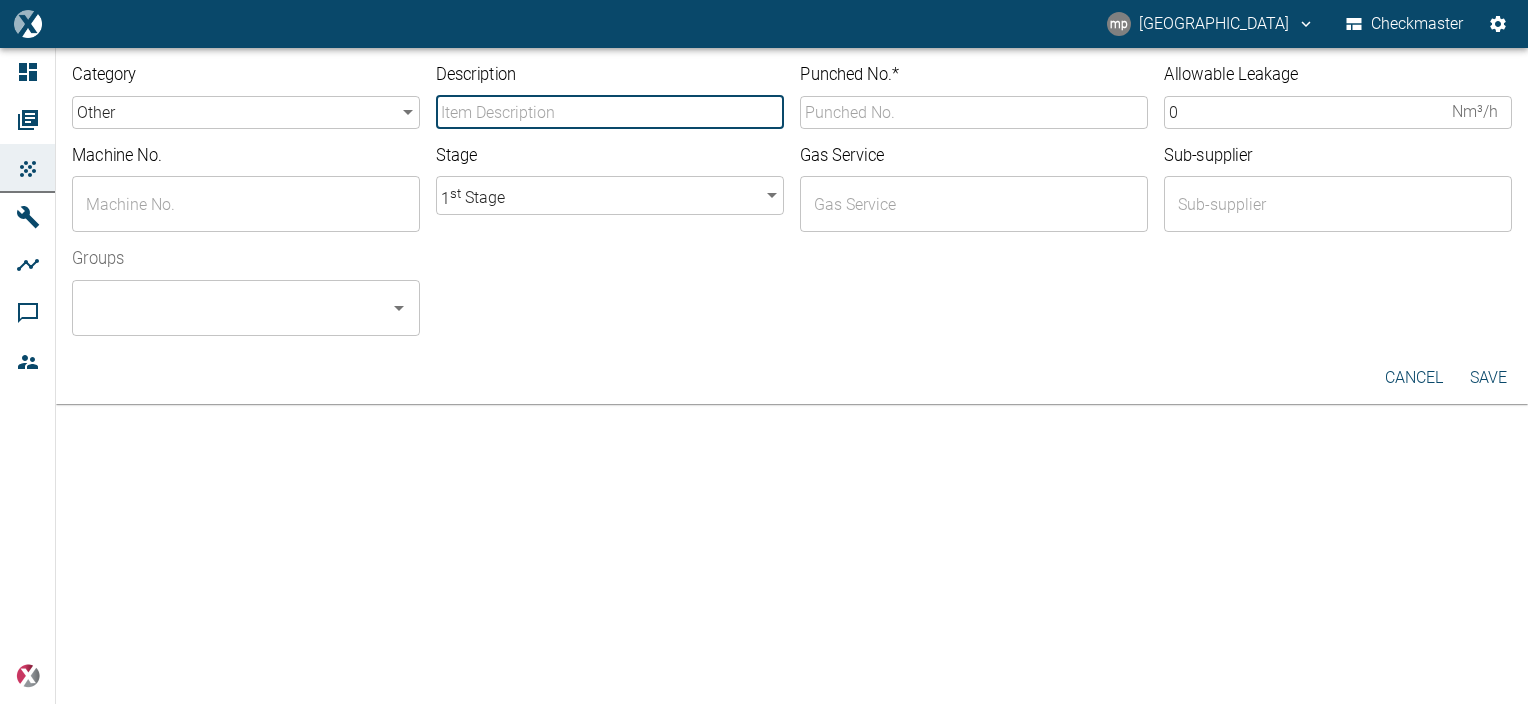 click on "Description" at bounding box center (610, 112) 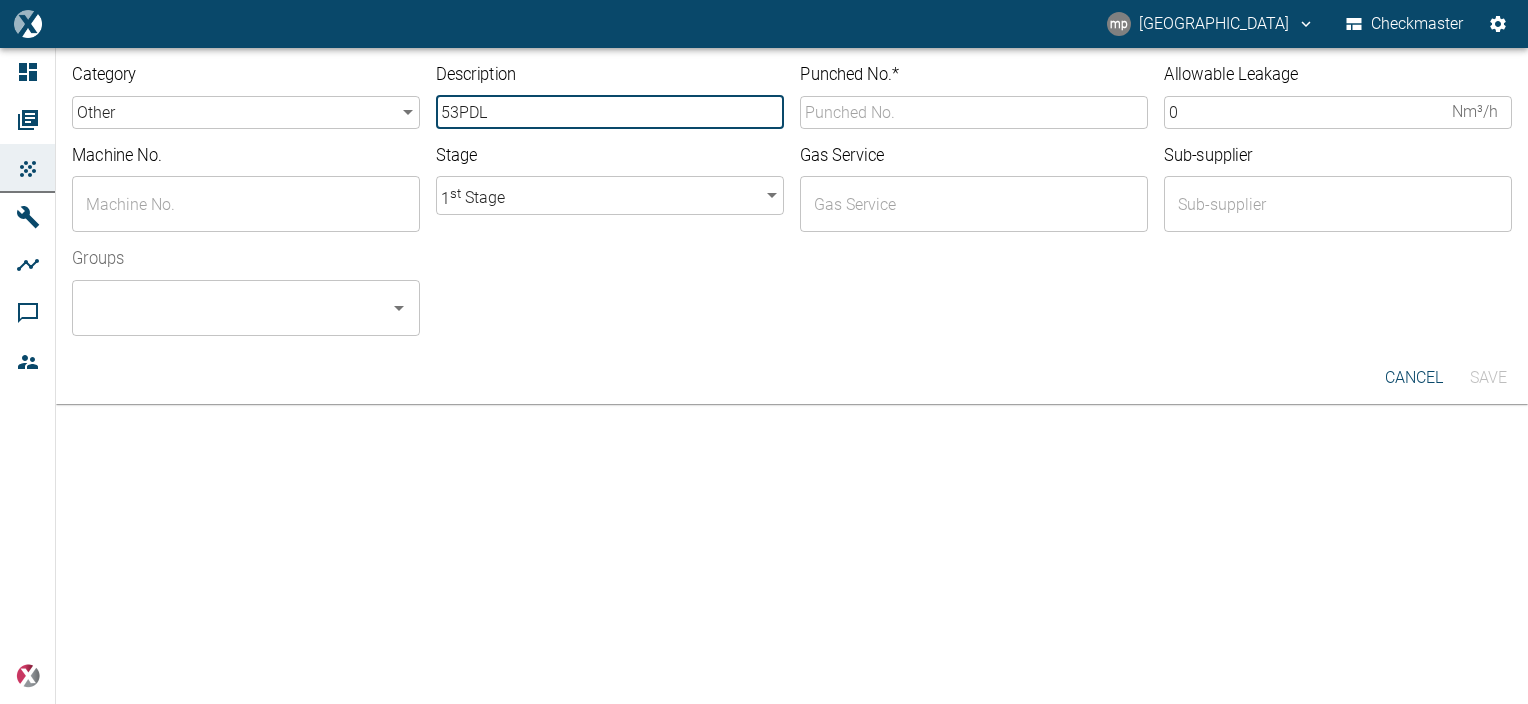 drag, startPoint x: 497, startPoint y: 118, endPoint x: 386, endPoint y: 117, distance: 111.0045 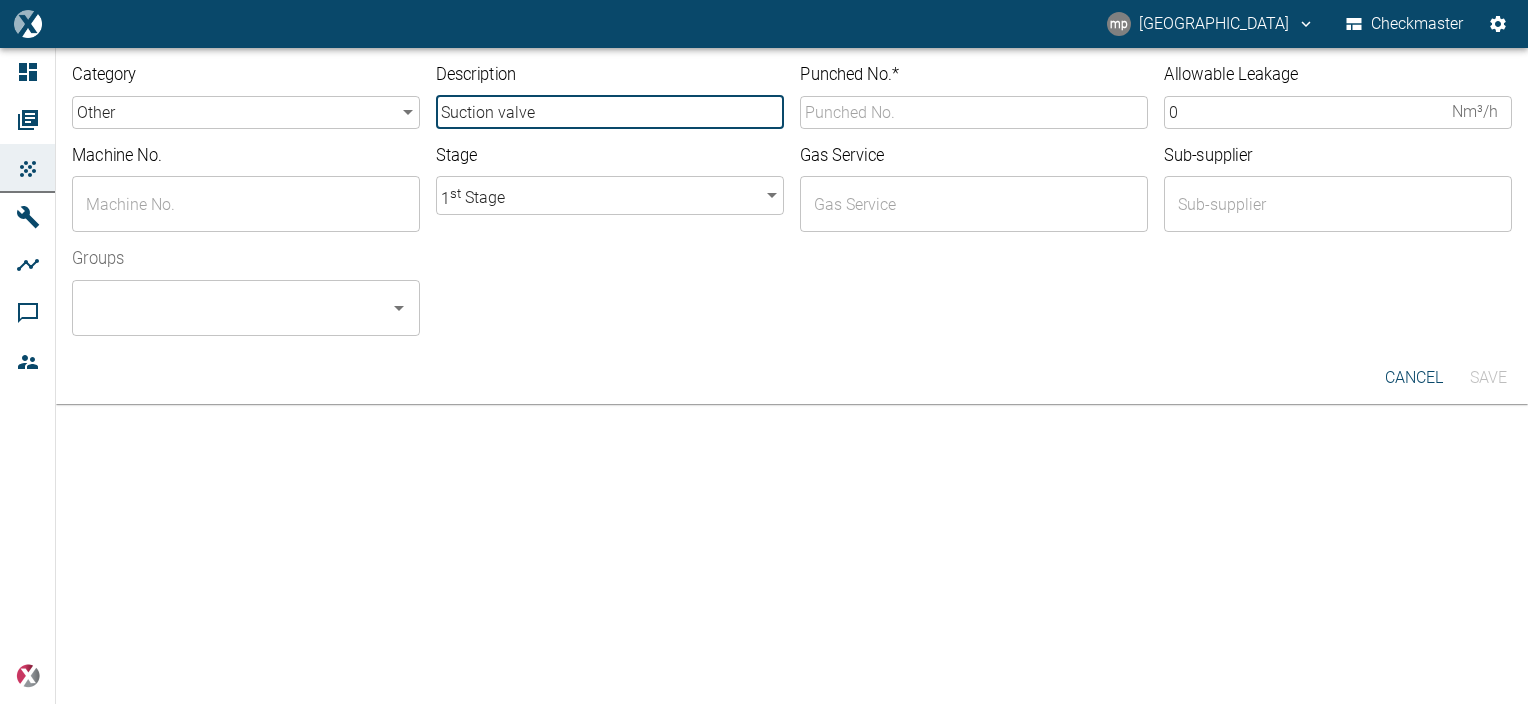 type on "Suction valve" 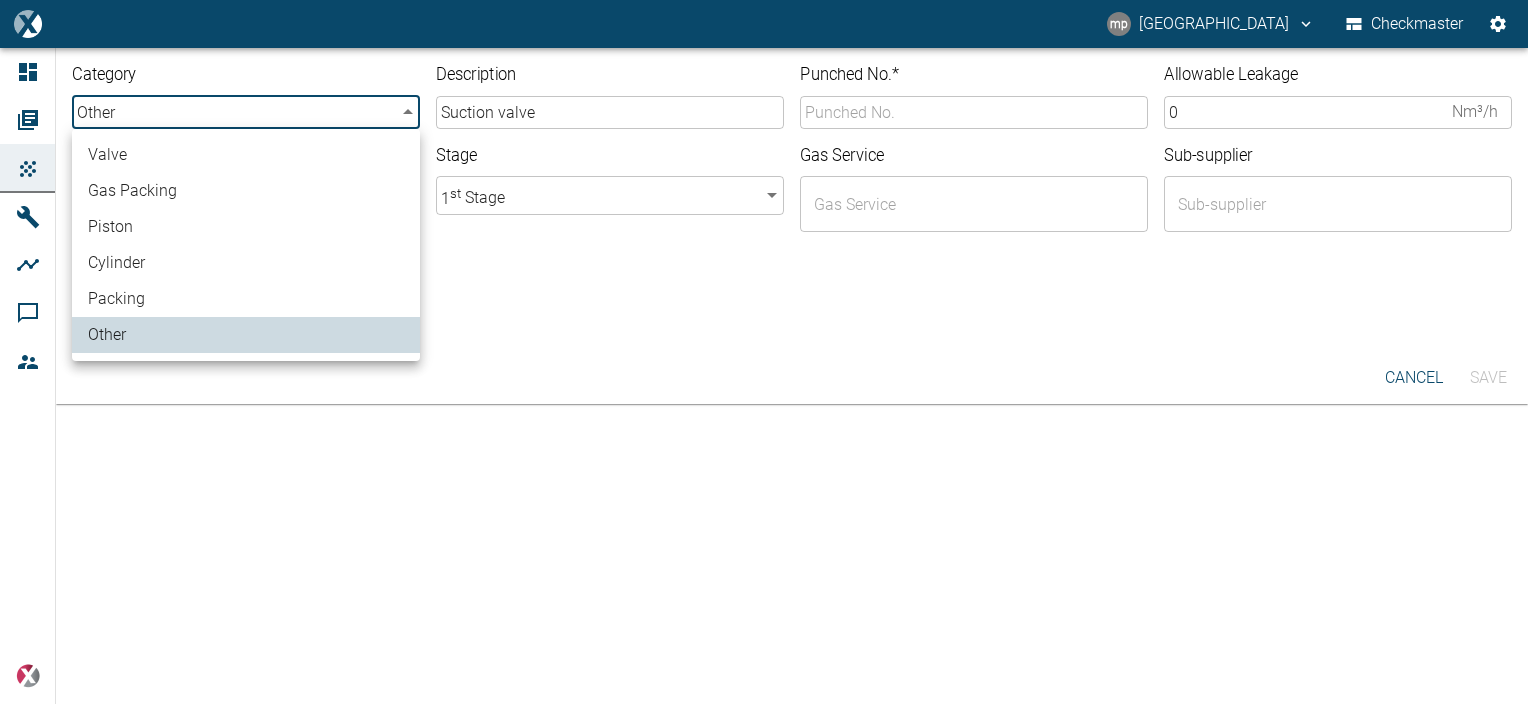 click on "valve" at bounding box center [246, 155] 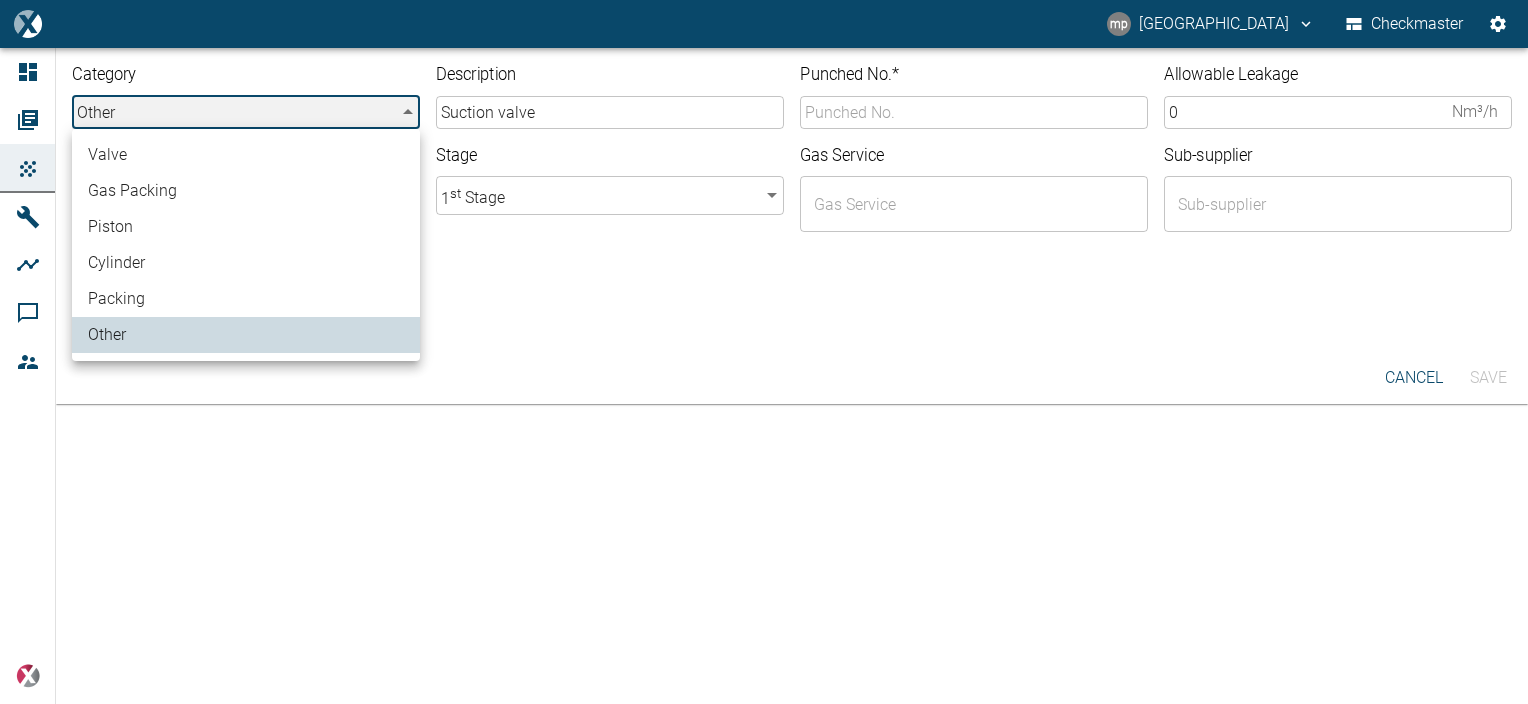 type on "valve" 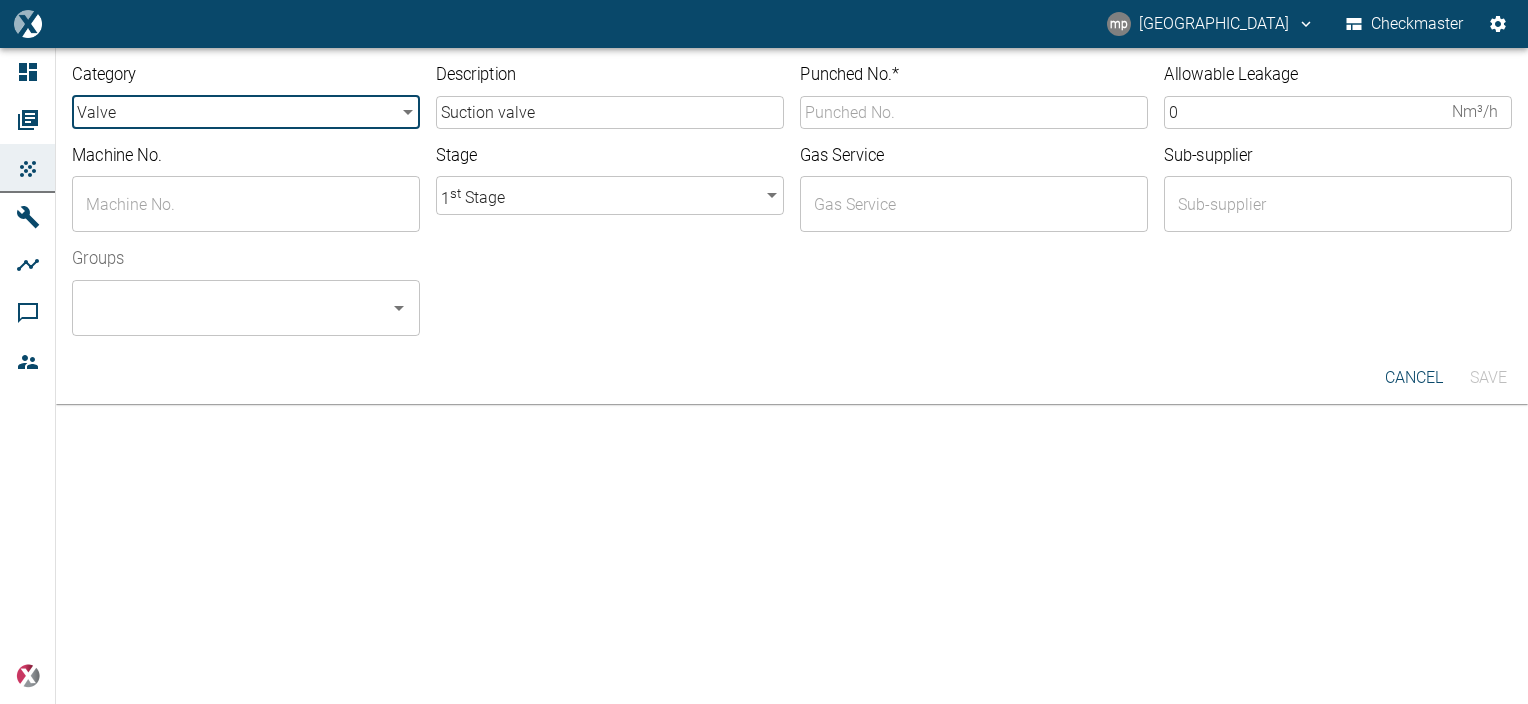 click on "Punched No. *" at bounding box center (974, 112) 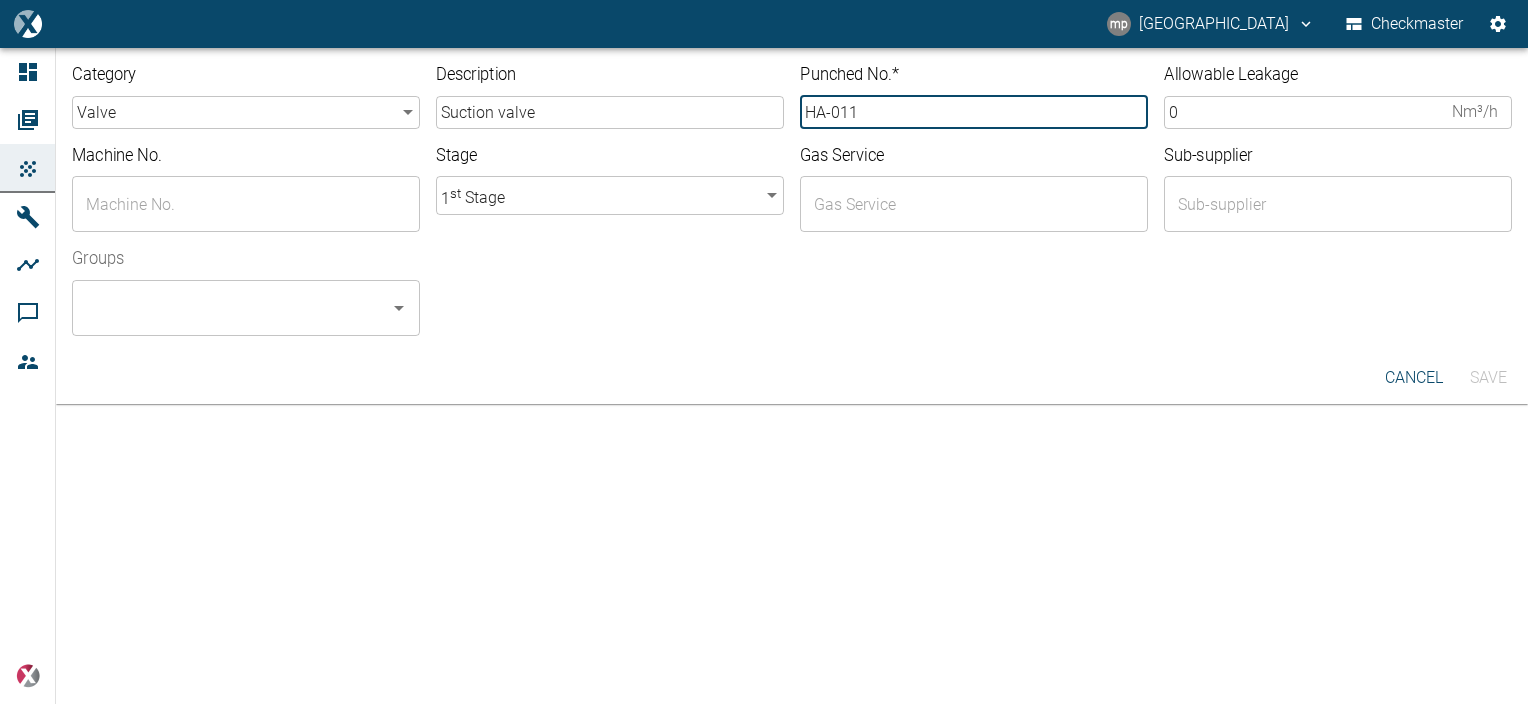 type on "HA-011" 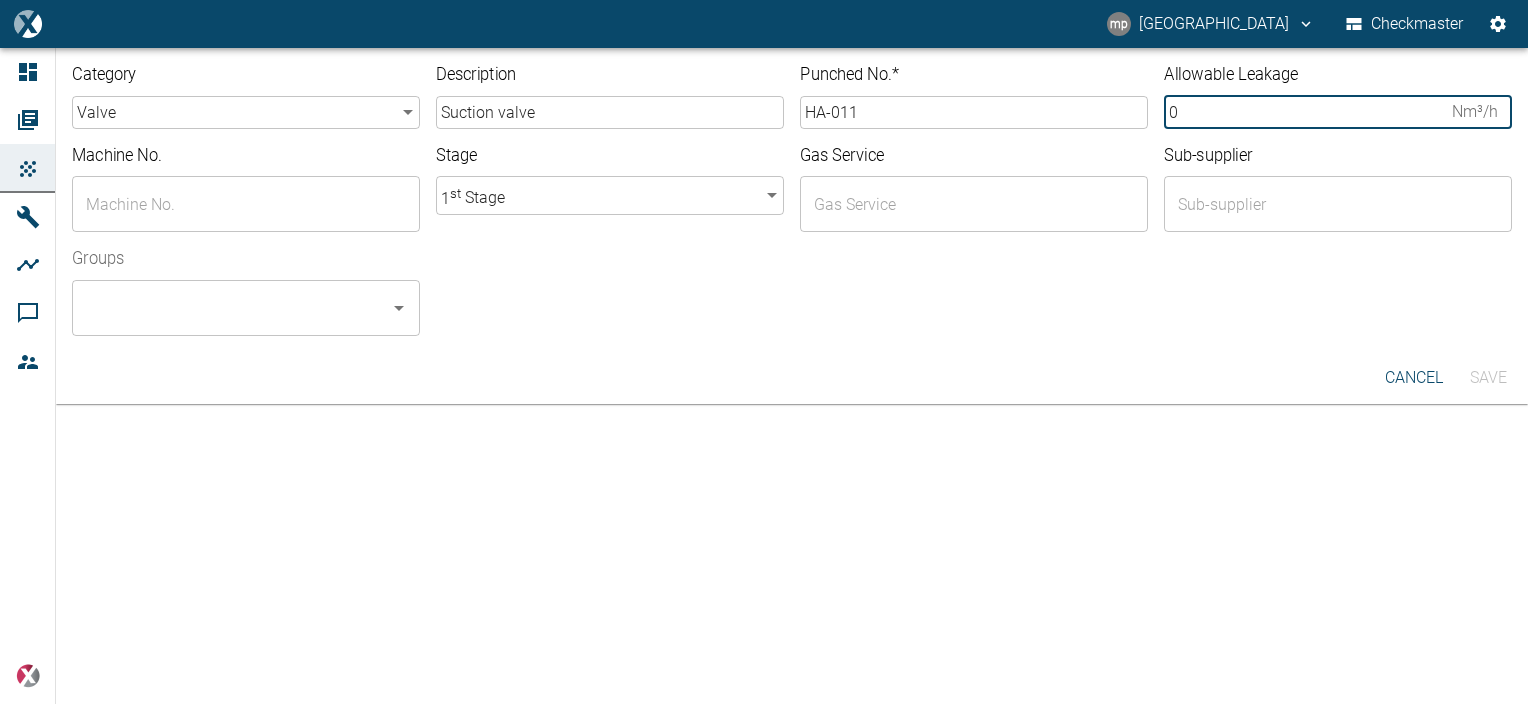 drag, startPoint x: 1198, startPoint y: 115, endPoint x: 1122, endPoint y: 116, distance: 76.00658 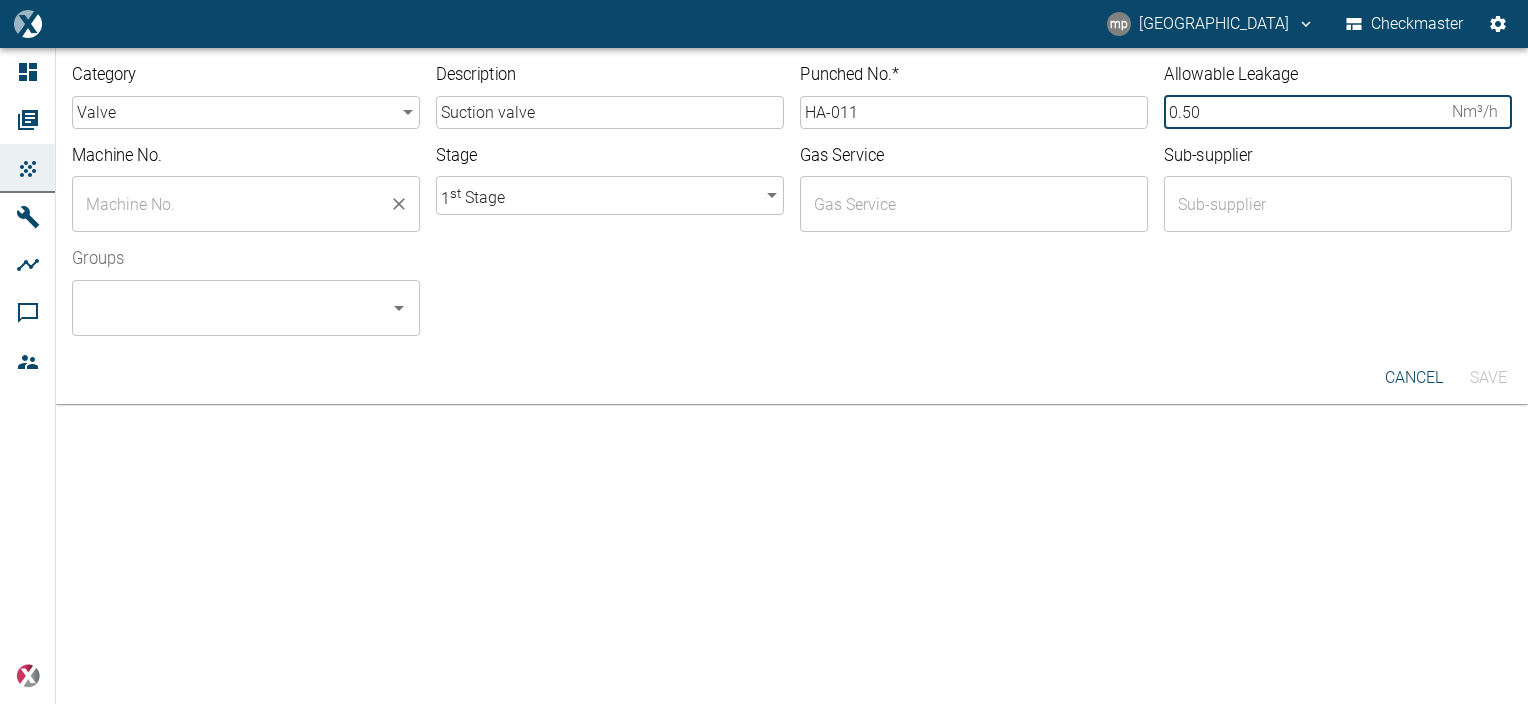 type on "0.50" 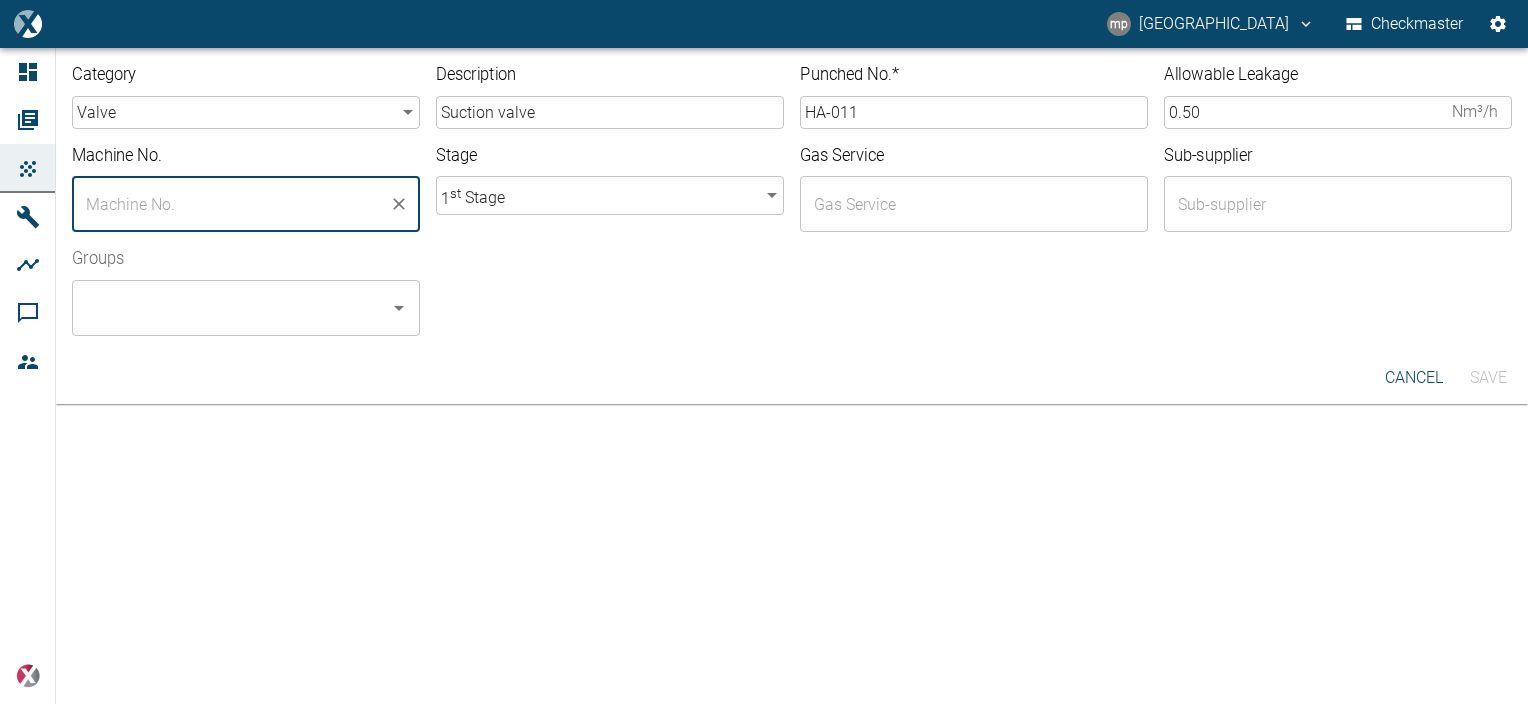 click at bounding box center (231, 204) 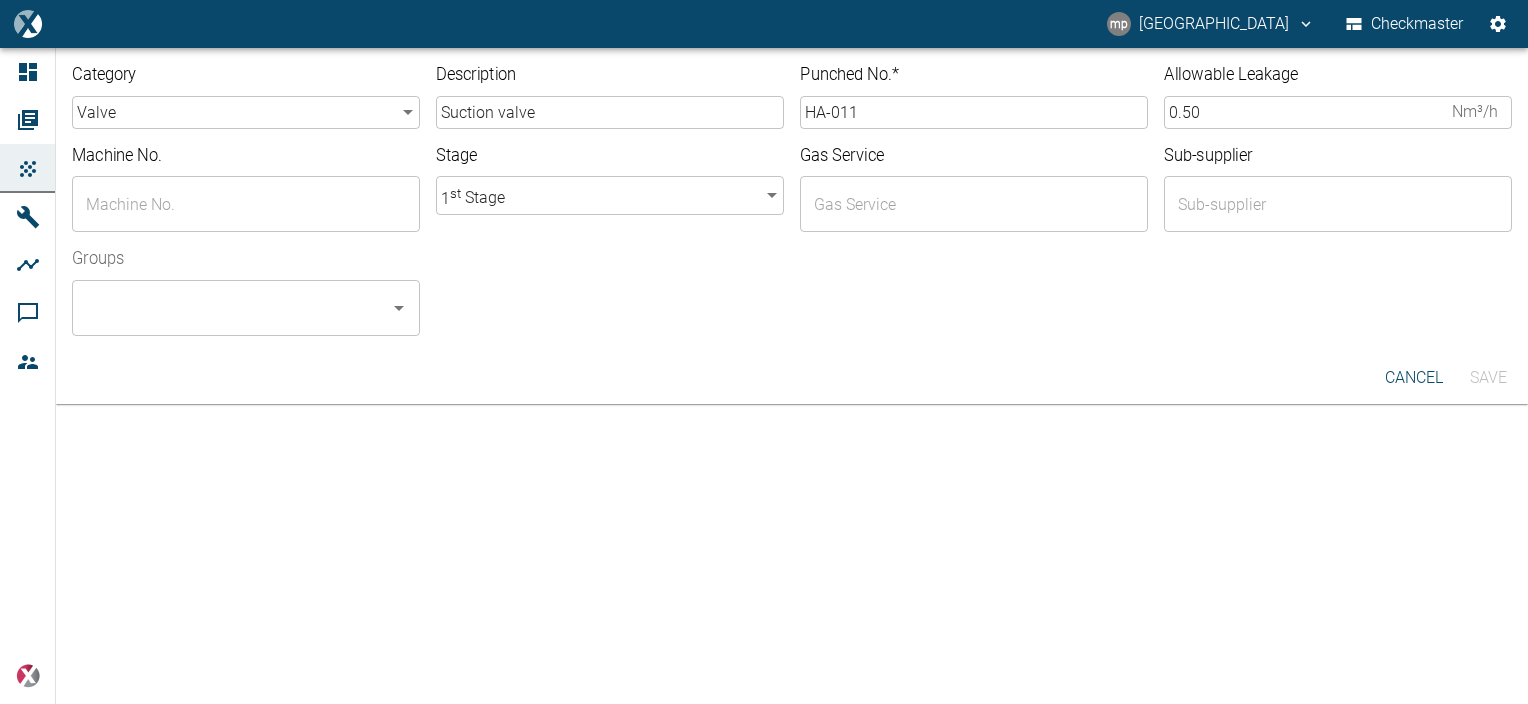 drag, startPoint x: 1076, startPoint y: 578, endPoint x: 1519, endPoint y: 52, distance: 687.69543 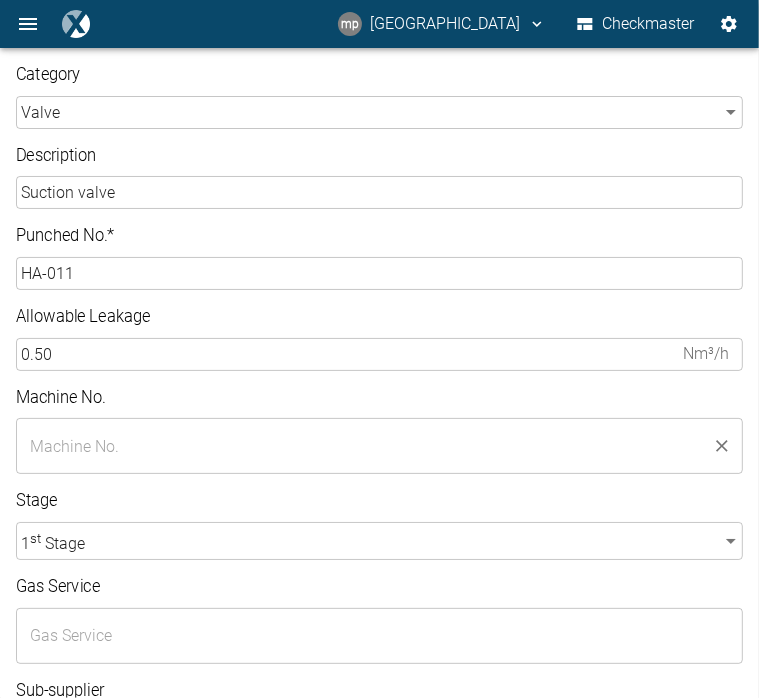 click at bounding box center (364, 446) 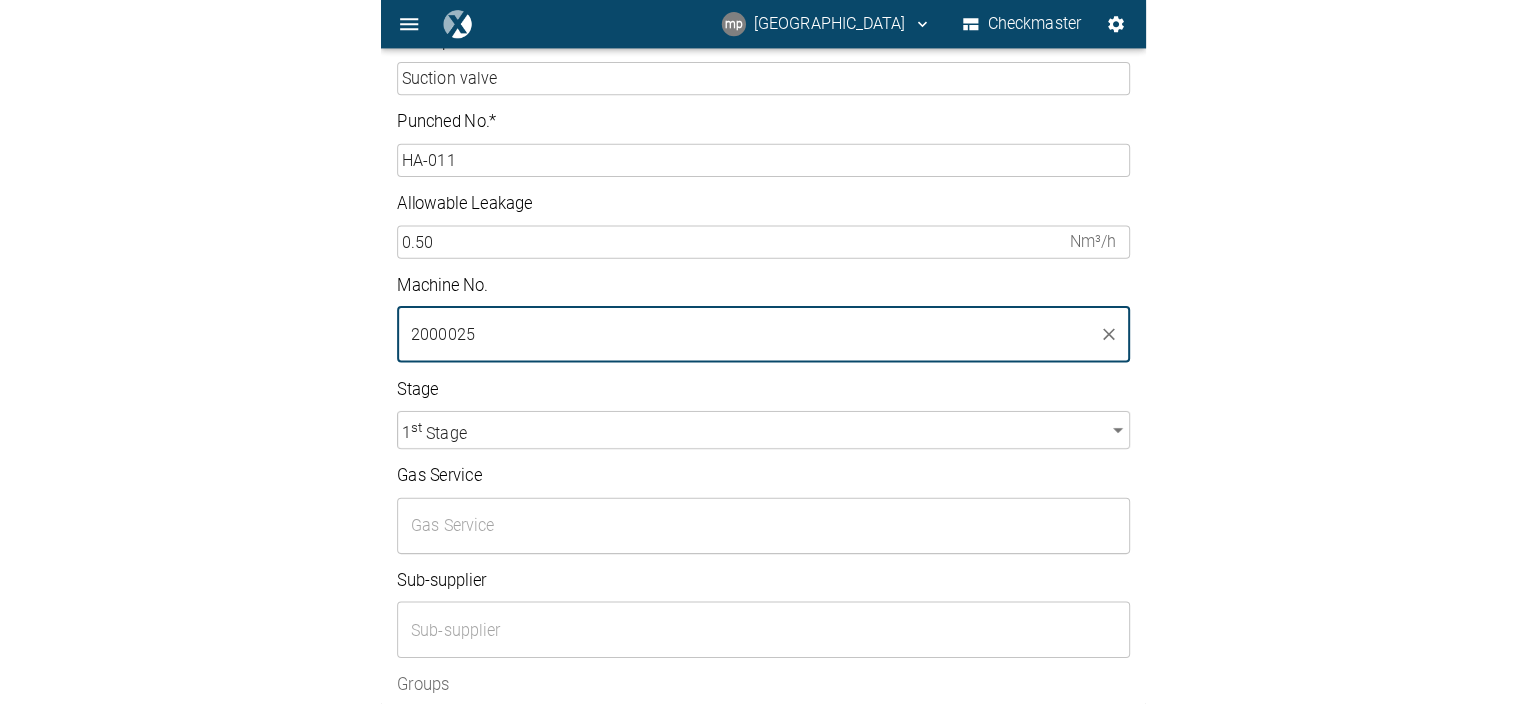 scroll, scrollTop: 200, scrollLeft: 0, axis: vertical 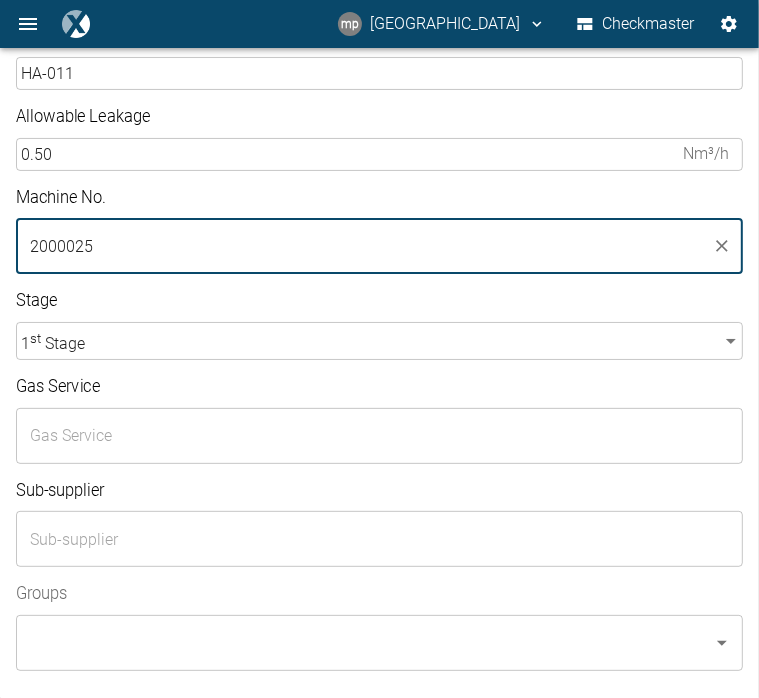 type on "2000025" 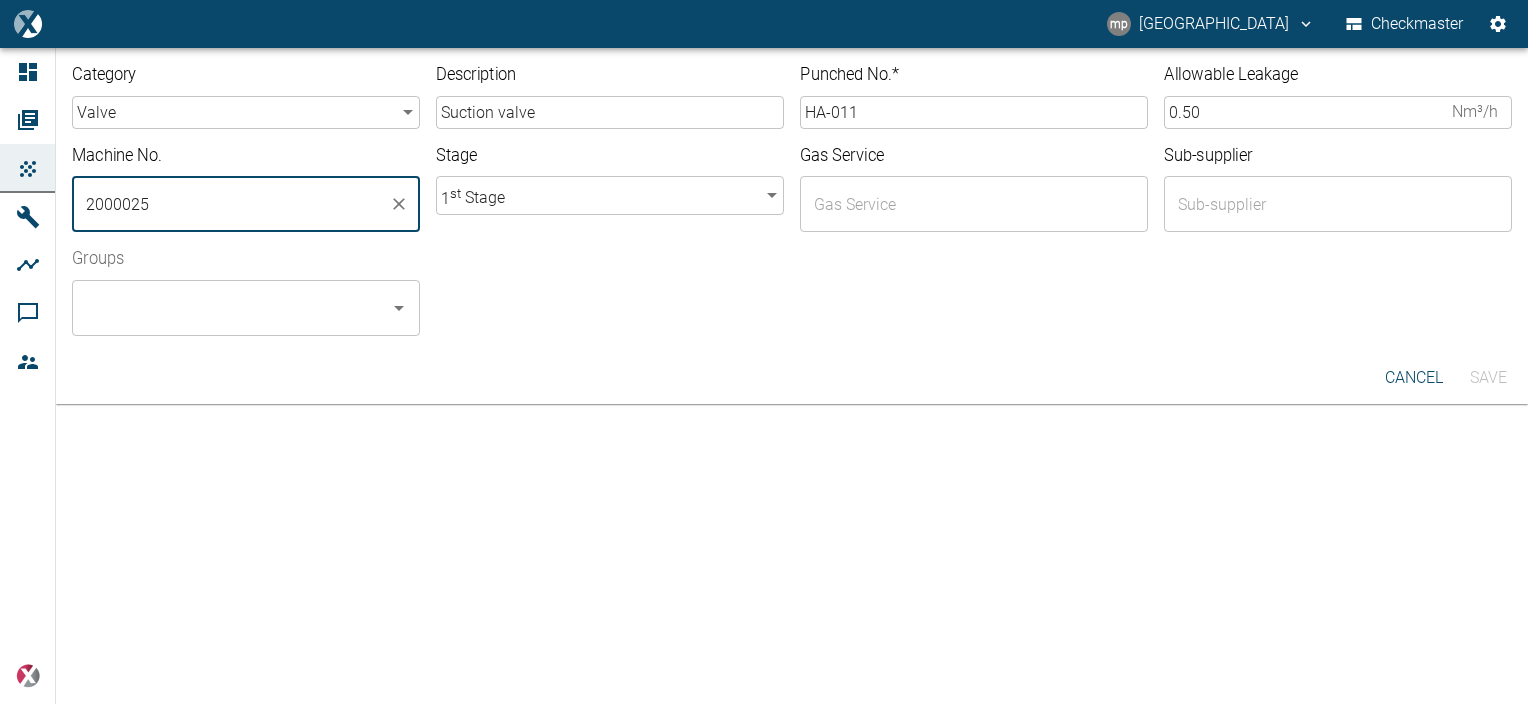scroll, scrollTop: 0, scrollLeft: 0, axis: both 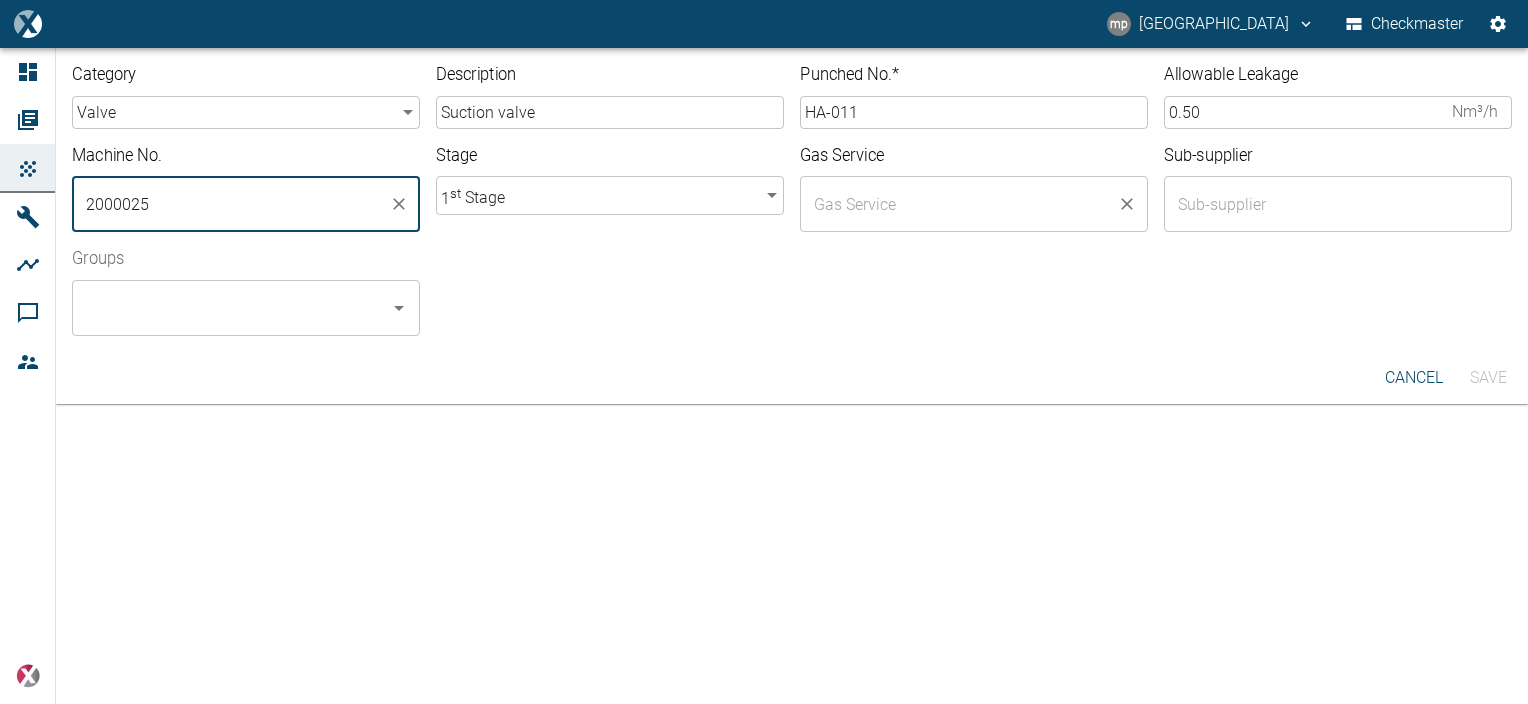 click at bounding box center (959, 204) 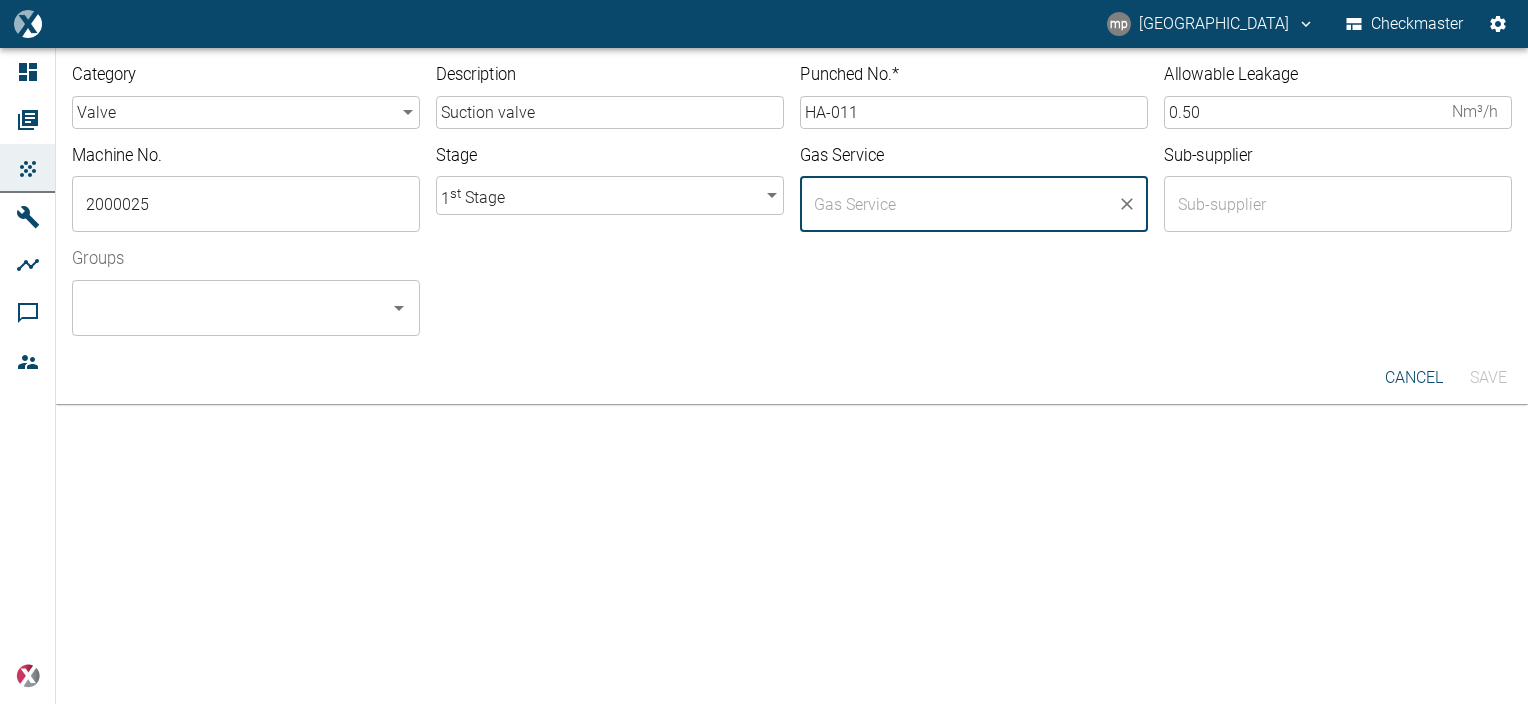 click at bounding box center [959, 204] 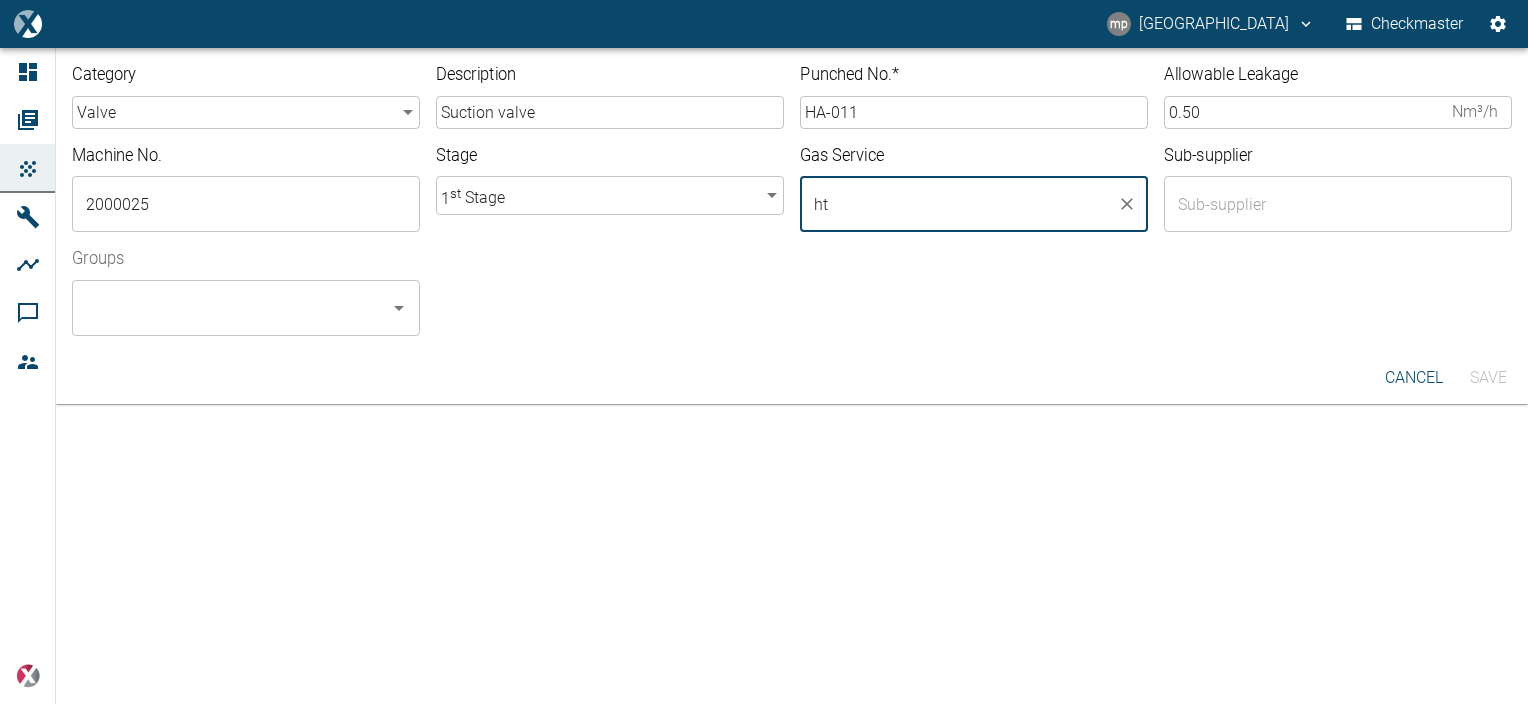 type on "h" 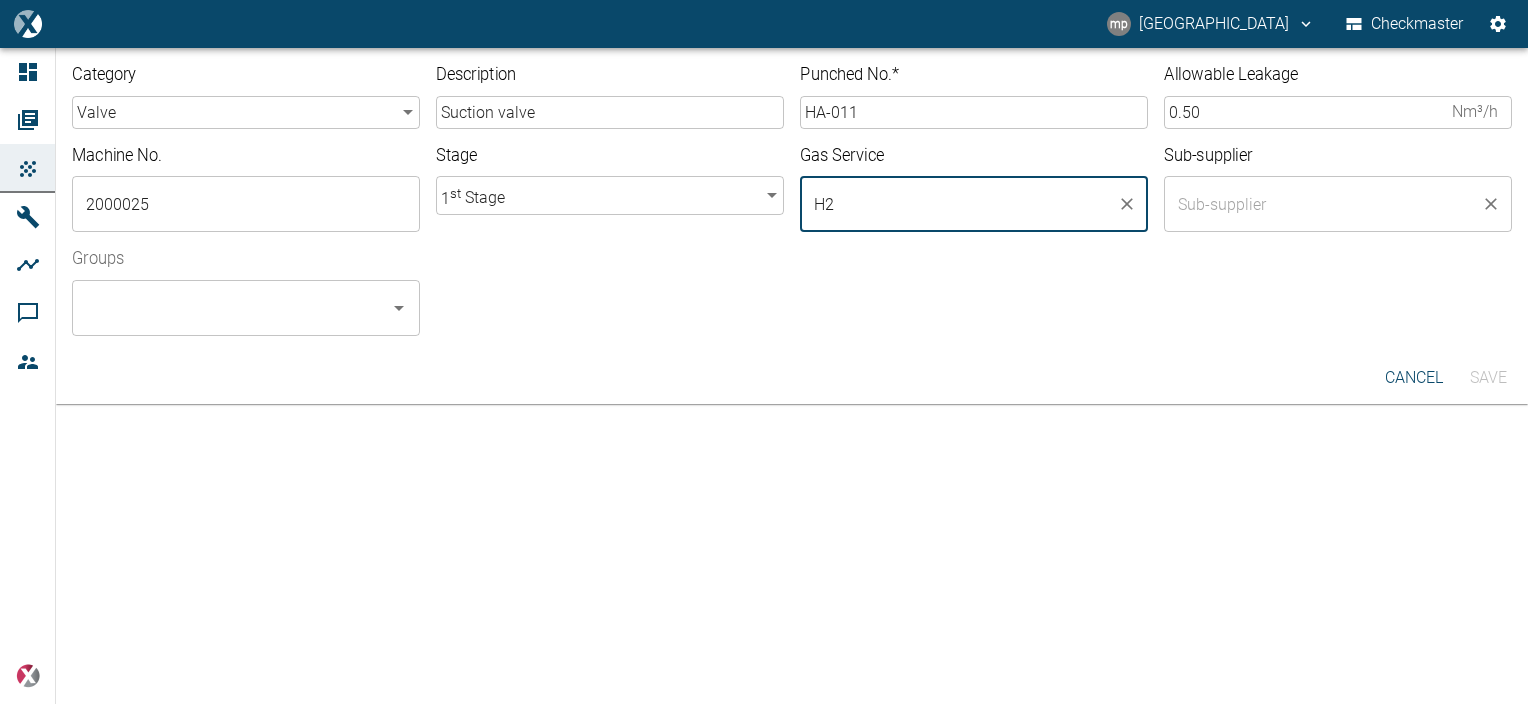 type on "H2" 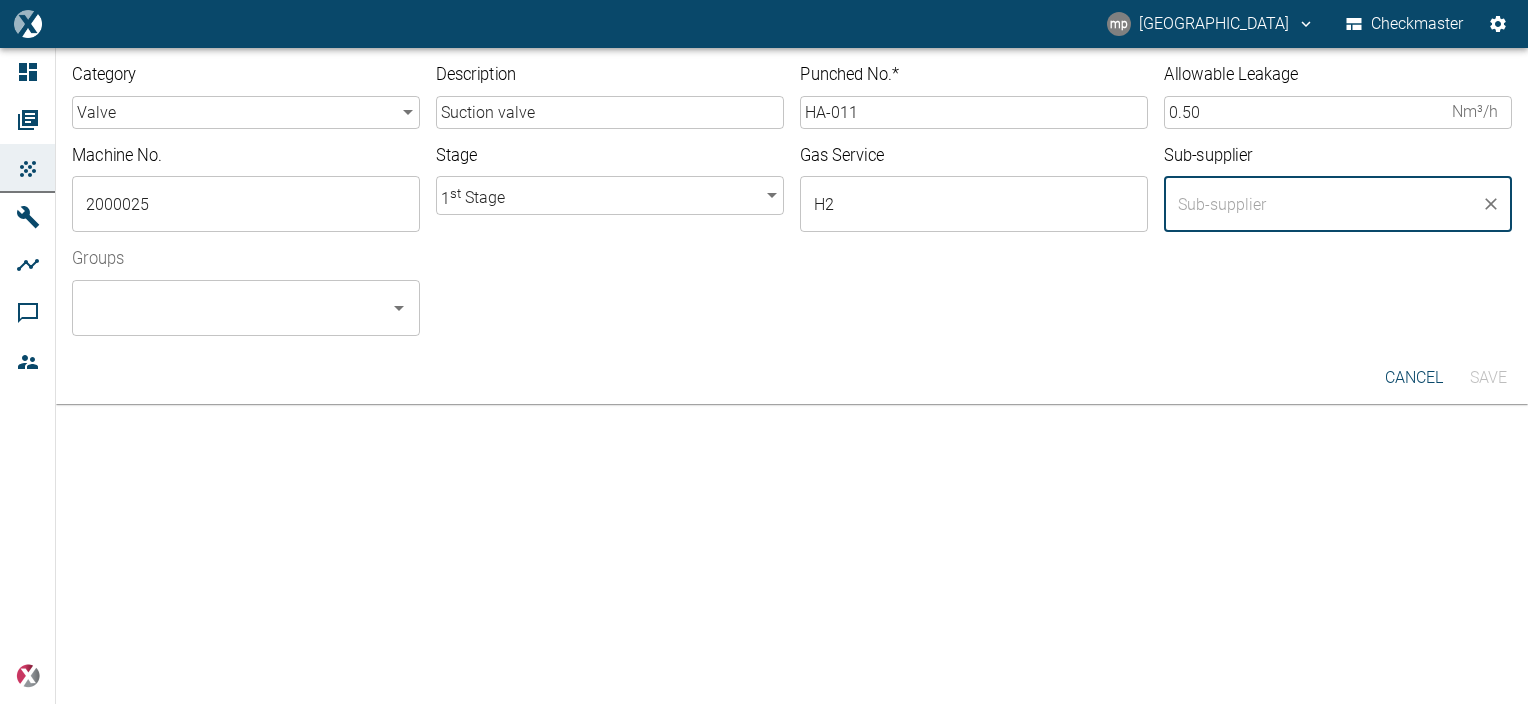 click on "Category valve valve ​ Description Suction valve ​ Punched No. * HA-011 ​ Allowable Leakage 0.50 Nm³/h ​ Machine No. 2000025 ​ Stage 1 st   Stage 1 ​ Gas Service H2 ​ Sub-supplier ​ Groups ​" at bounding box center [792, 200] 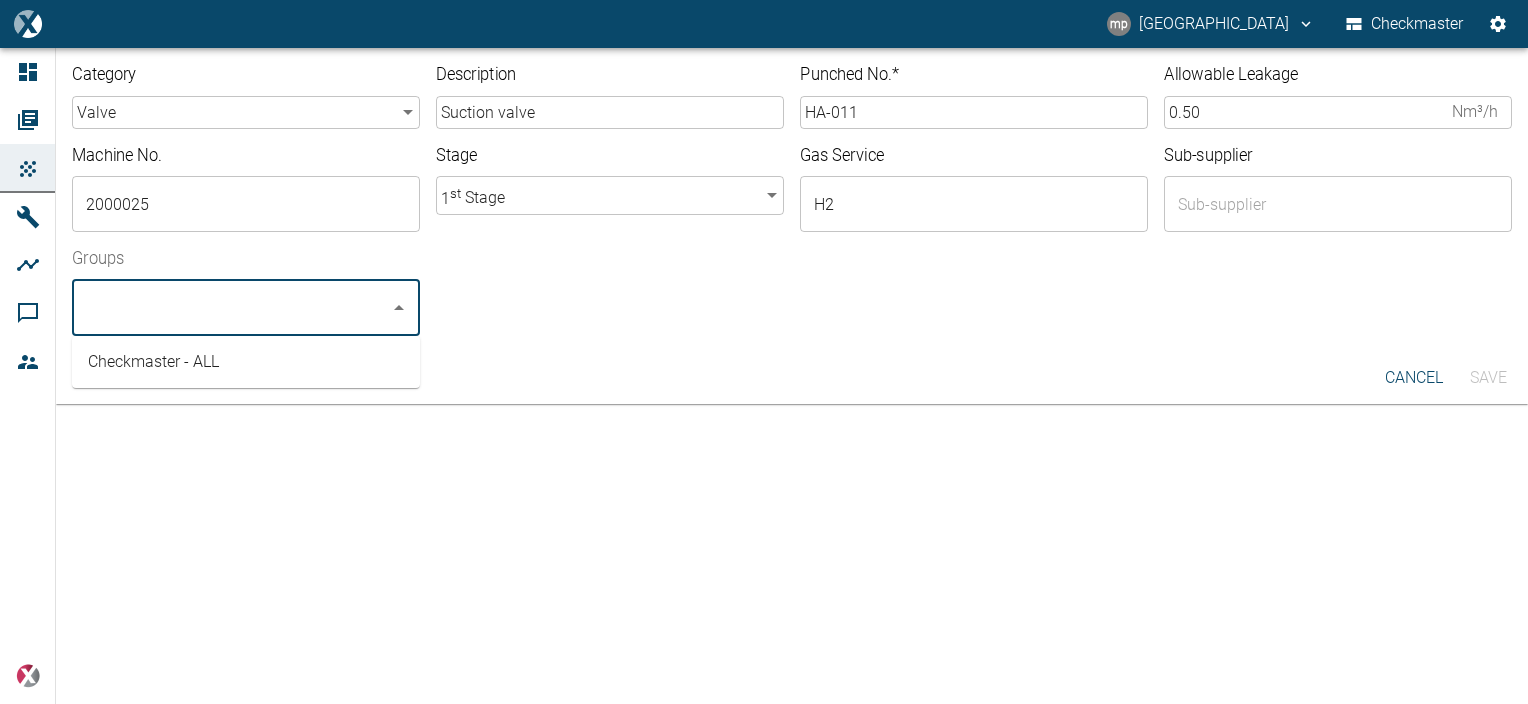 click on "Groups" at bounding box center (231, 308) 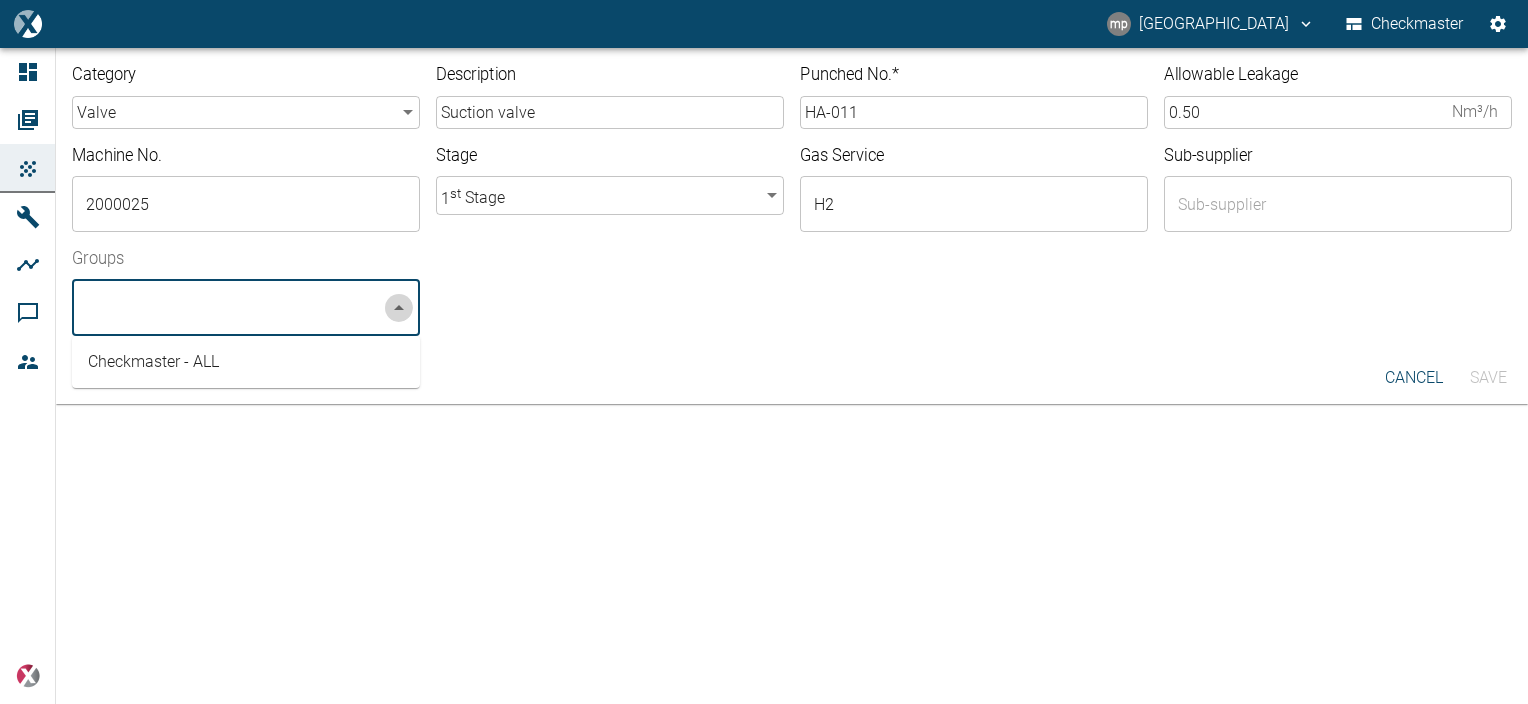 click 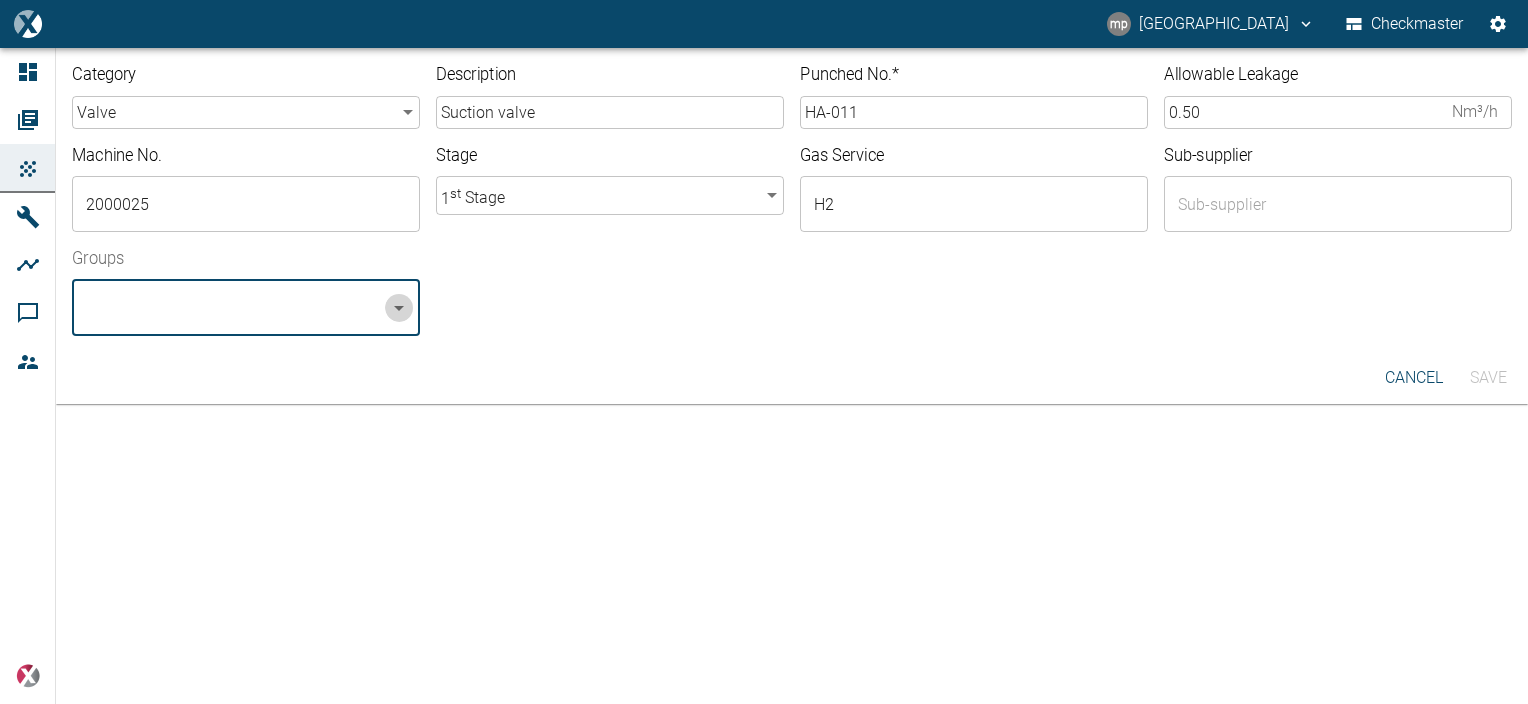click 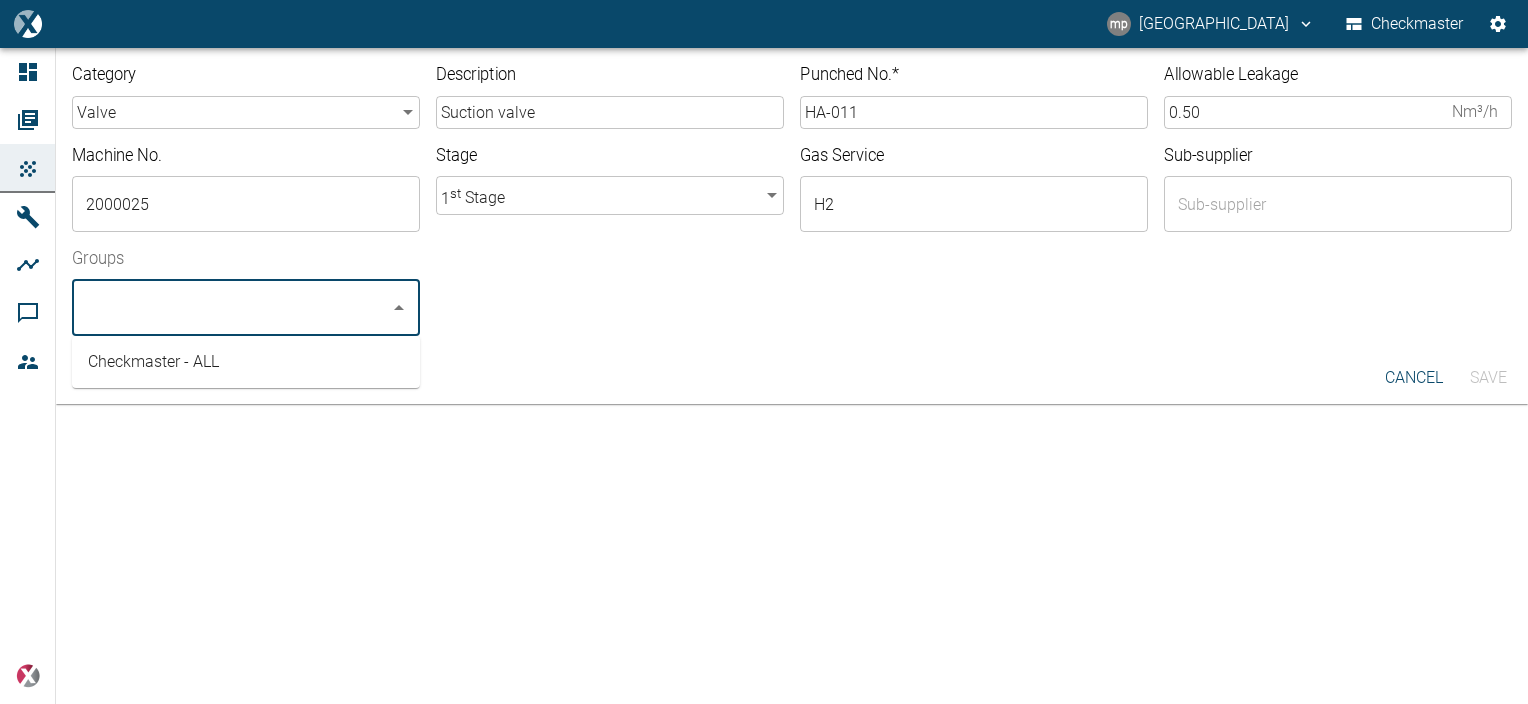 click on "Checkmaster - ALL" at bounding box center (246, 362) 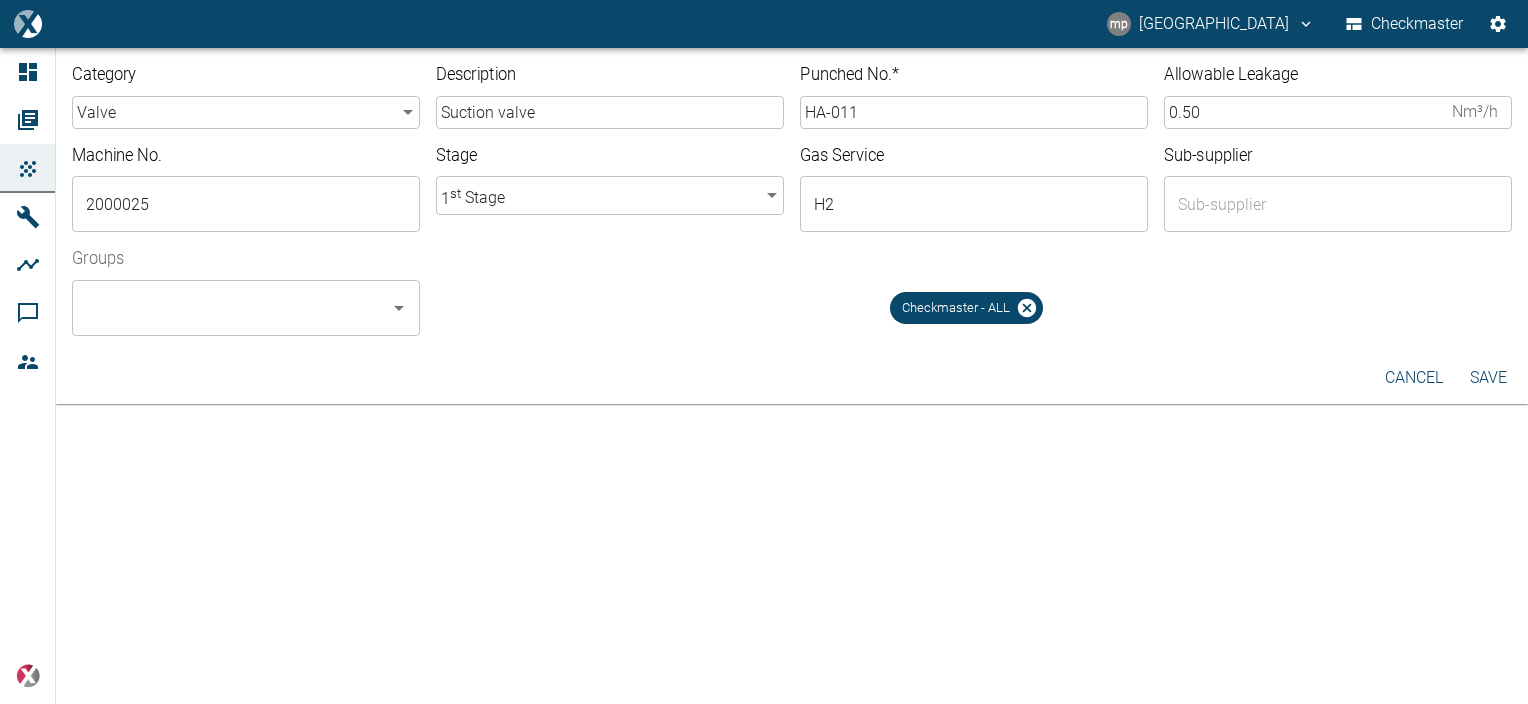 click on "Checkmaster - ALL" at bounding box center (974, 300) 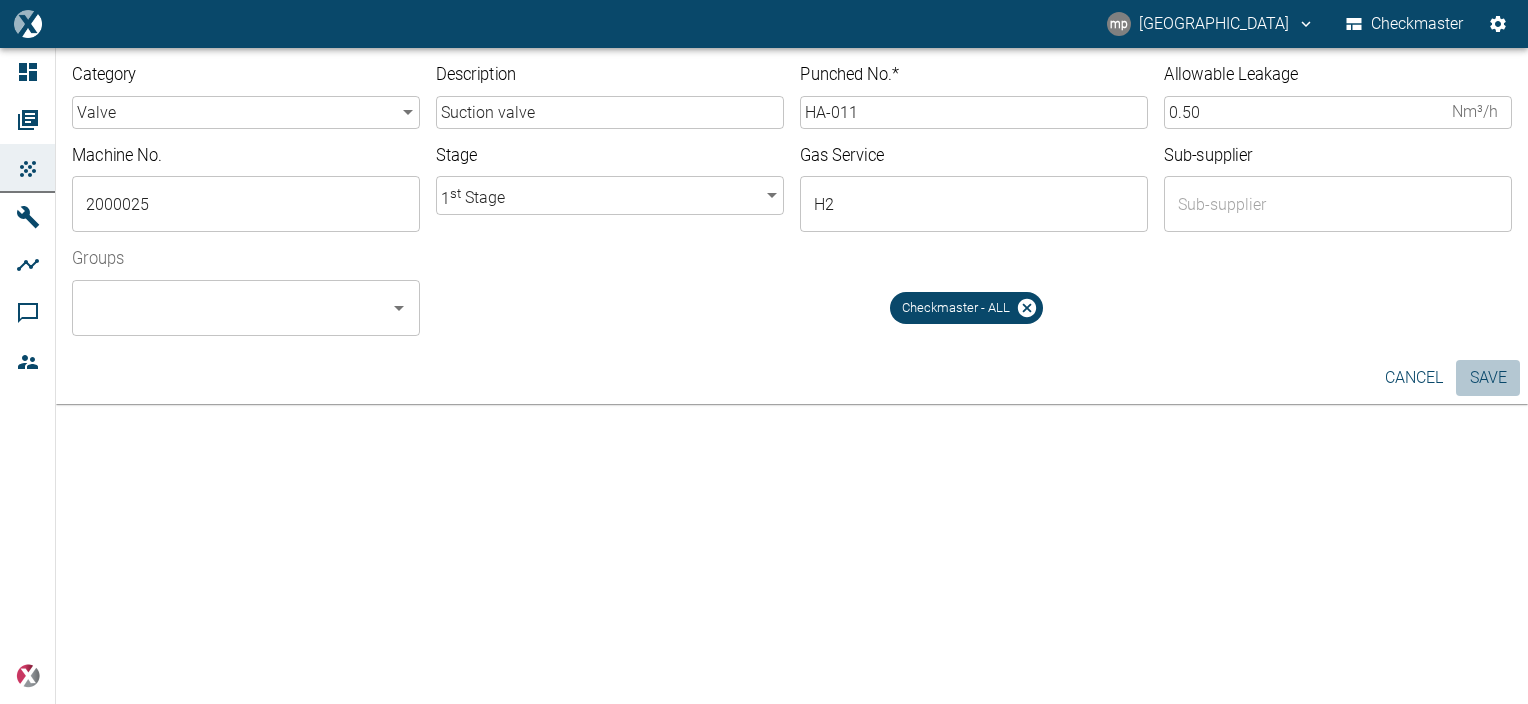 click on "Save" at bounding box center (1488, 378) 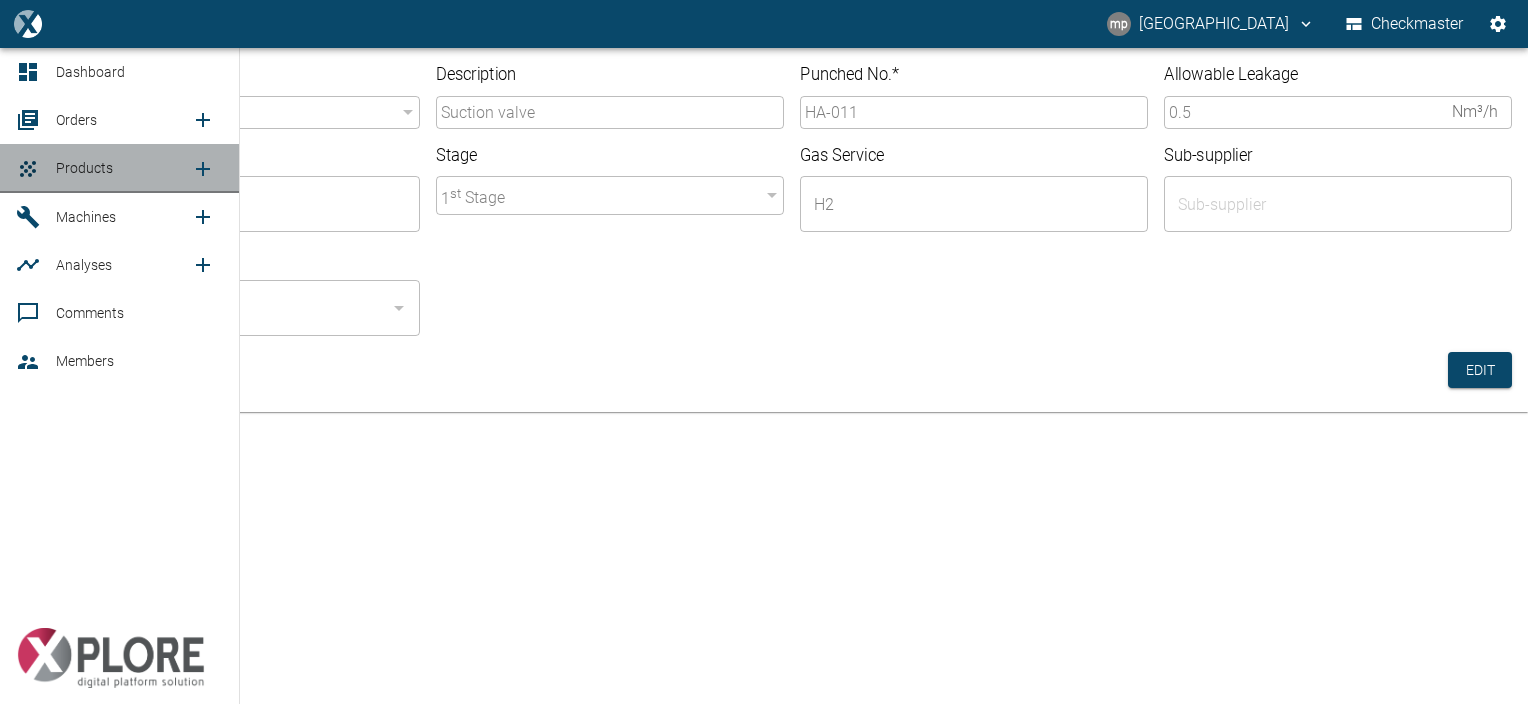 click on "Products" at bounding box center (123, 168) 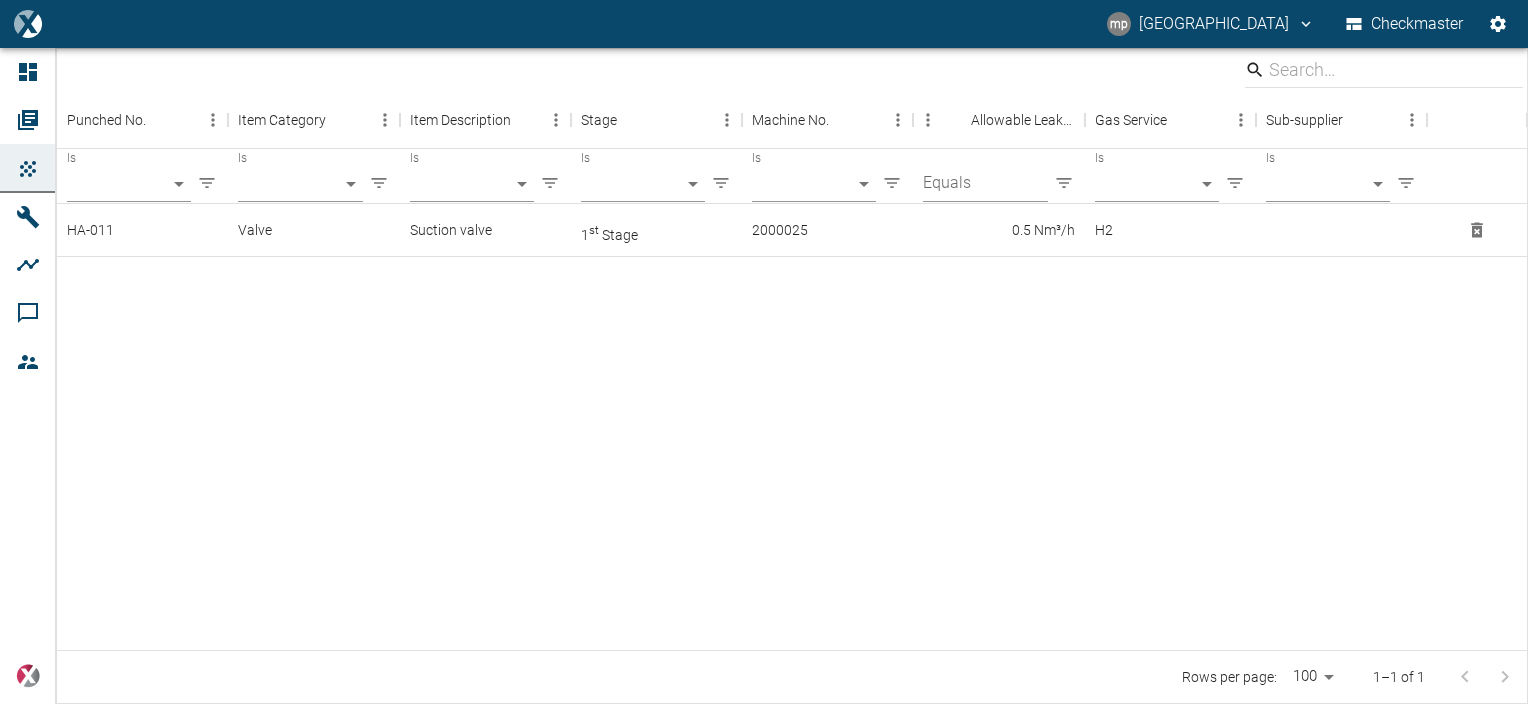 click at bounding box center [792, 453] 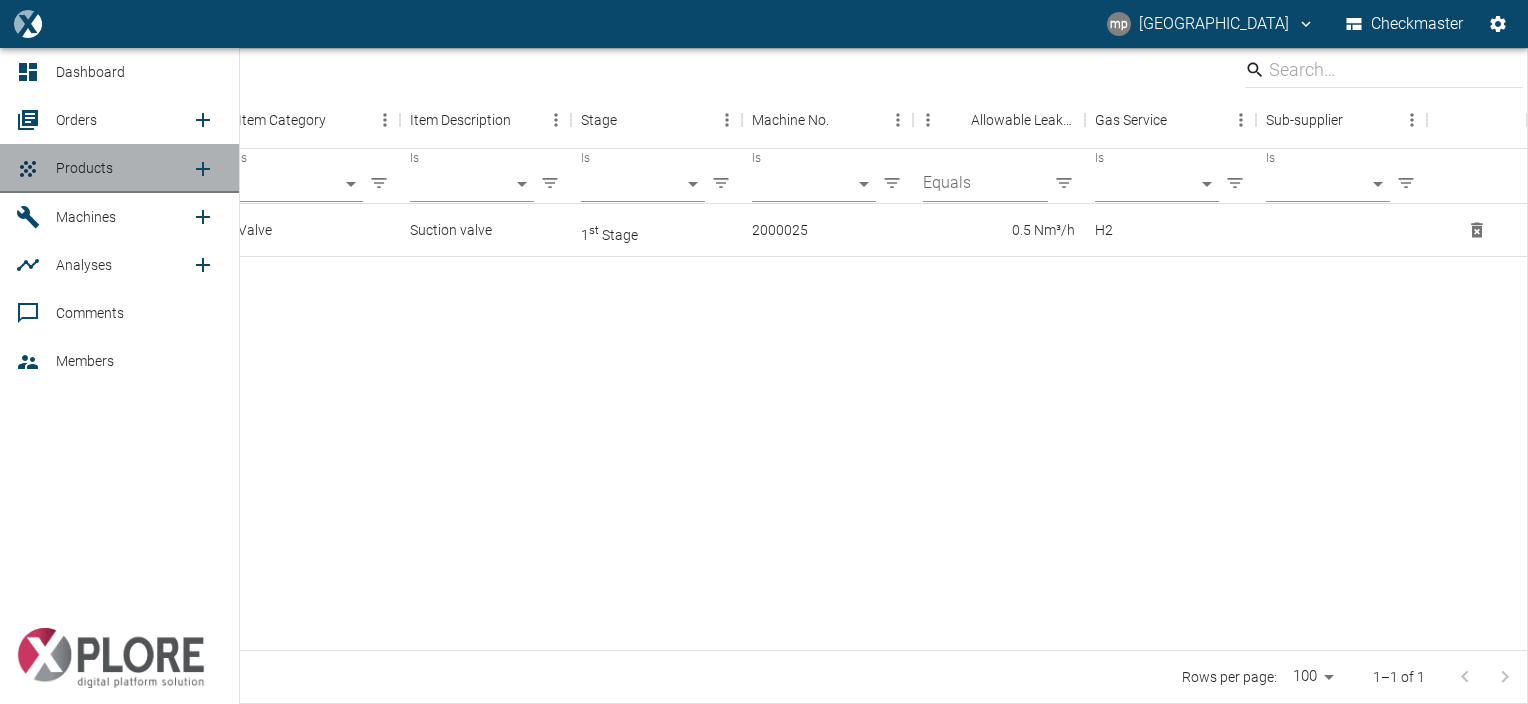 click 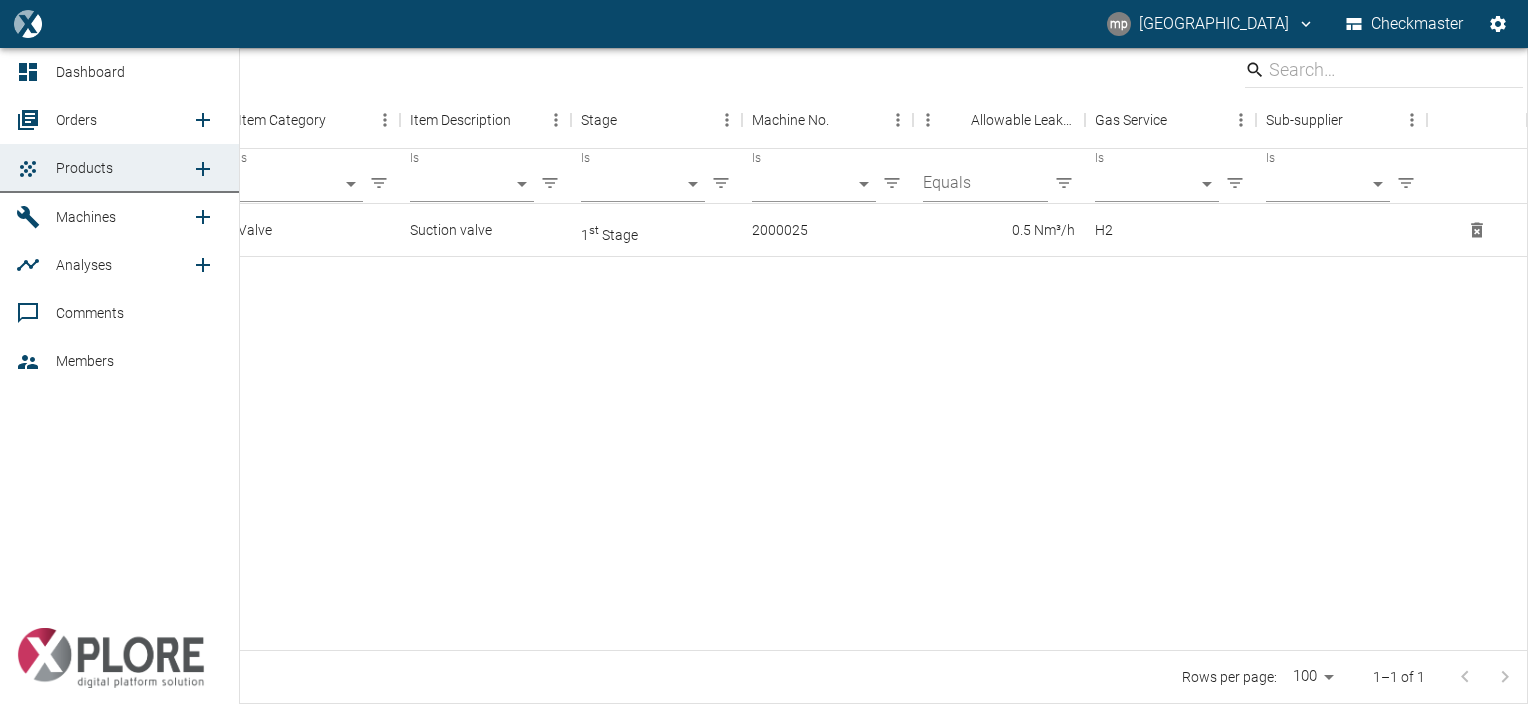 click 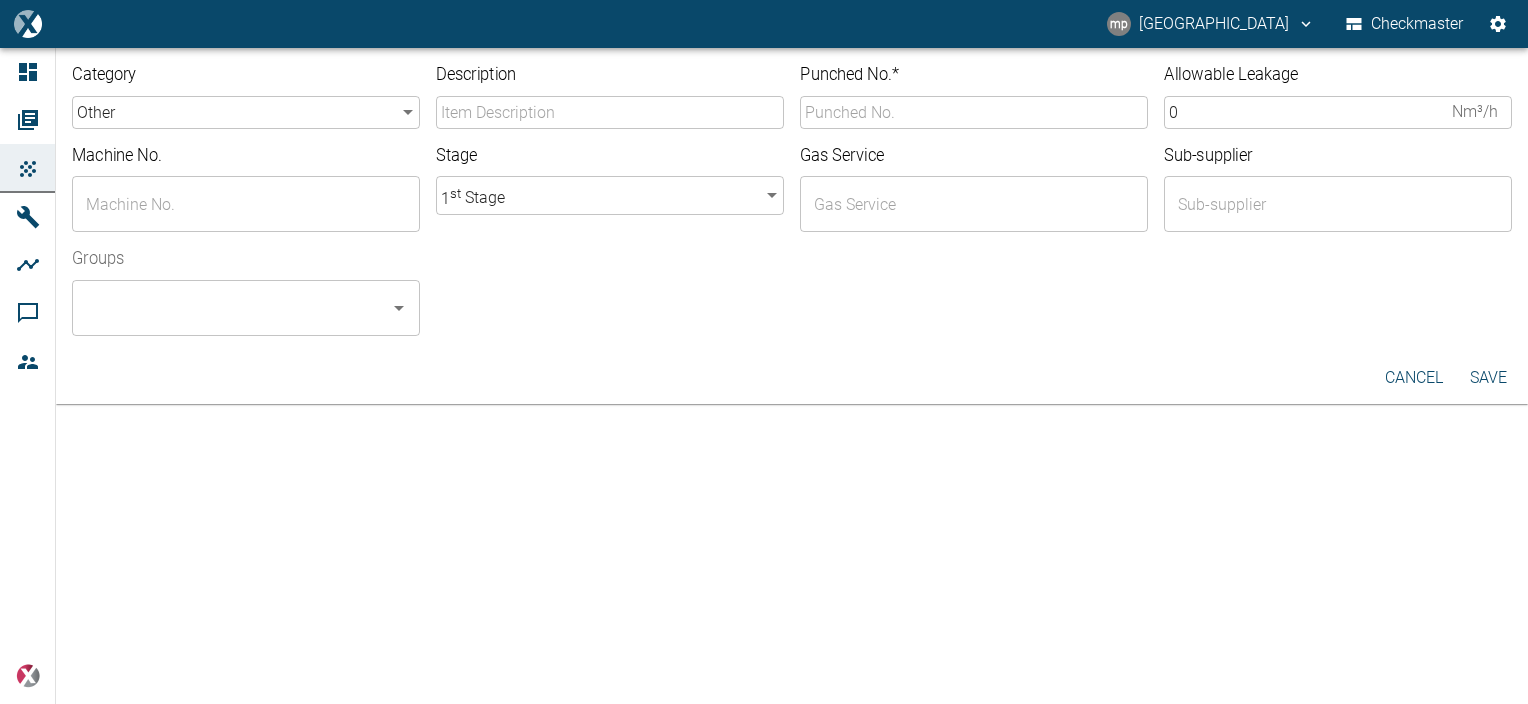 click on "Category other other ​ Description ​ Punched No. * ​ Allowable Leakage 0 Nm³/h ​ Machine No. ​ Stage 1 st   Stage 1 ​ Gas Service ​ Sub-supplier ​ Groups ​ cancel Save" at bounding box center (764, 376) 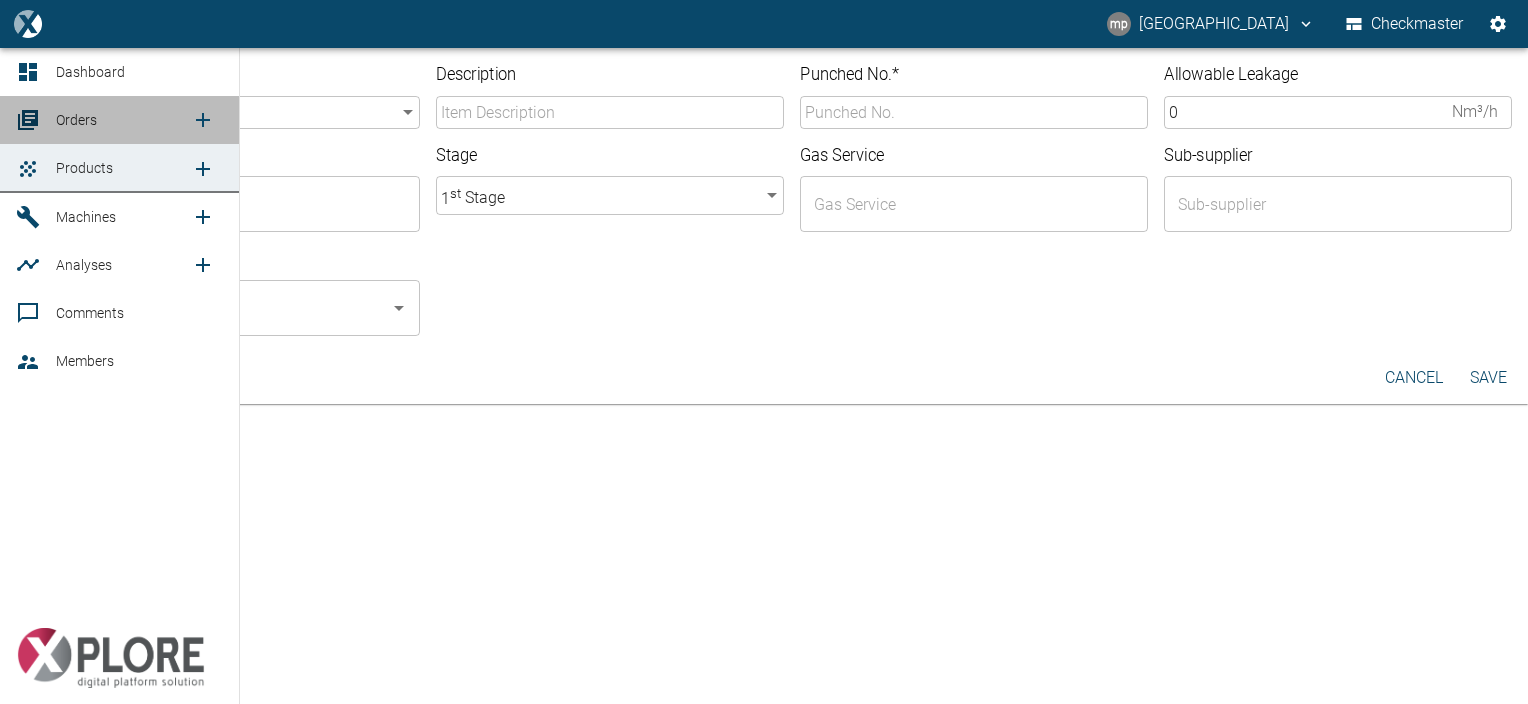 click on "Orders" at bounding box center [119, 120] 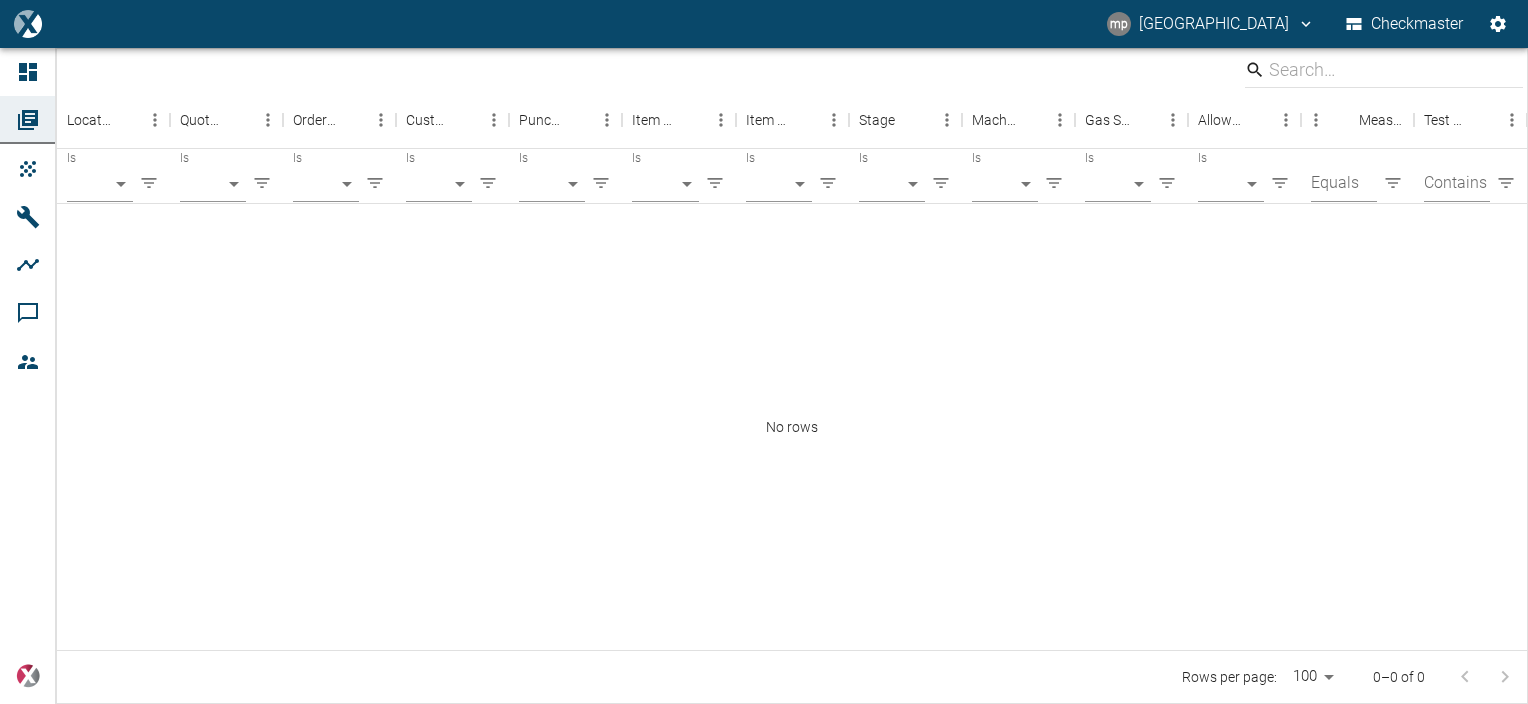 click on "No rows" at bounding box center [792, 427] 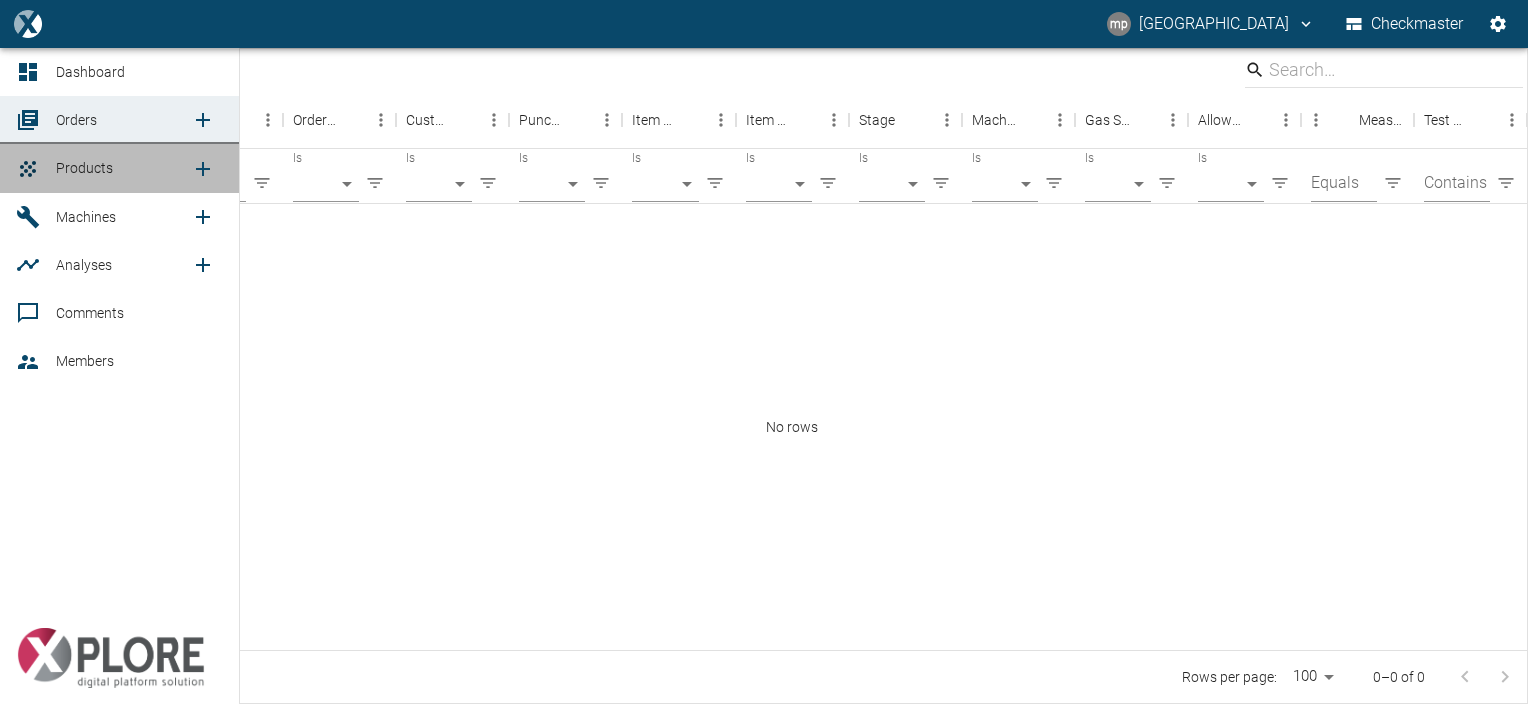 click on "Products" at bounding box center [84, 168] 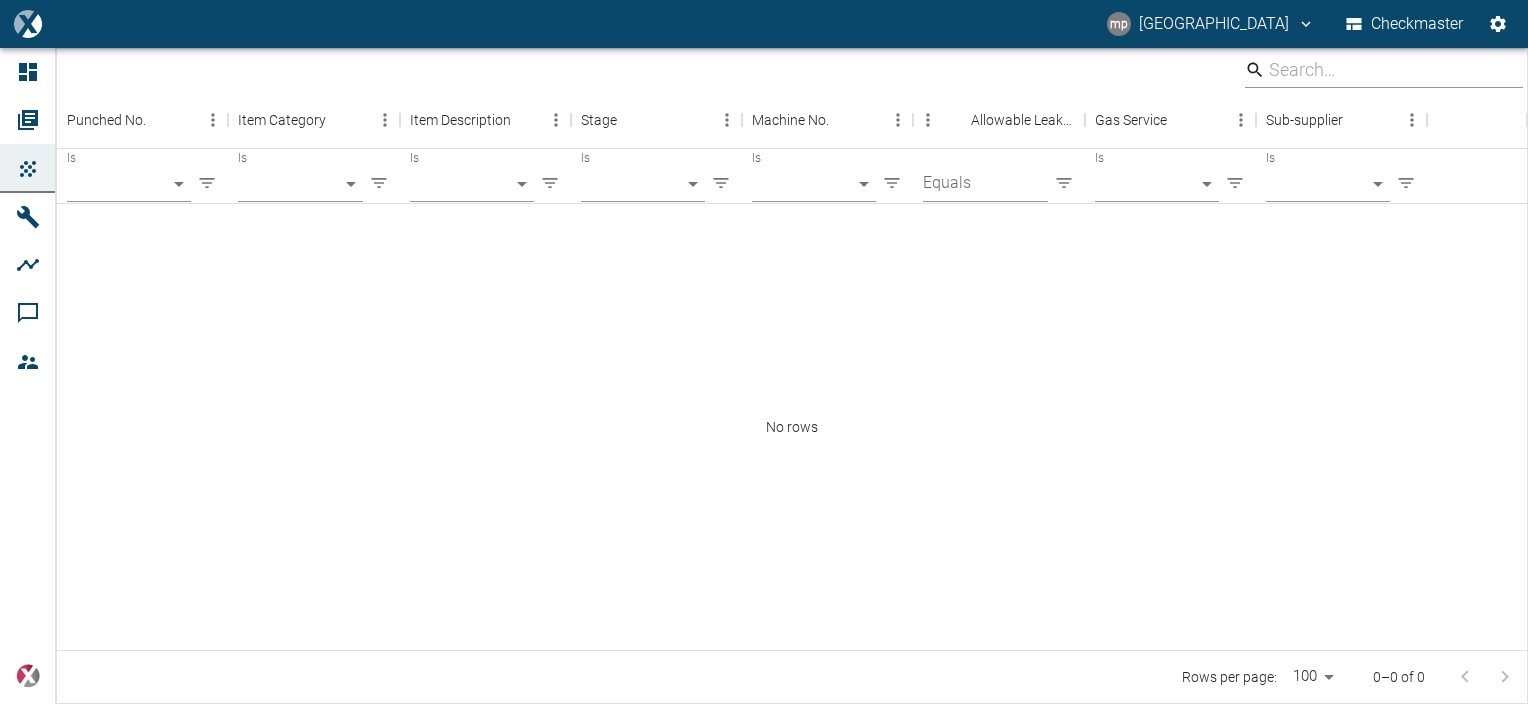 click at bounding box center (1381, 70) 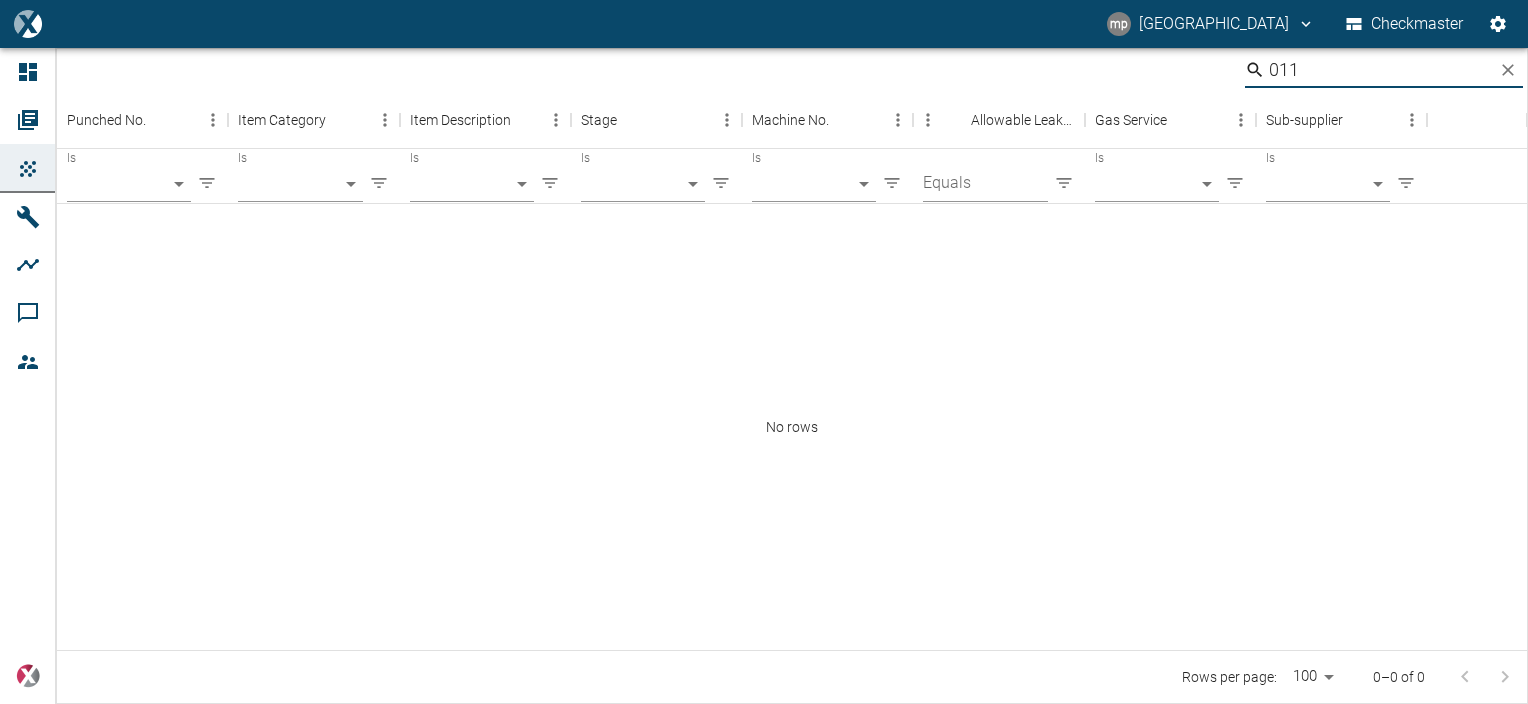 click on "011" at bounding box center (1381, 70) 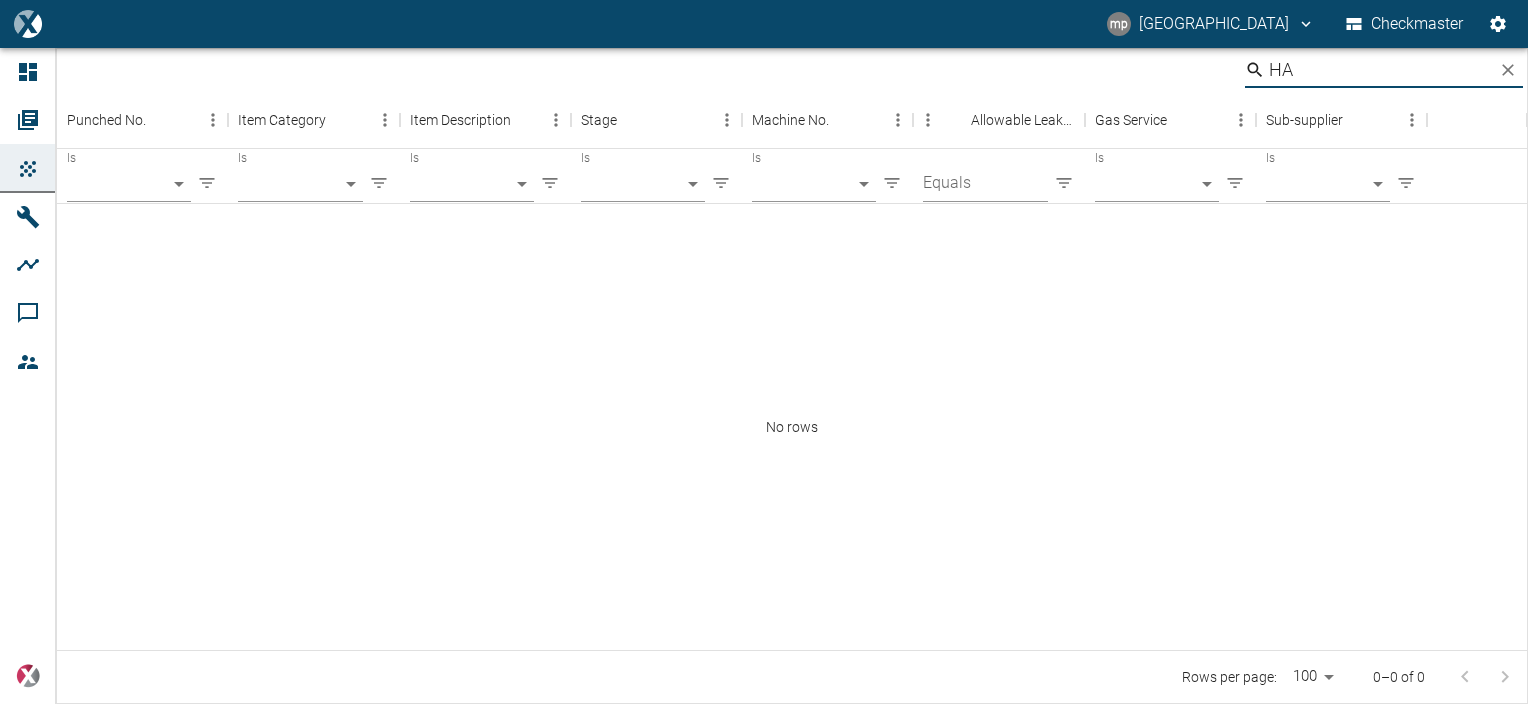 type on "HA" 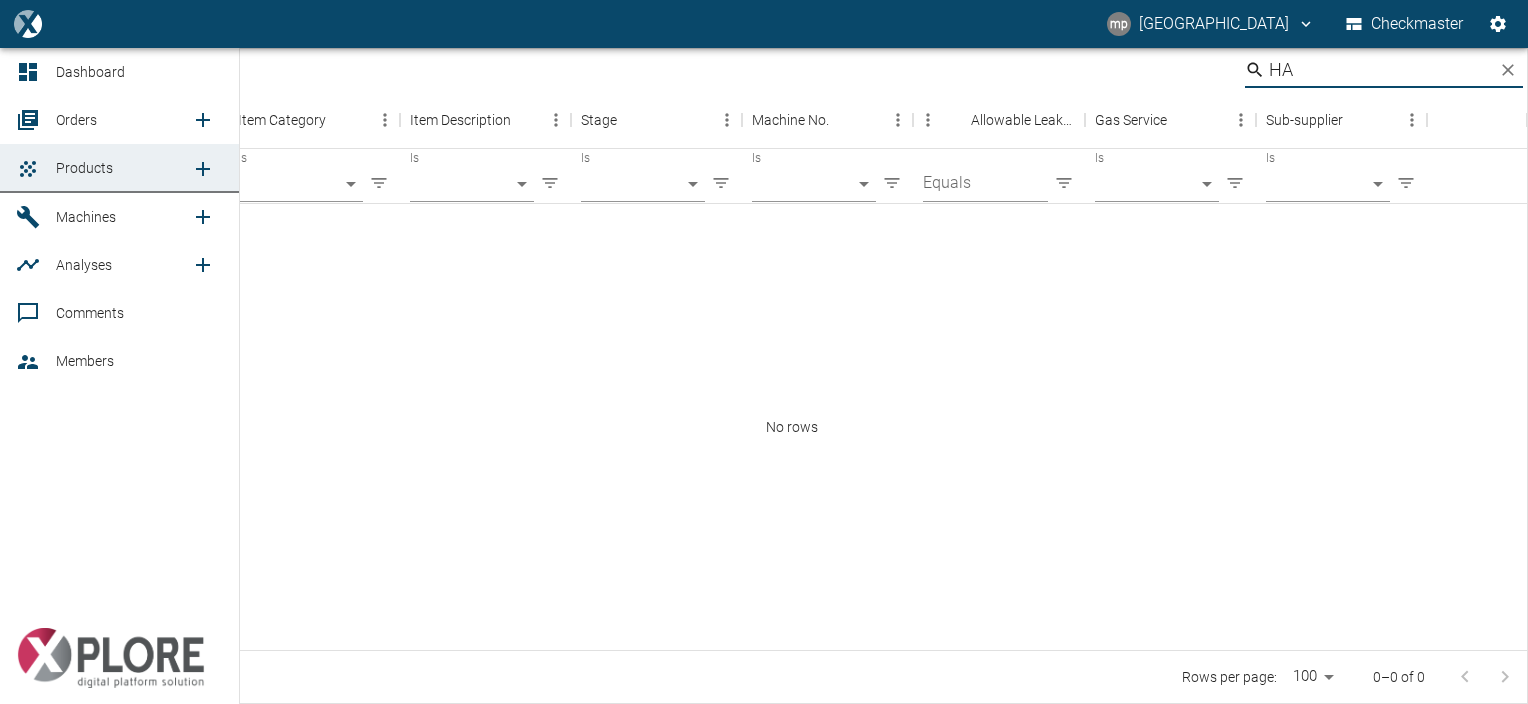 click 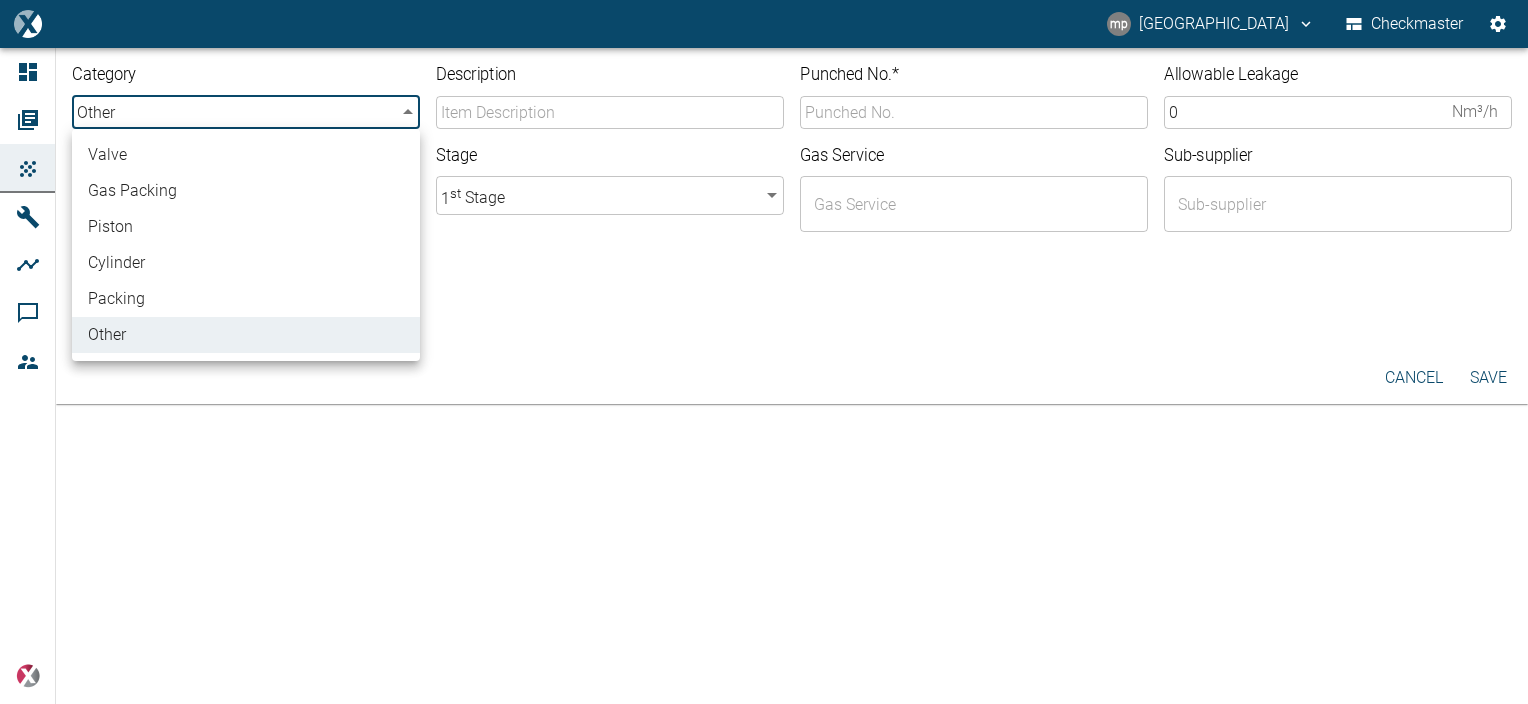 click on "mp myeongsu park Checkmaster Dashboard Orders Products Machines Analyses Comments Members powered by Category other other ​ Description ​ Punched No. * ​ Allowable Leakage 0 Nm³/h ​ Machine No. ​ Stage 1 st   Stage 1 ​ Gas Service ​ Sub-supplier ​ Groups ​ cancel Save valve gas packing piston cylinder packing other" at bounding box center (764, 352) 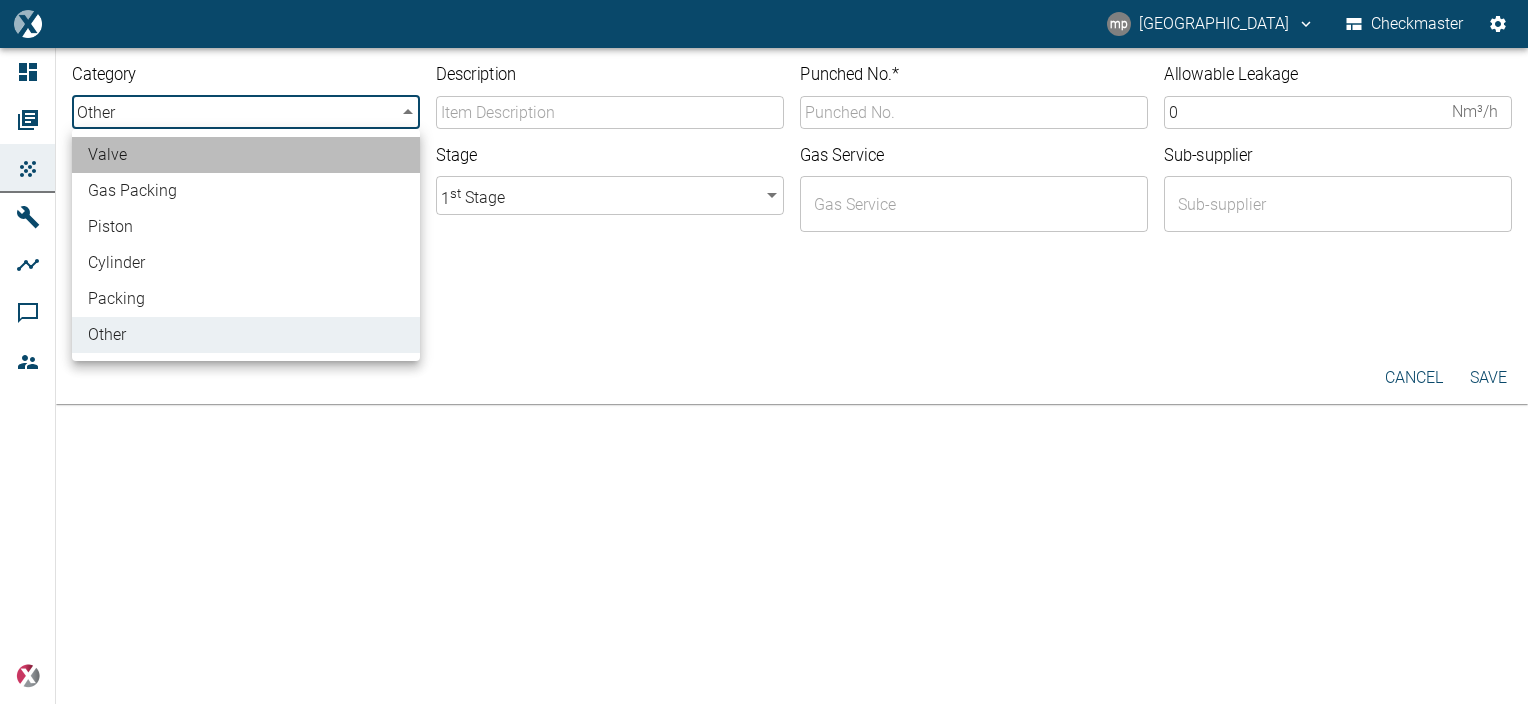 click on "valve" at bounding box center [246, 155] 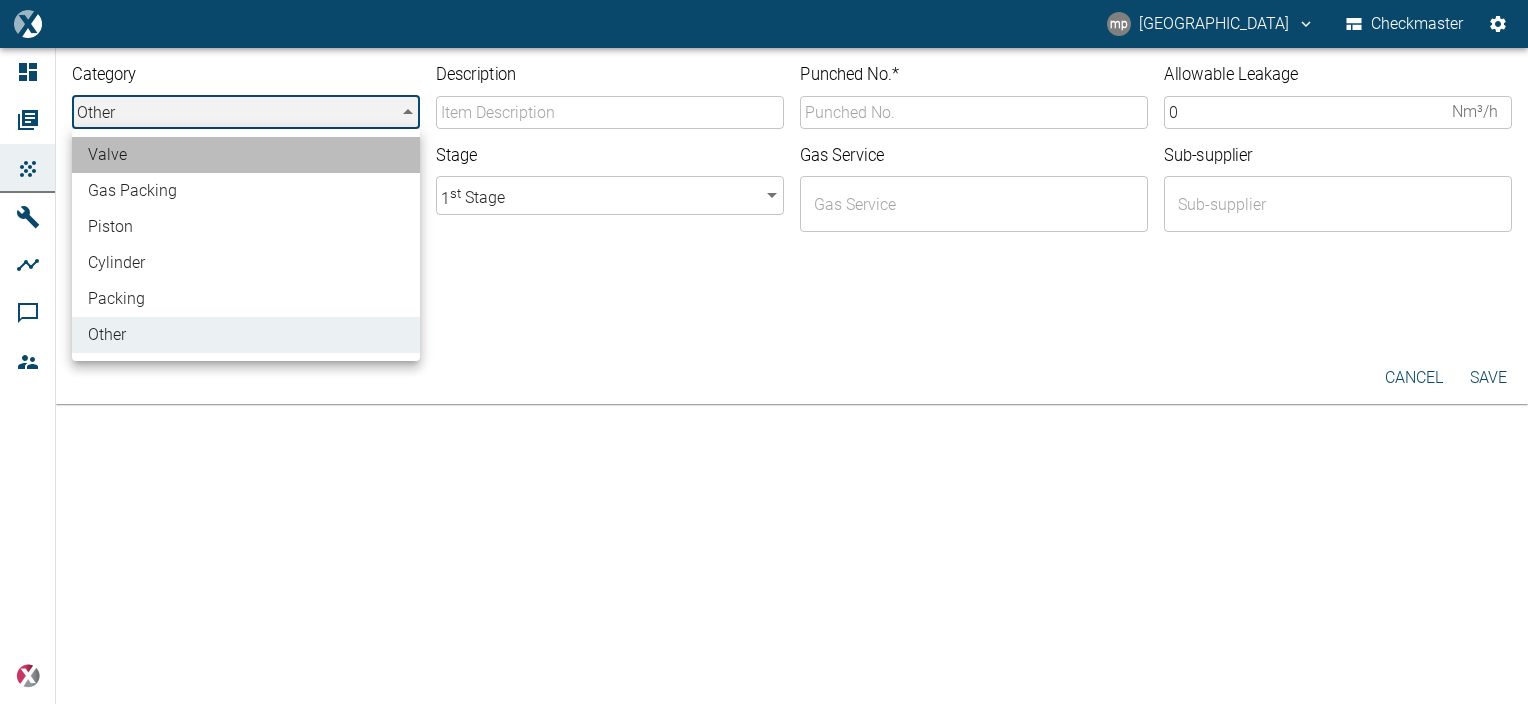 type on "valve" 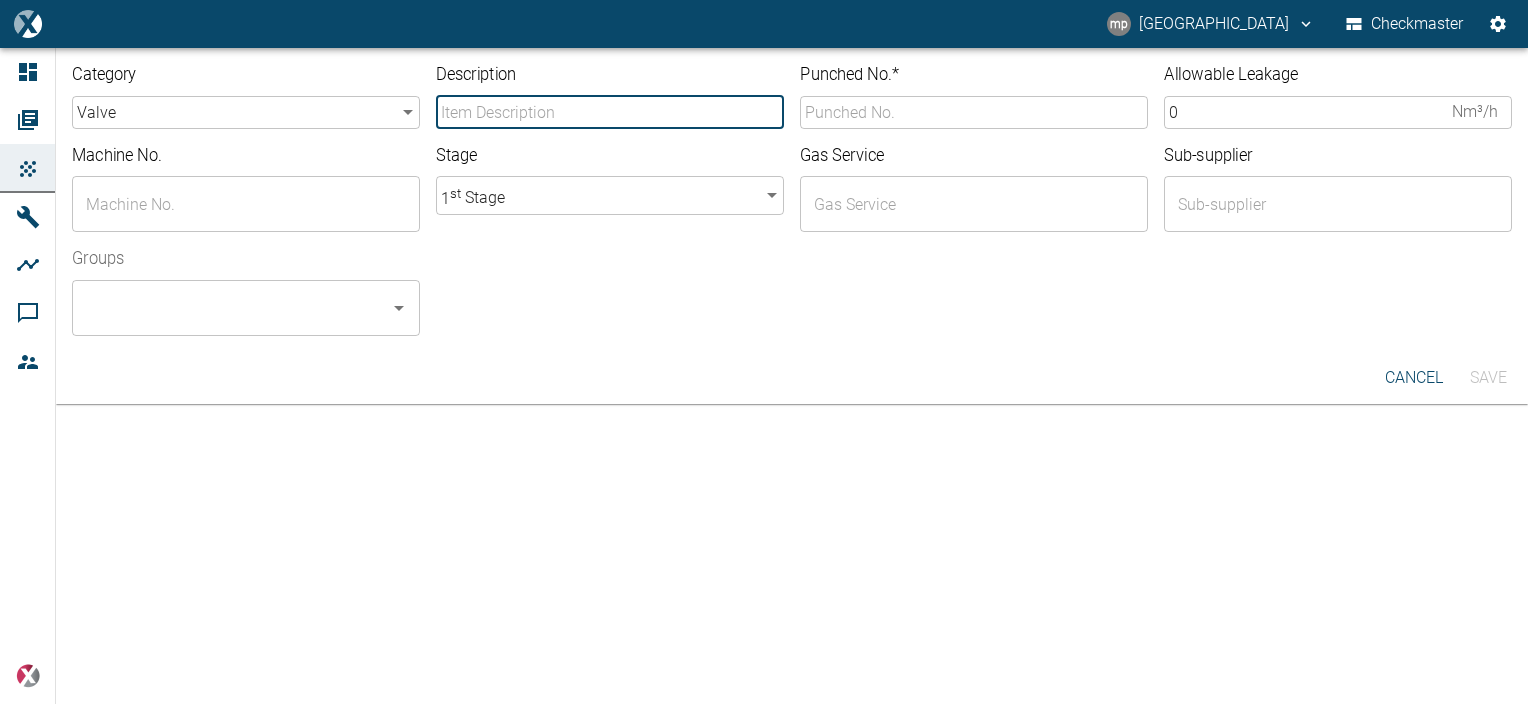 click on "Description" at bounding box center (610, 112) 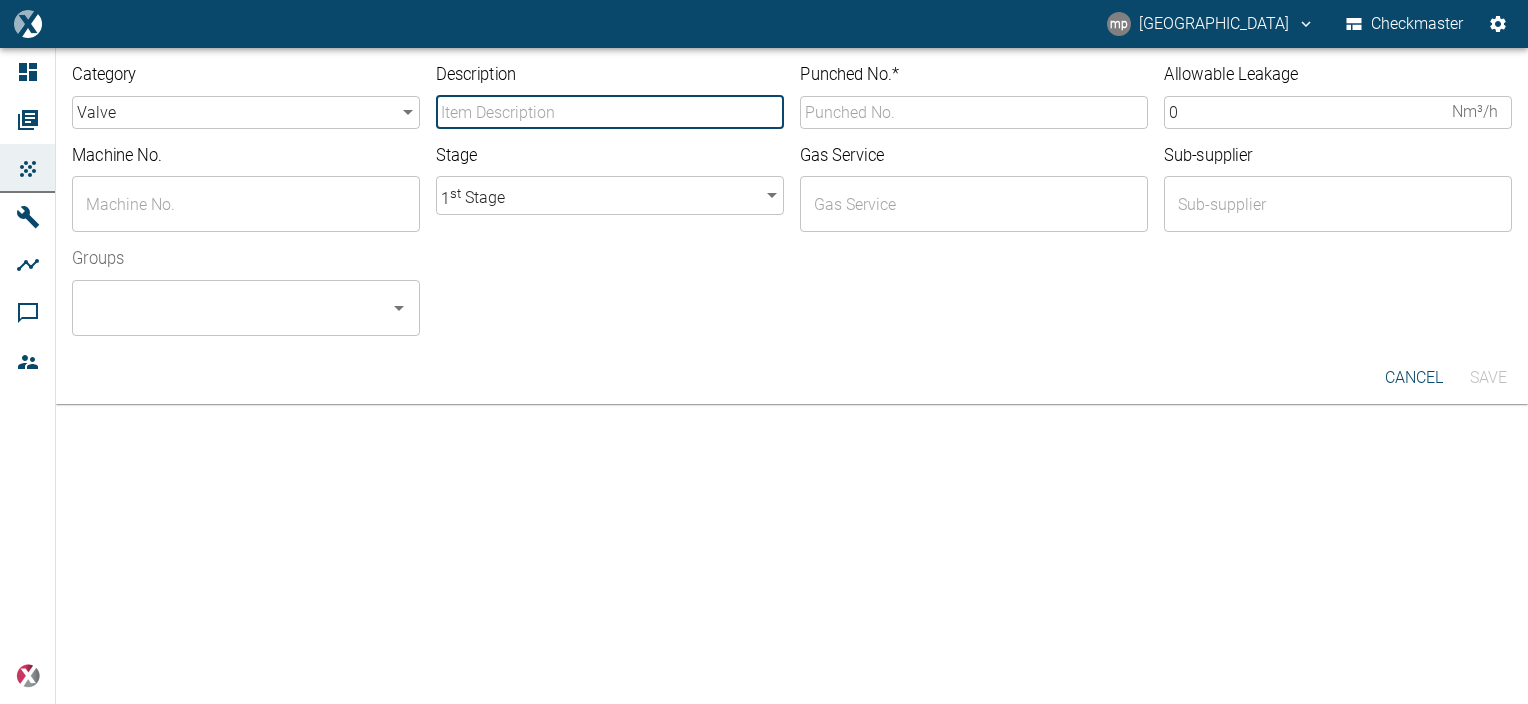 type on "Suction valve" 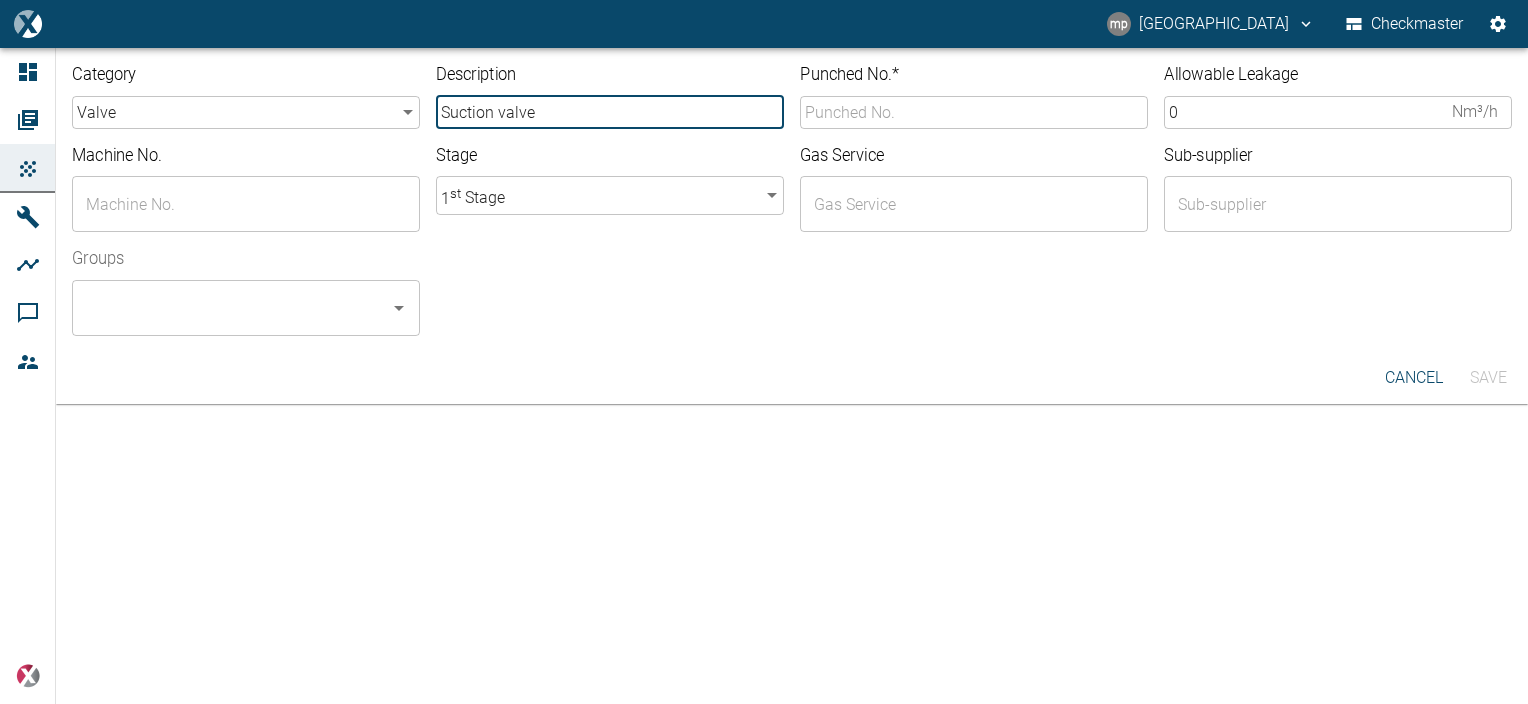 type on "HA-011" 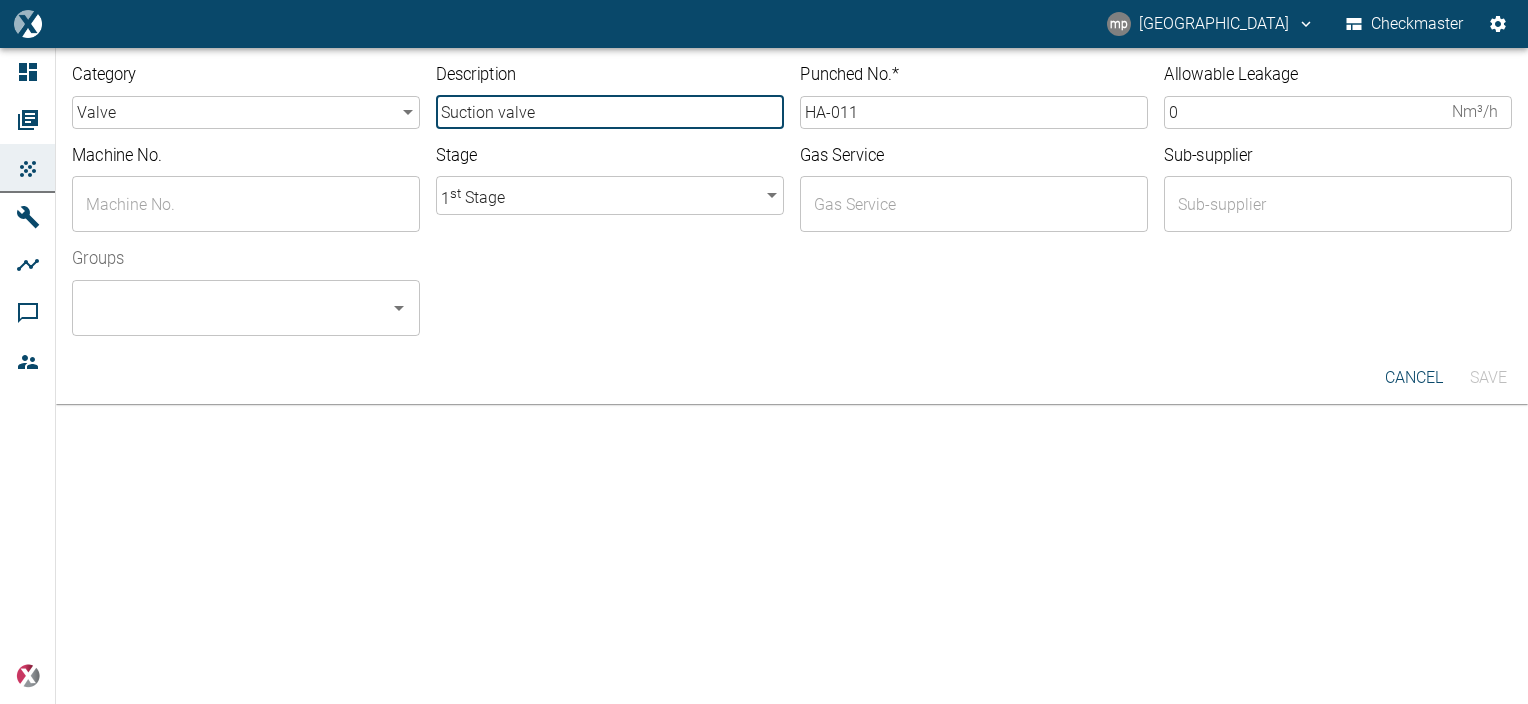 type on "2000025" 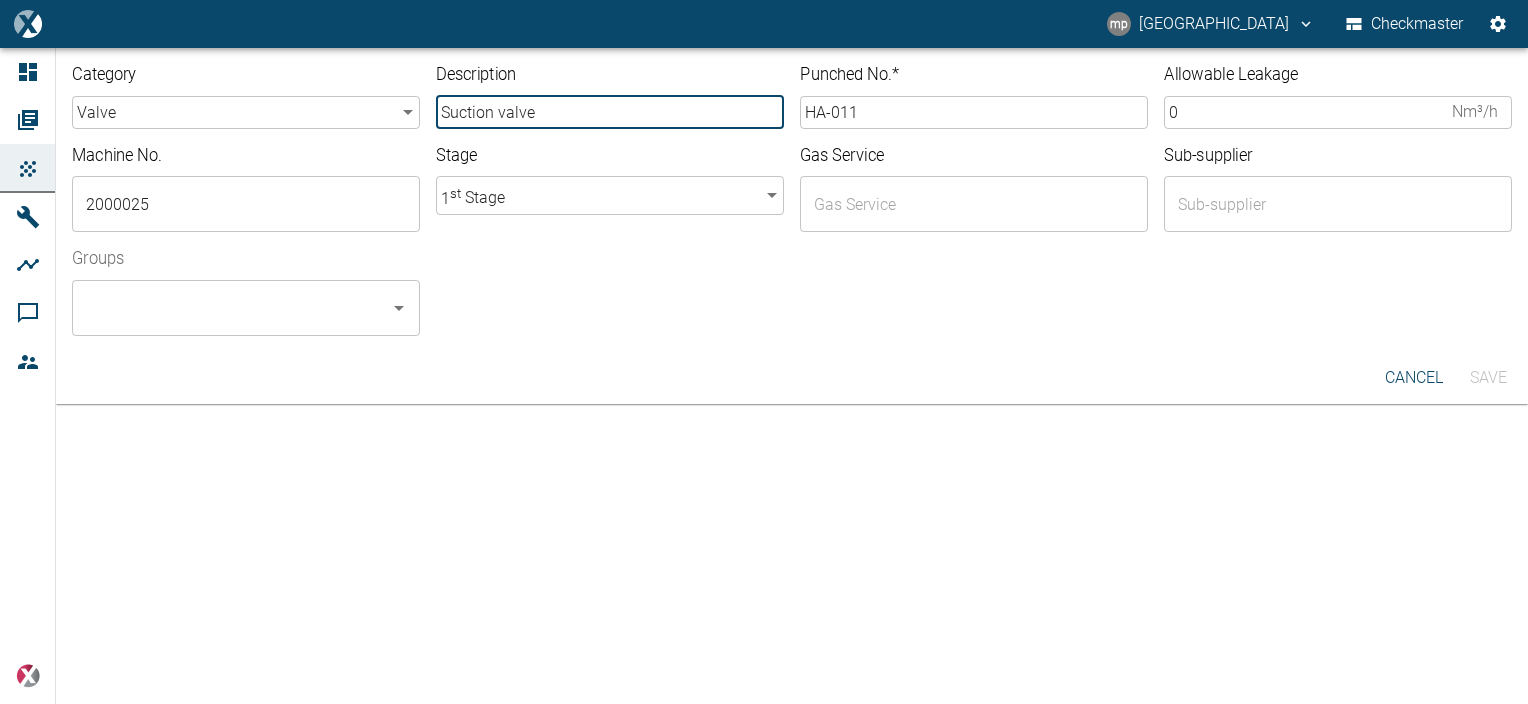 type on "H2" 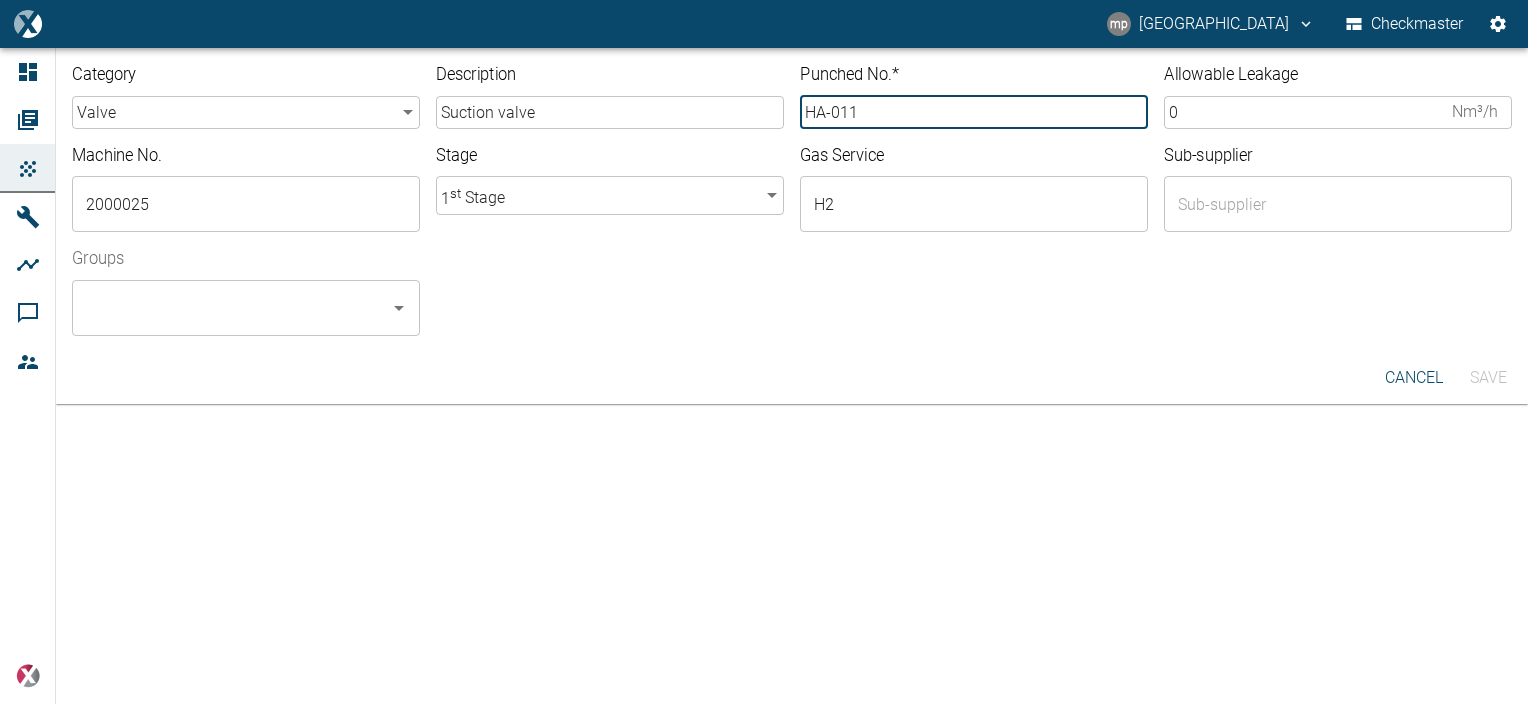 click on "HA-011" at bounding box center (974, 112) 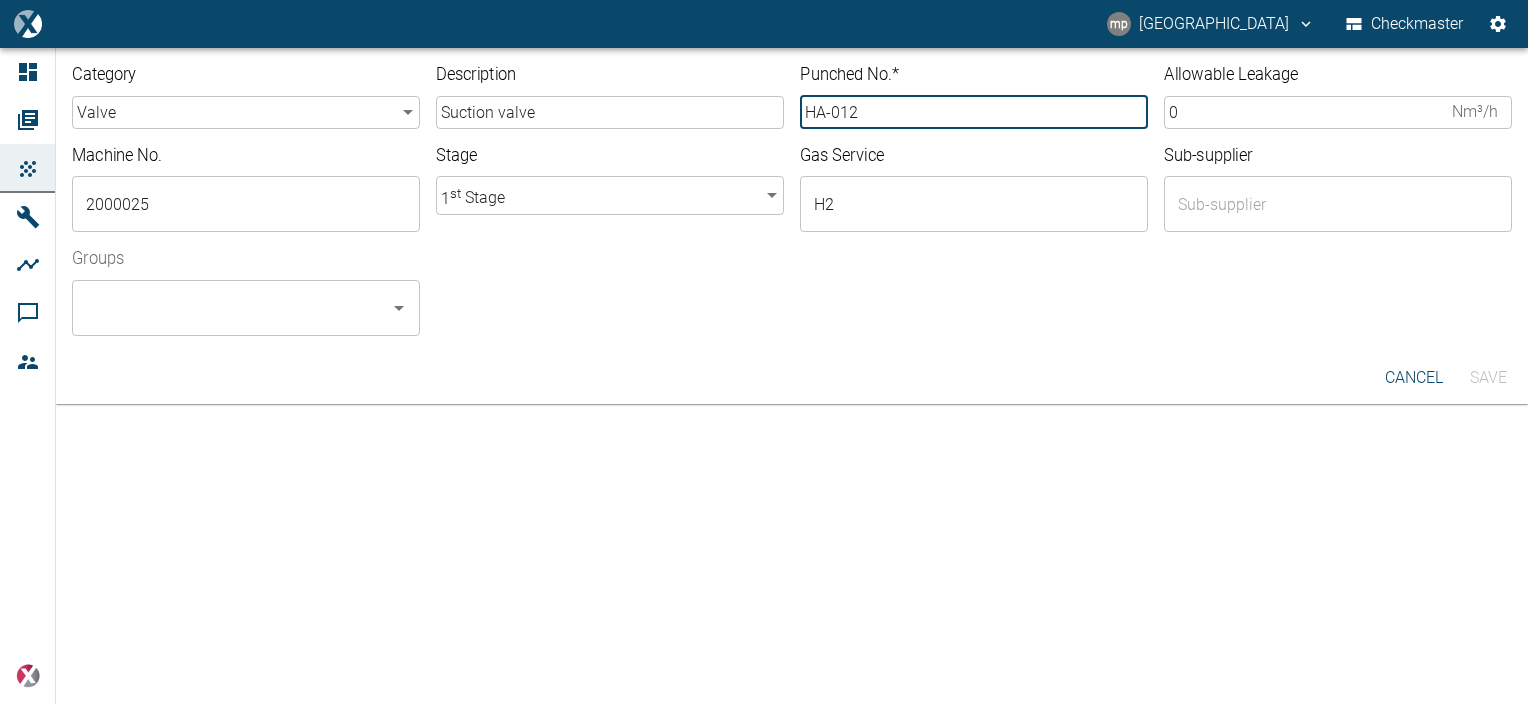 type on "HA-012" 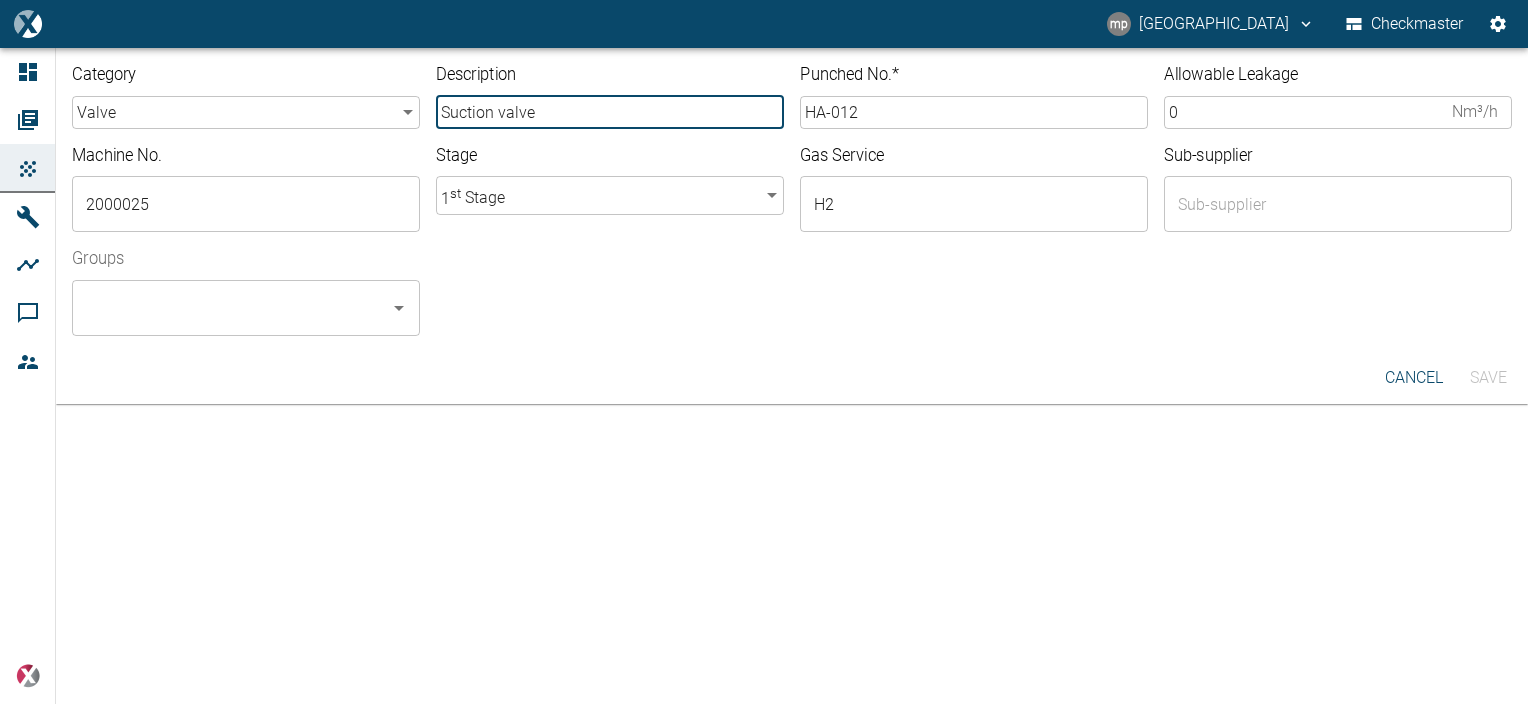 drag, startPoint x: 494, startPoint y: 112, endPoint x: 400, endPoint y: 114, distance: 94.02127 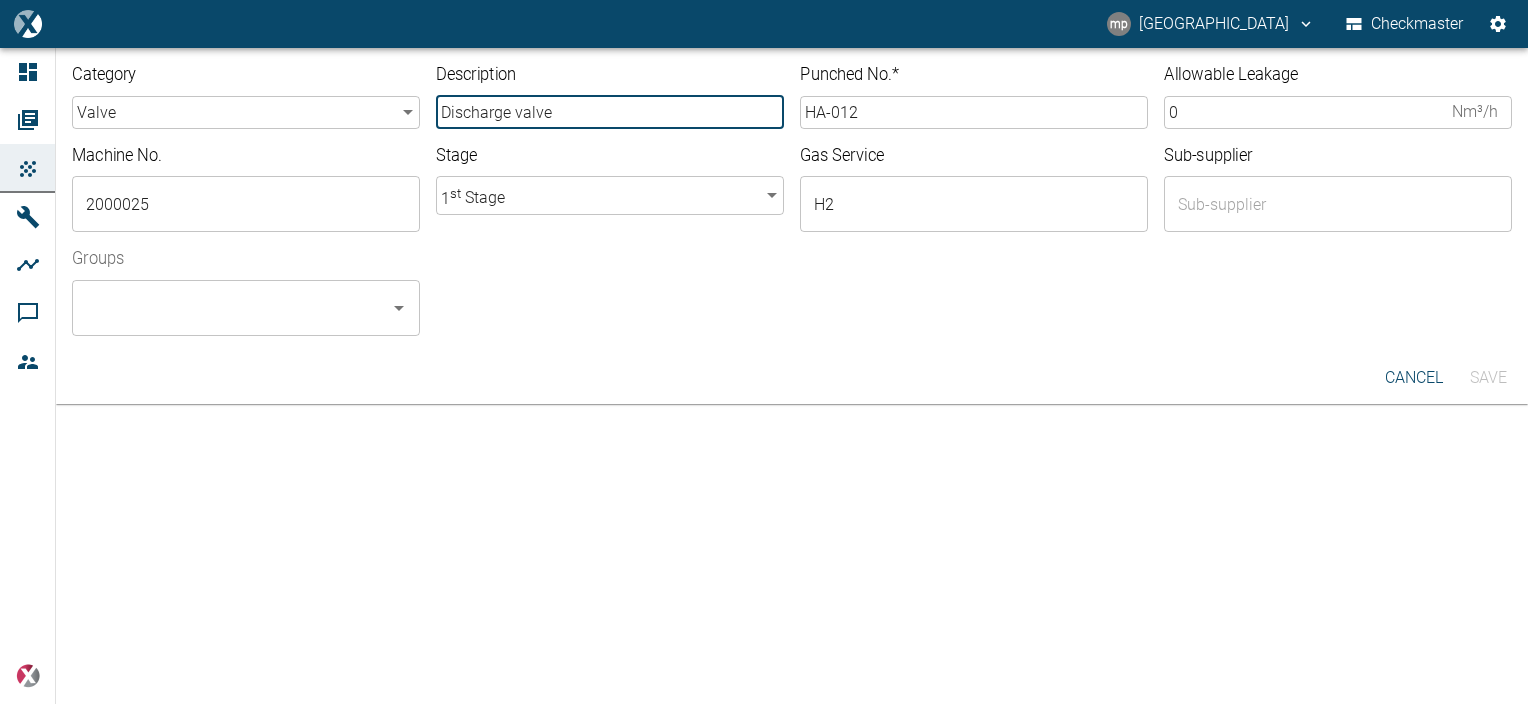 type on "Discharge valve" 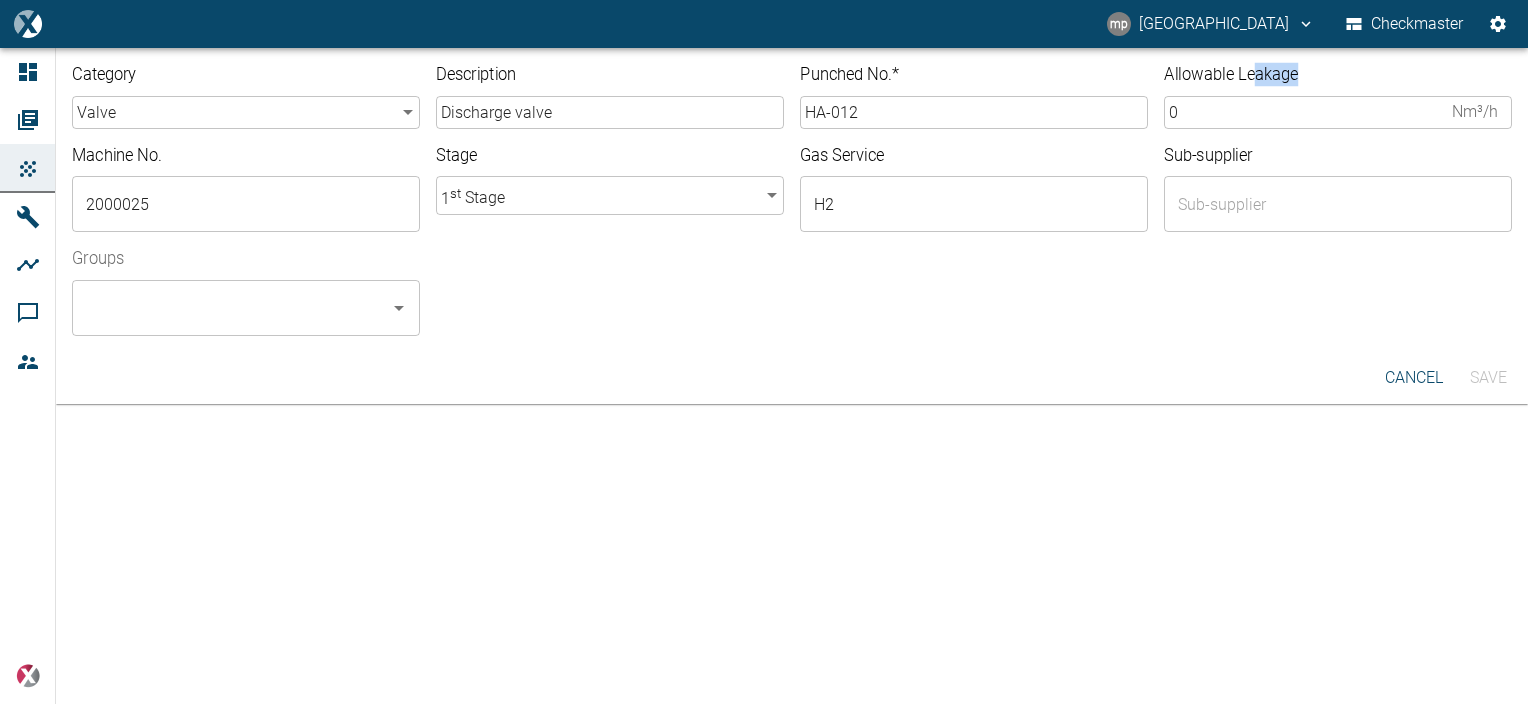 drag, startPoint x: 1214, startPoint y: 104, endPoint x: 1201, endPoint y: 107, distance: 13.341664 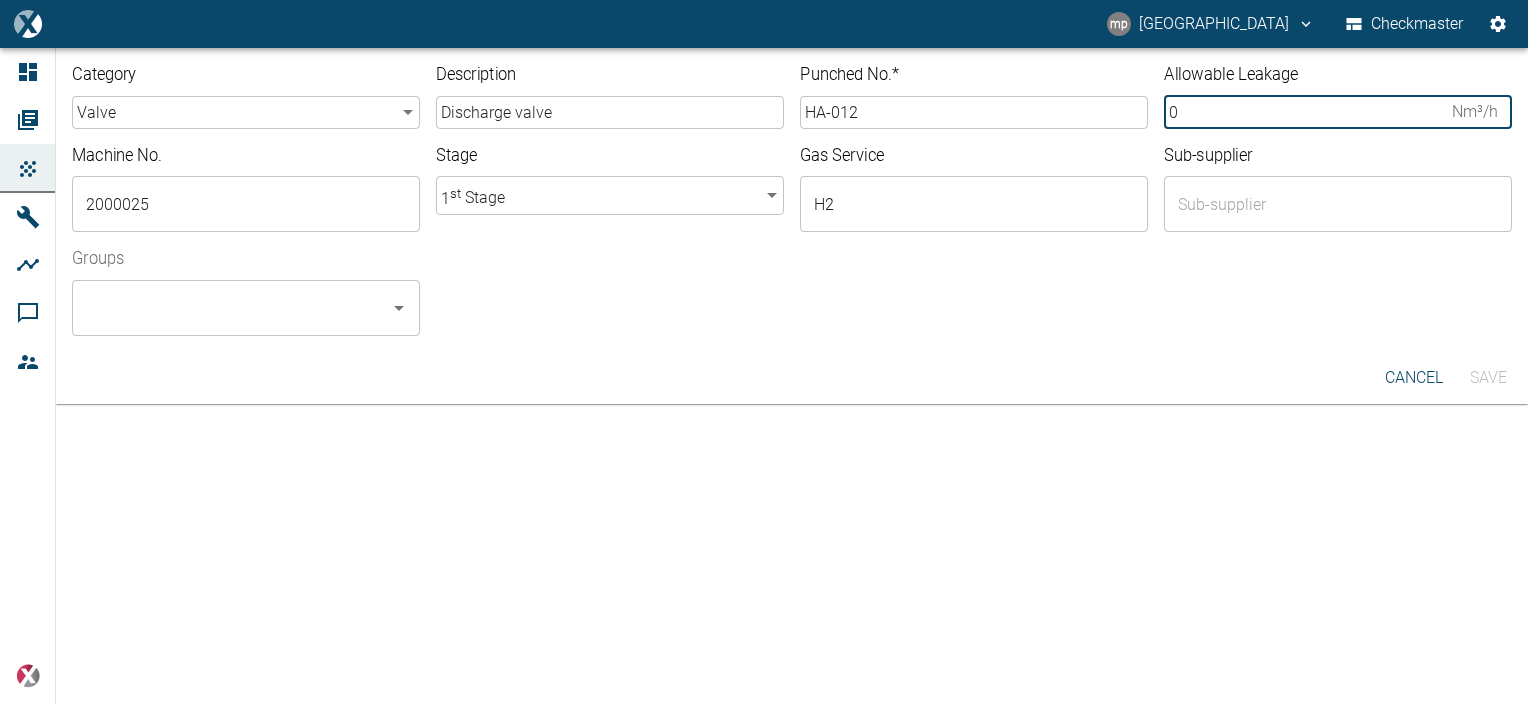 drag, startPoint x: 1198, startPoint y: 113, endPoint x: 1113, endPoint y: 112, distance: 85.00588 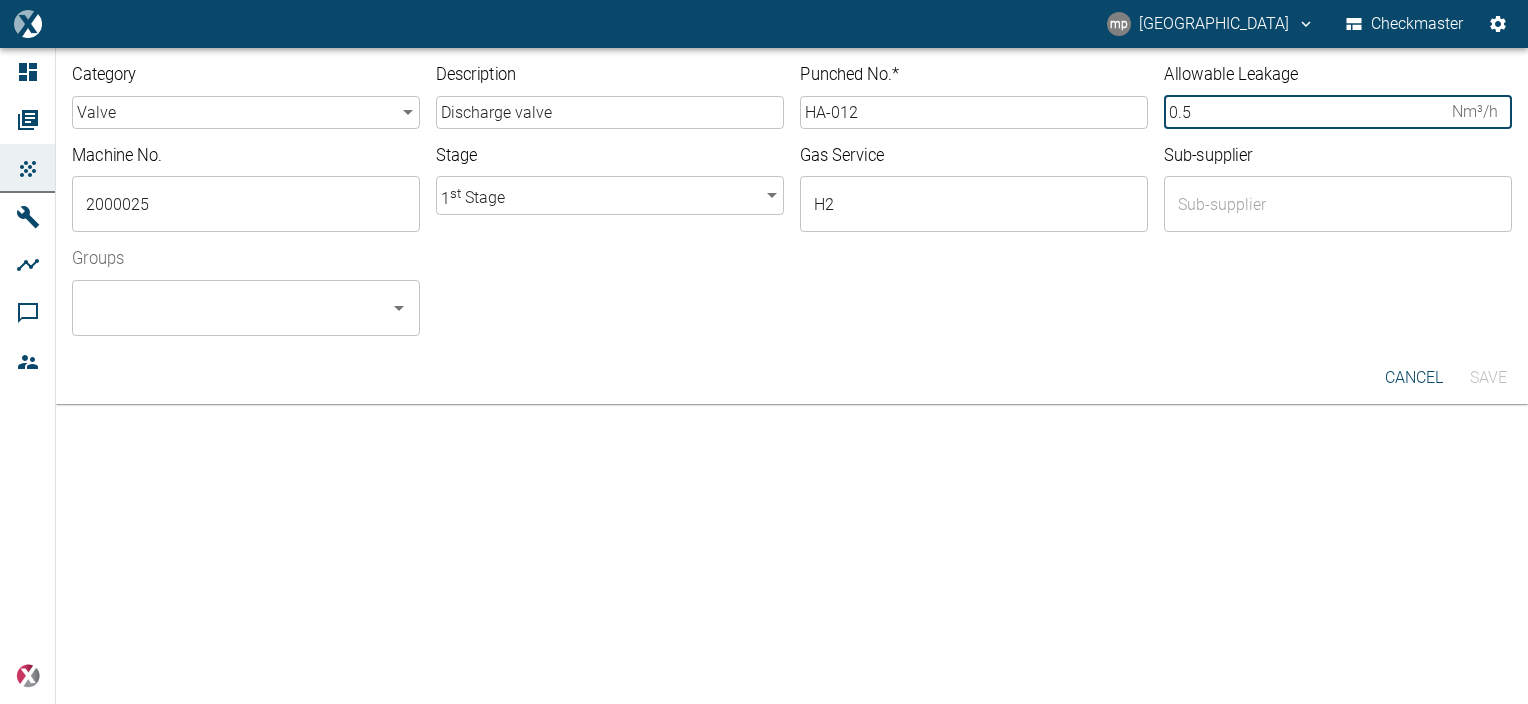 type on "0.5" 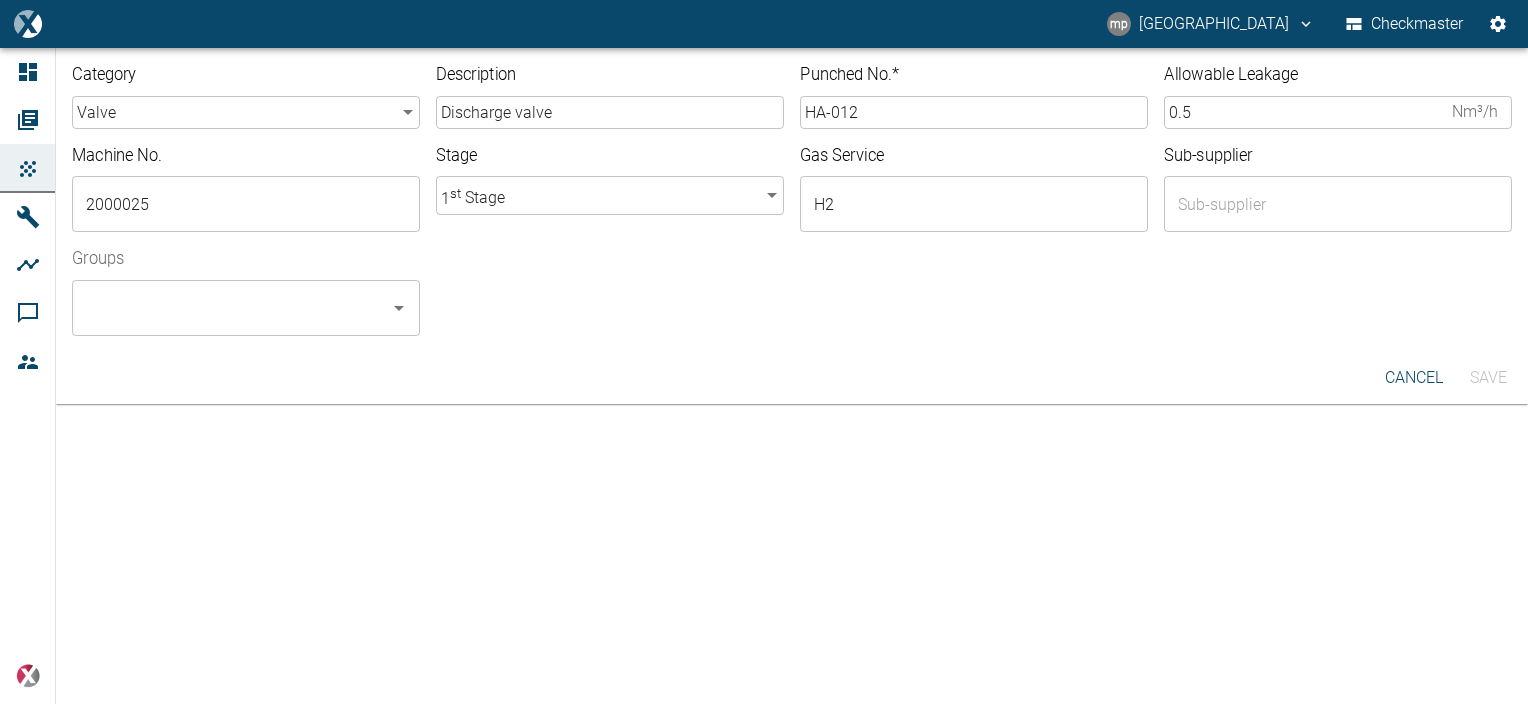 drag, startPoint x: 400, startPoint y: 312, endPoint x: 376, endPoint y: 312, distance: 24 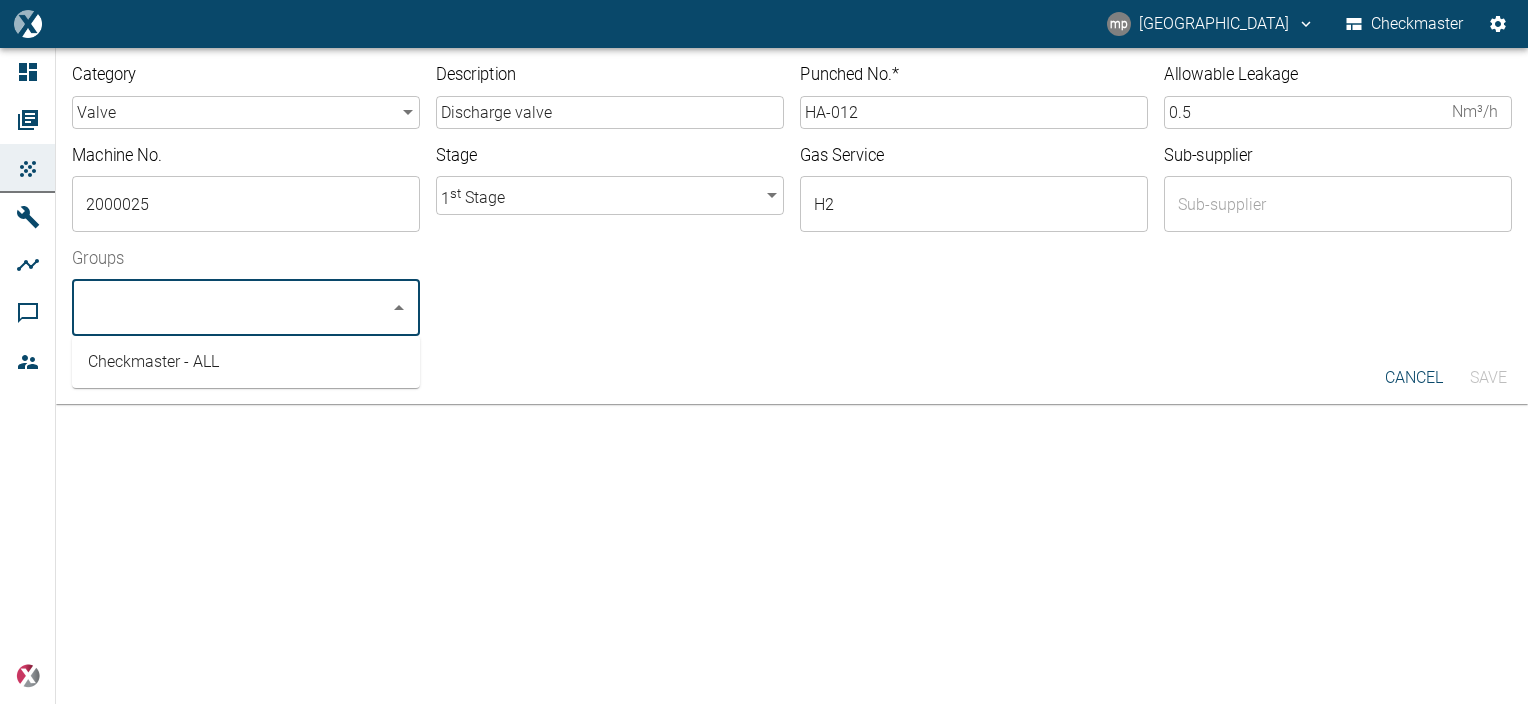 click on "Checkmaster - ALL" at bounding box center (246, 362) 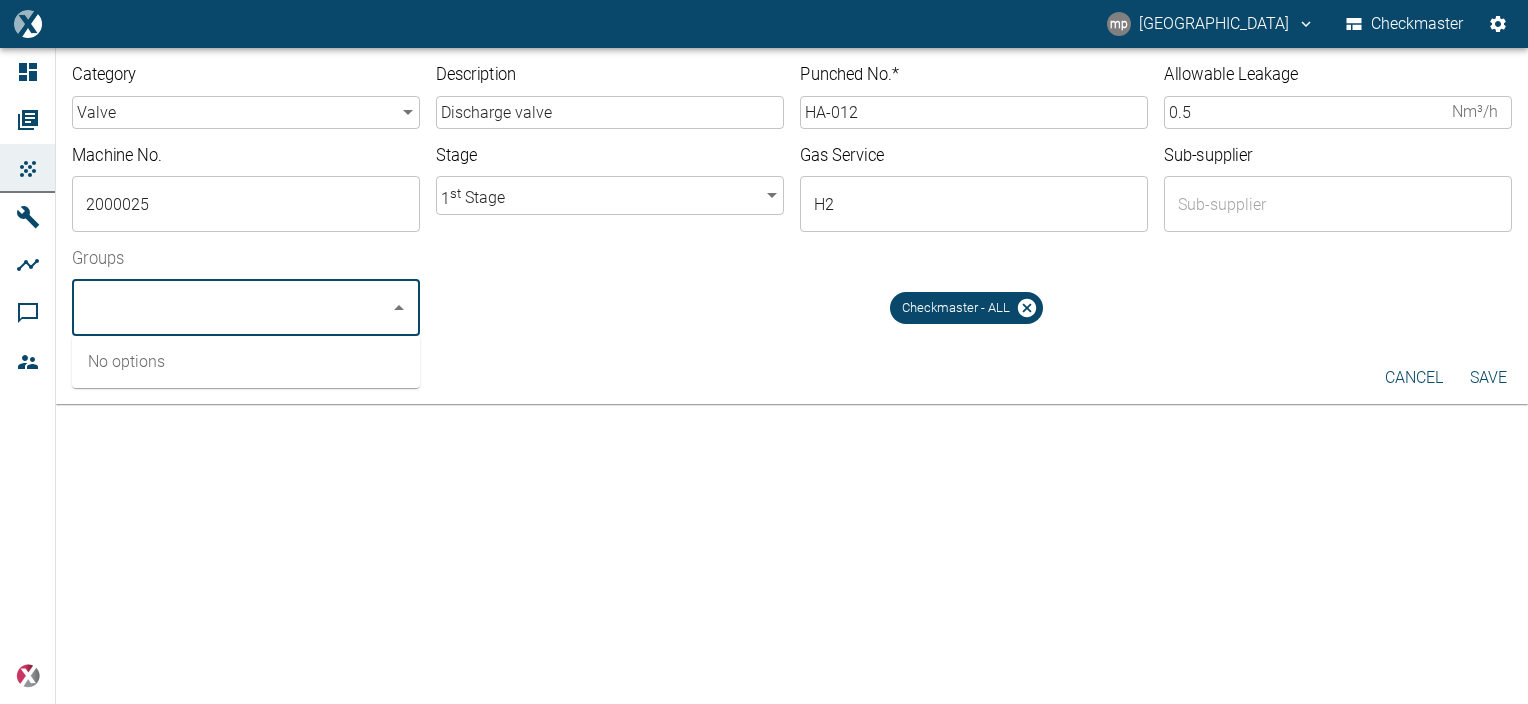 click on "Save" at bounding box center [1488, 378] 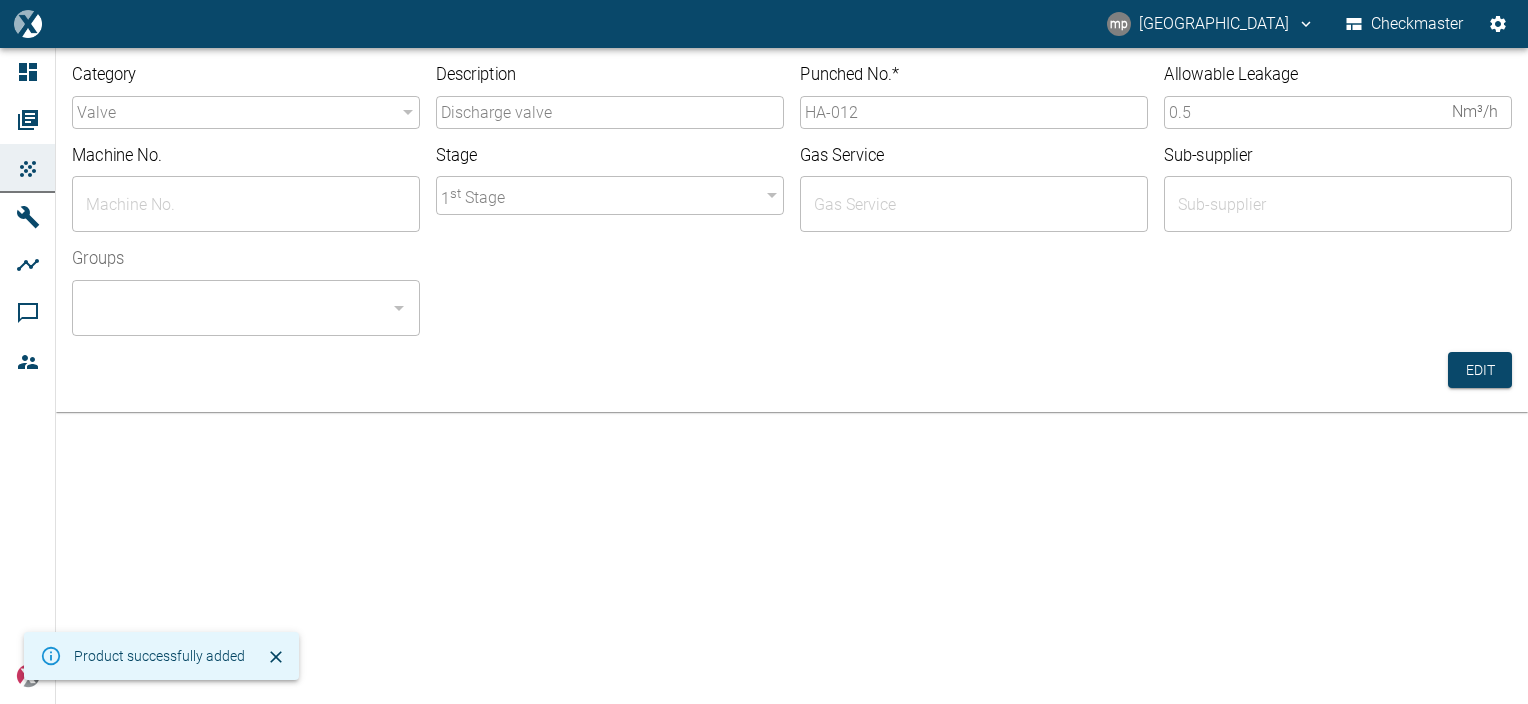 click on "Groups ​" at bounding box center (784, 284) 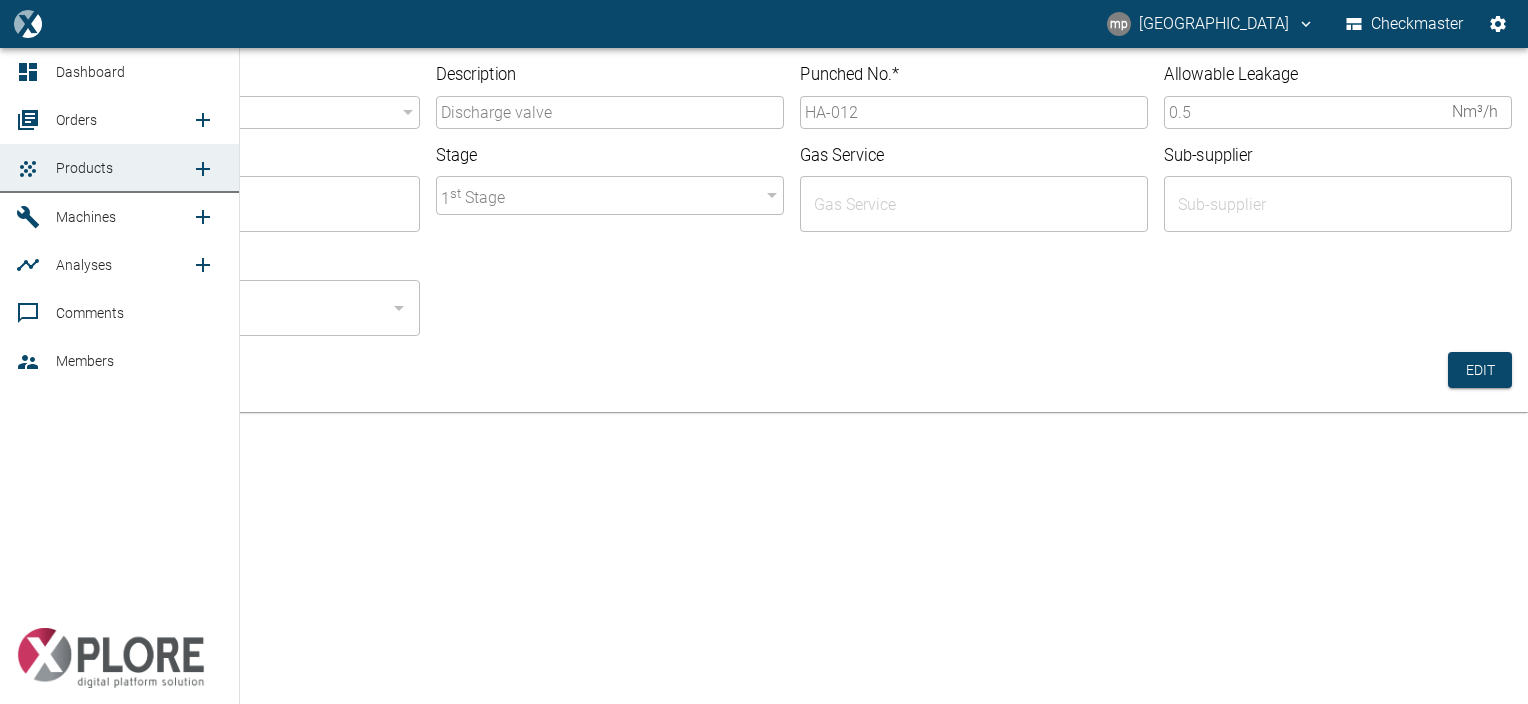 click 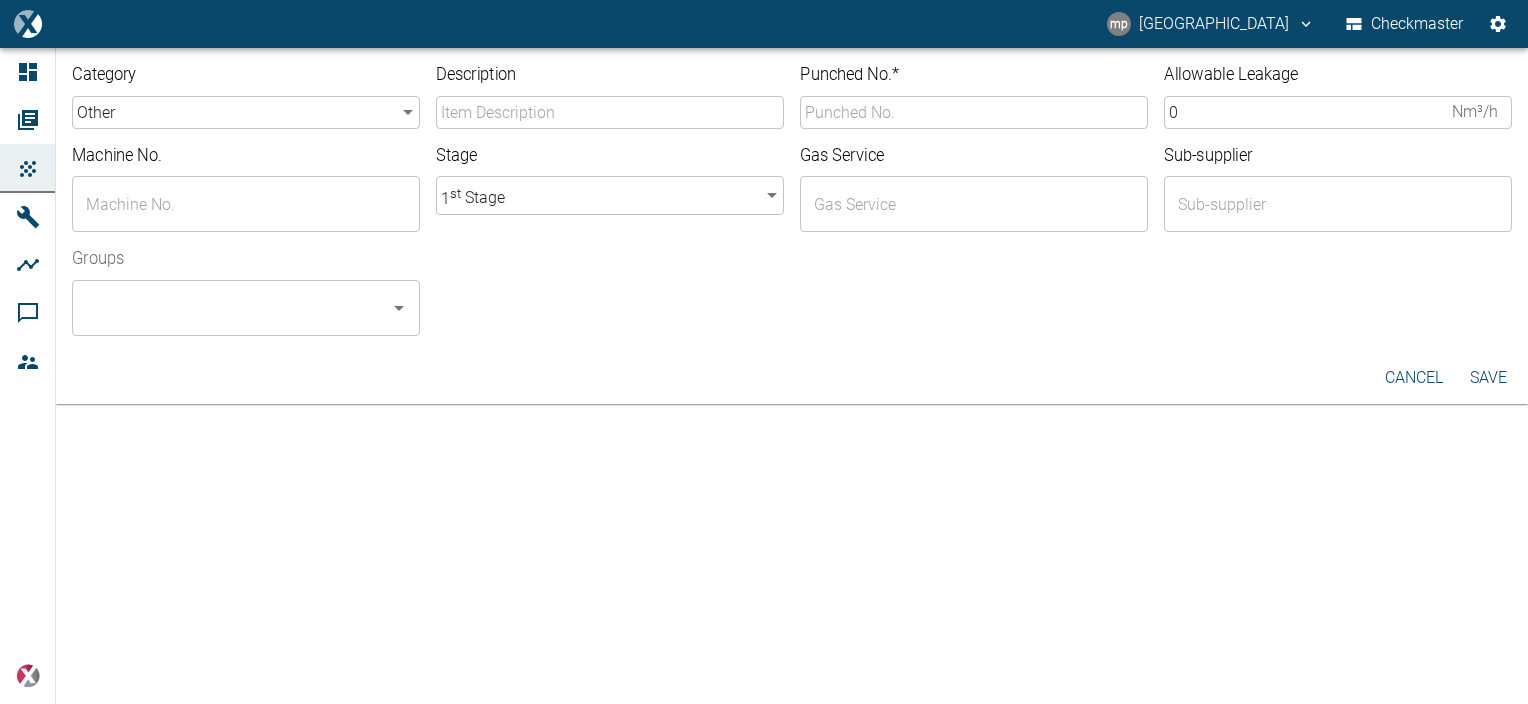 click on "Description" at bounding box center (610, 112) 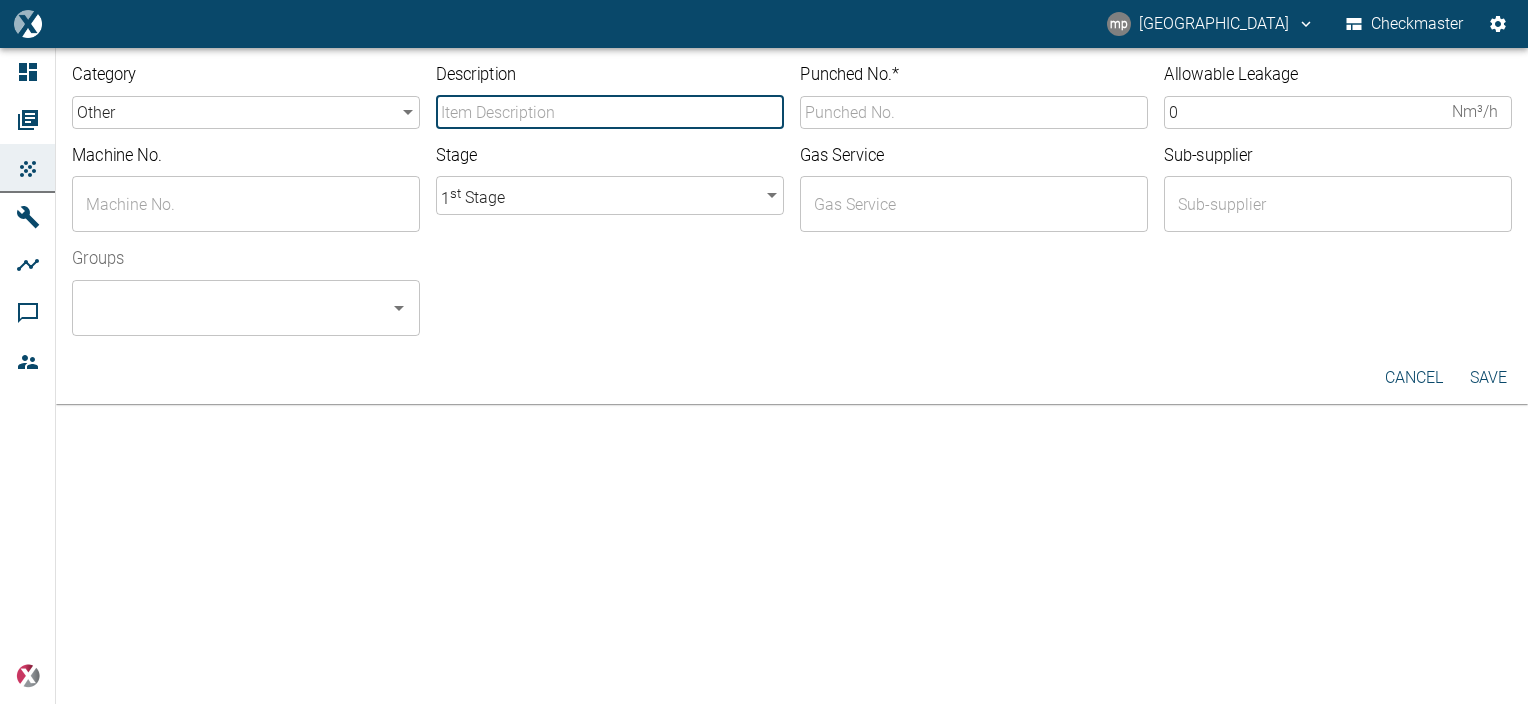 type on "Discharge valve" 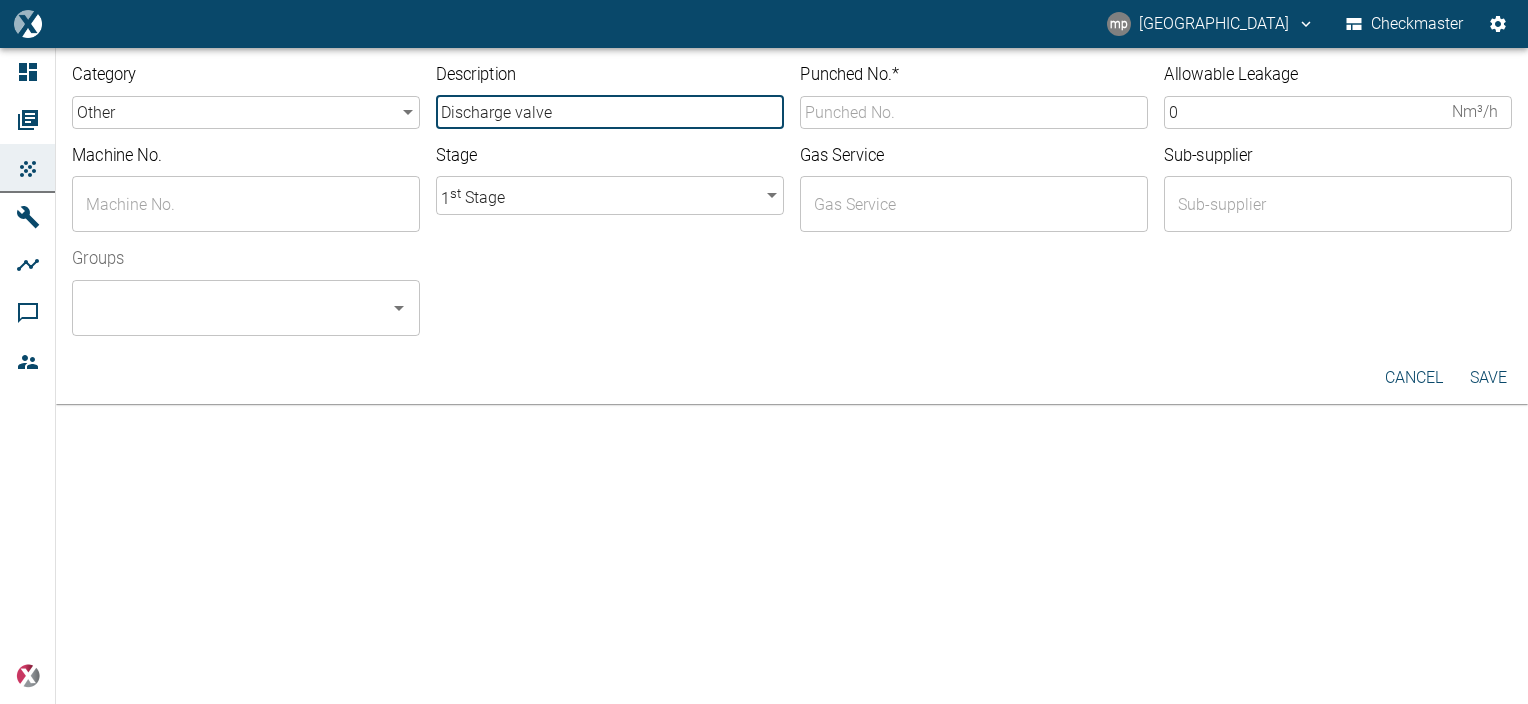 type on "HA-012" 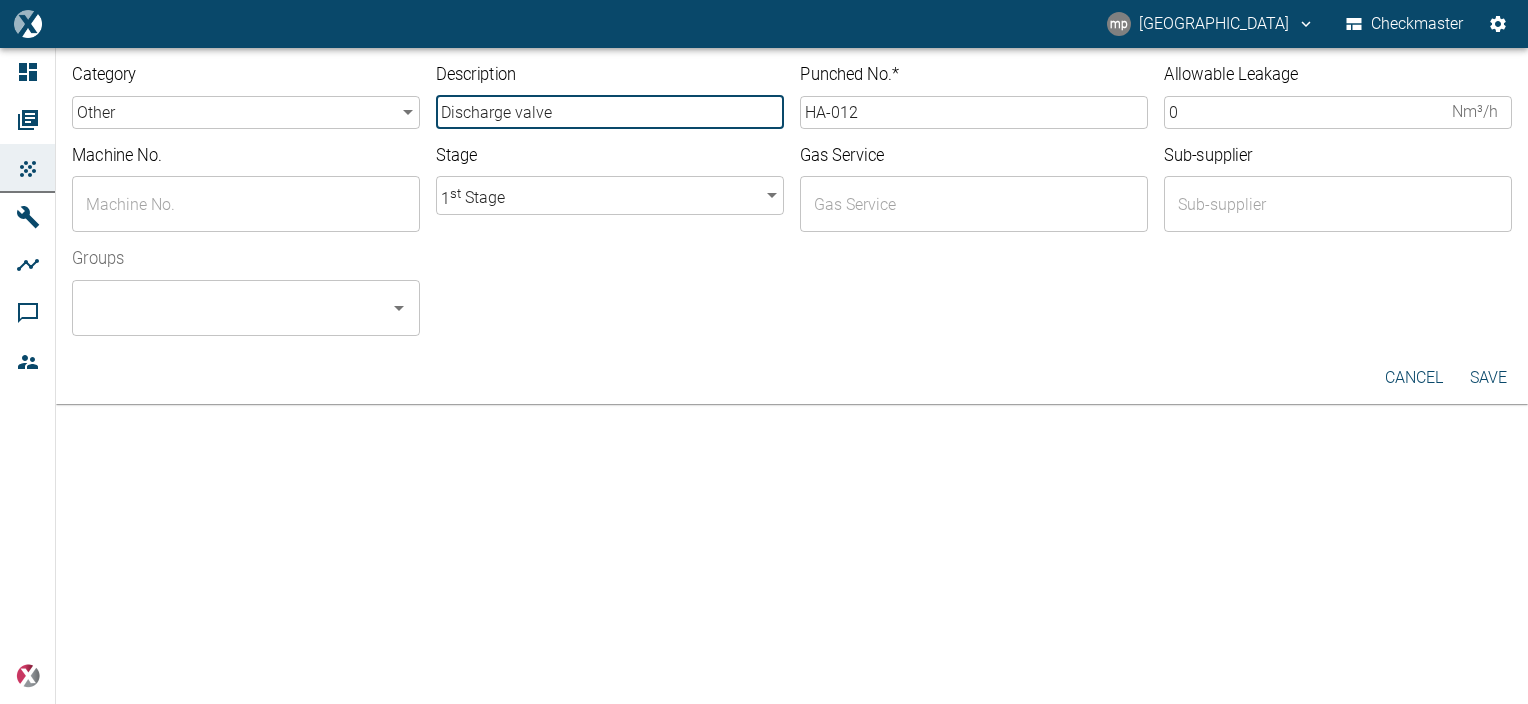 type on "2000025" 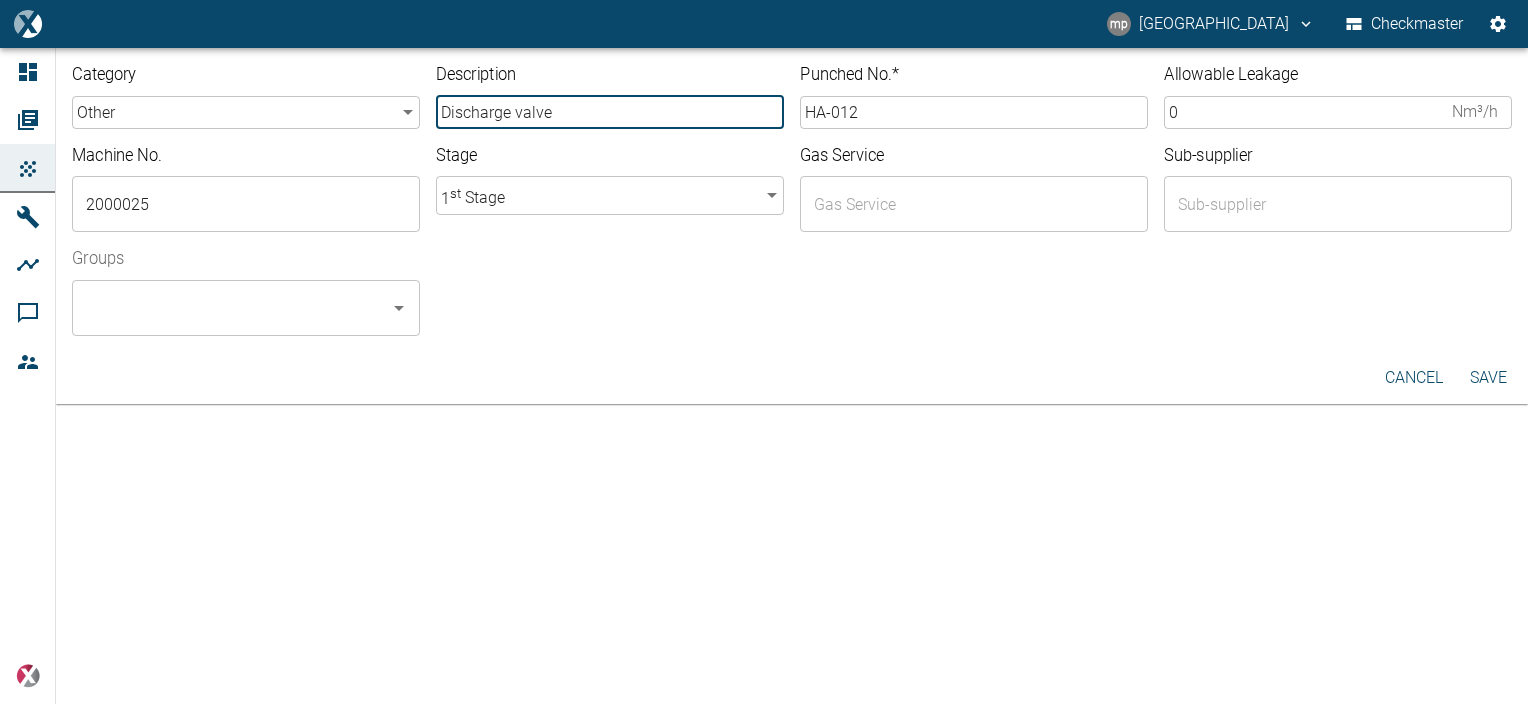 type on "H2" 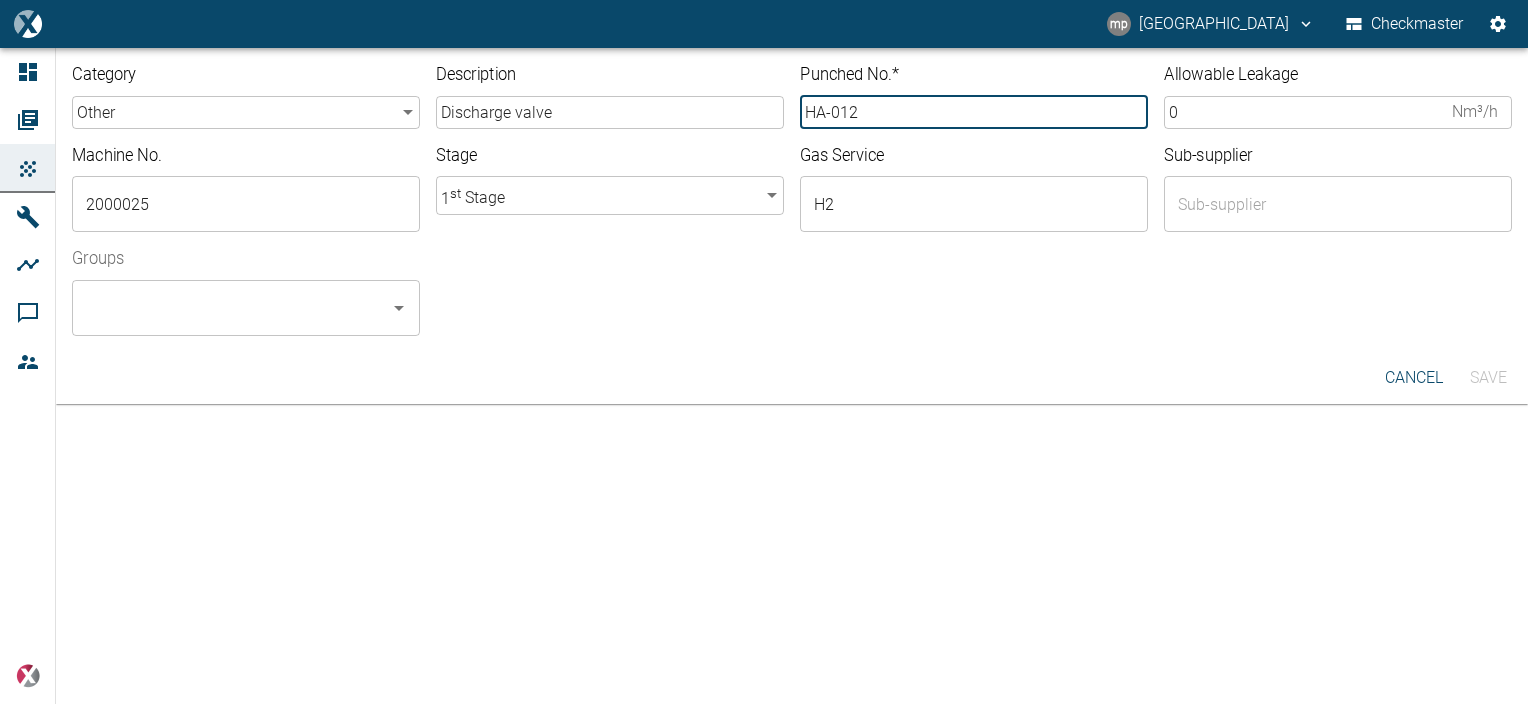 drag, startPoint x: 849, startPoint y: 110, endPoint x: 863, endPoint y: 112, distance: 14.142136 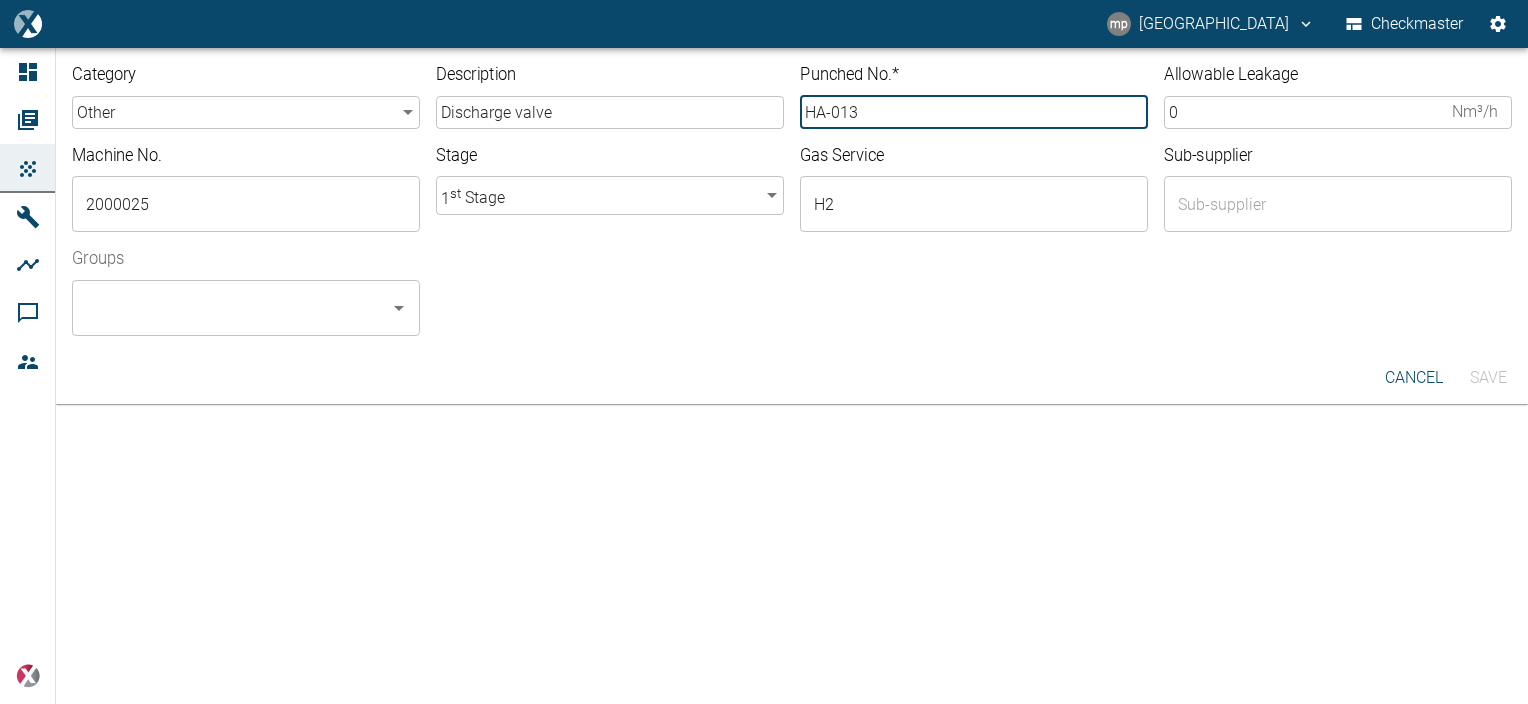 type on "HA-013" 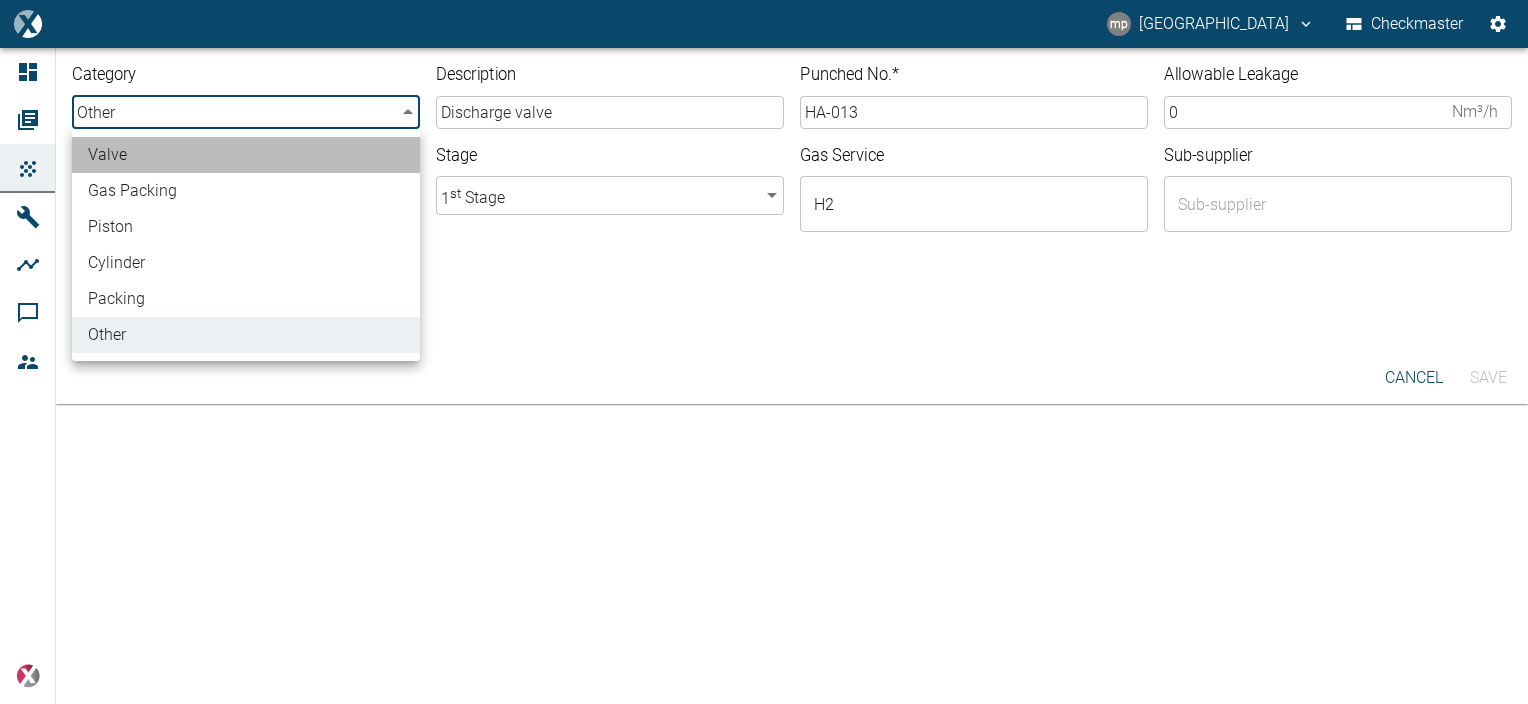 click on "valve" at bounding box center [246, 155] 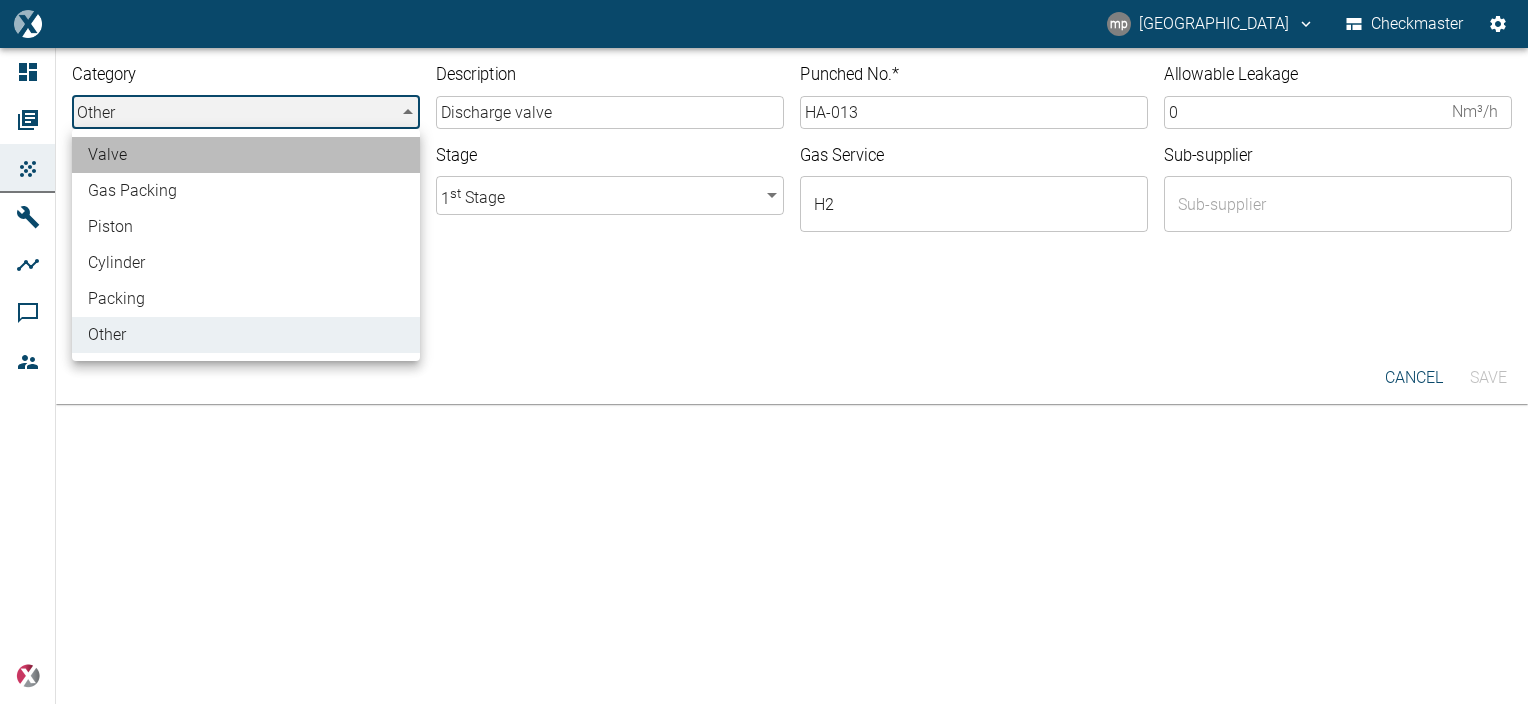 type on "valve" 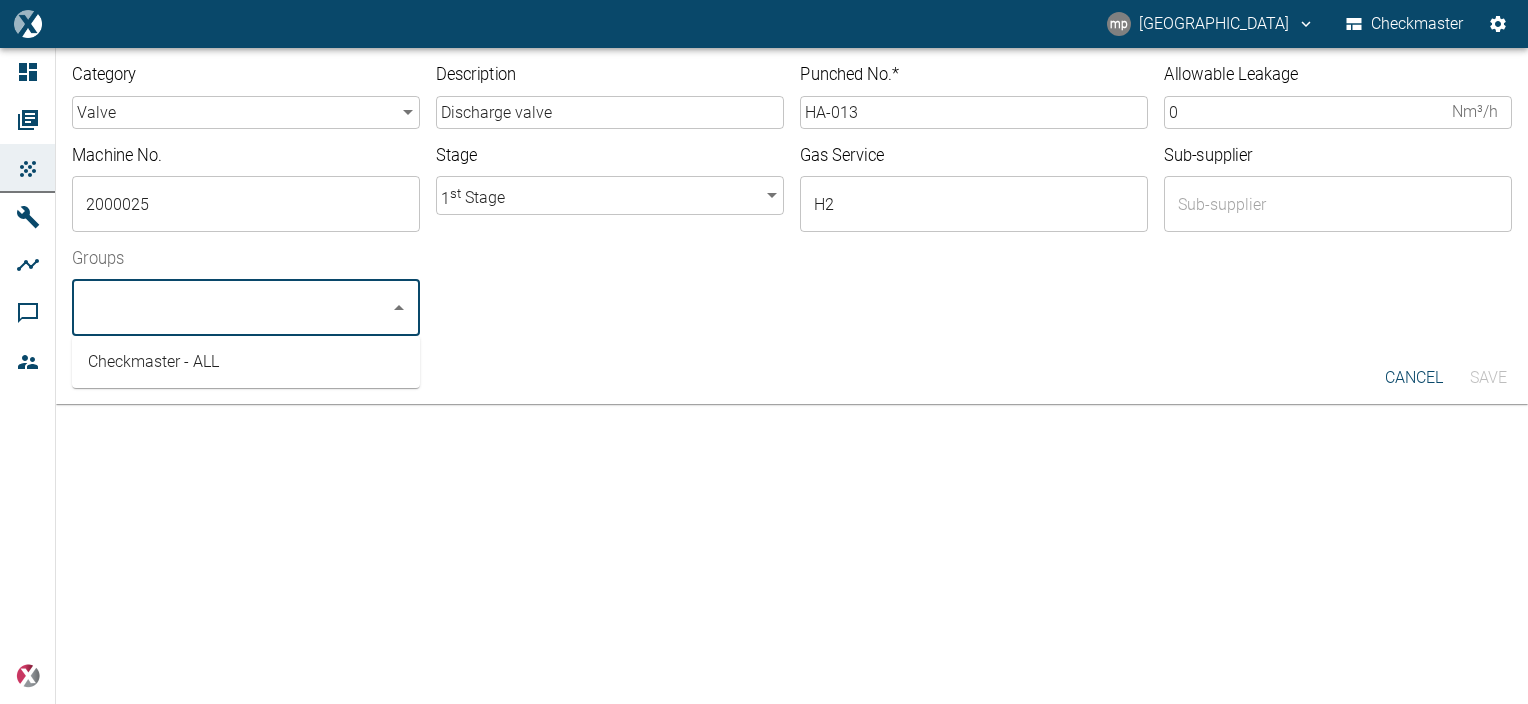 click on "Groups" at bounding box center (231, 308) 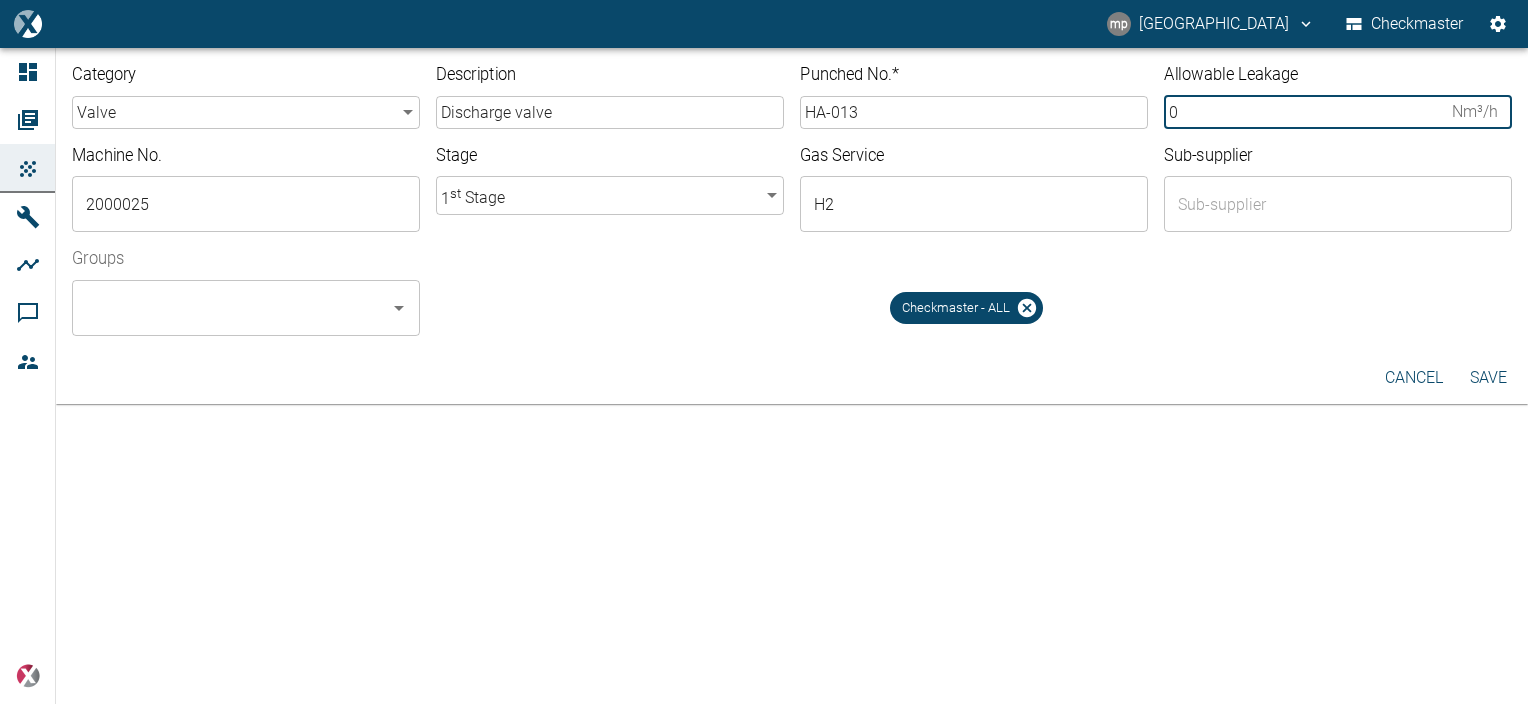 drag, startPoint x: 1236, startPoint y: 121, endPoint x: 1012, endPoint y: 140, distance: 224.80435 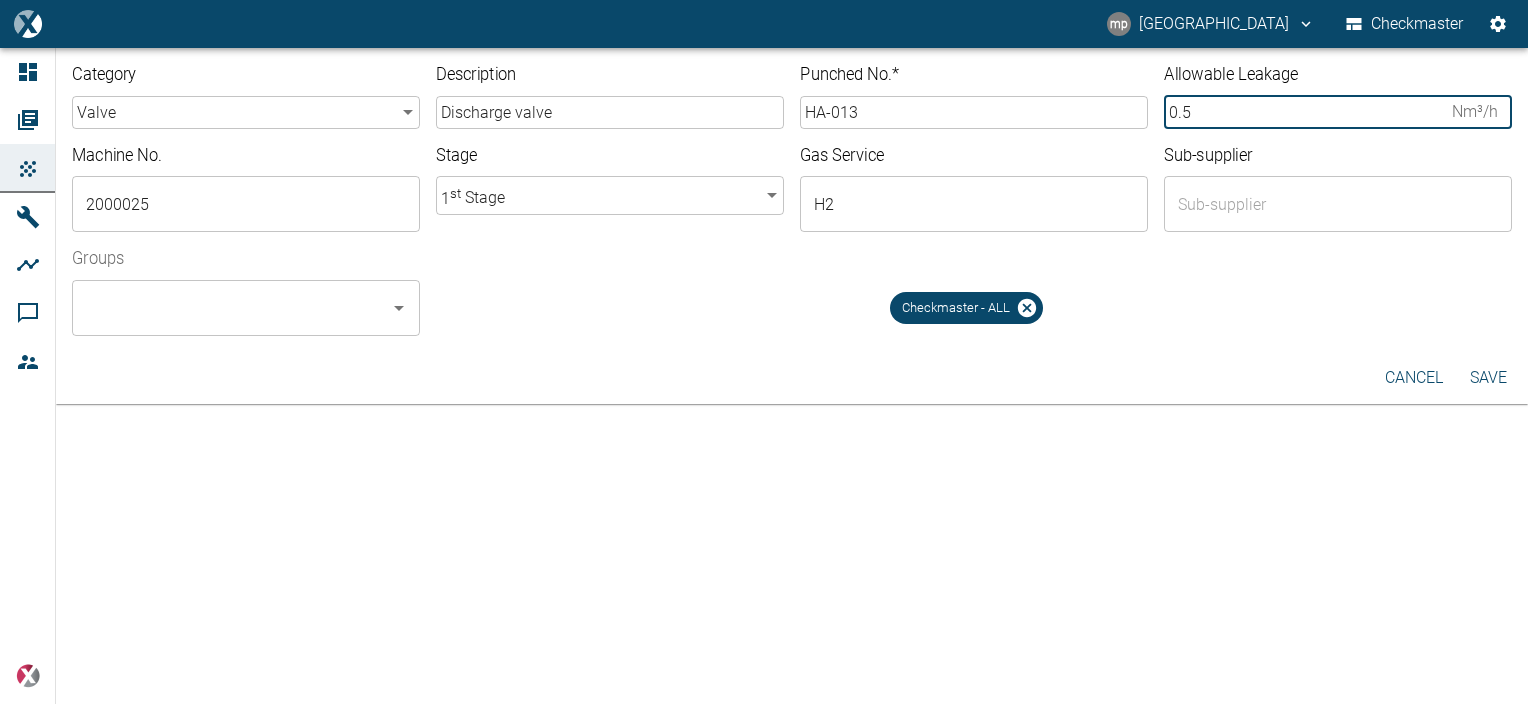 type on "0.5" 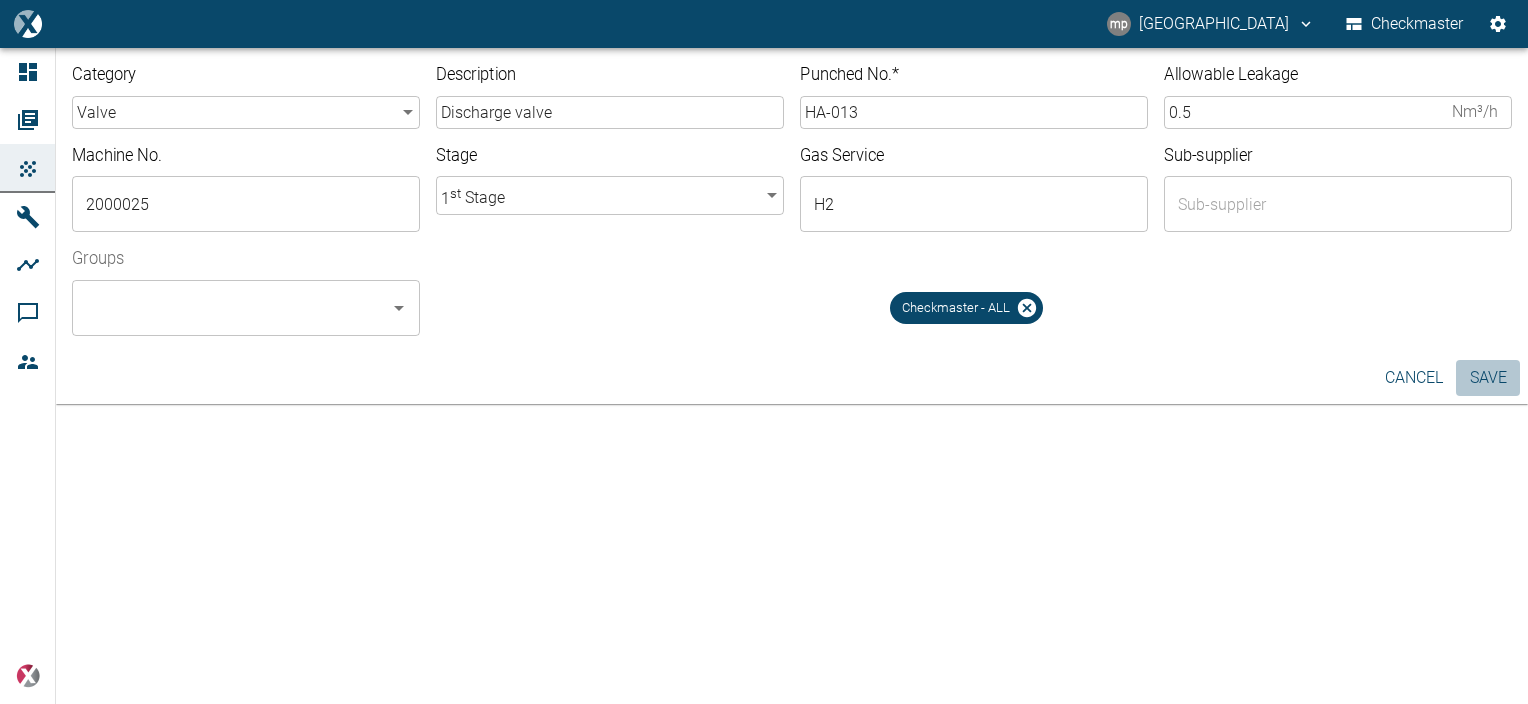 click on "Save" at bounding box center [1488, 378] 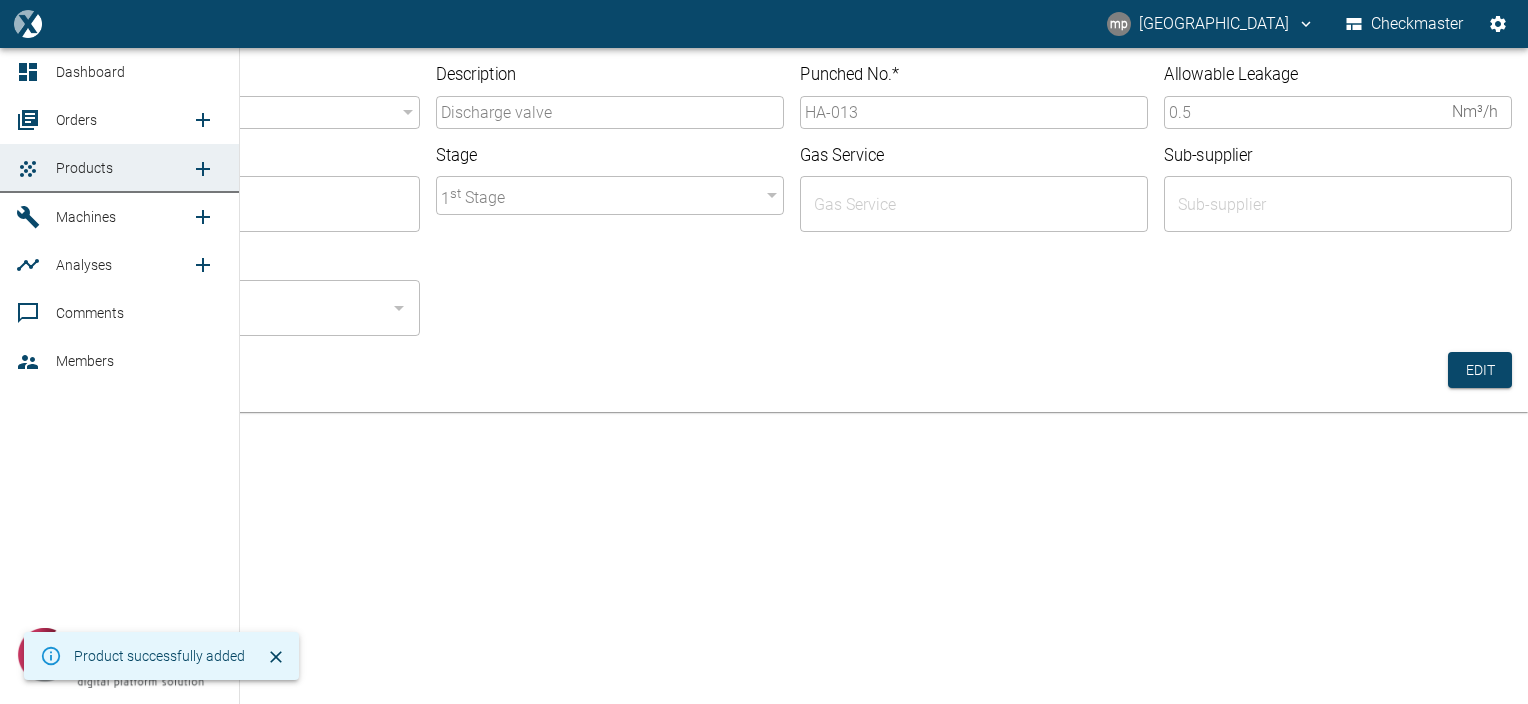 click 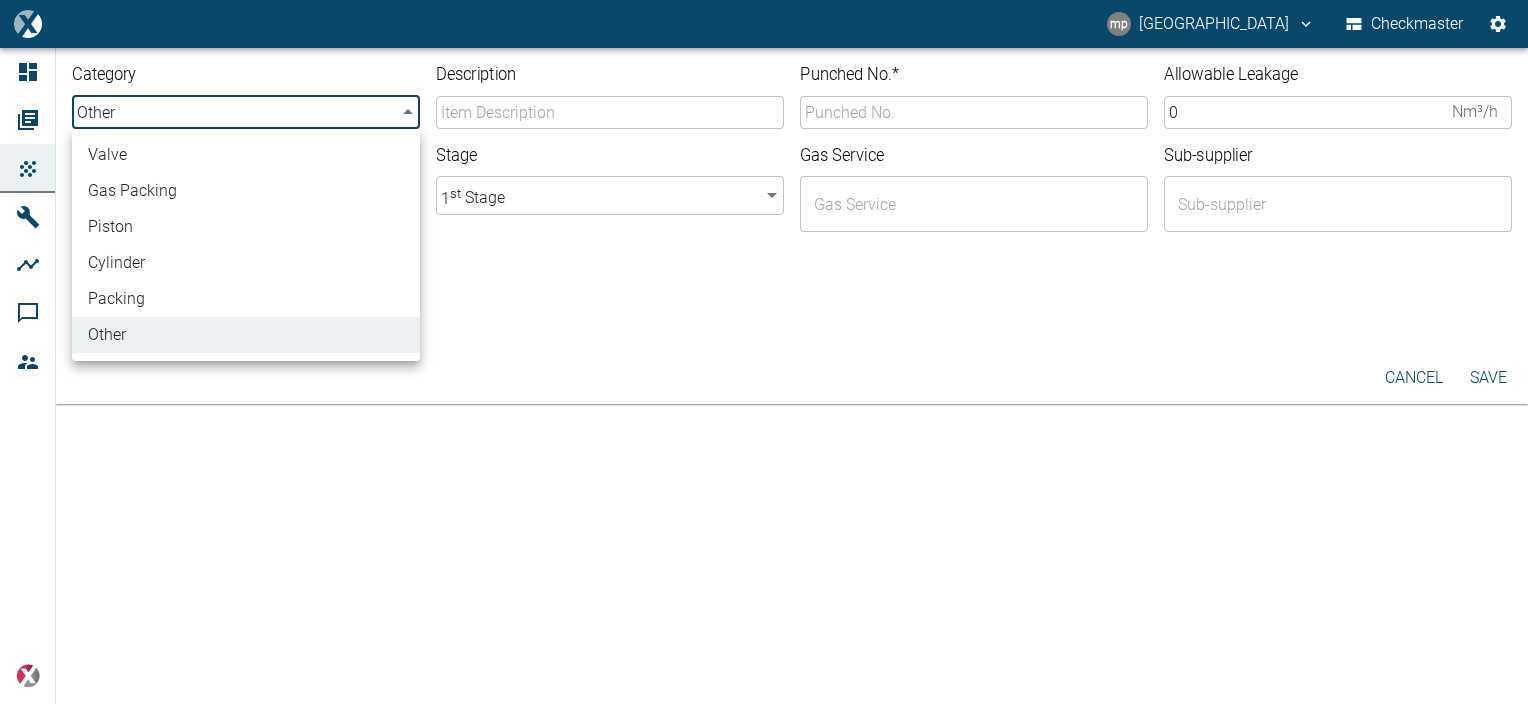 drag, startPoint x: 227, startPoint y: 112, endPoint x: 223, endPoint y: 155, distance: 43.185646 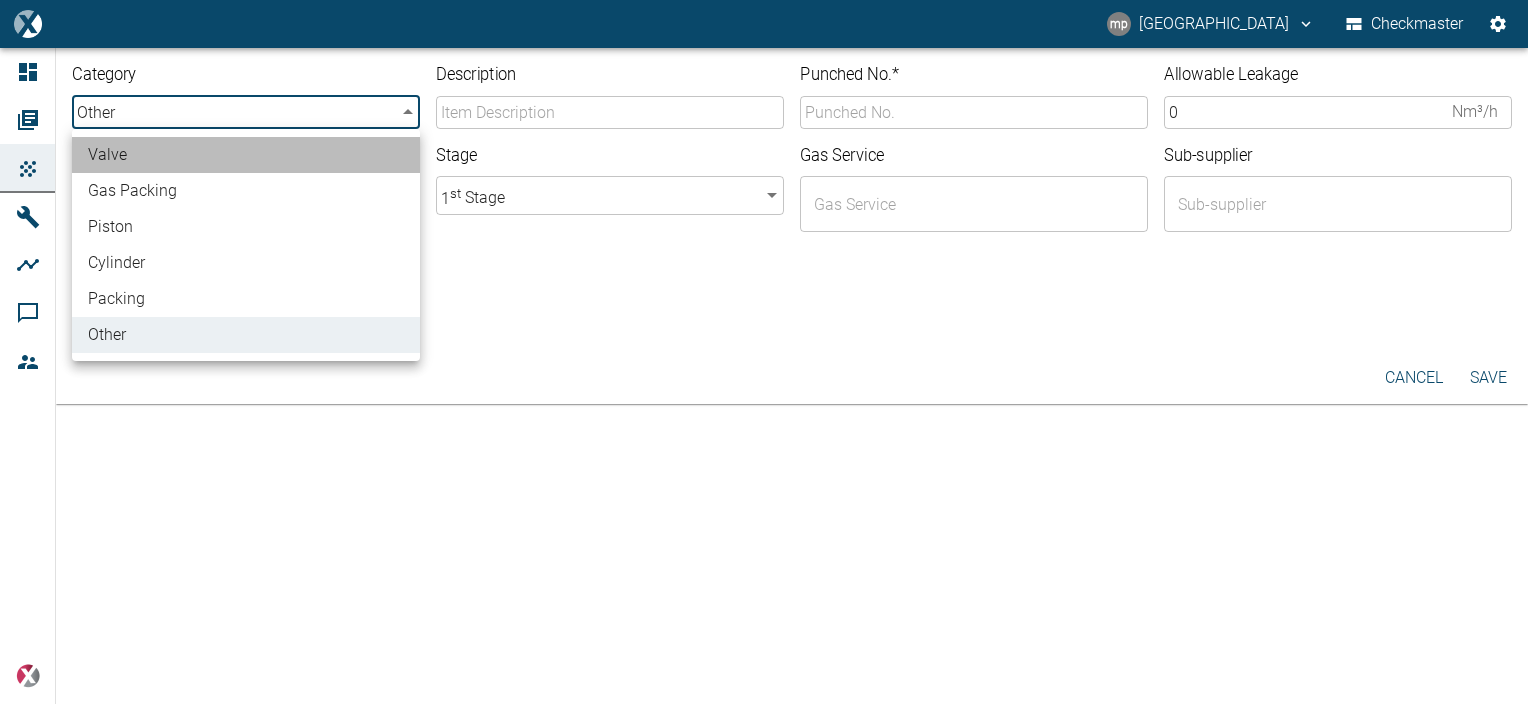 click on "valve" at bounding box center (246, 155) 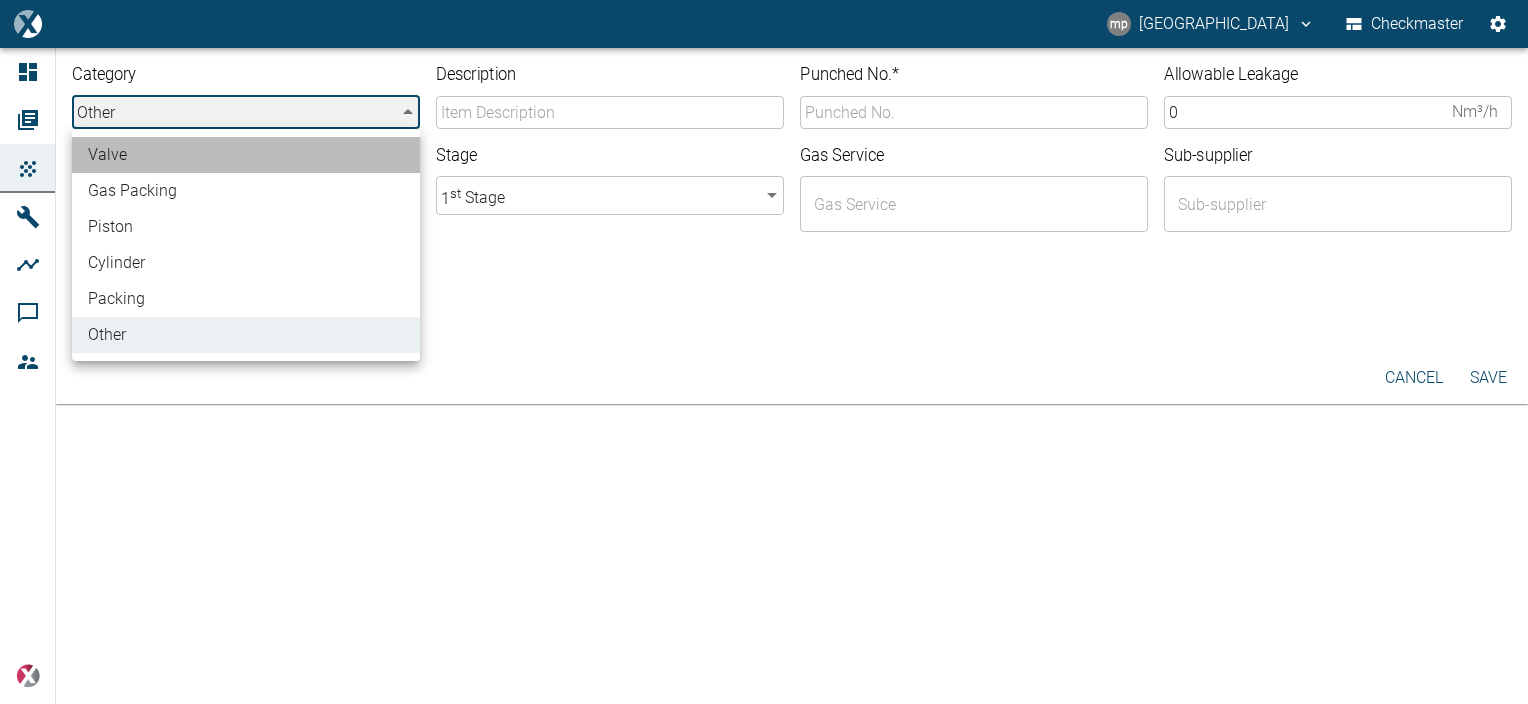 type on "valve" 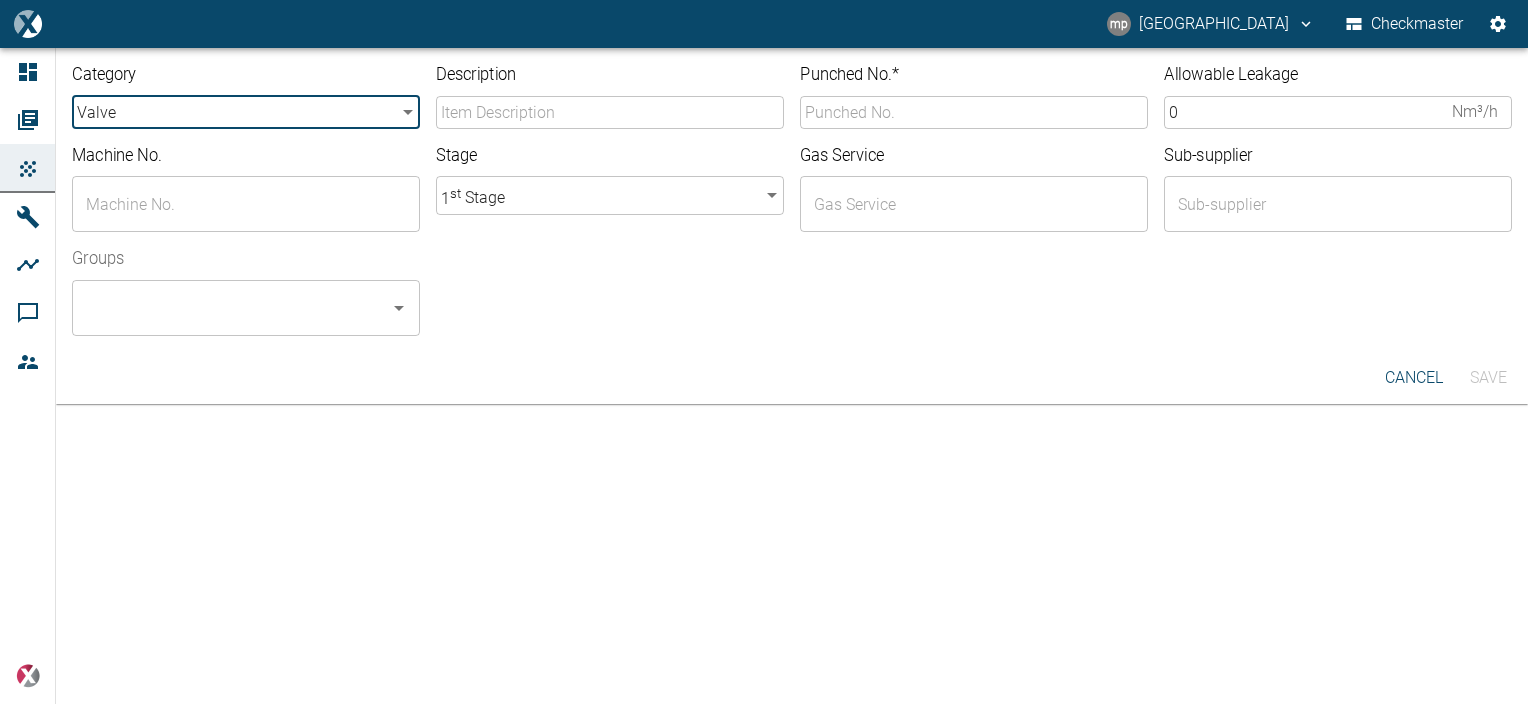 click on "Description" at bounding box center [610, 112] 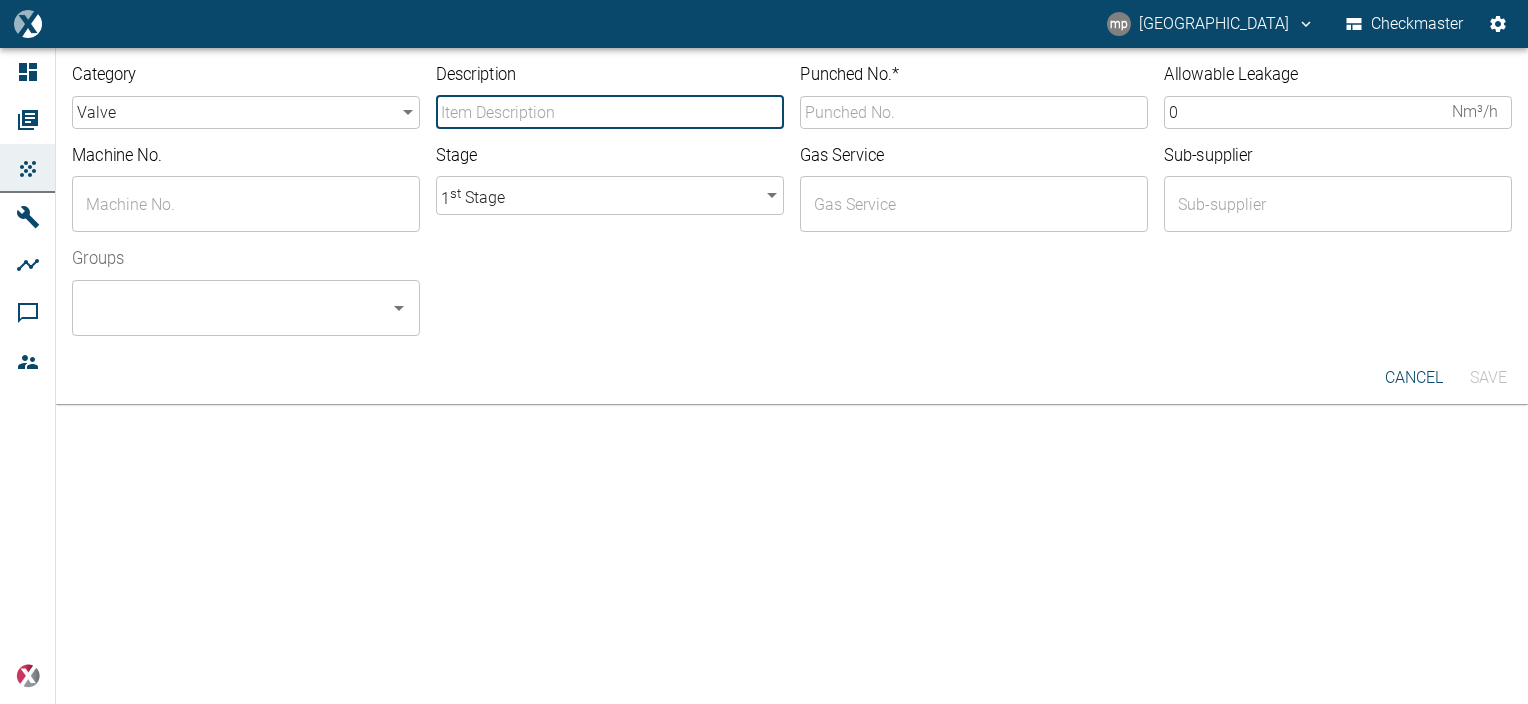 type on "Discharge valve" 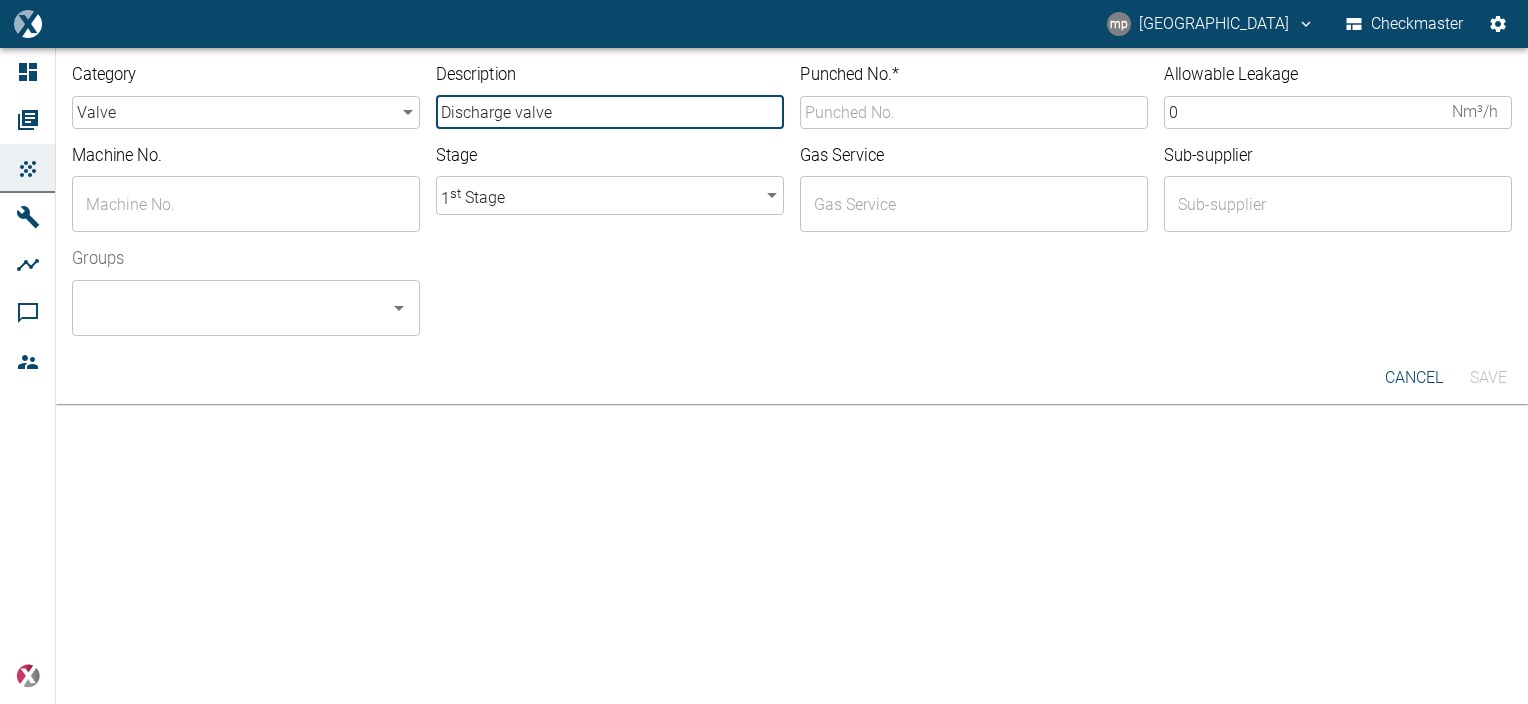 type on "HA-013" 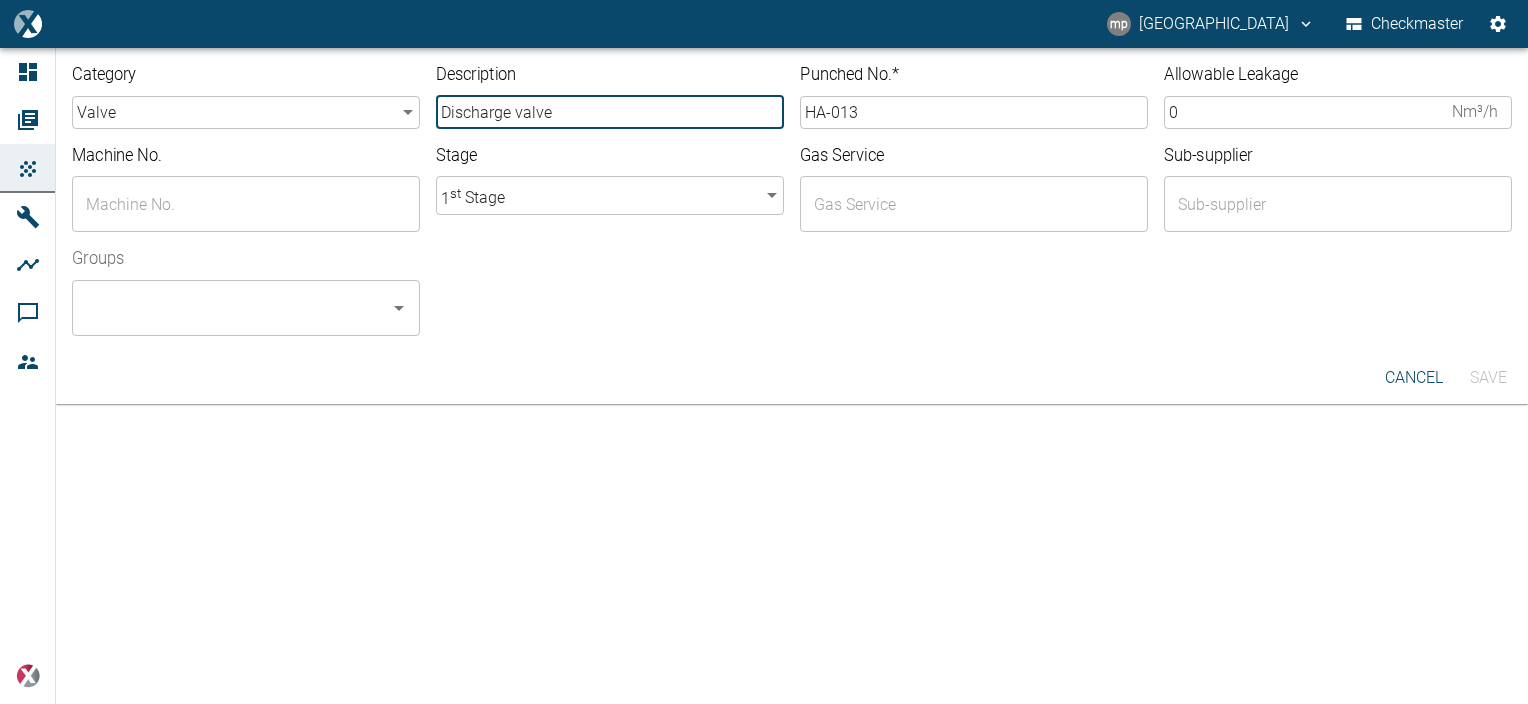 type on "2000025" 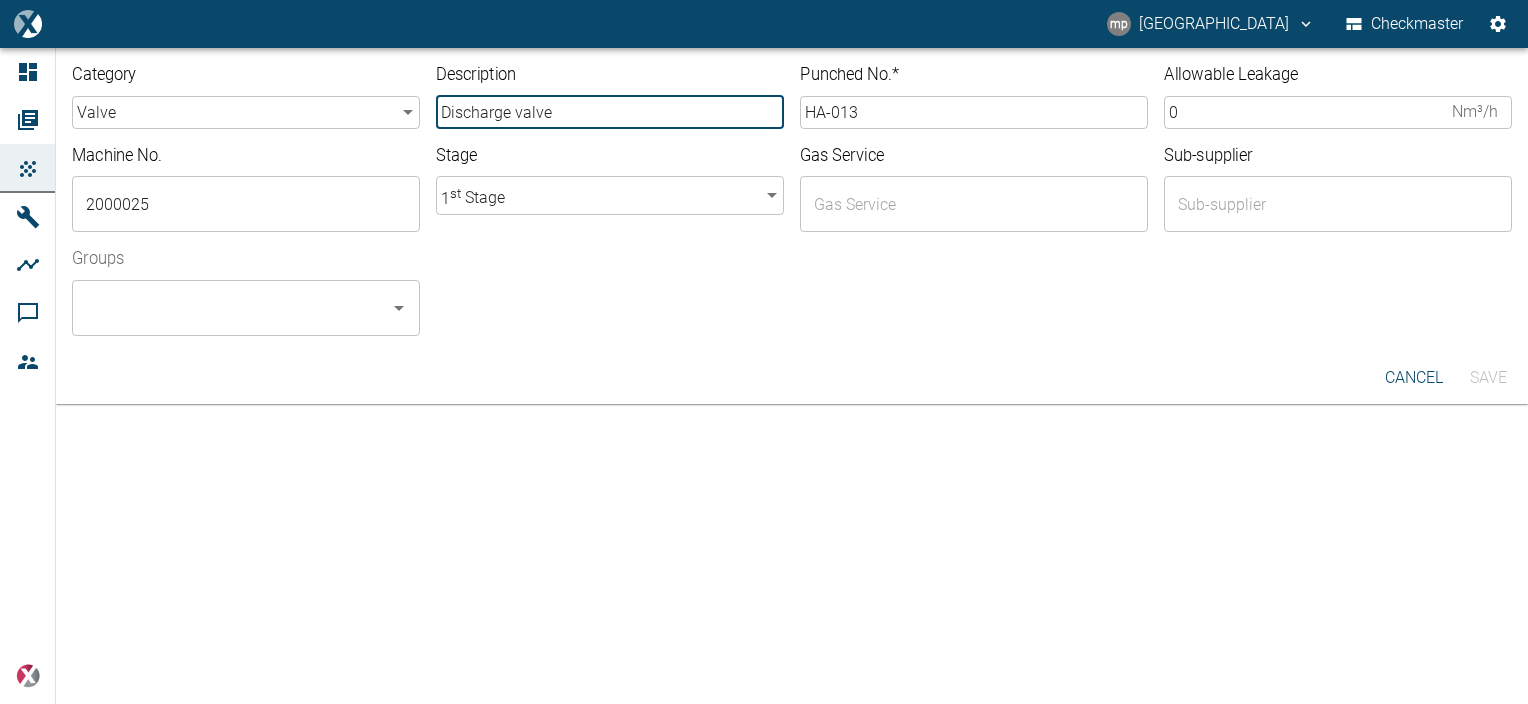 type on "H2" 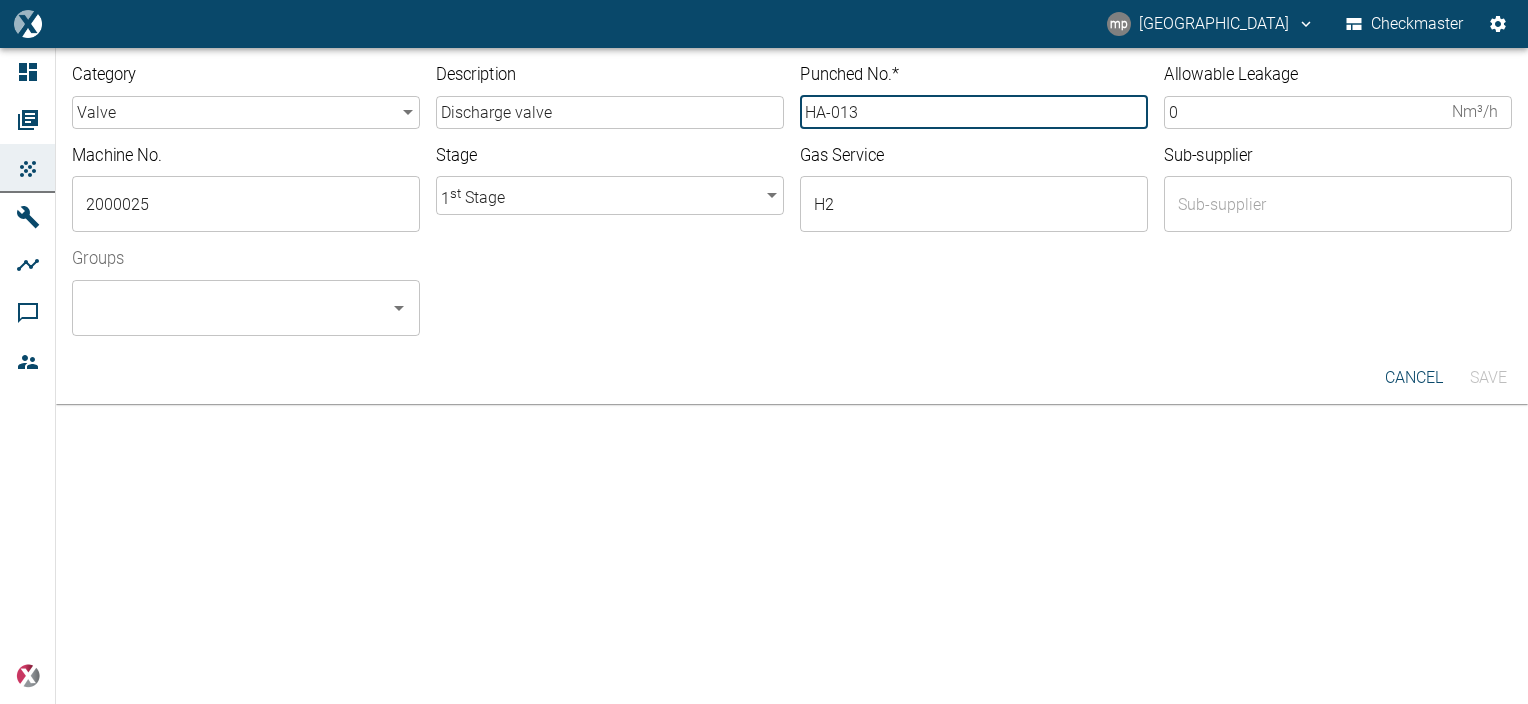 drag, startPoint x: 852, startPoint y: 111, endPoint x: 867, endPoint y: 112, distance: 15.033297 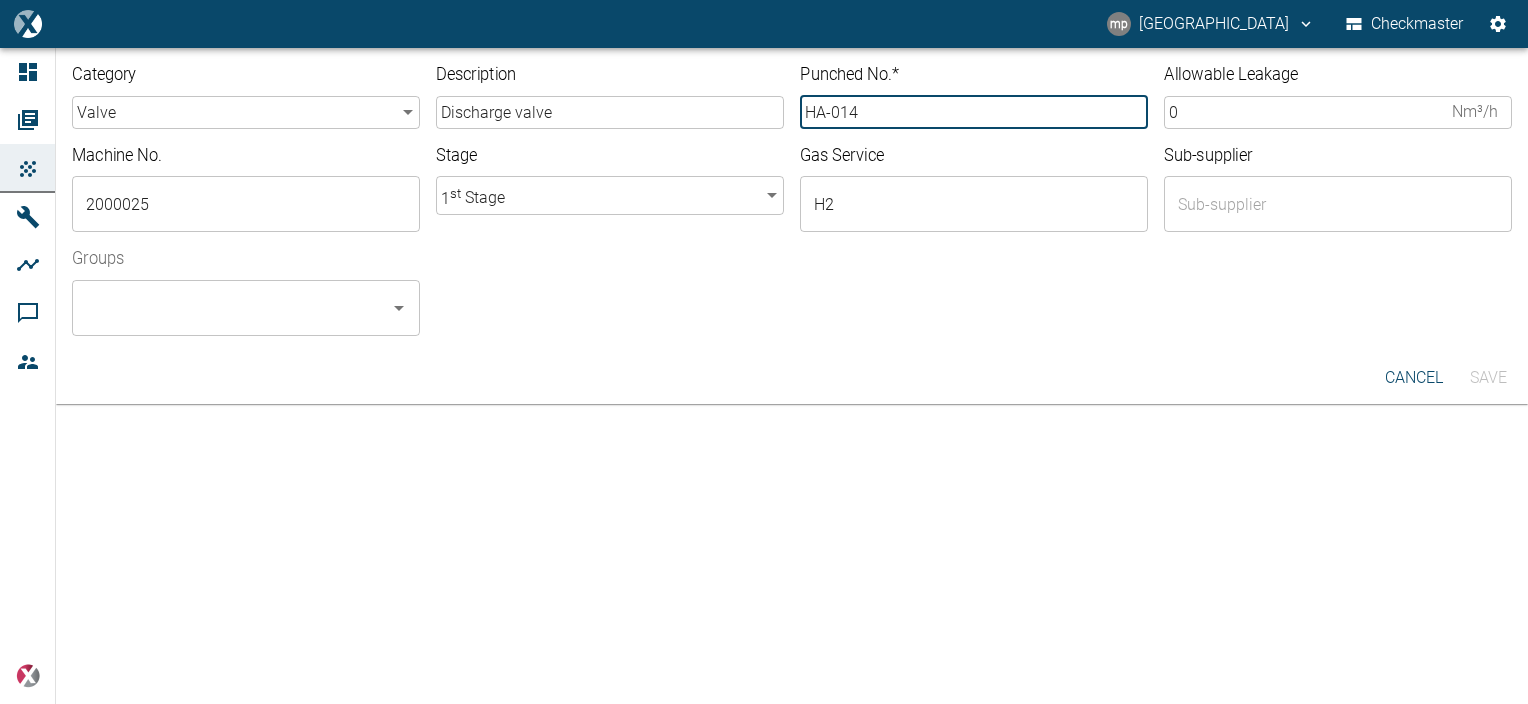 type on "HA-014" 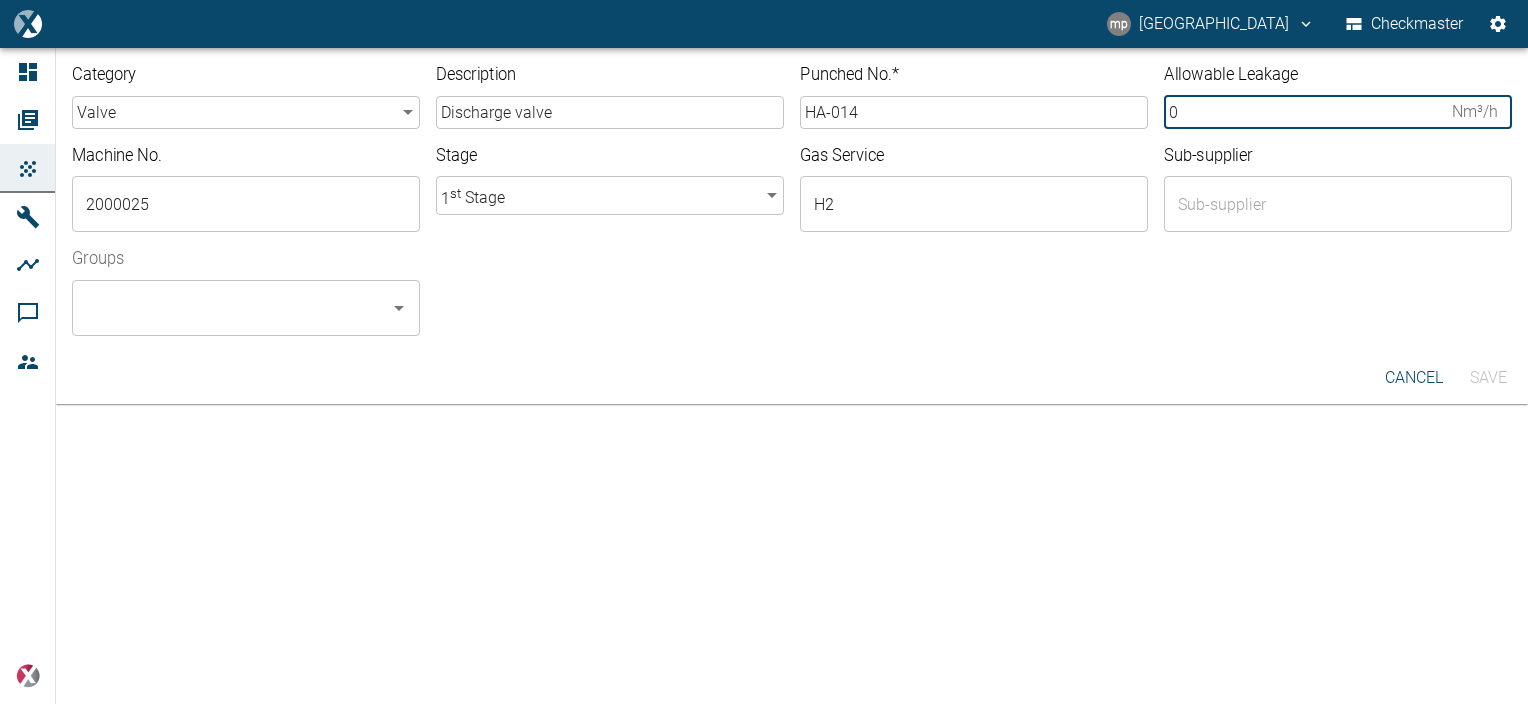 drag, startPoint x: 1169, startPoint y: 109, endPoint x: 1128, endPoint y: 112, distance: 41.109608 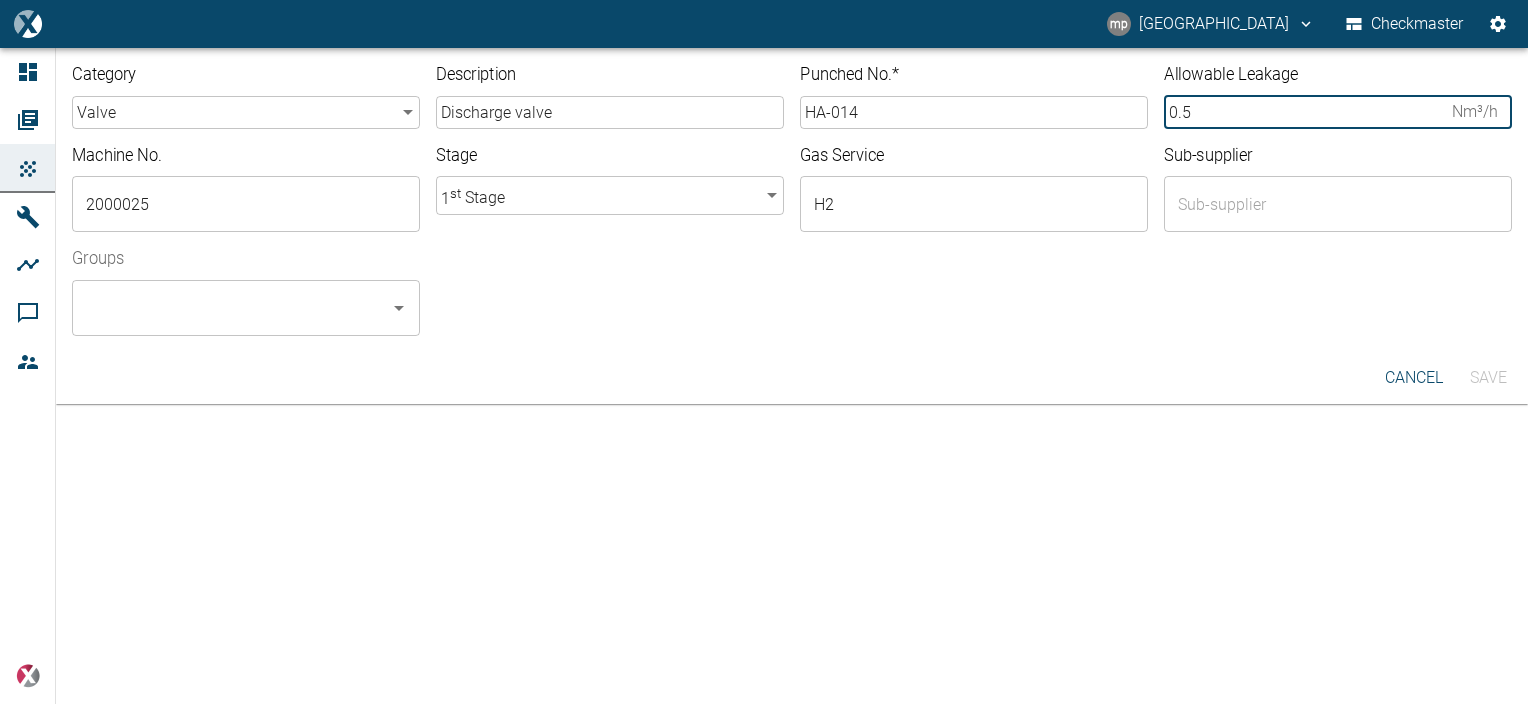 type on "0.5" 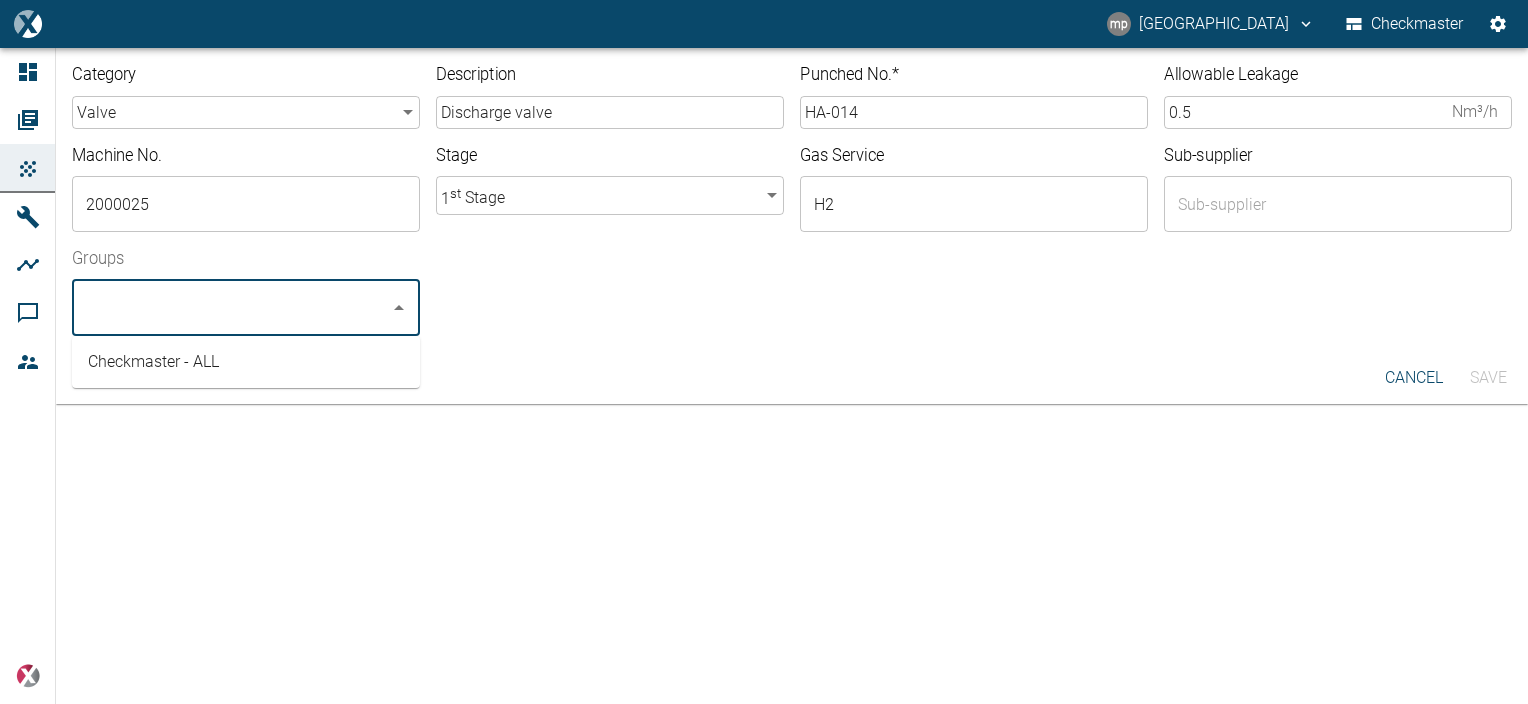 click on "Groups" at bounding box center [231, 308] 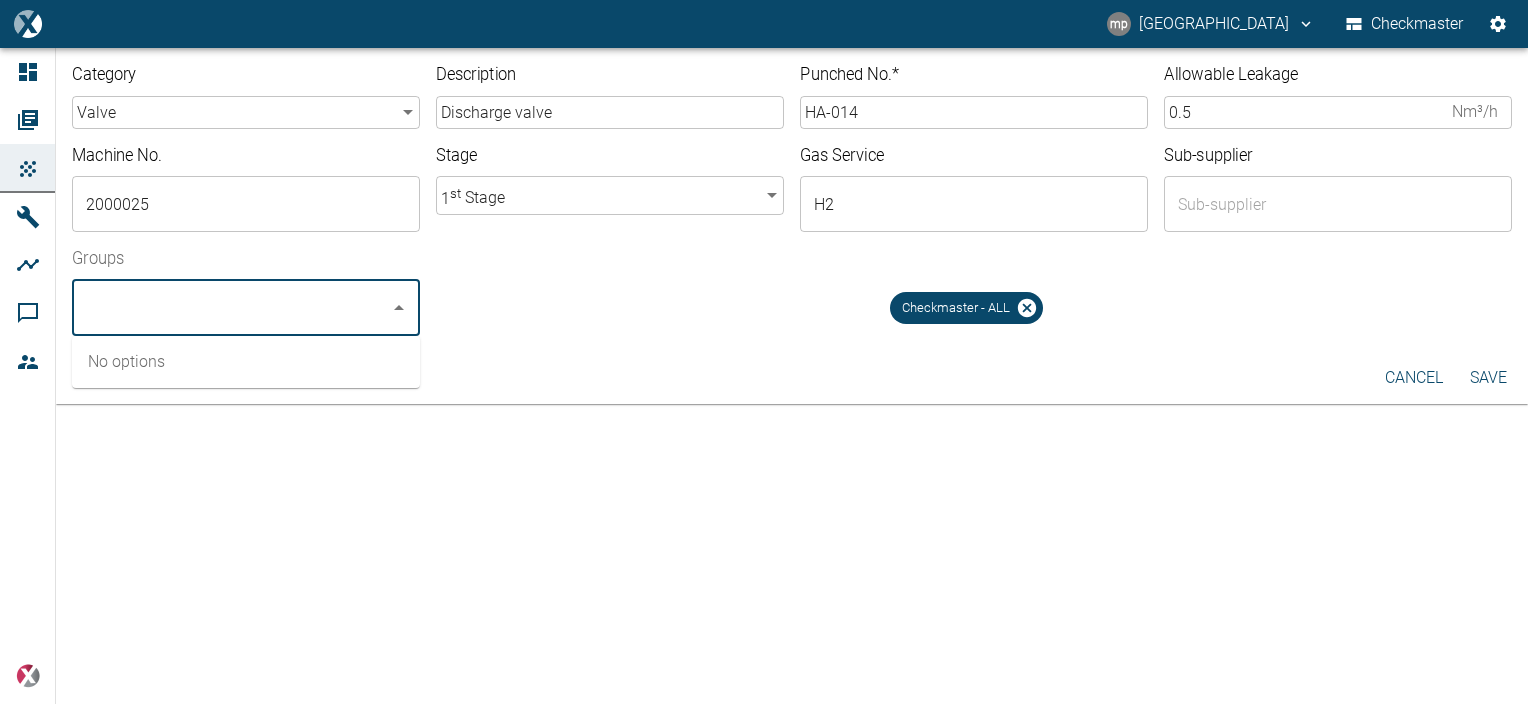 click on "Save" at bounding box center [1488, 378] 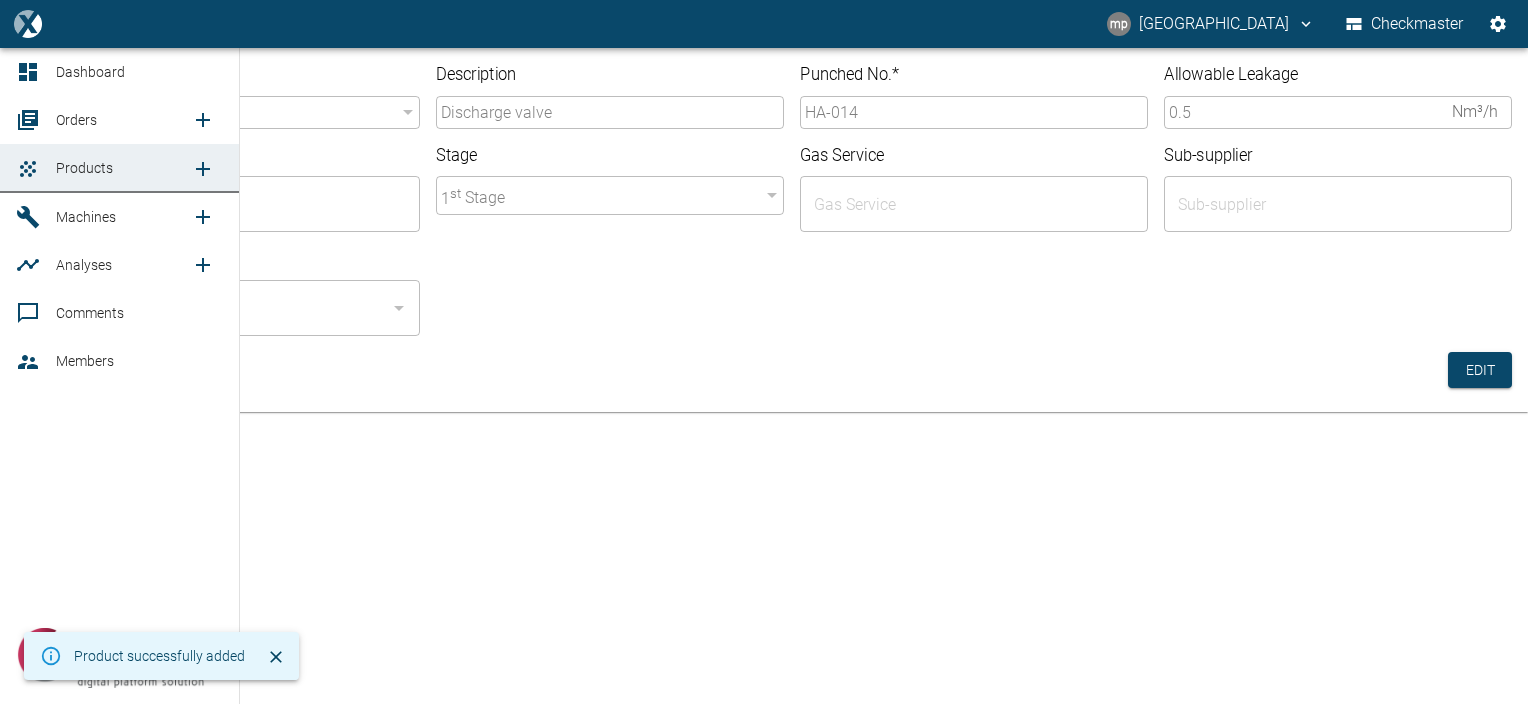 click 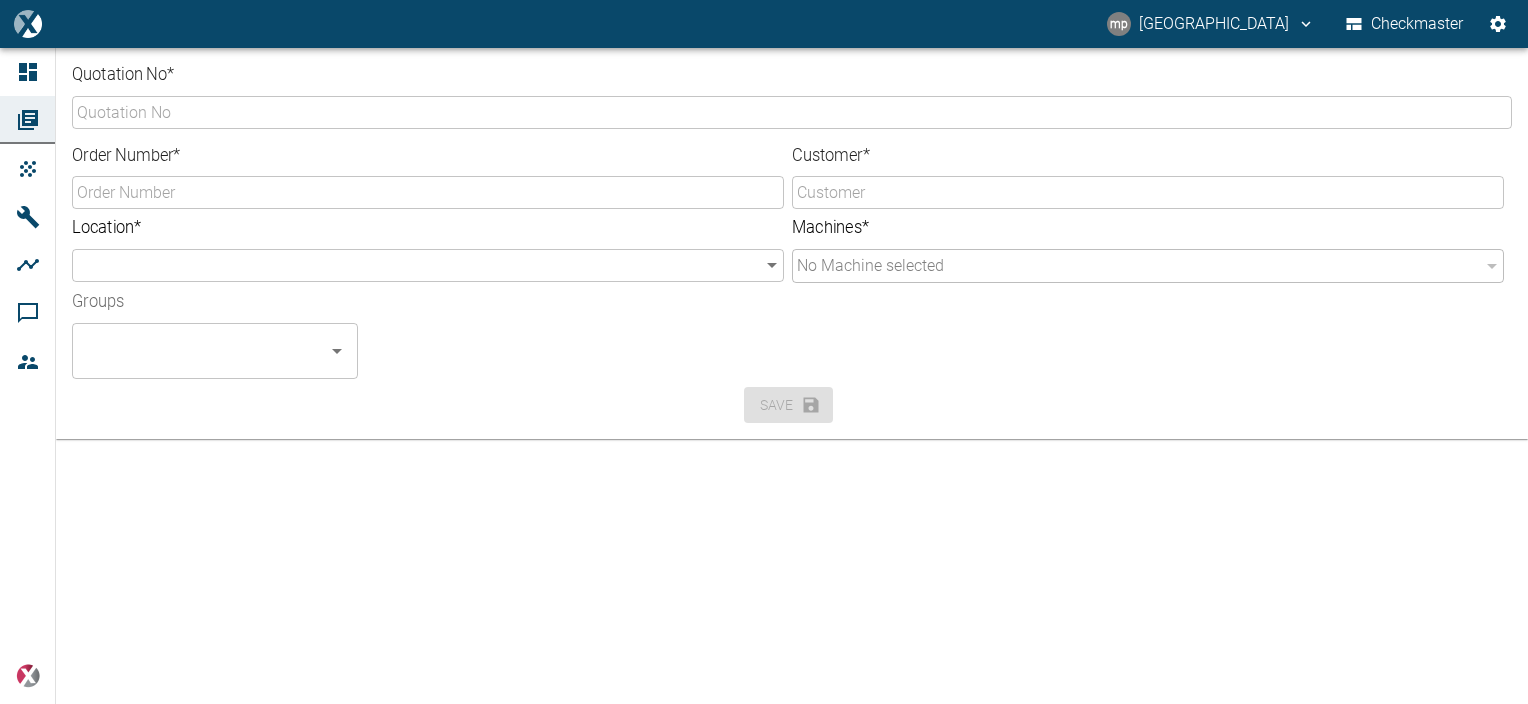 drag, startPoint x: 507, startPoint y: 368, endPoint x: 496, endPoint y: 366, distance: 11.18034 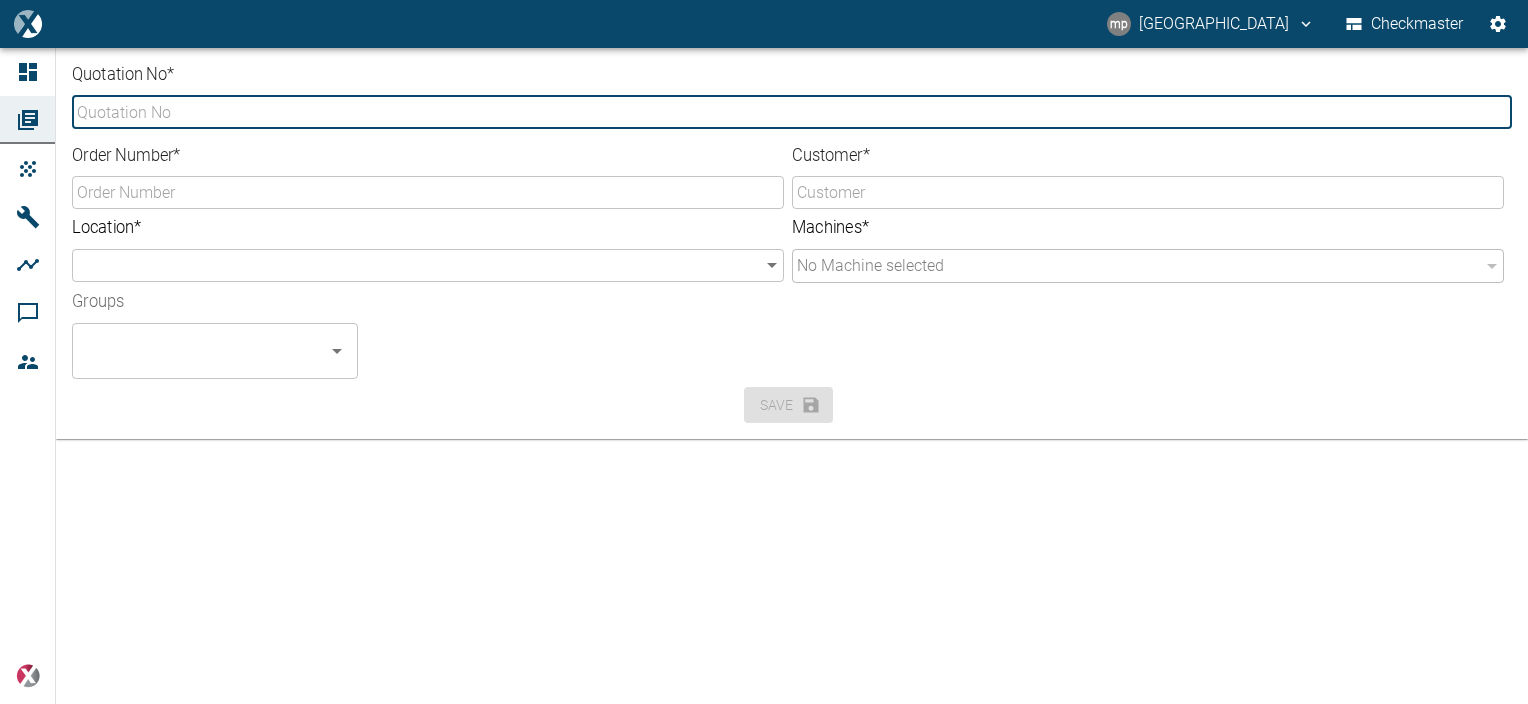 click on "Quotation No *" at bounding box center [792, 112] 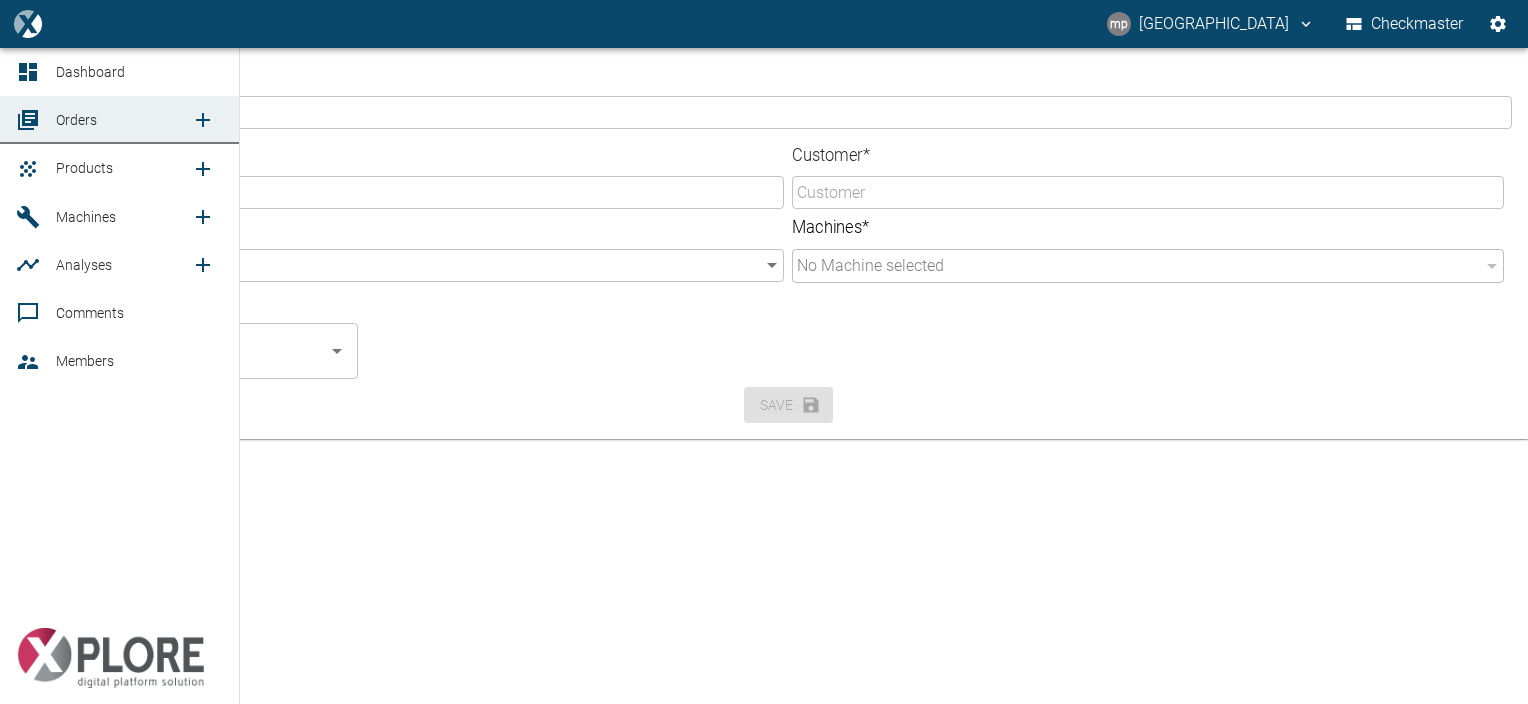 click 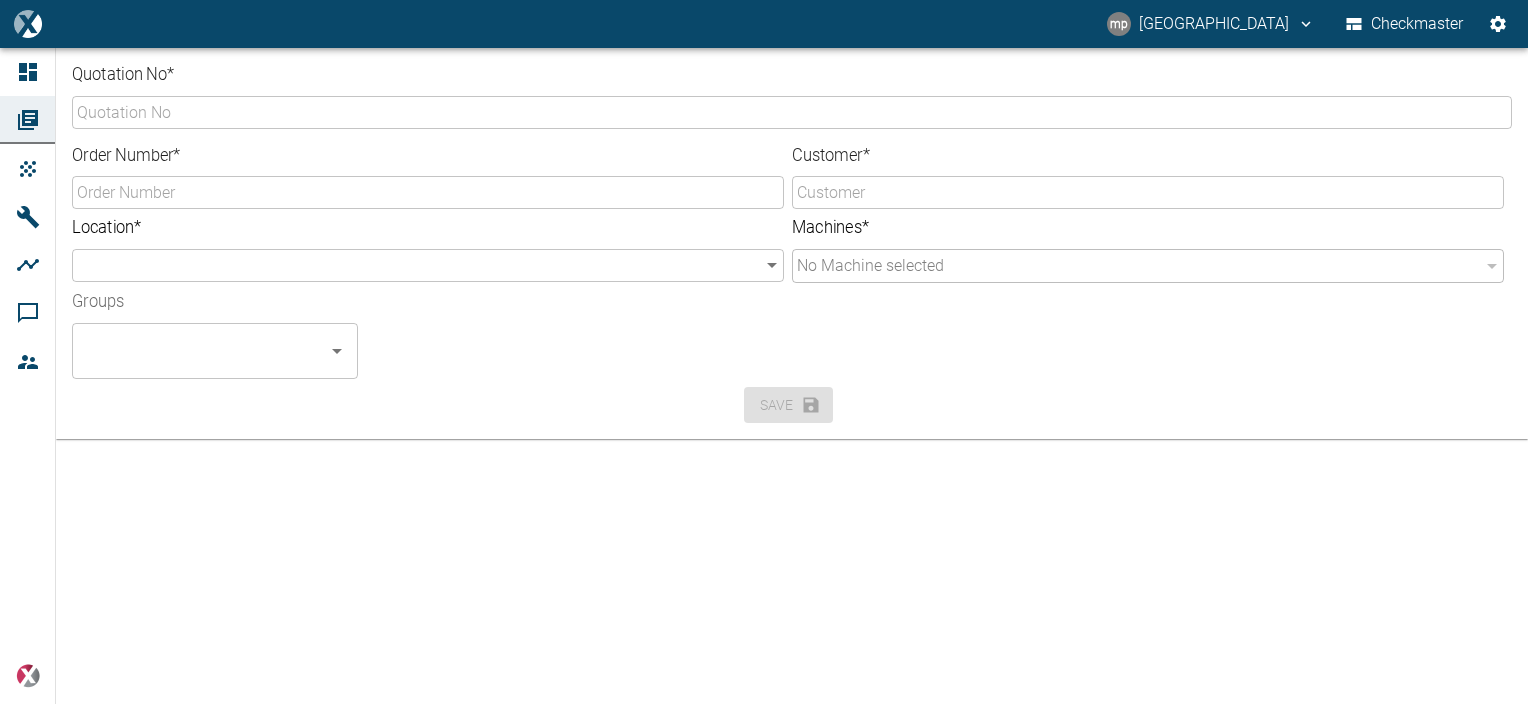 click on "No Machine selected" at bounding box center [1138, 266] 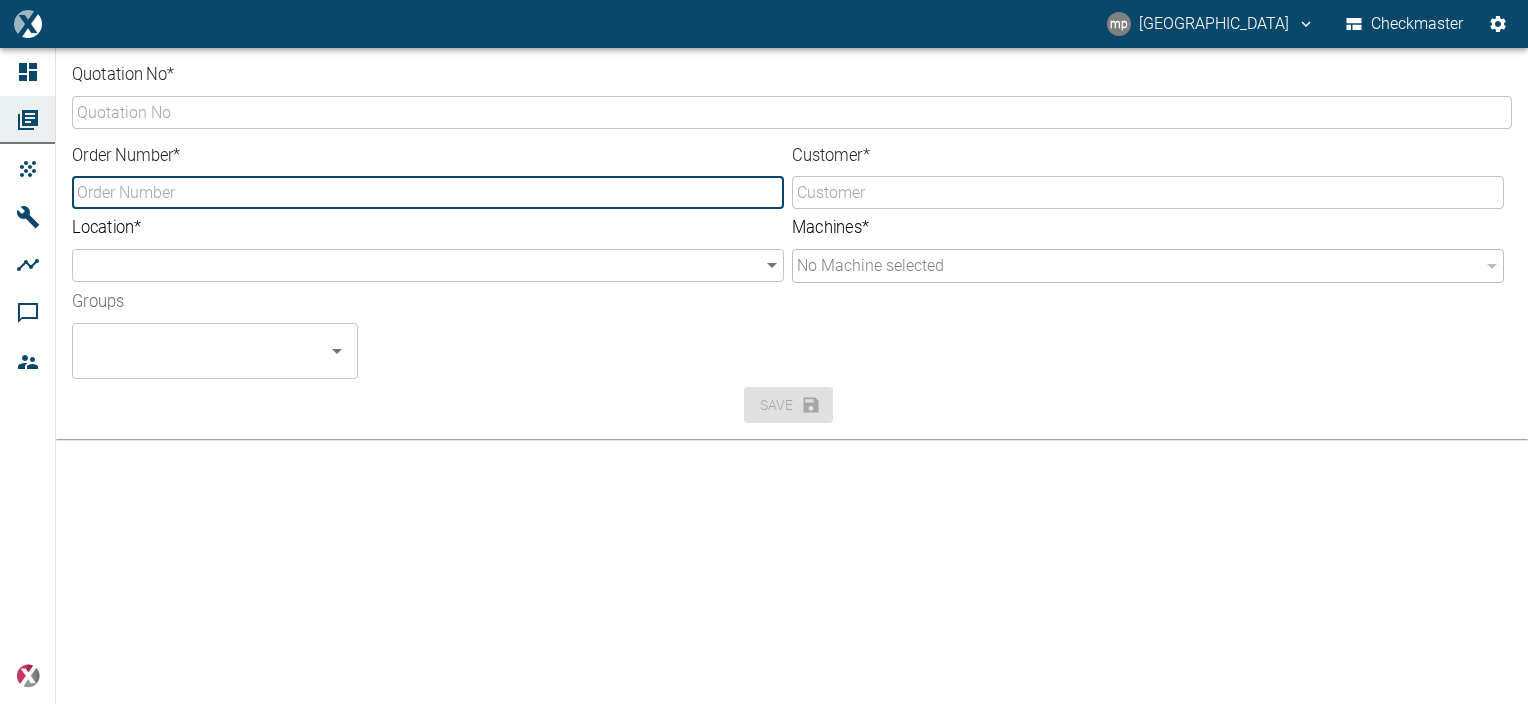 click on "Order Number *" at bounding box center [428, 192] 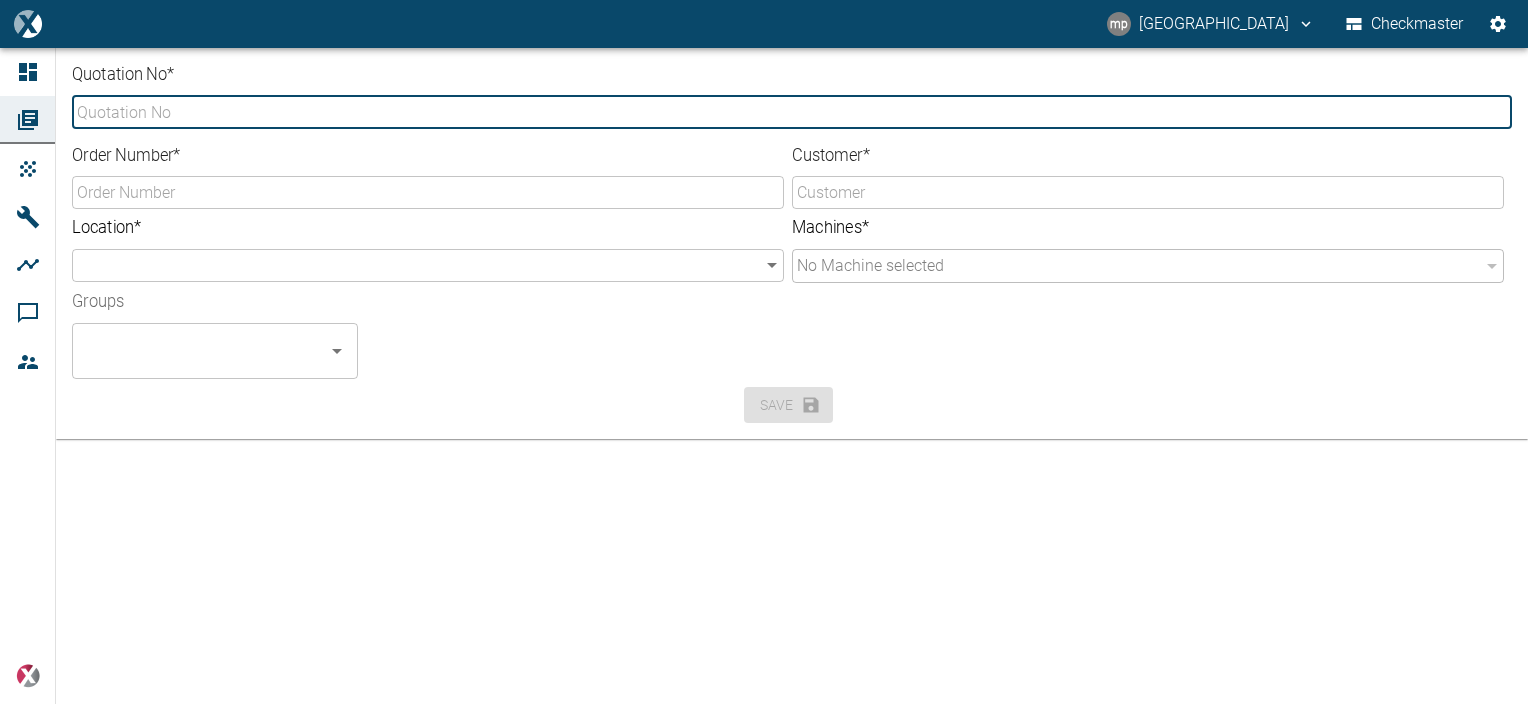 click on "Quotation No *" at bounding box center [792, 112] 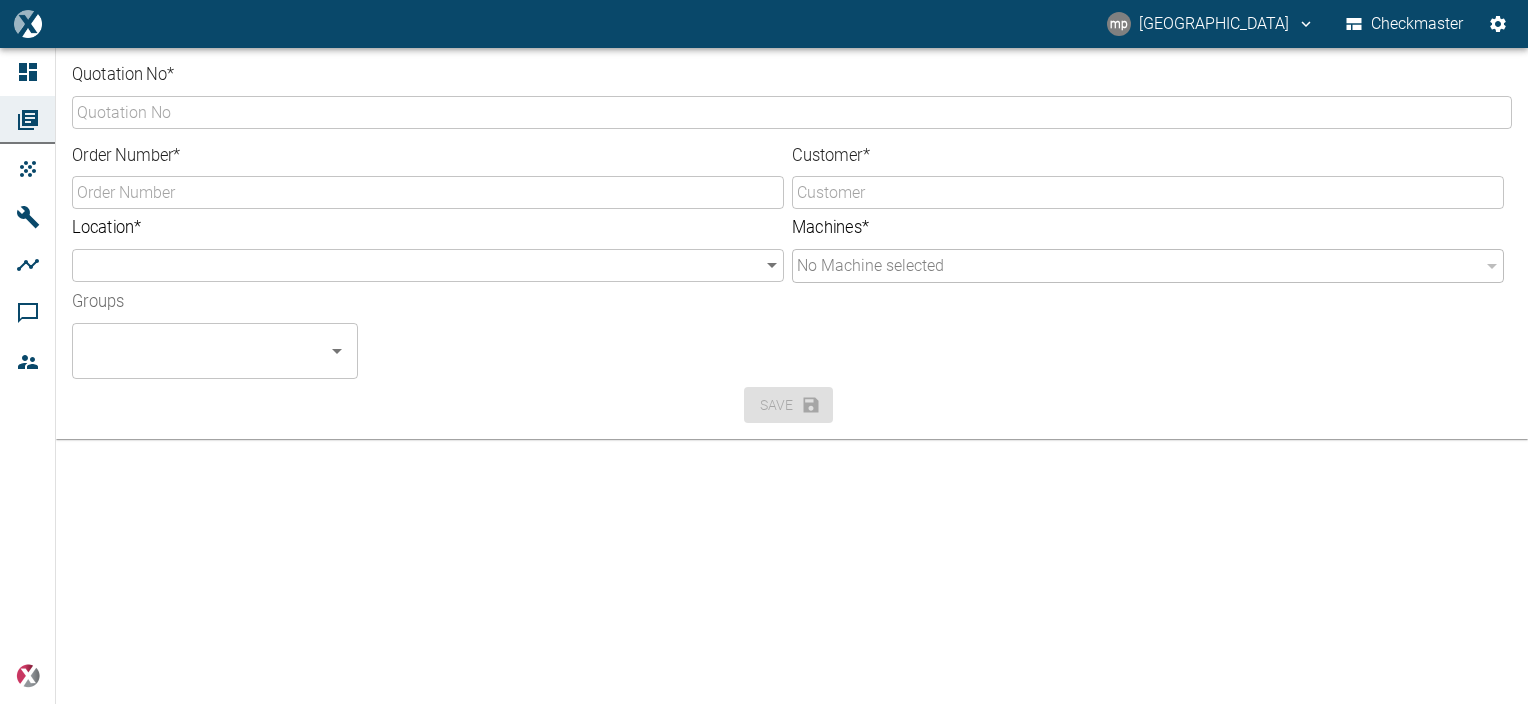 click on "Quotation No * ​" at bounding box center (792, 96) 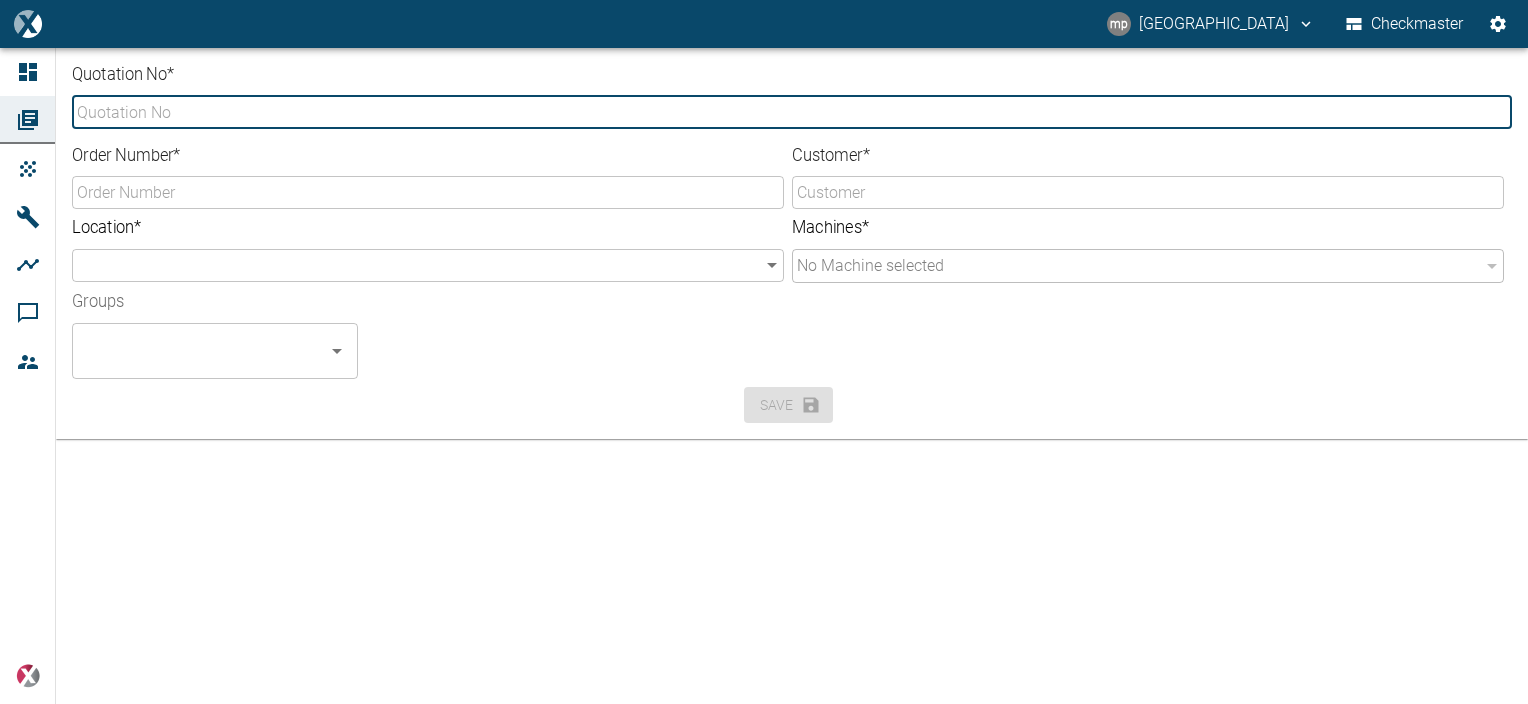 click on "Quotation No *" at bounding box center (792, 112) 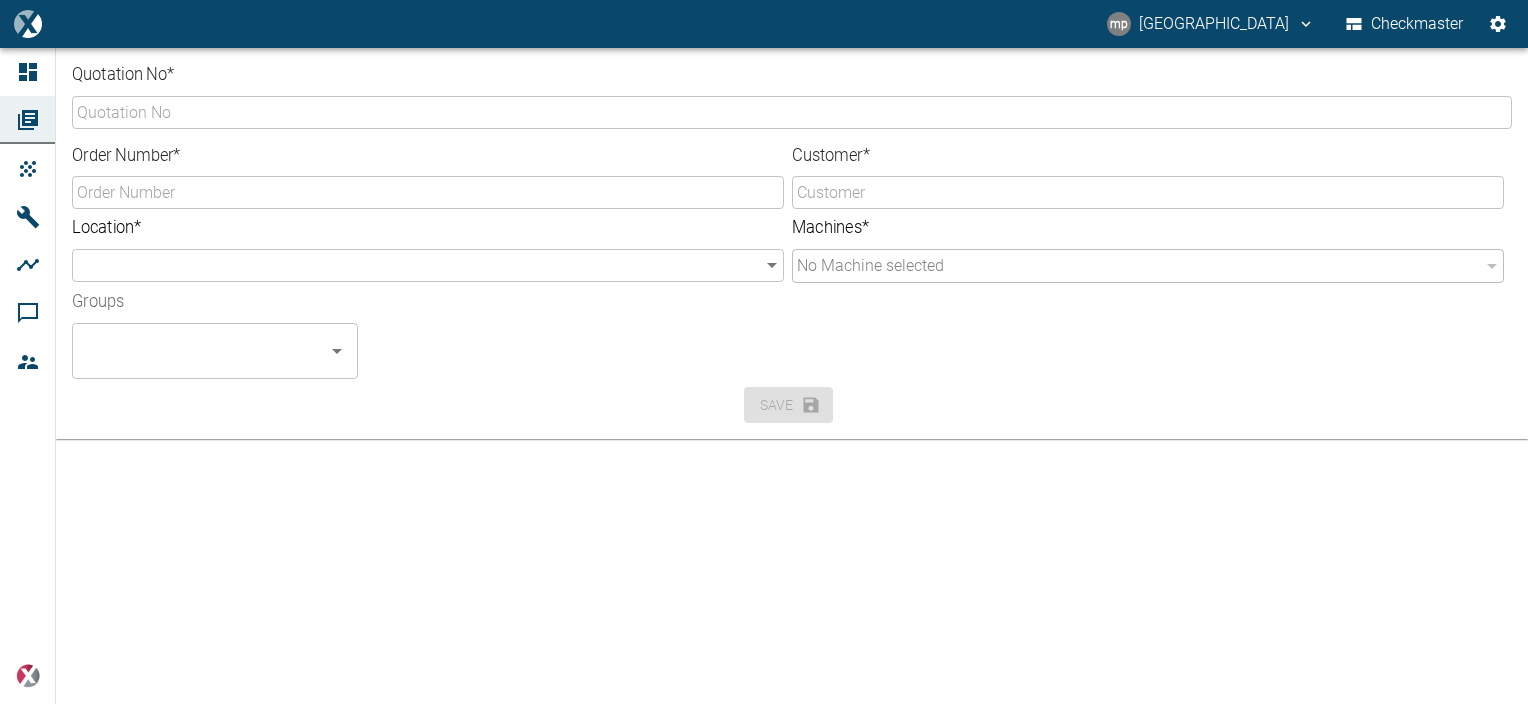 click on "Save" at bounding box center [784, 401] 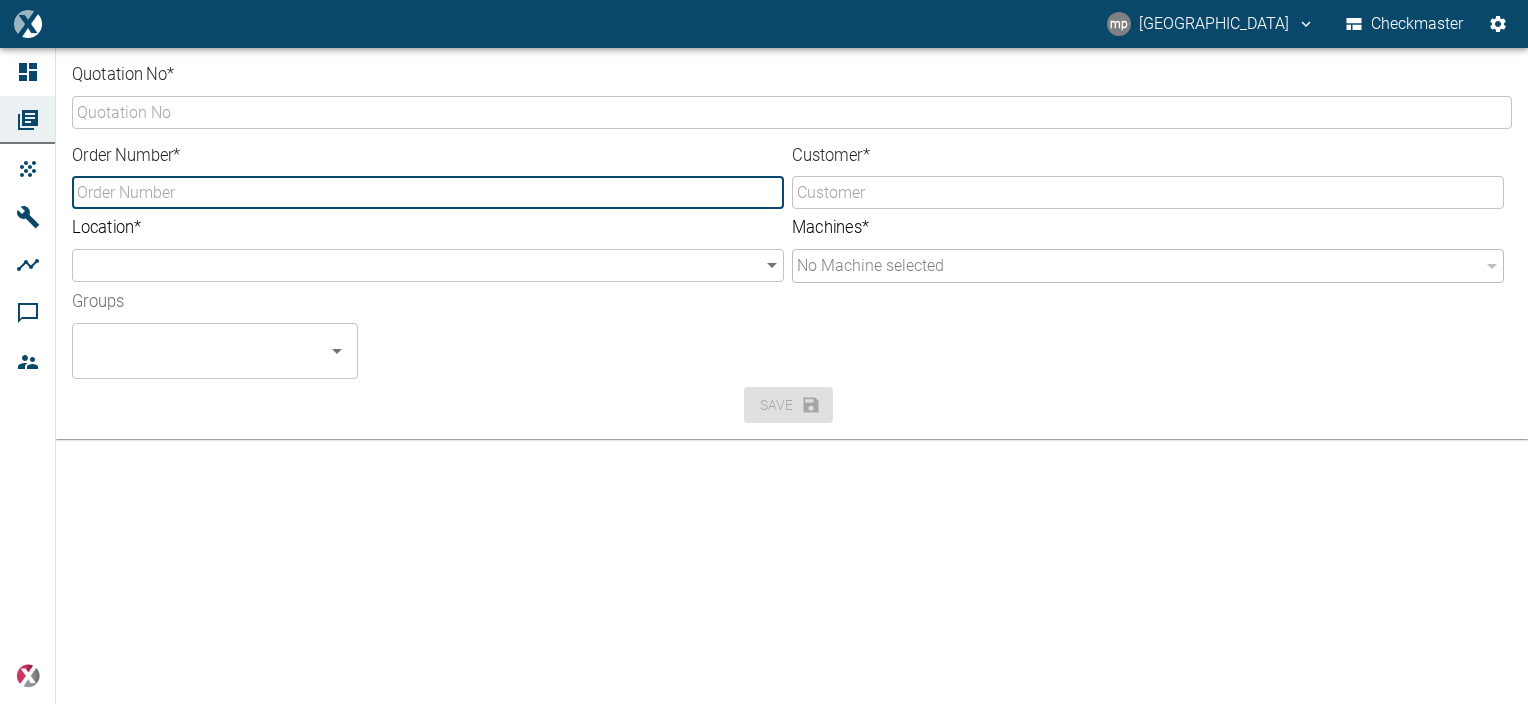 click on "Order Number *" at bounding box center [428, 192] 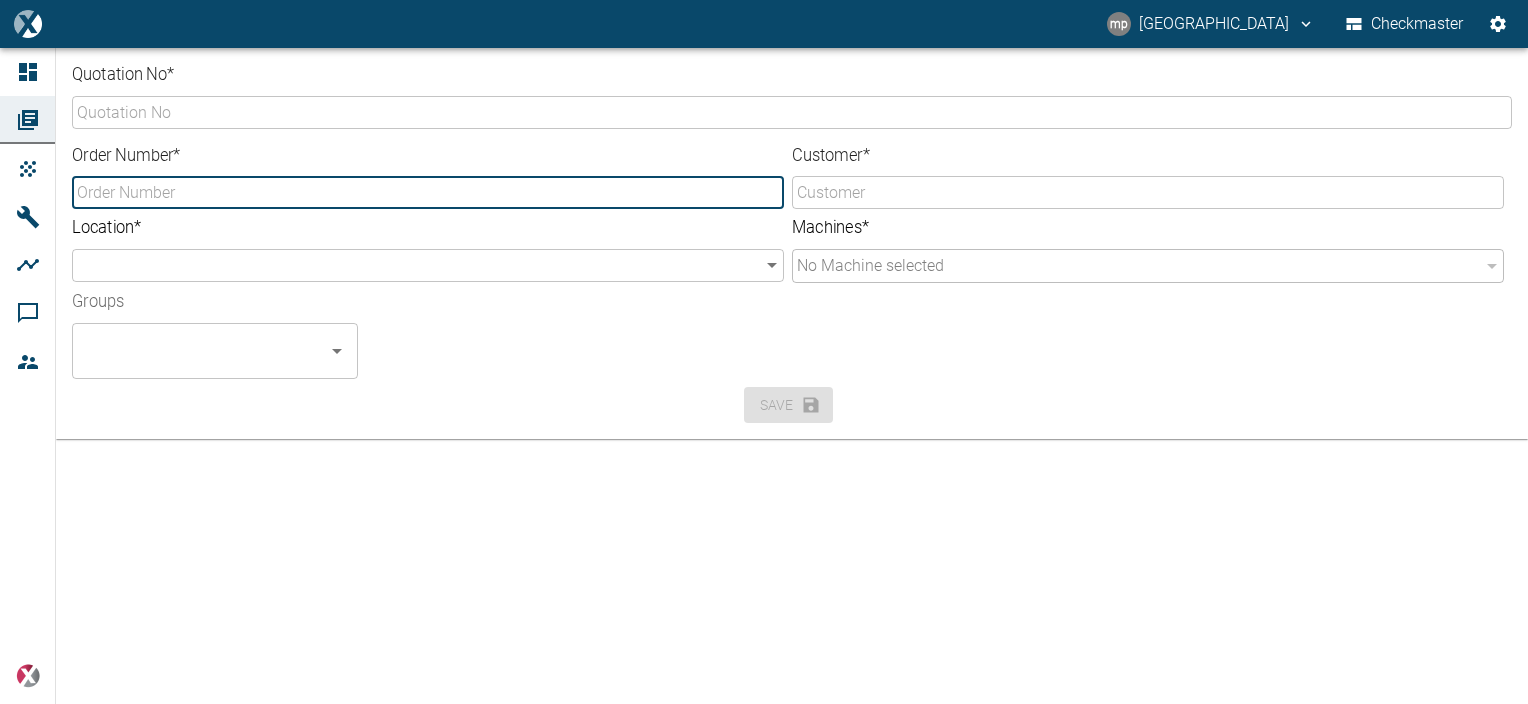 click on "Save" at bounding box center [784, 401] 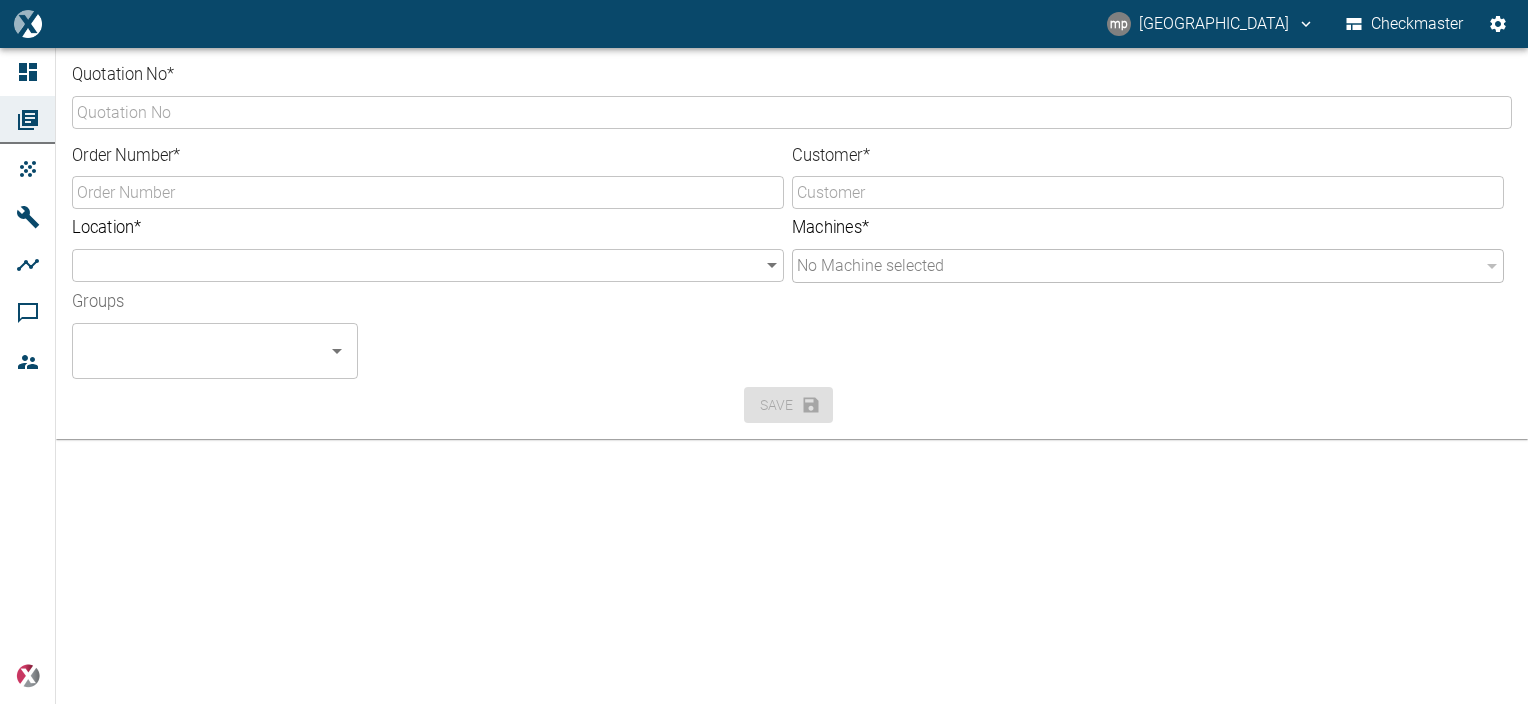 click on "mp myeongsu park Checkmaster Dashboard Orders Products Machines Analyses Comments Members powered by Quotation No * ​ Order Number * ​ Customer * ​ Location * ​ ​ Machines * No Machine selected ​ Groups ​ Save" at bounding box center [764, 352] 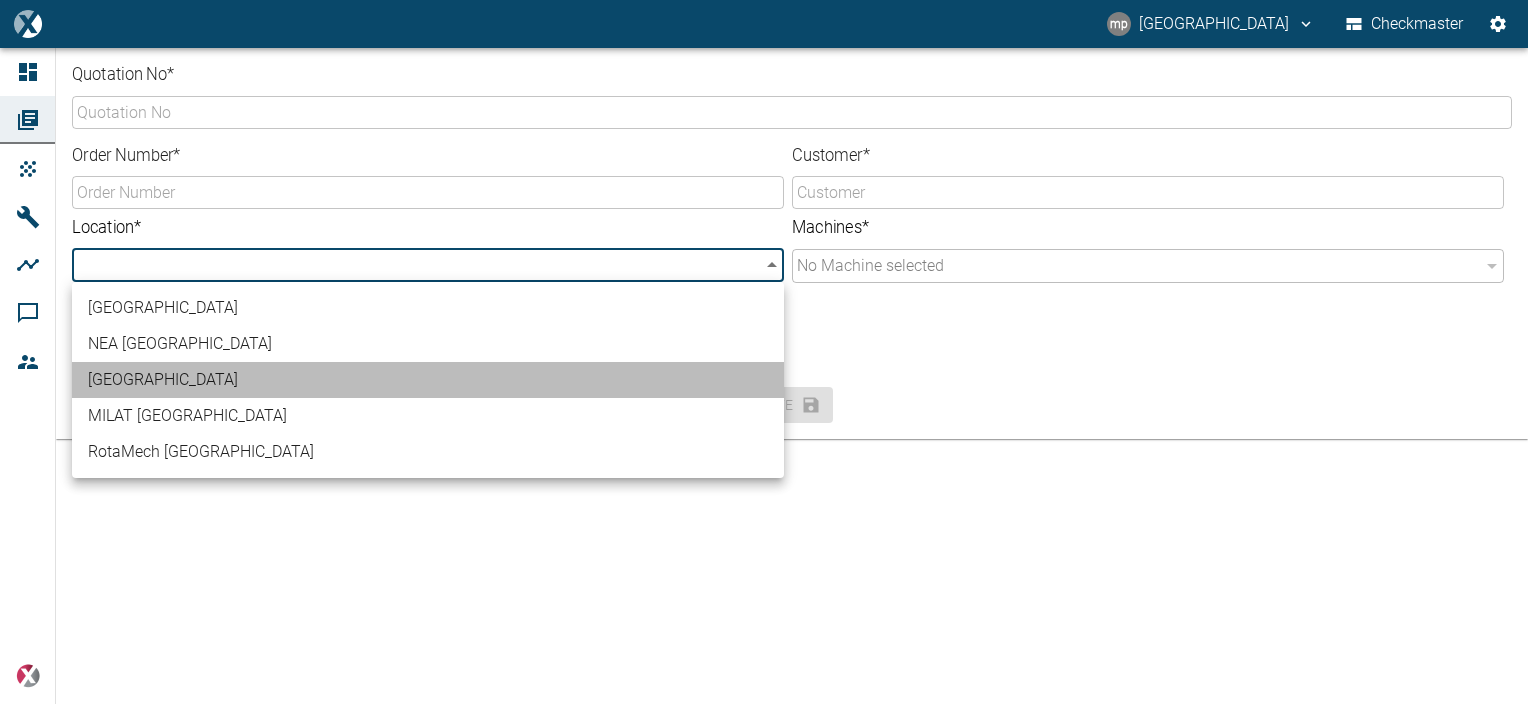 click on "[GEOGRAPHIC_DATA]" at bounding box center [428, 380] 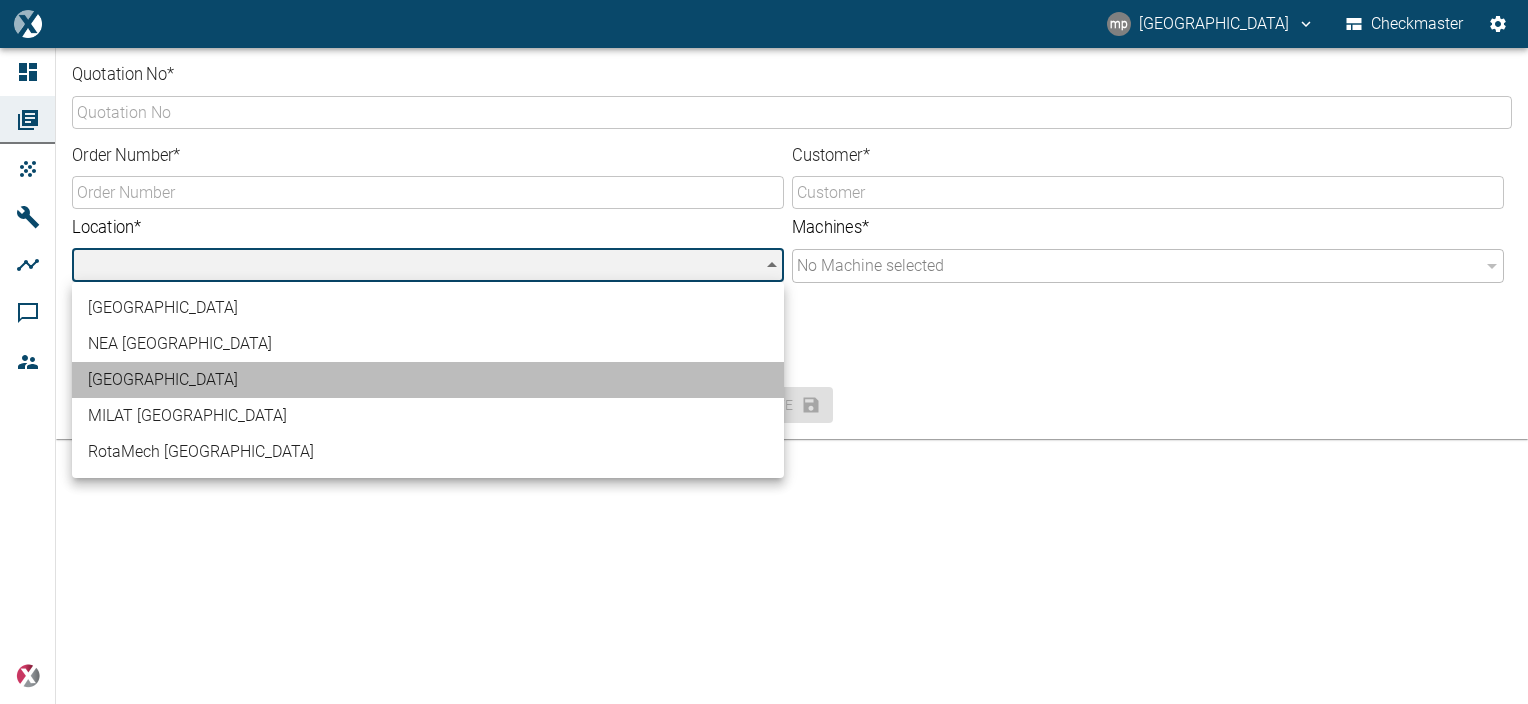 type on "b29a4c88-1d9f-4ac4-a77e-8a234513a4fb" 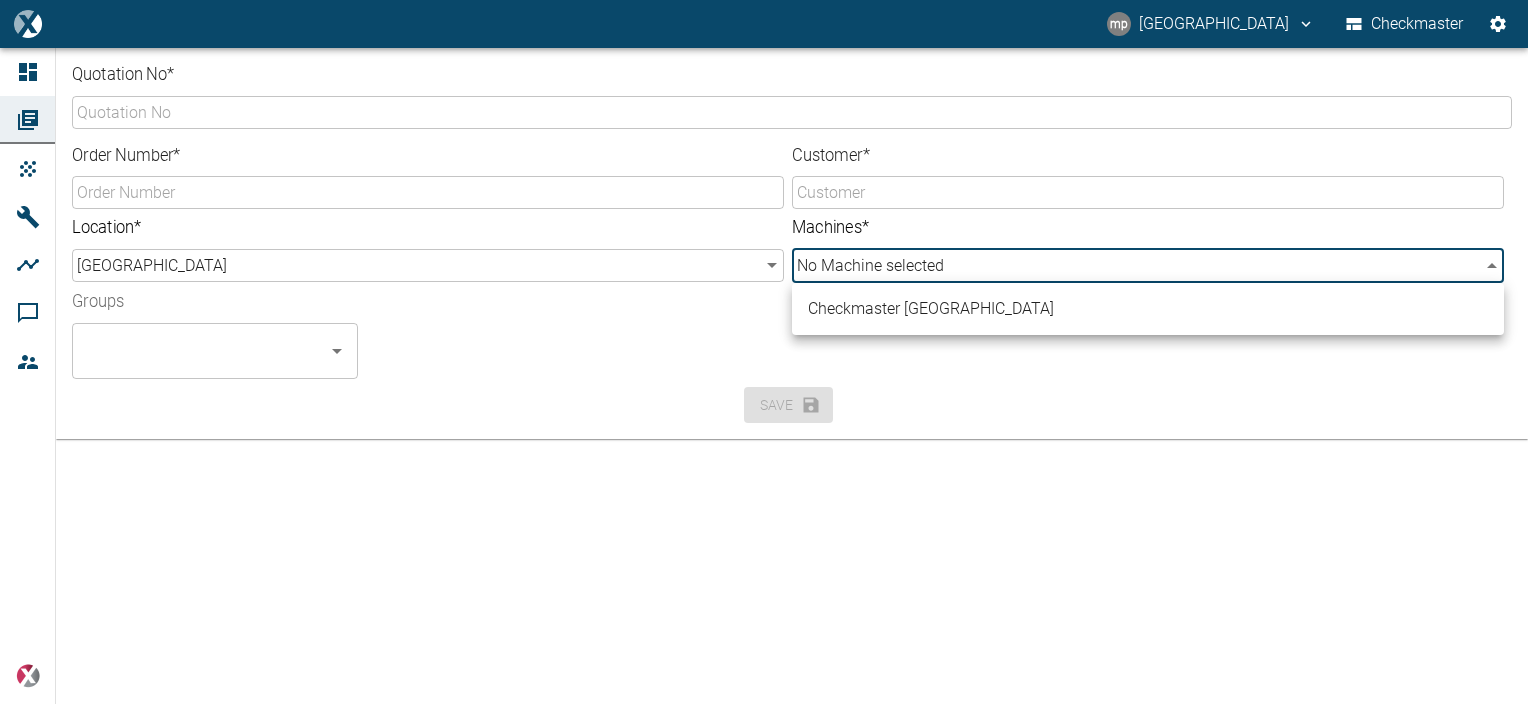 click on "mp myeongsu park Checkmaster Dashboard Orders Products Machines Analyses Comments Members powered by Quotation No * ​ Order Number * ​ Customer * ​ Location * NEA Korea b29a4c88-1d9f-4ac4-a77e-8a234513a4fb ​ Machines * No Machine selected ​ Groups ​ Save Checkmaster Korea" at bounding box center [764, 352] 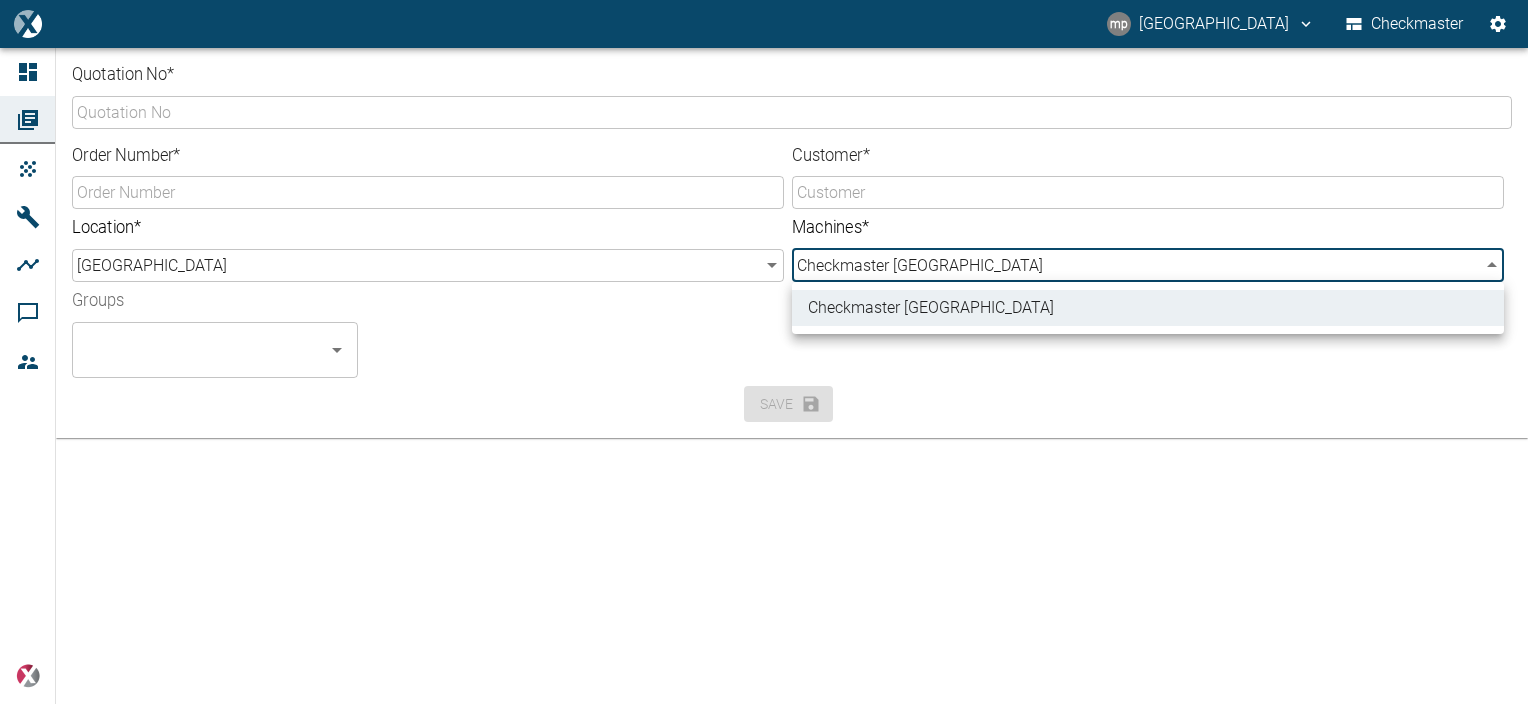click at bounding box center [764, 352] 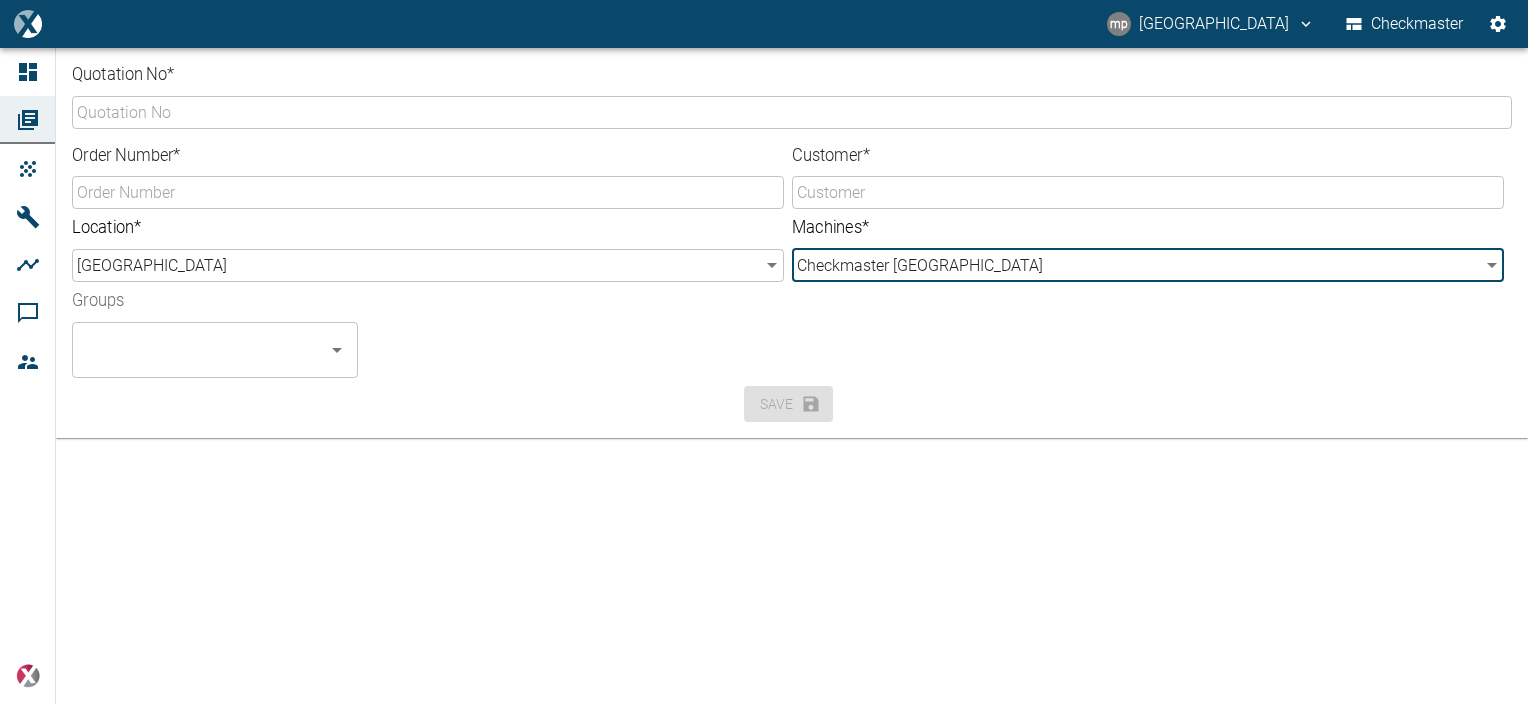 click on "Customer *" at bounding box center [1148, 192] 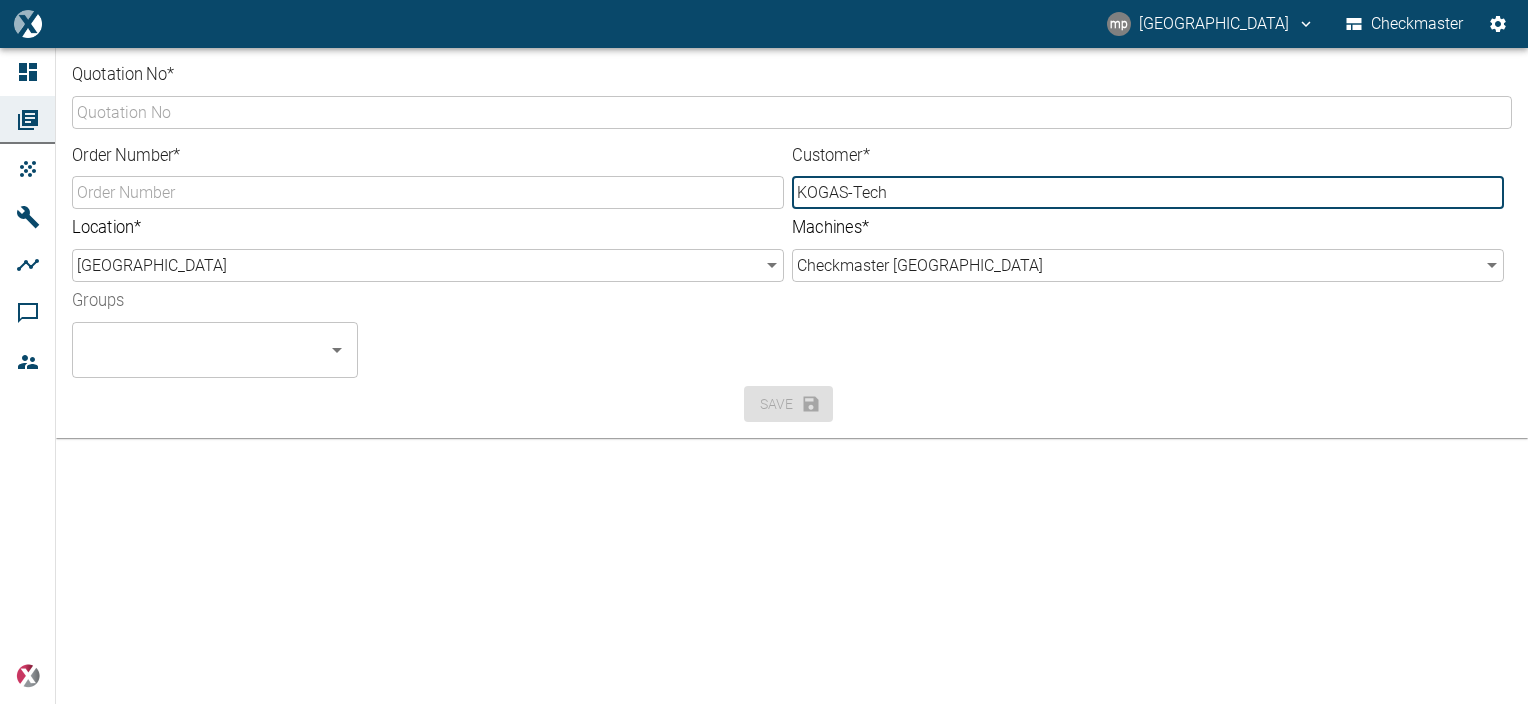 type on "KOGAS-Tech" 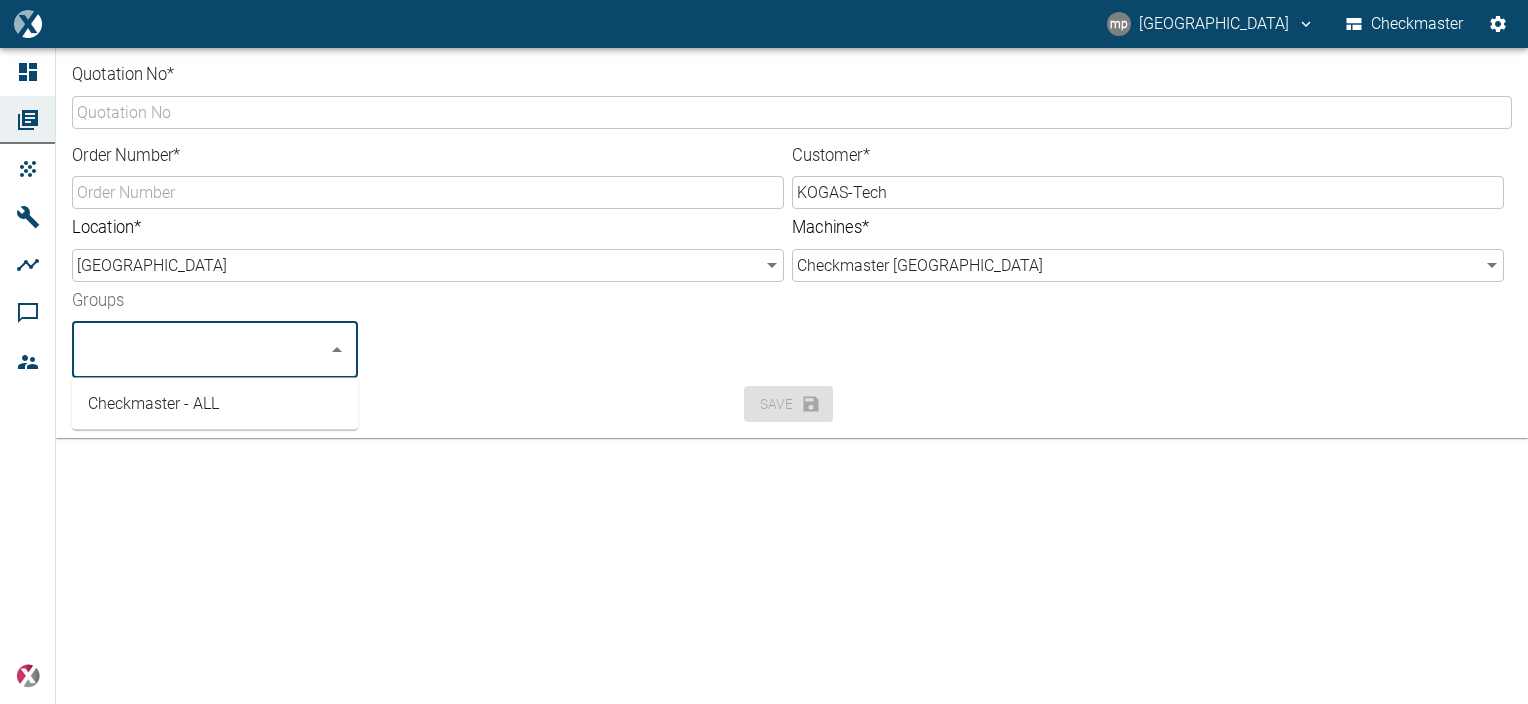 click on "Groups" at bounding box center [200, 350] 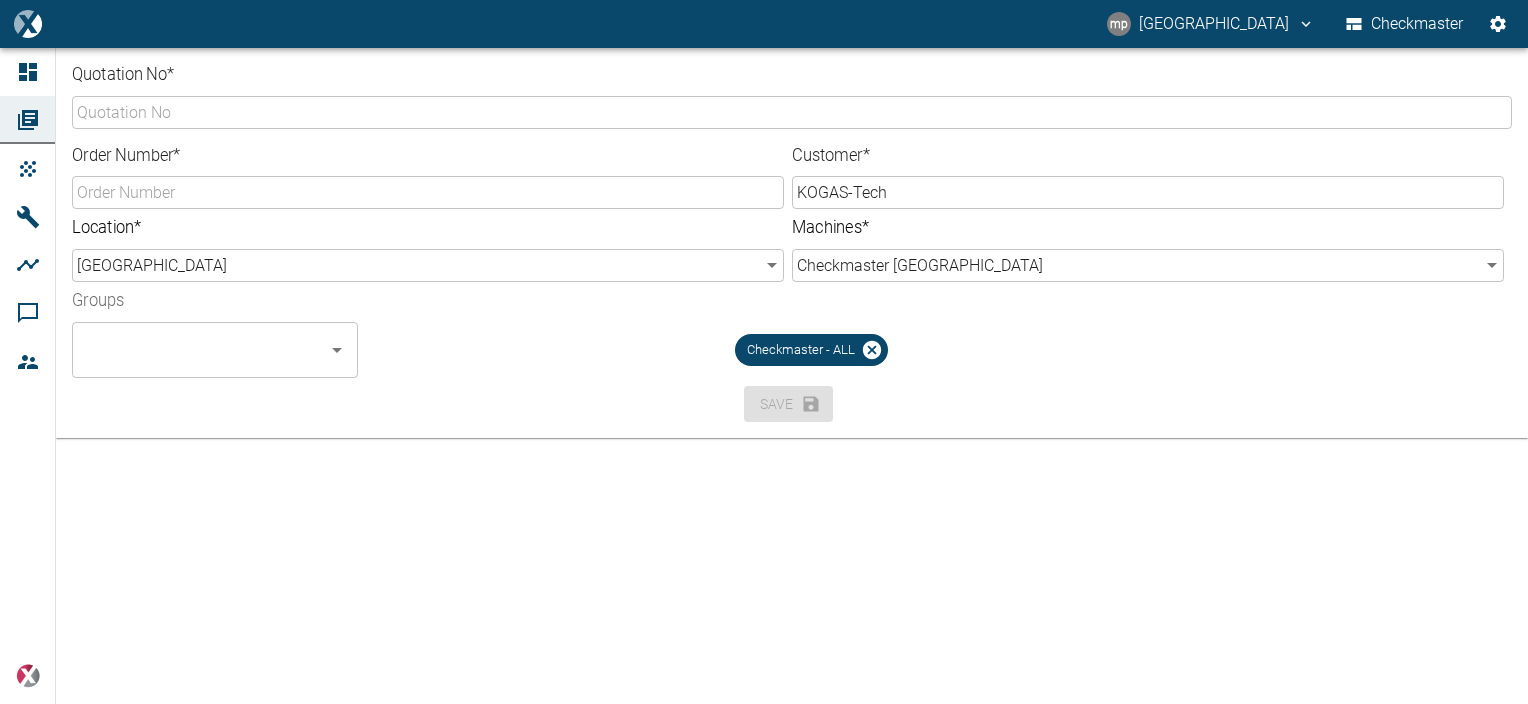 drag, startPoint x: 520, startPoint y: 332, endPoint x: 320, endPoint y: 187, distance: 247.03238 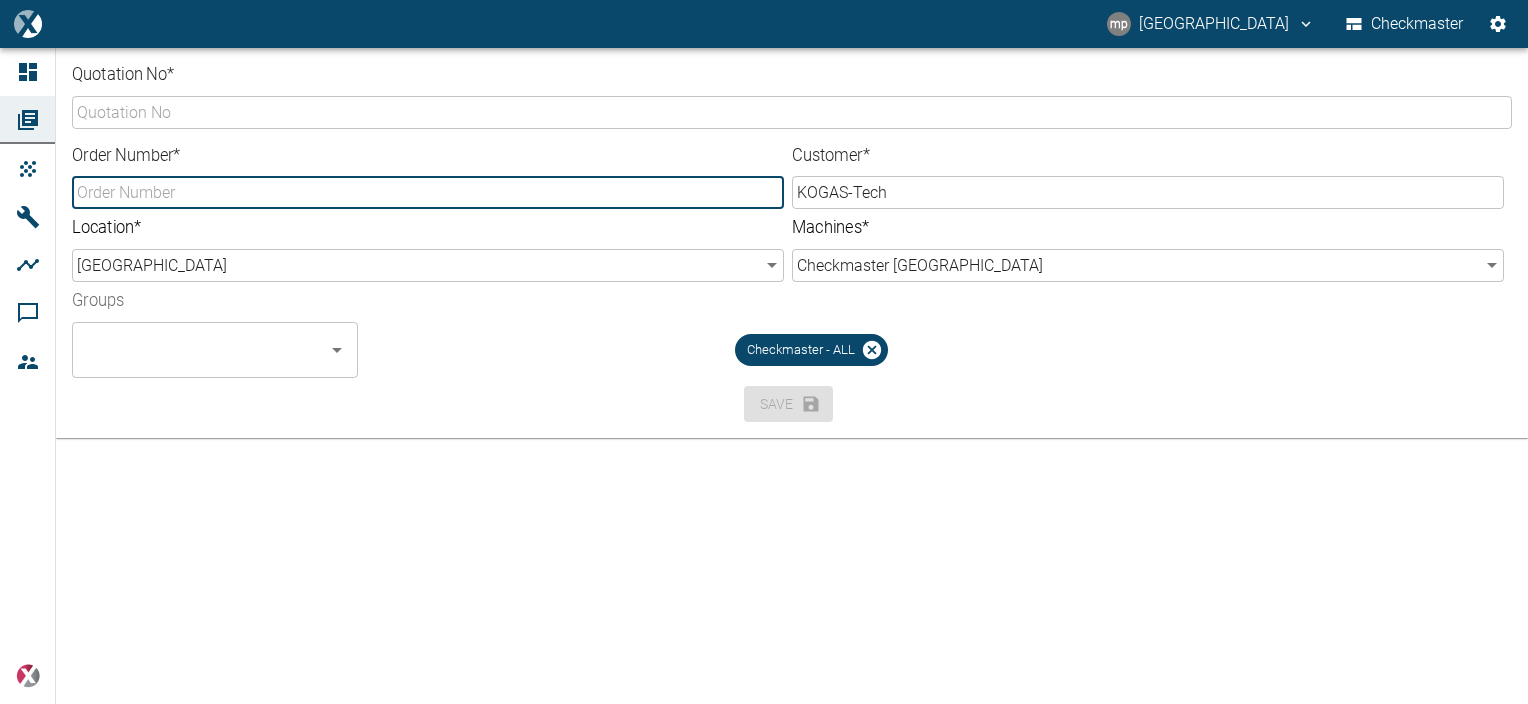 click on "Checkmaster - ALL" at bounding box center [811, 334] 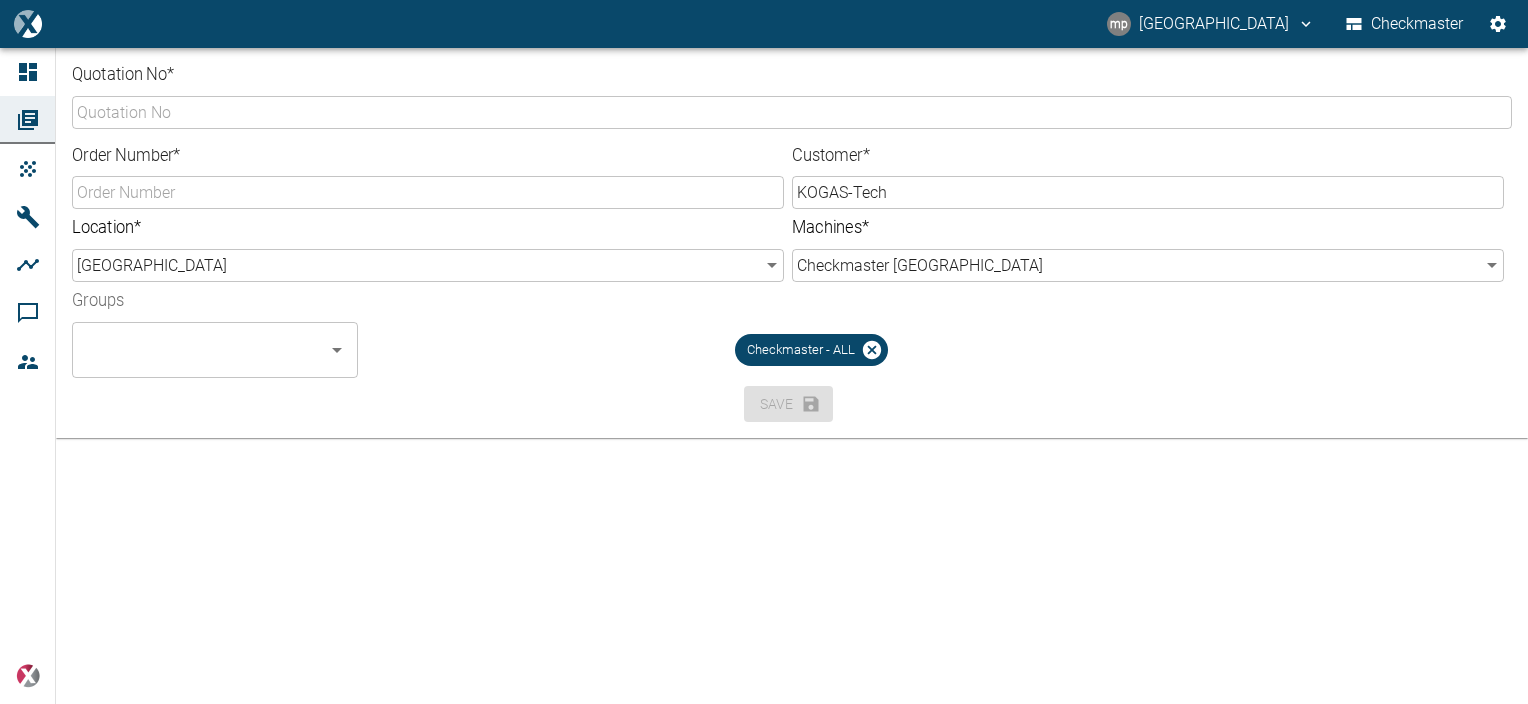 click on "Quotation No *" at bounding box center (792, 112) 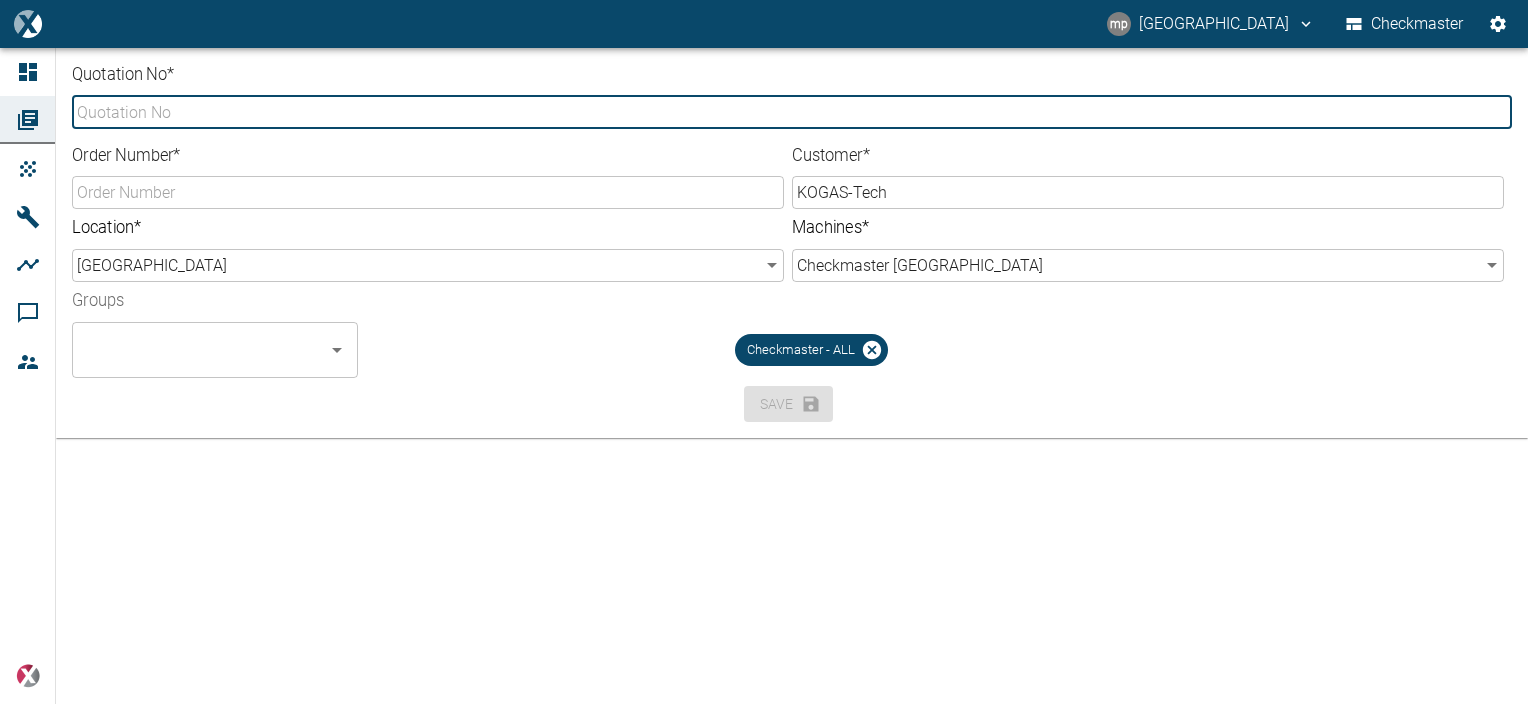 click on "Quotation No *" at bounding box center (792, 112) 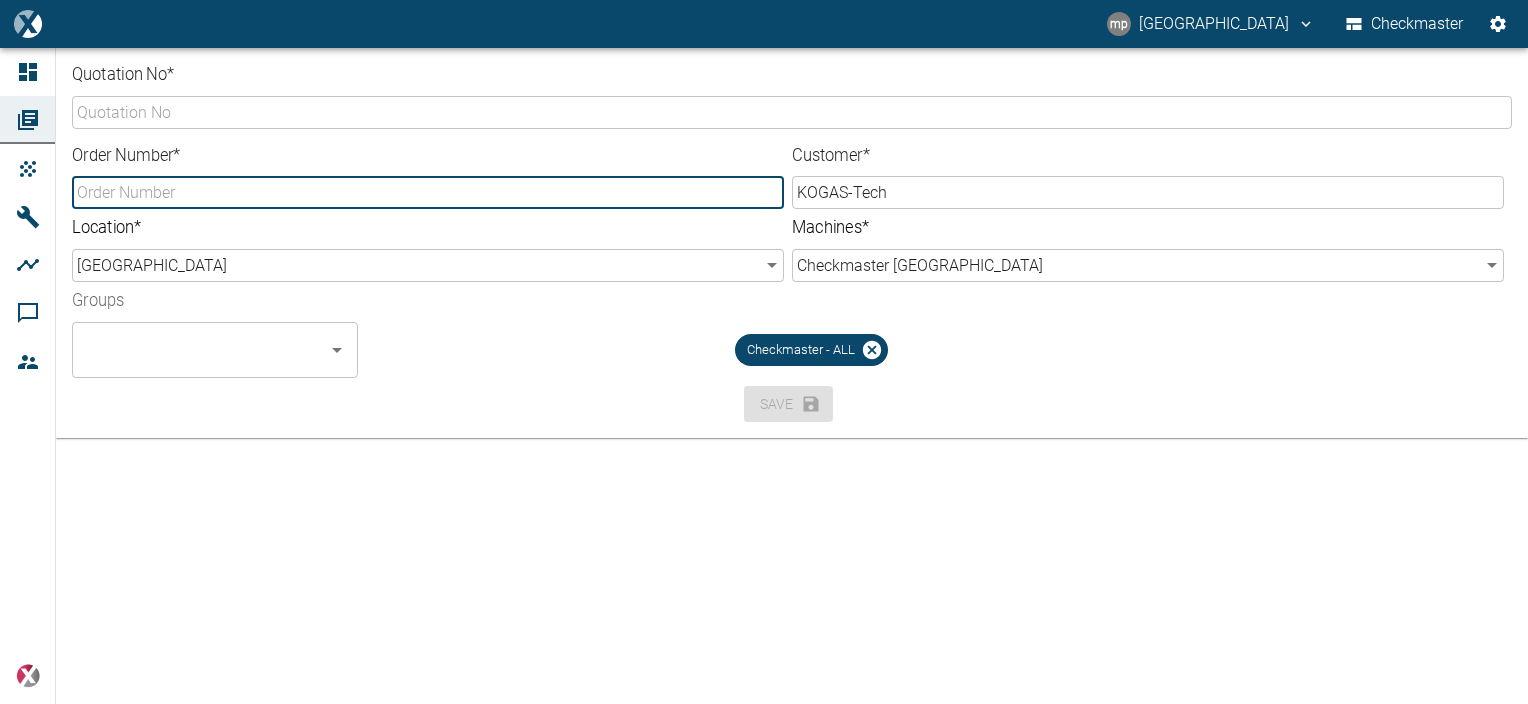 click on "Order Number *" at bounding box center (428, 192) 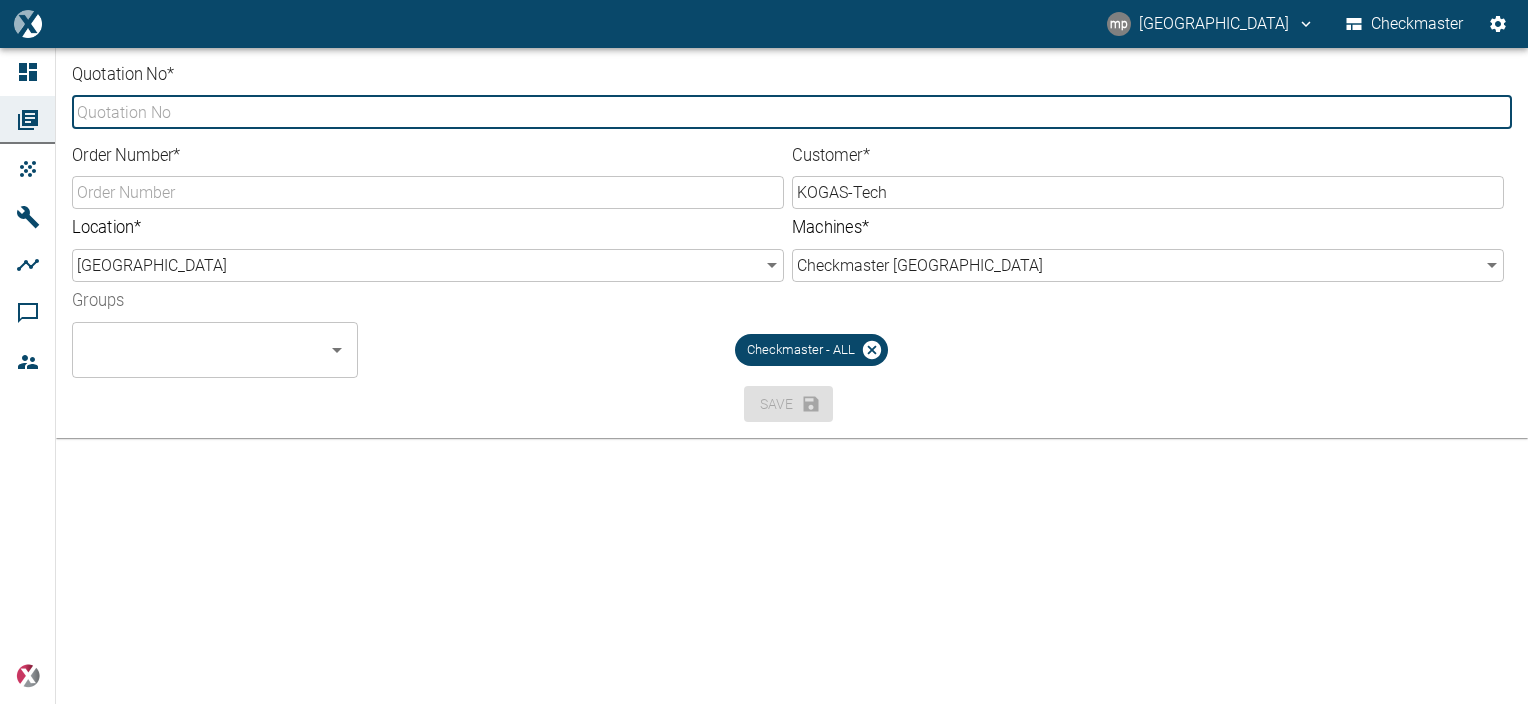 click on "Quotation No *" at bounding box center [792, 112] 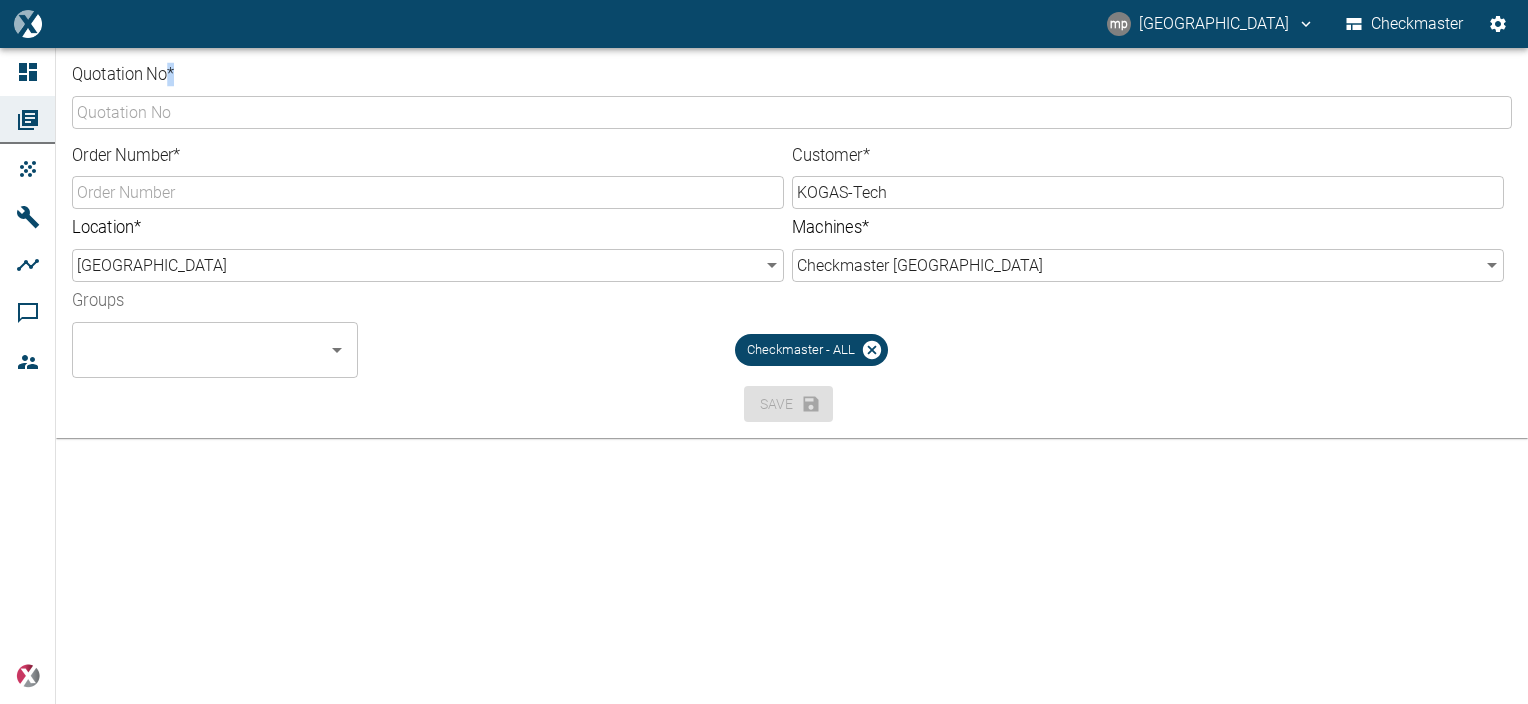 drag, startPoint x: 176, startPoint y: 72, endPoint x: 168, endPoint y: 80, distance: 11.313708 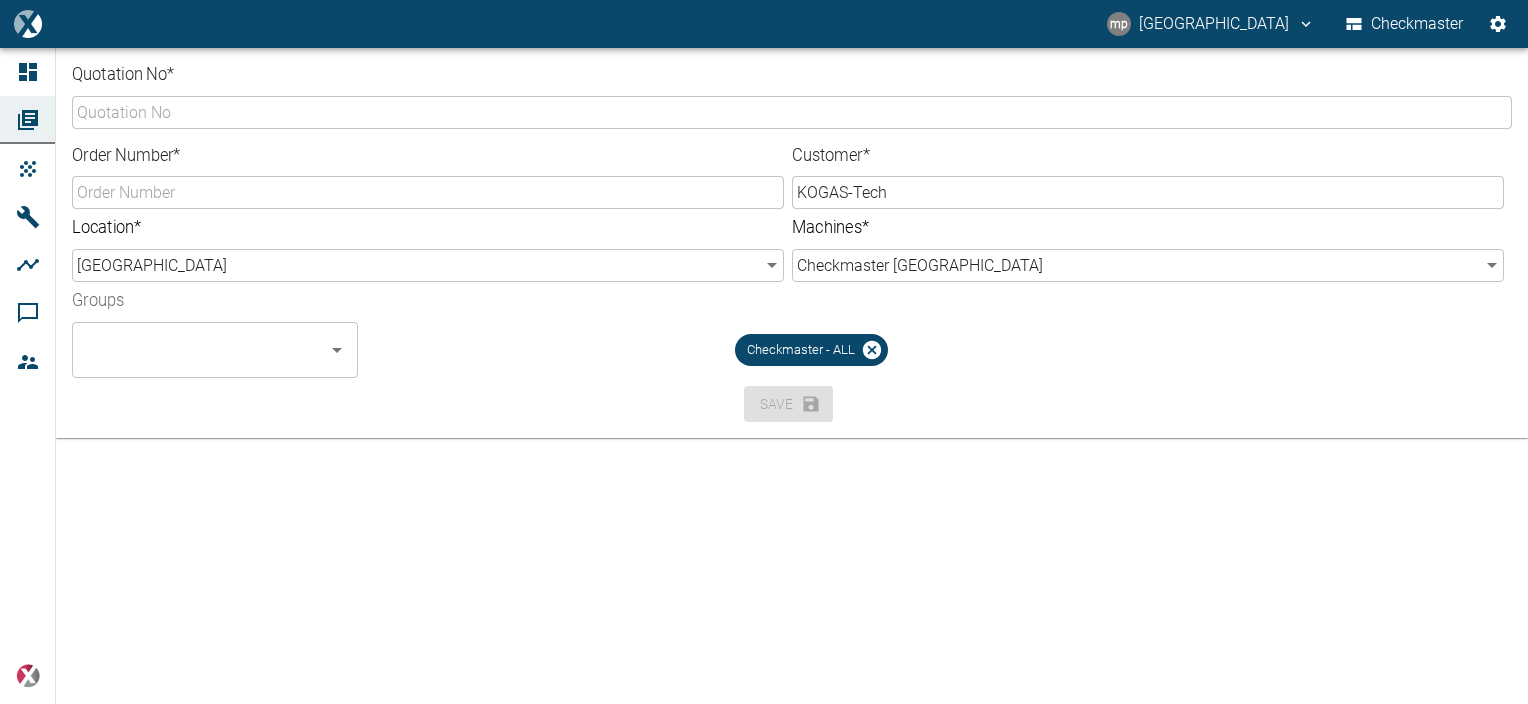 drag, startPoint x: 168, startPoint y: 80, endPoint x: 140, endPoint y: 78, distance: 28.071337 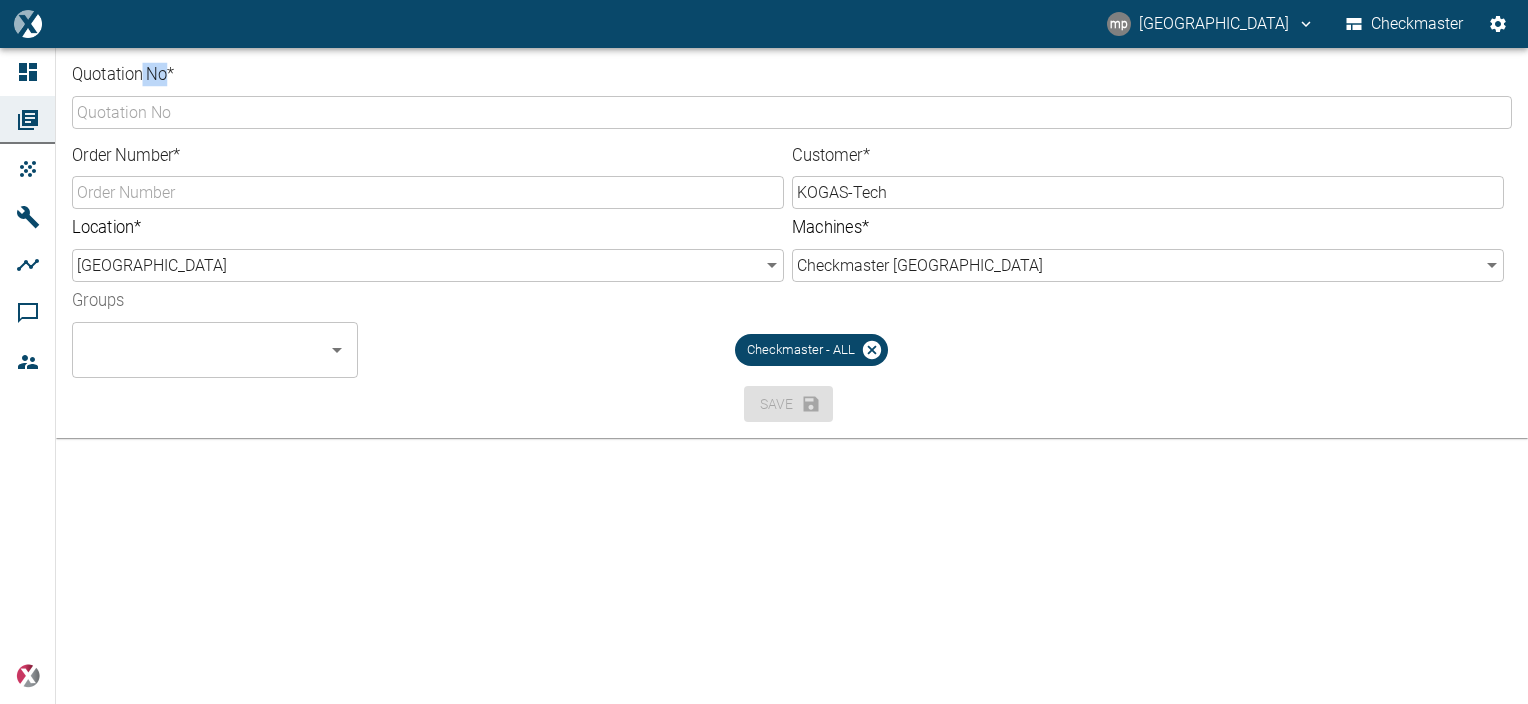 drag, startPoint x: 144, startPoint y: 75, endPoint x: 168, endPoint y: 76, distance: 24.020824 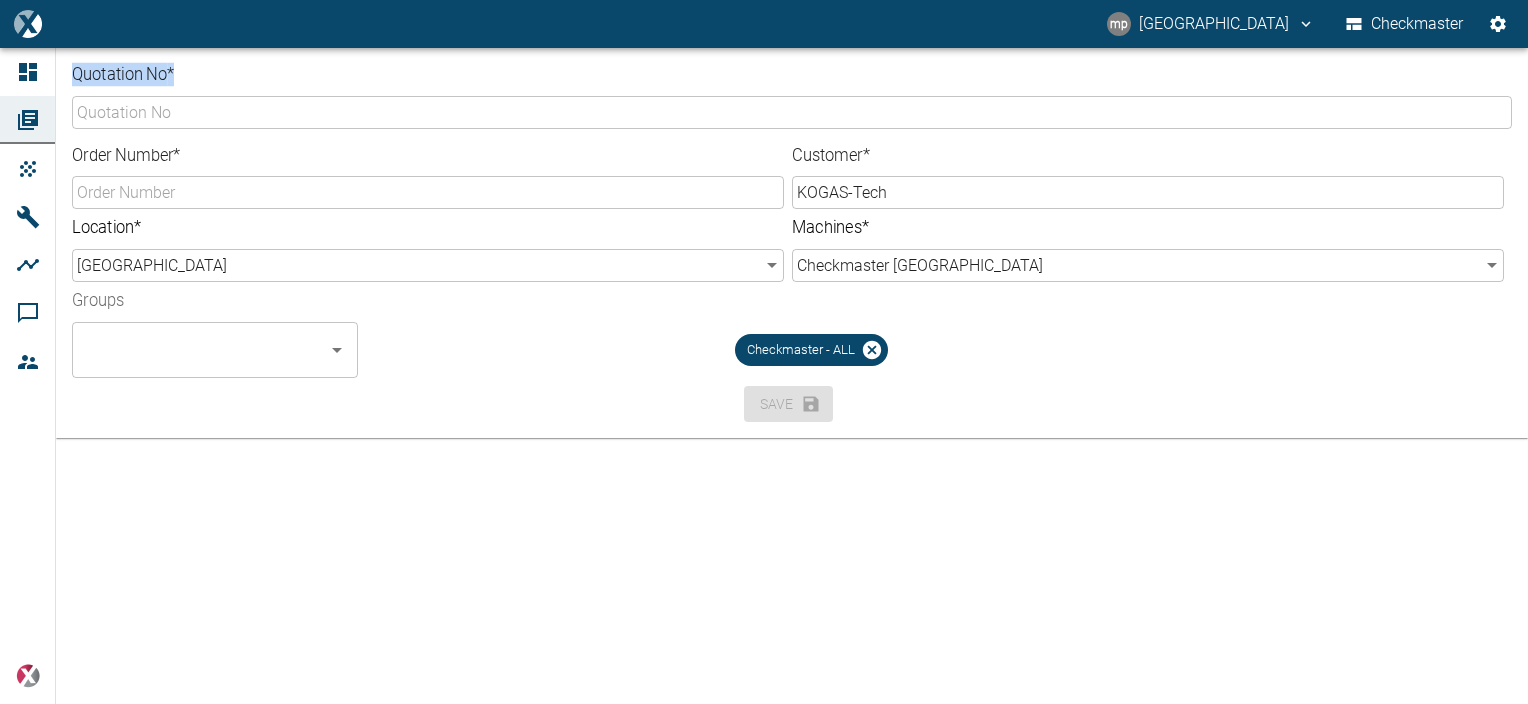 drag, startPoint x: 176, startPoint y: 72, endPoint x: 73, endPoint y: 74, distance: 103.01942 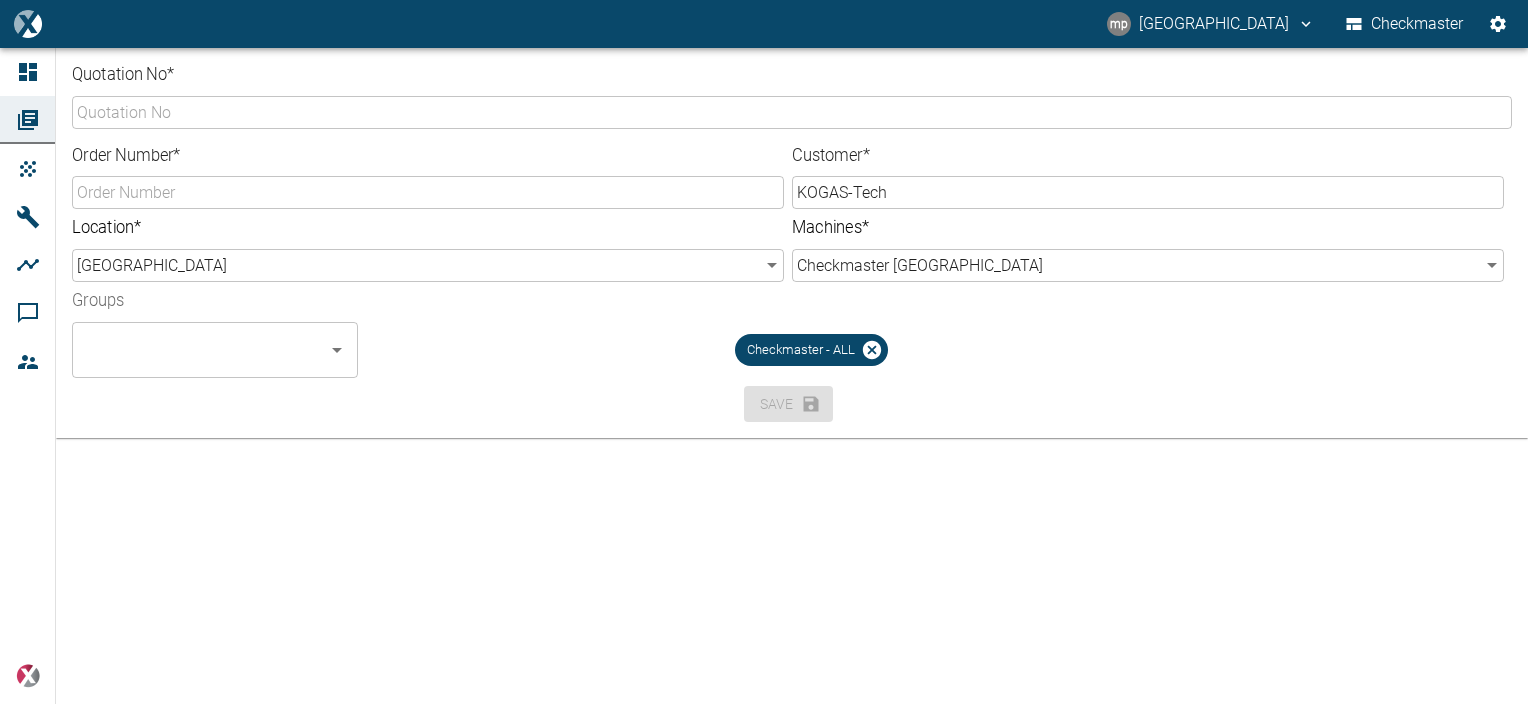 drag, startPoint x: 73, startPoint y: 74, endPoint x: 285, endPoint y: 111, distance: 215.20456 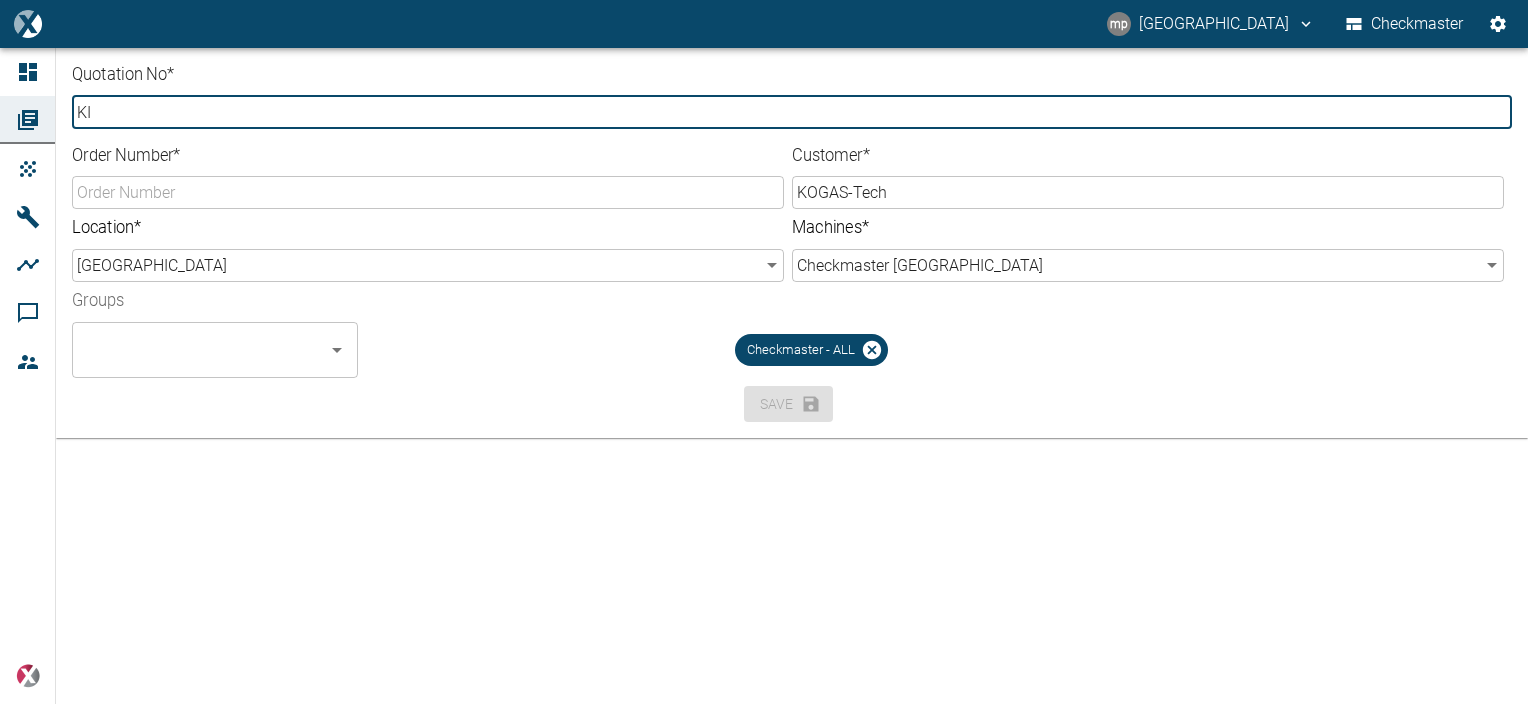 type on "K" 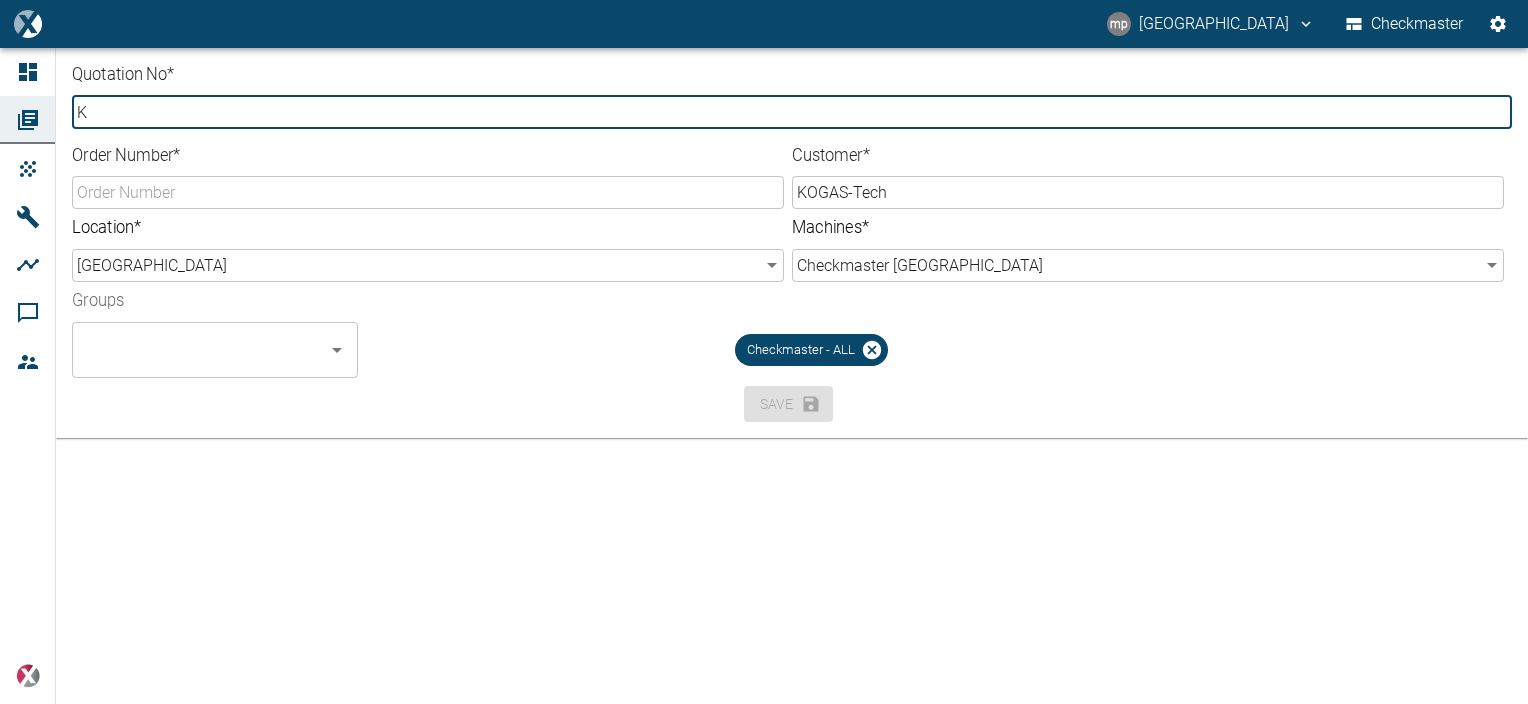 type 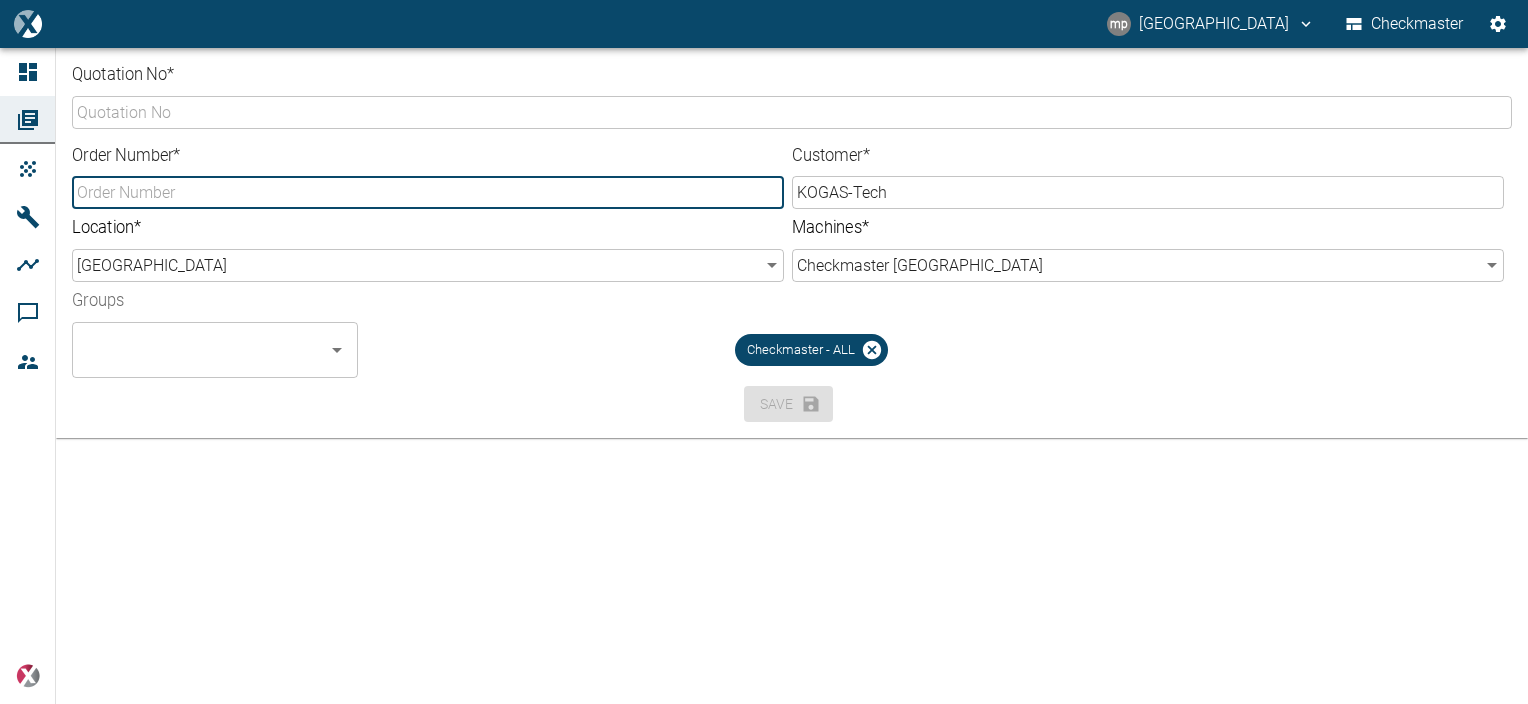 click on "Order Number *" at bounding box center (428, 192) 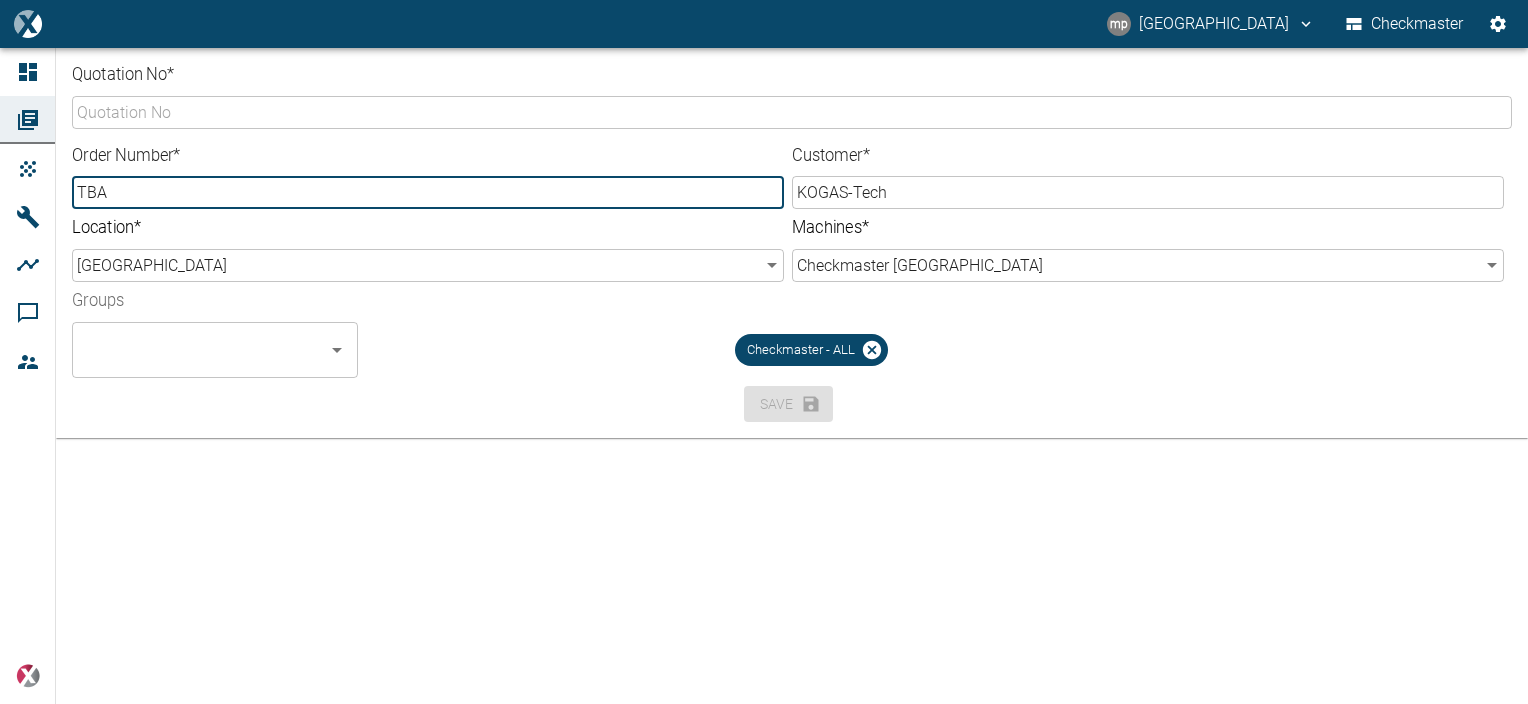 type on "TBA" 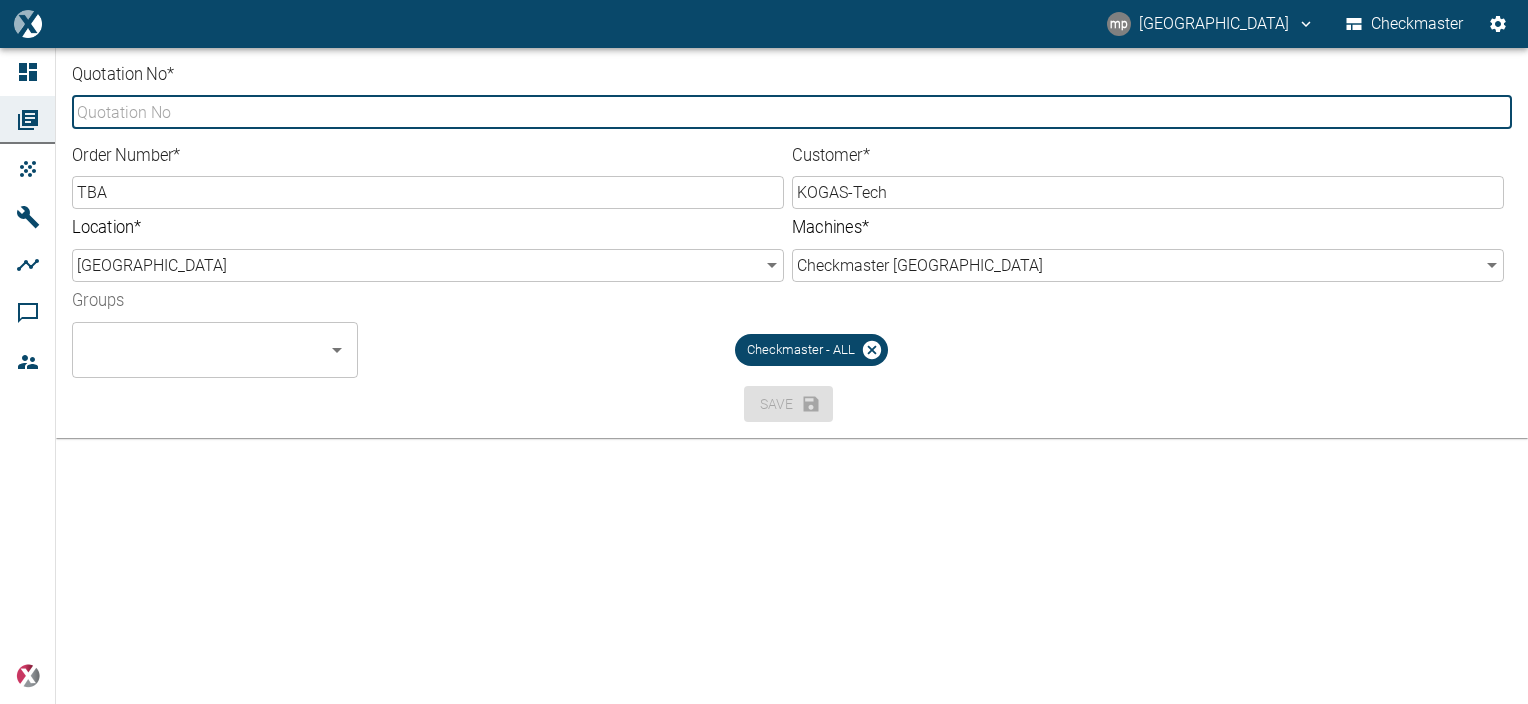 click on "Quotation No *" at bounding box center (792, 112) 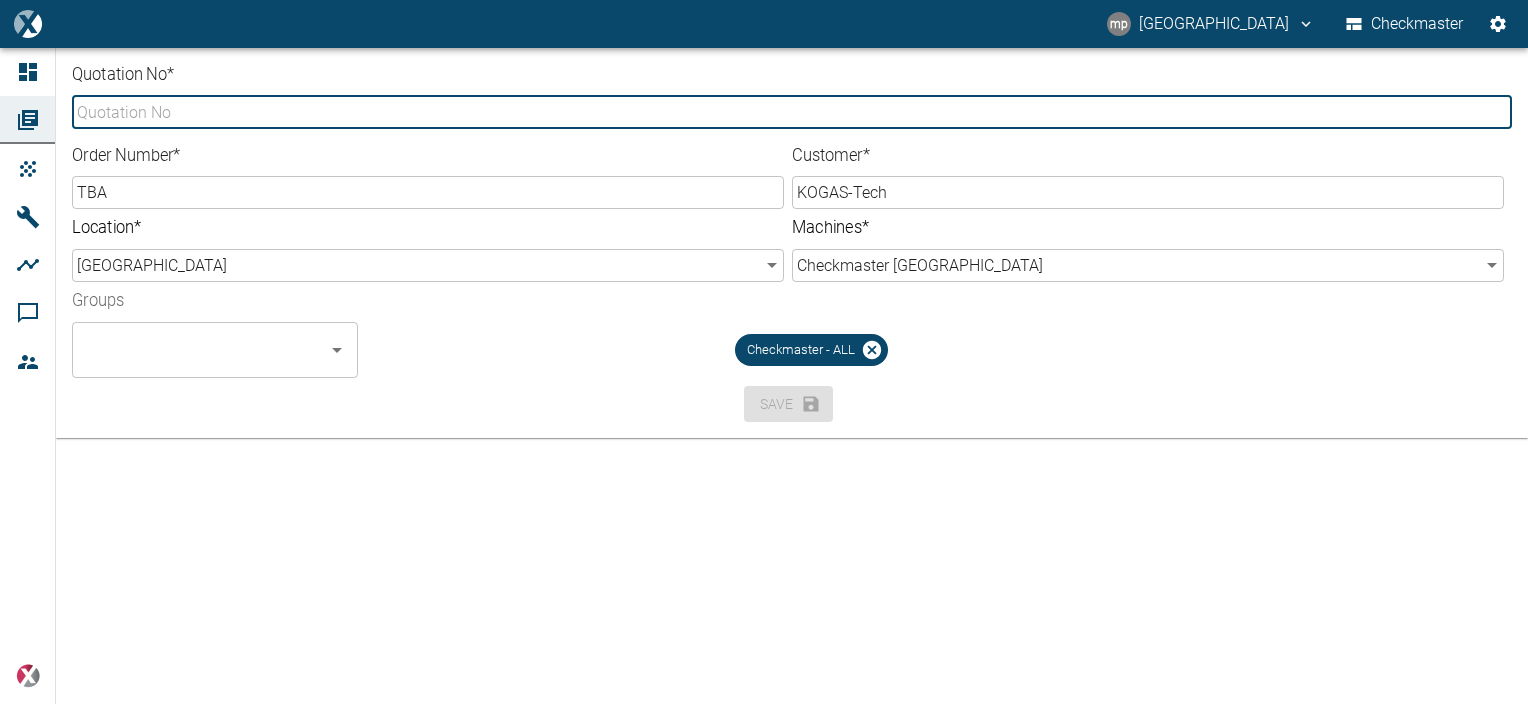 click on "Quotation No *" at bounding box center [792, 112] 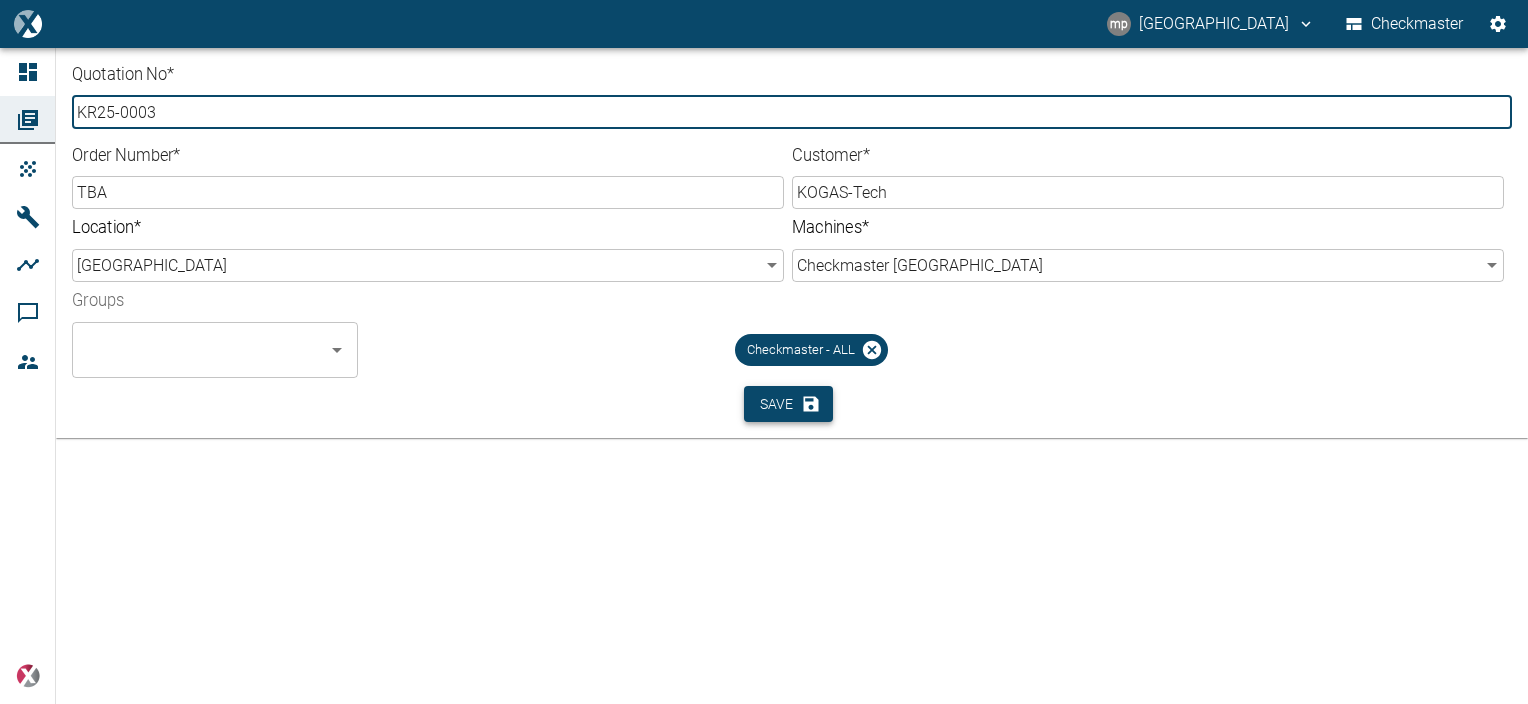 type on "KR25-0003" 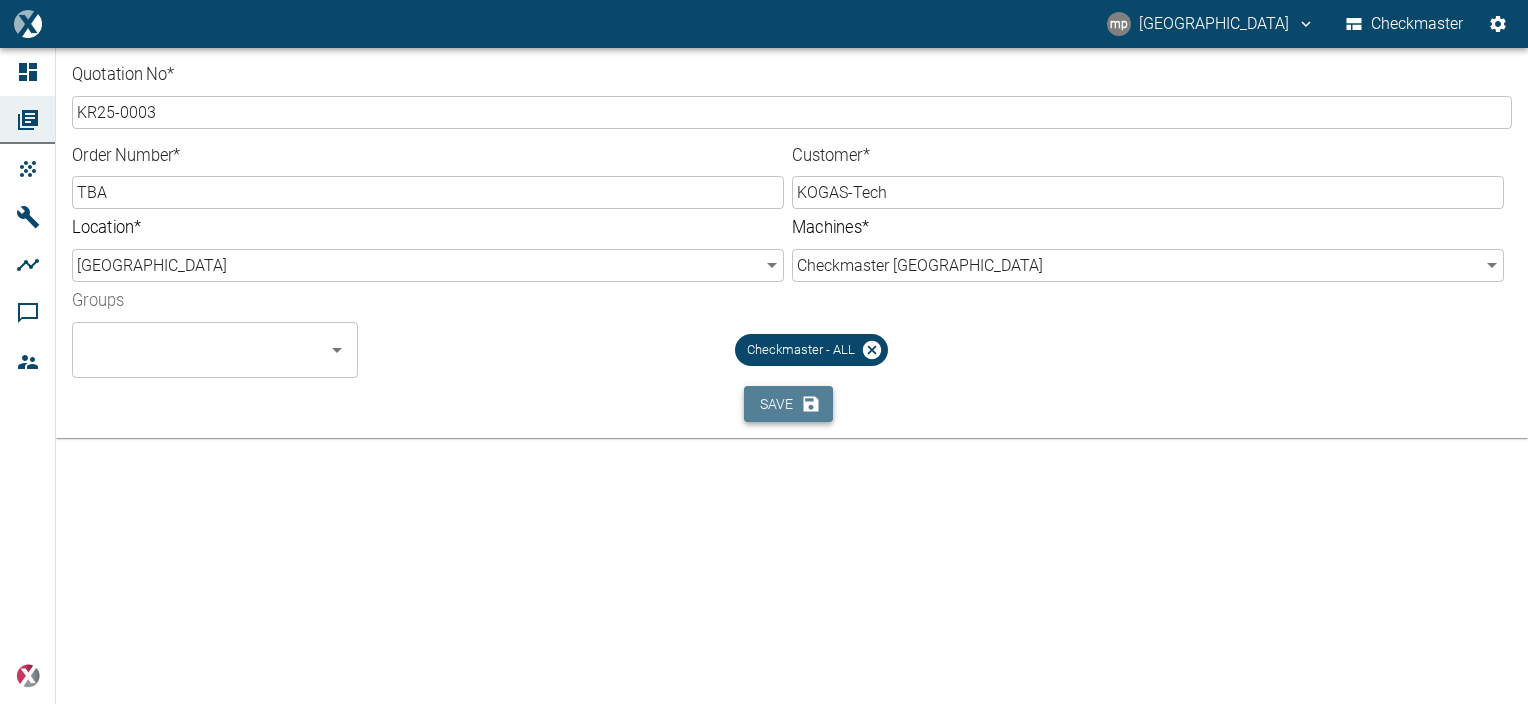 click on "Save" at bounding box center (788, 404) 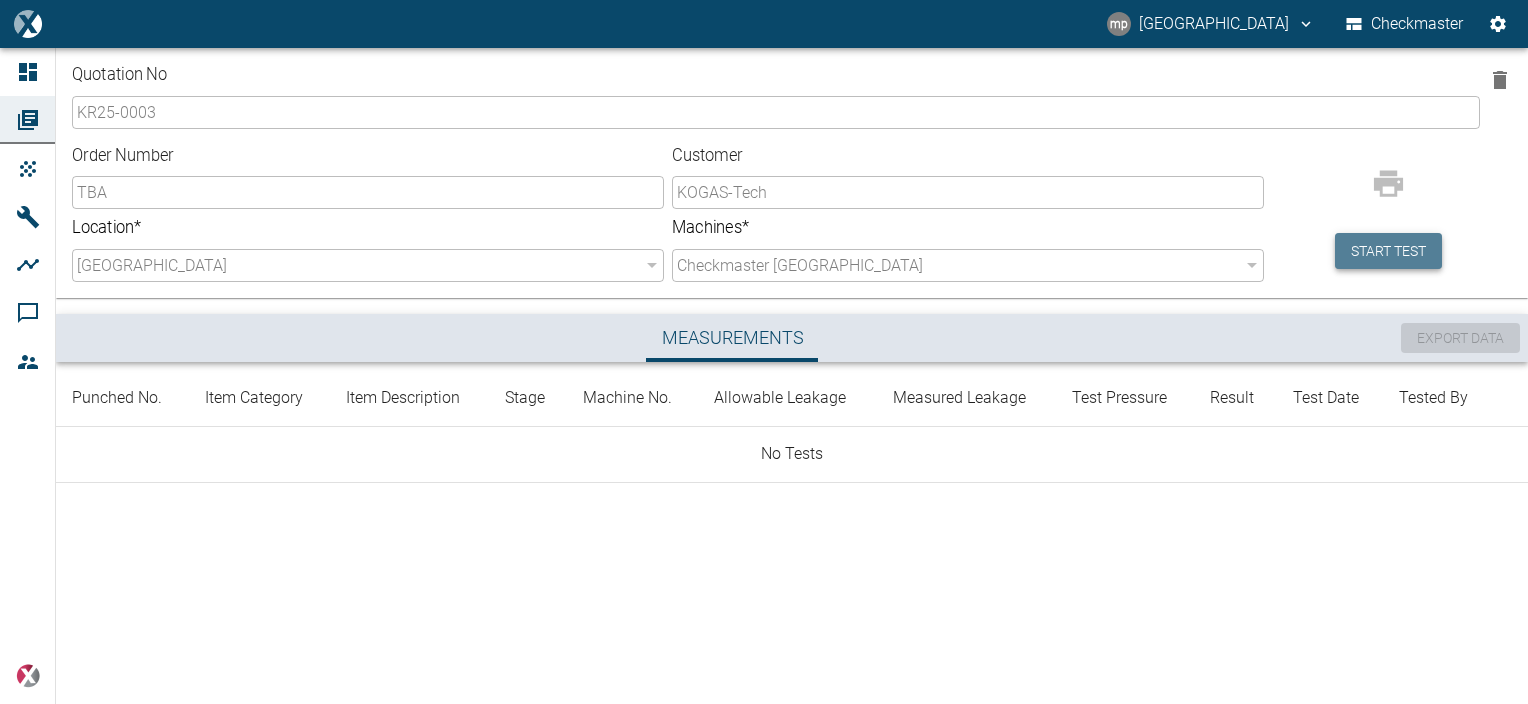 click on "Start test" at bounding box center (1388, 251) 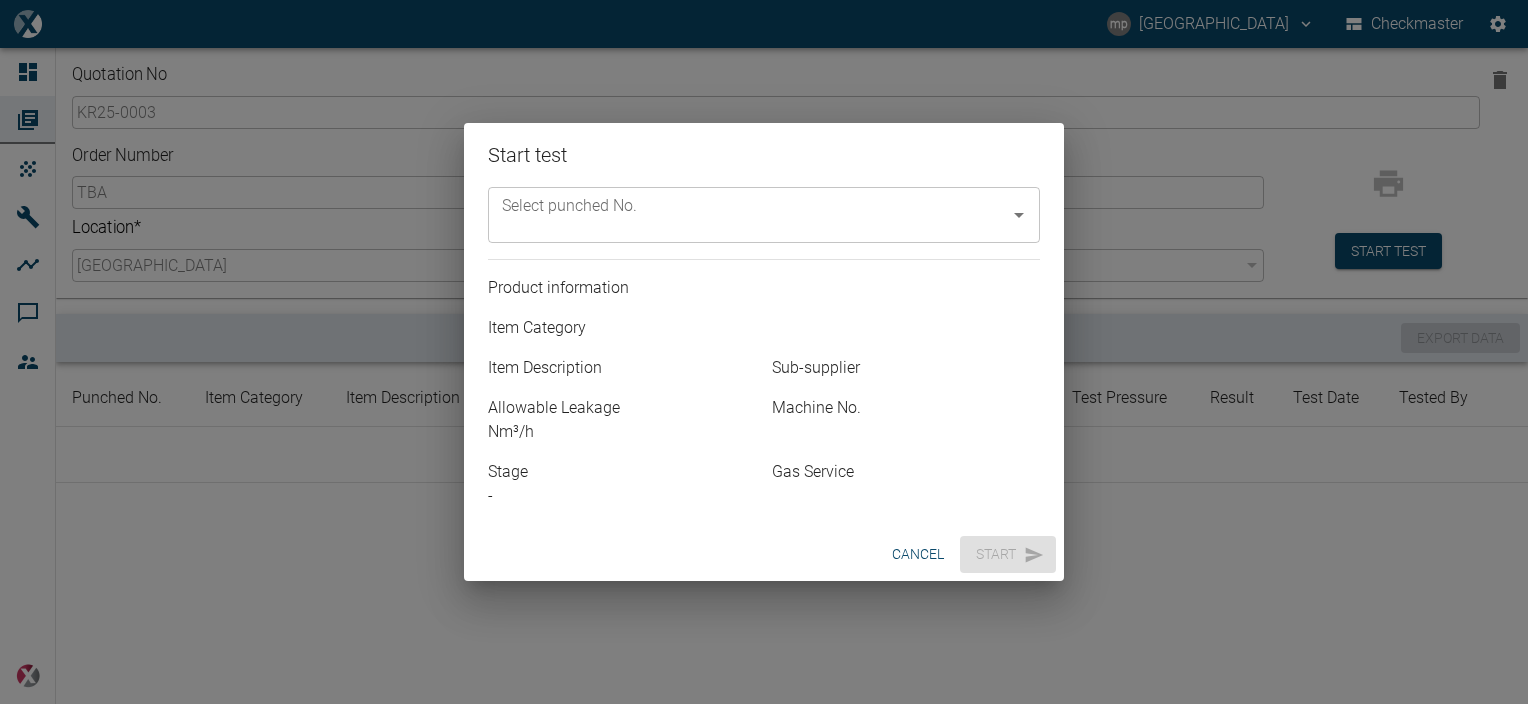 click on "Select punched No." at bounding box center [749, 215] 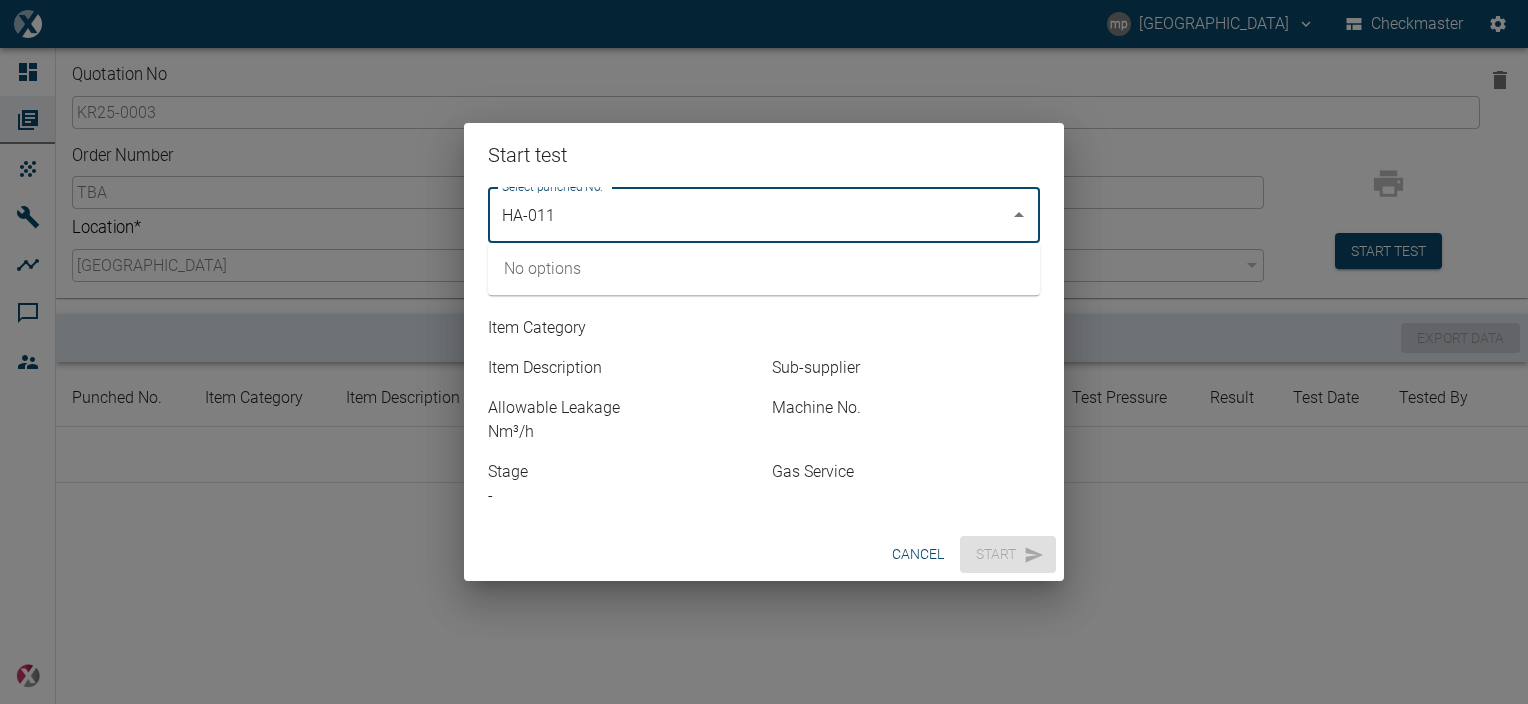 type on "HA-011" 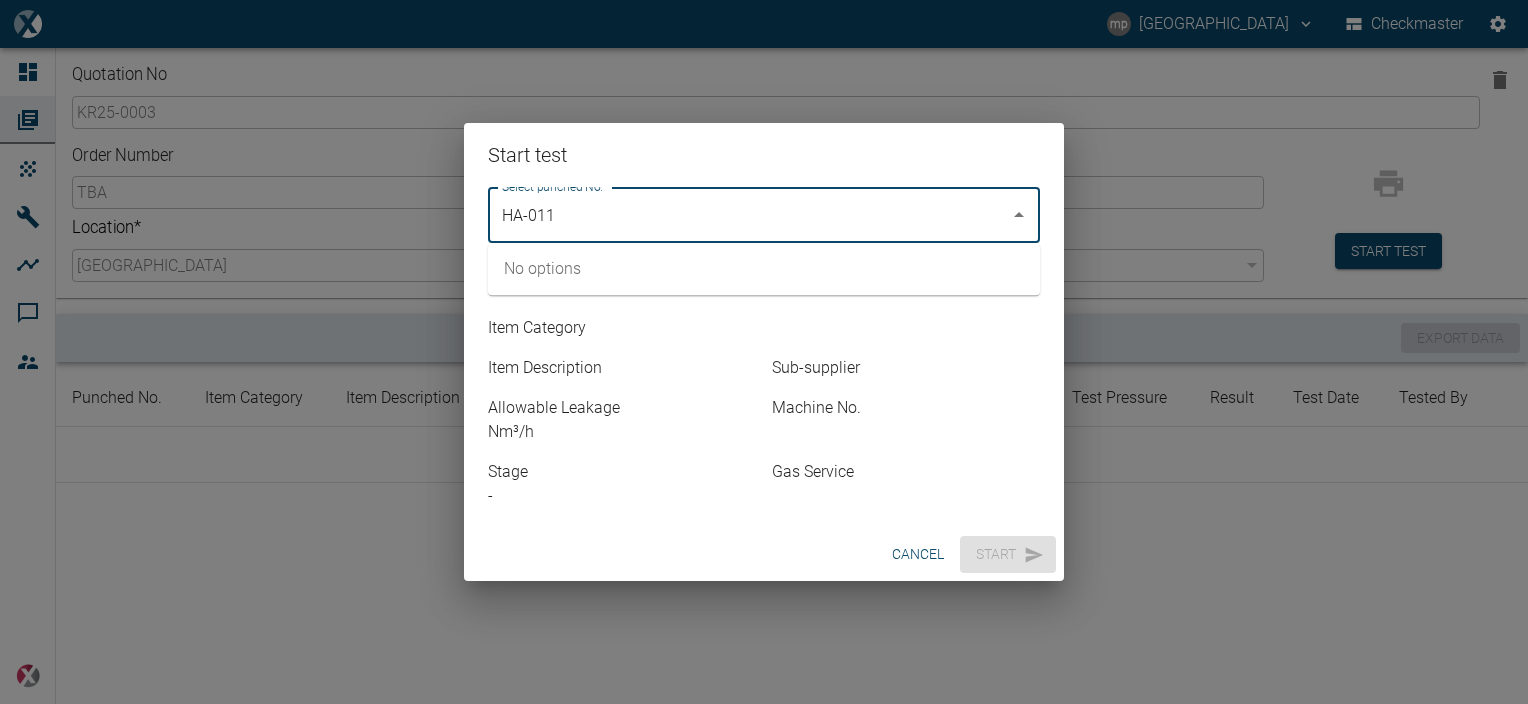 click on "No options" at bounding box center (764, 269) 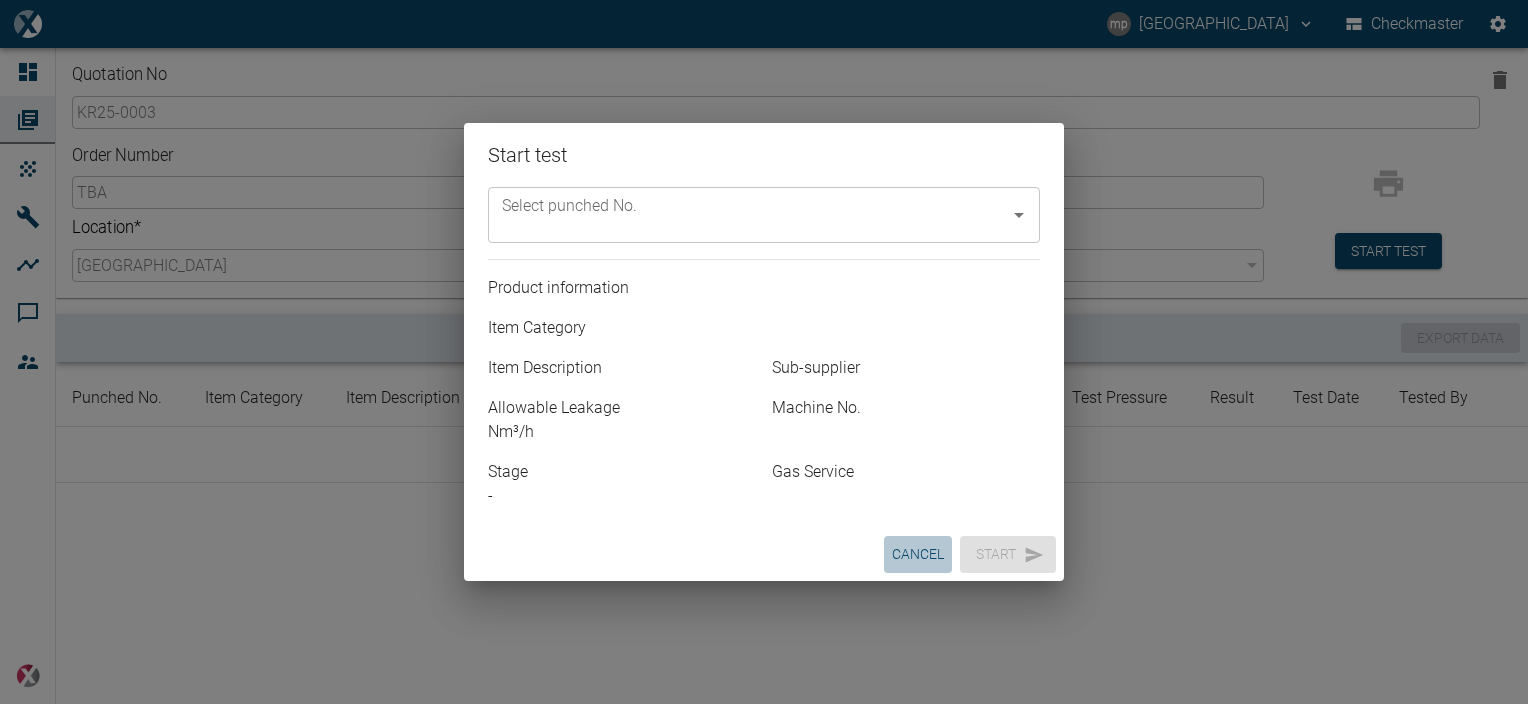 drag, startPoint x: 912, startPoint y: 561, endPoint x: 915, endPoint y: 544, distance: 17.262676 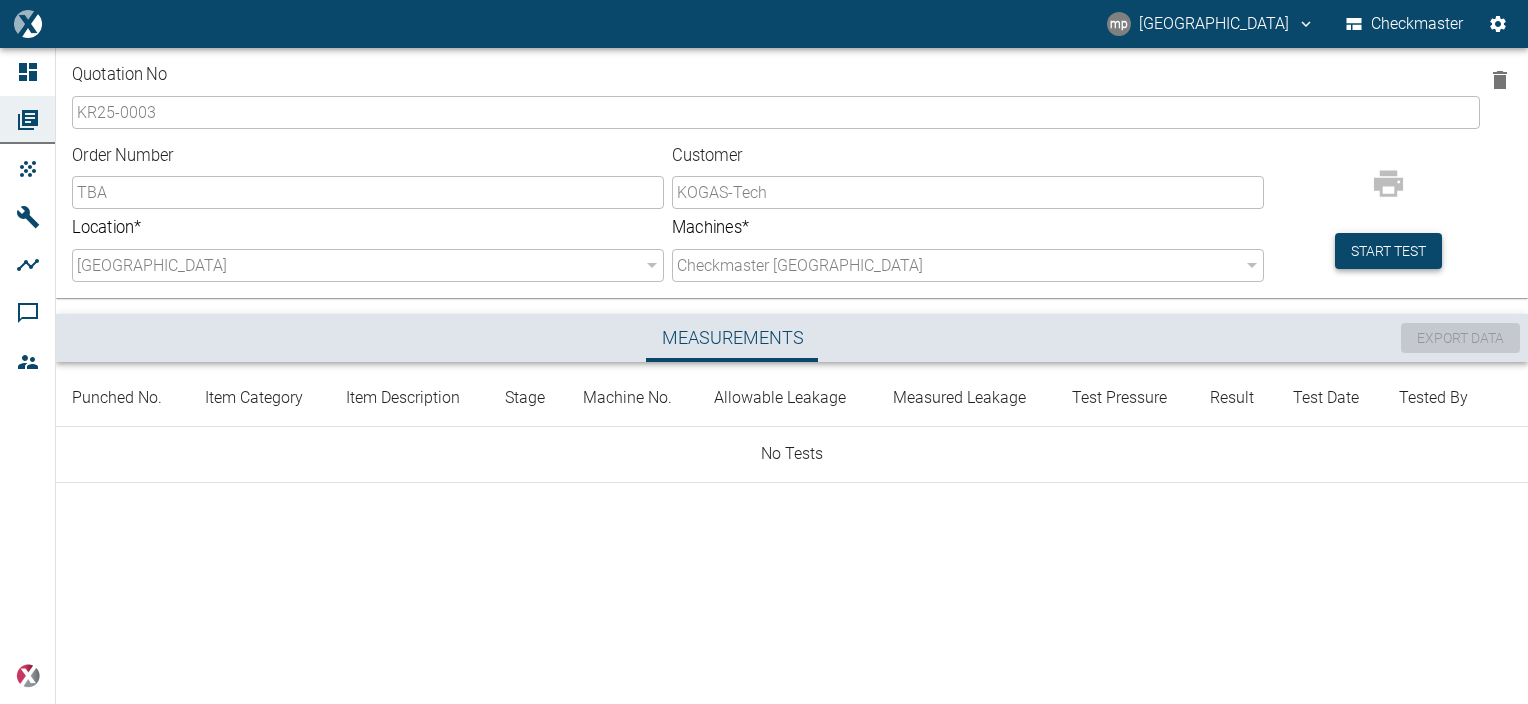 click on "Start test" at bounding box center (1388, 251) 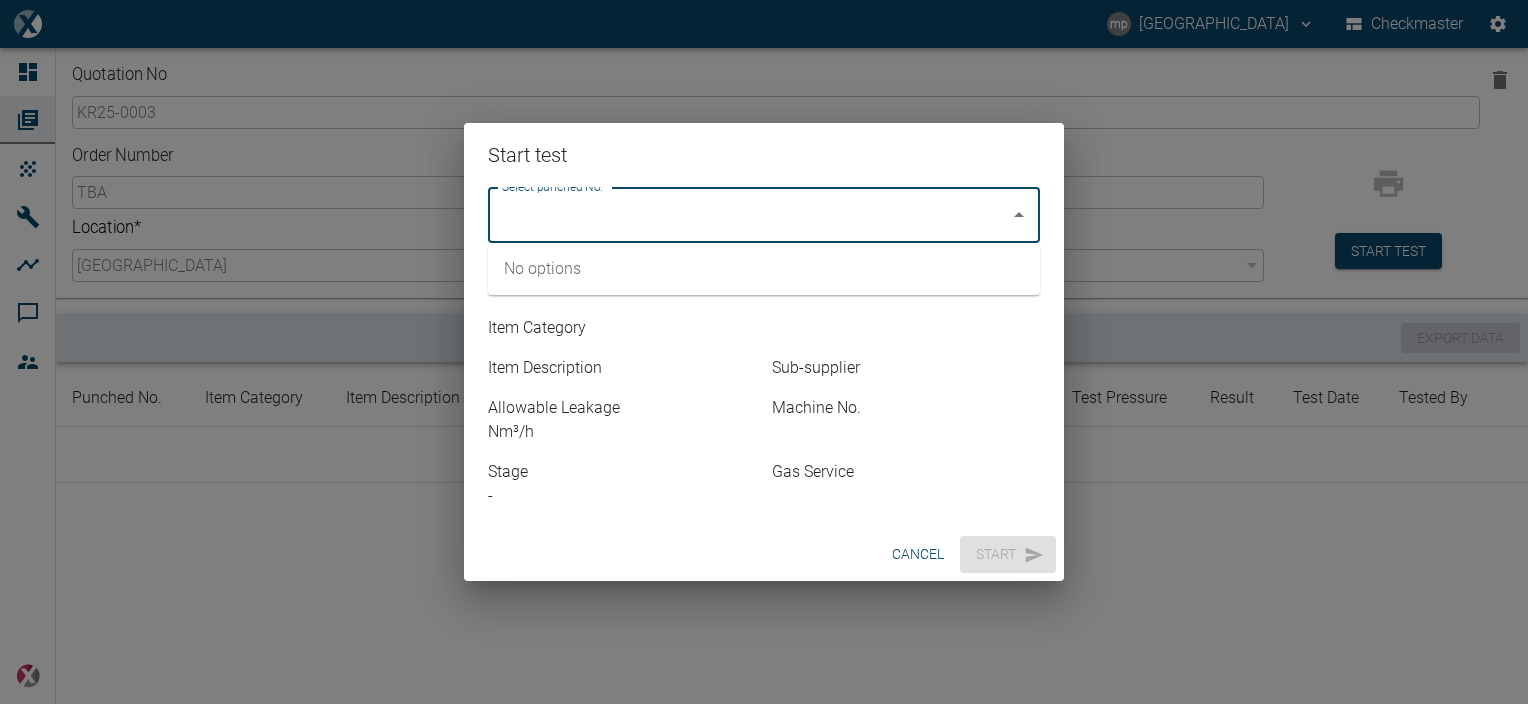 click on "Select punched No." at bounding box center [749, 215] 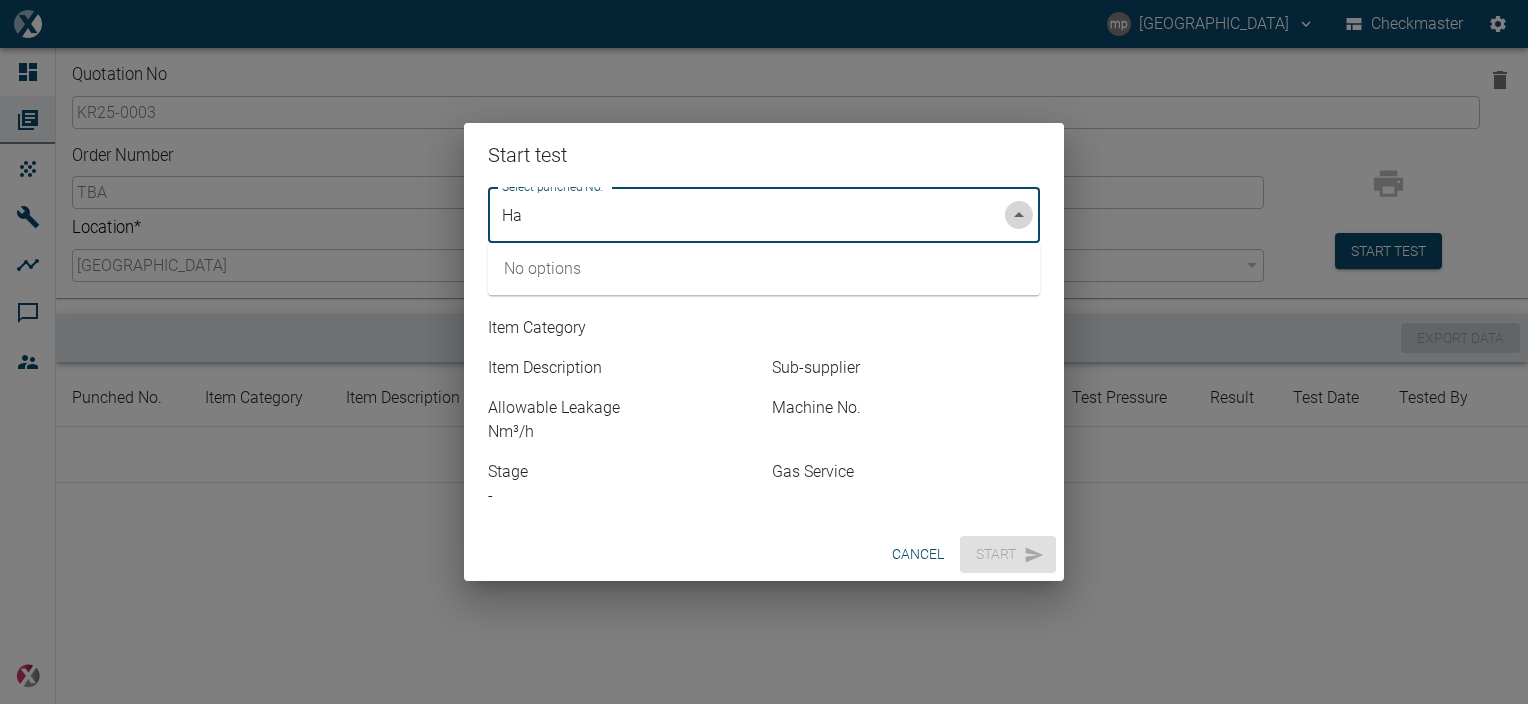click 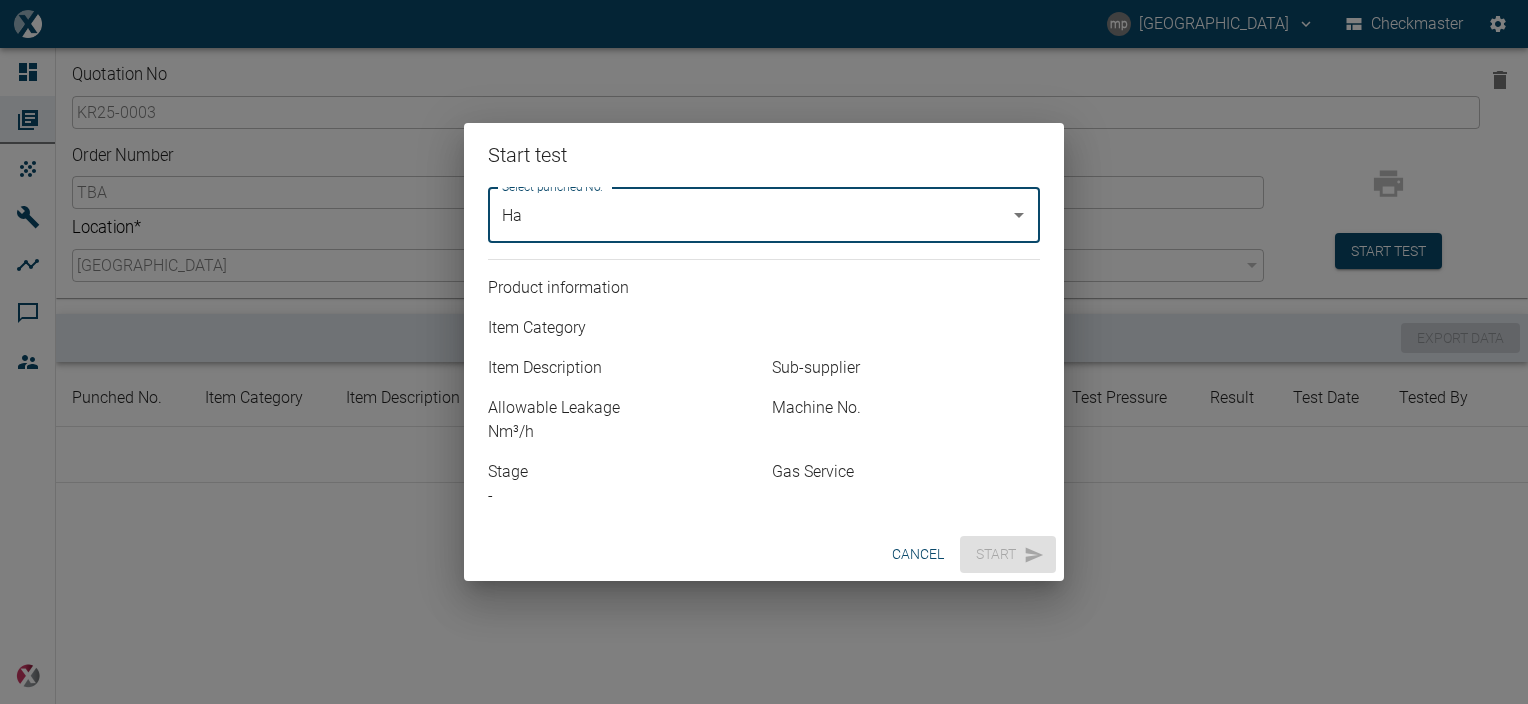 click 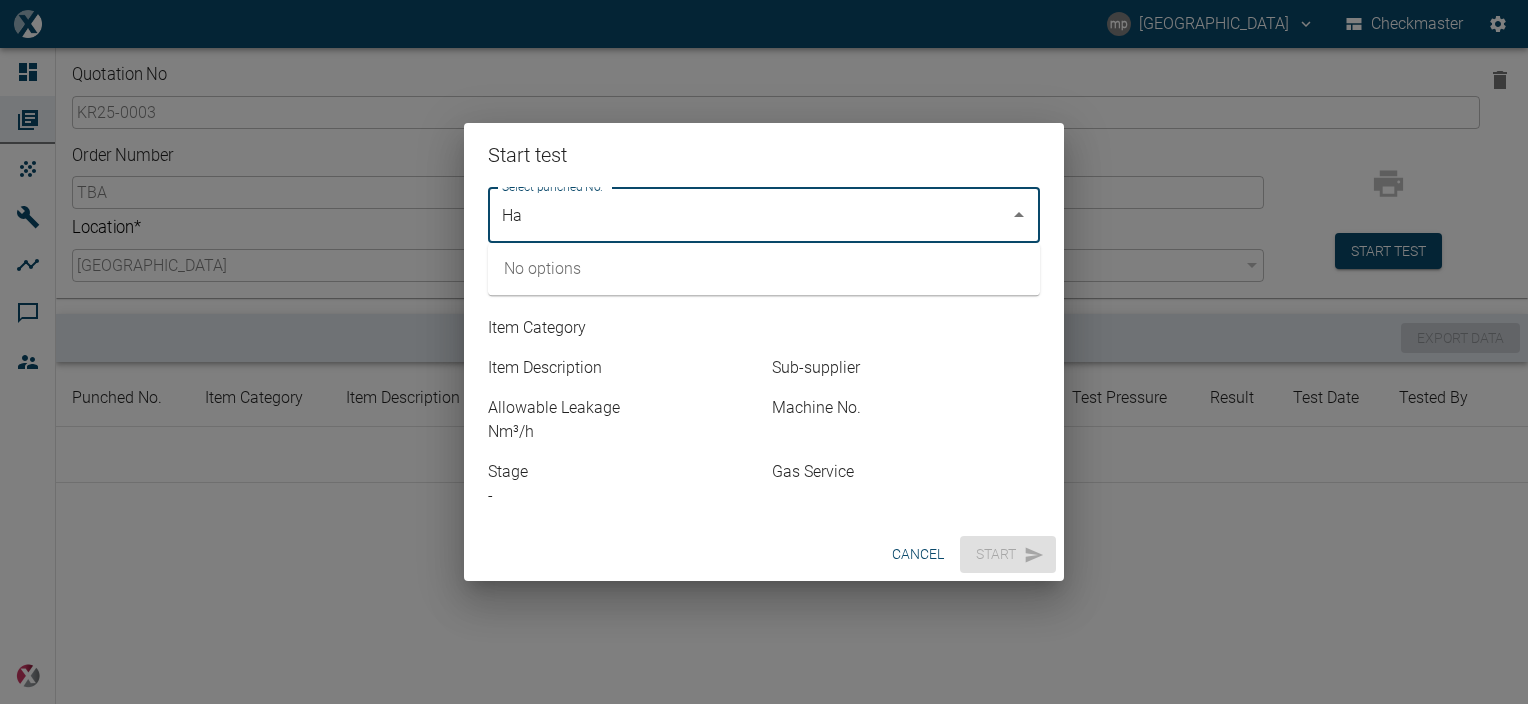 drag, startPoint x: 1015, startPoint y: 212, endPoint x: 984, endPoint y: 224, distance: 33.24154 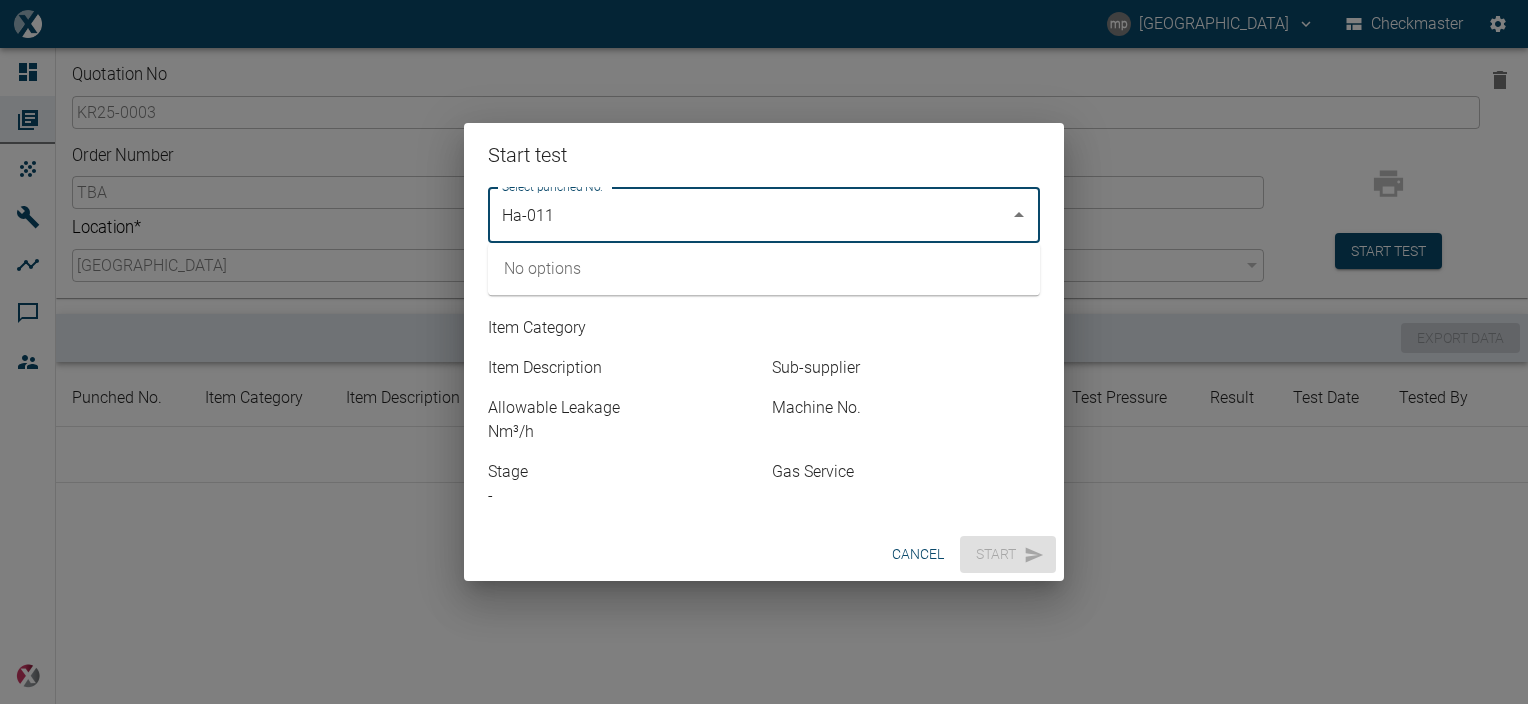 click on "Ha-011" at bounding box center [749, 215] 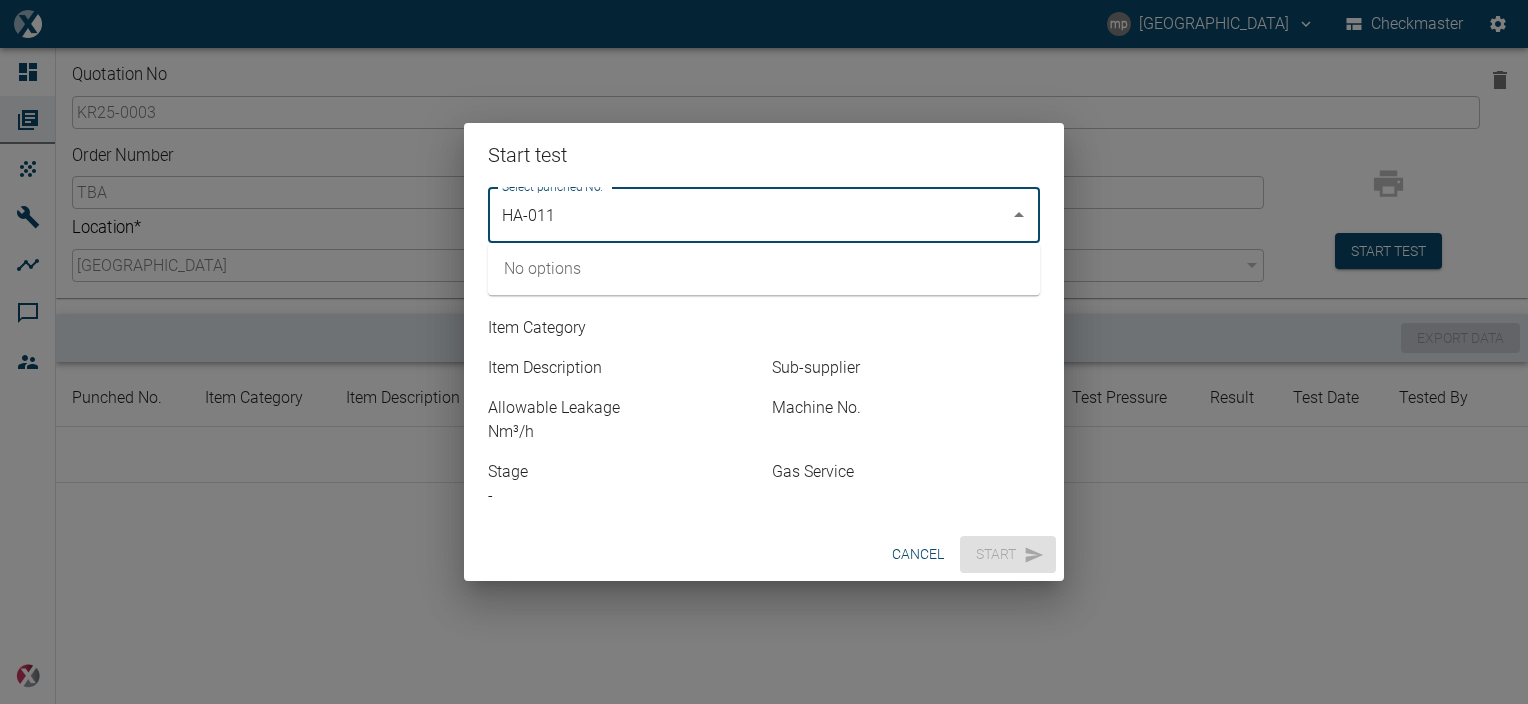 drag, startPoint x: 636, startPoint y: 268, endPoint x: 584, endPoint y: 264, distance: 52.153618 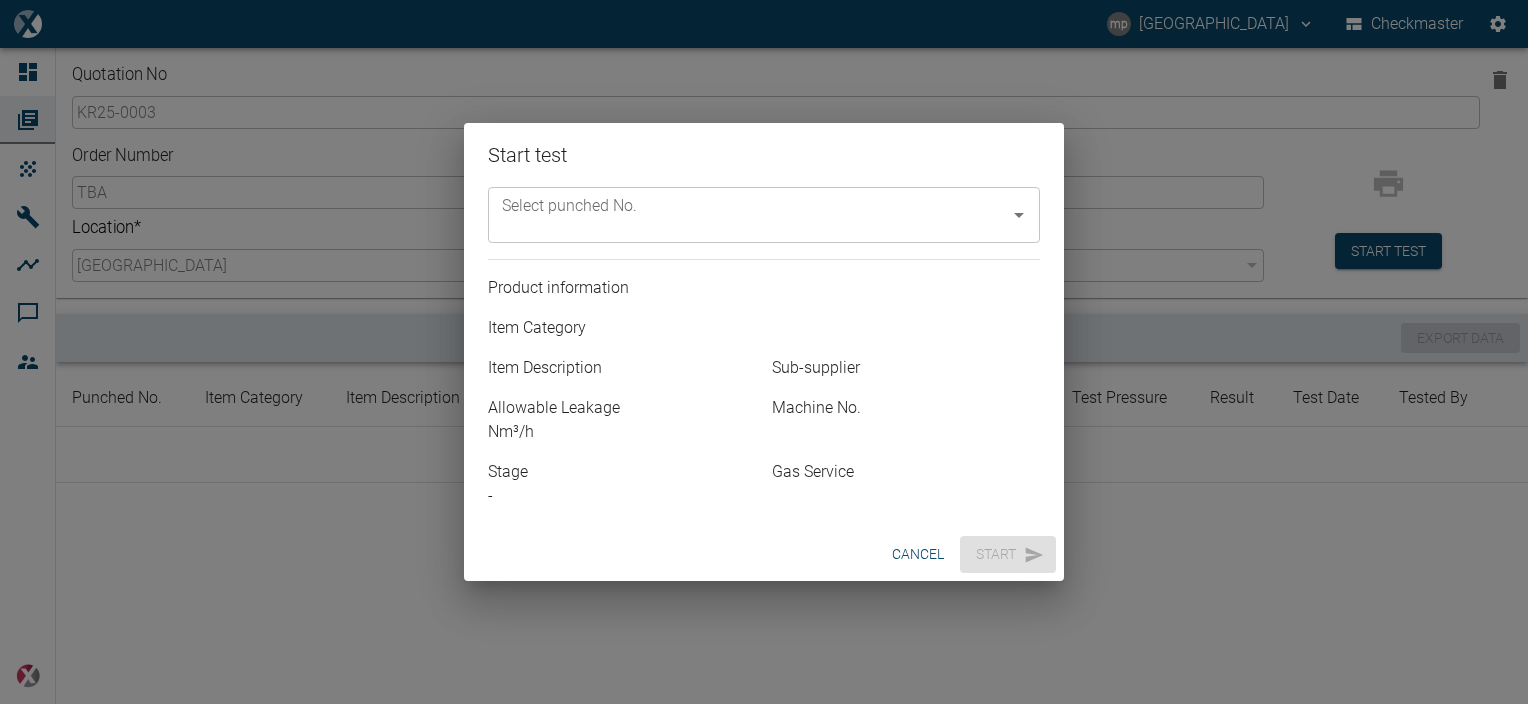 click on "Sub-supplier" at bounding box center (906, 368) 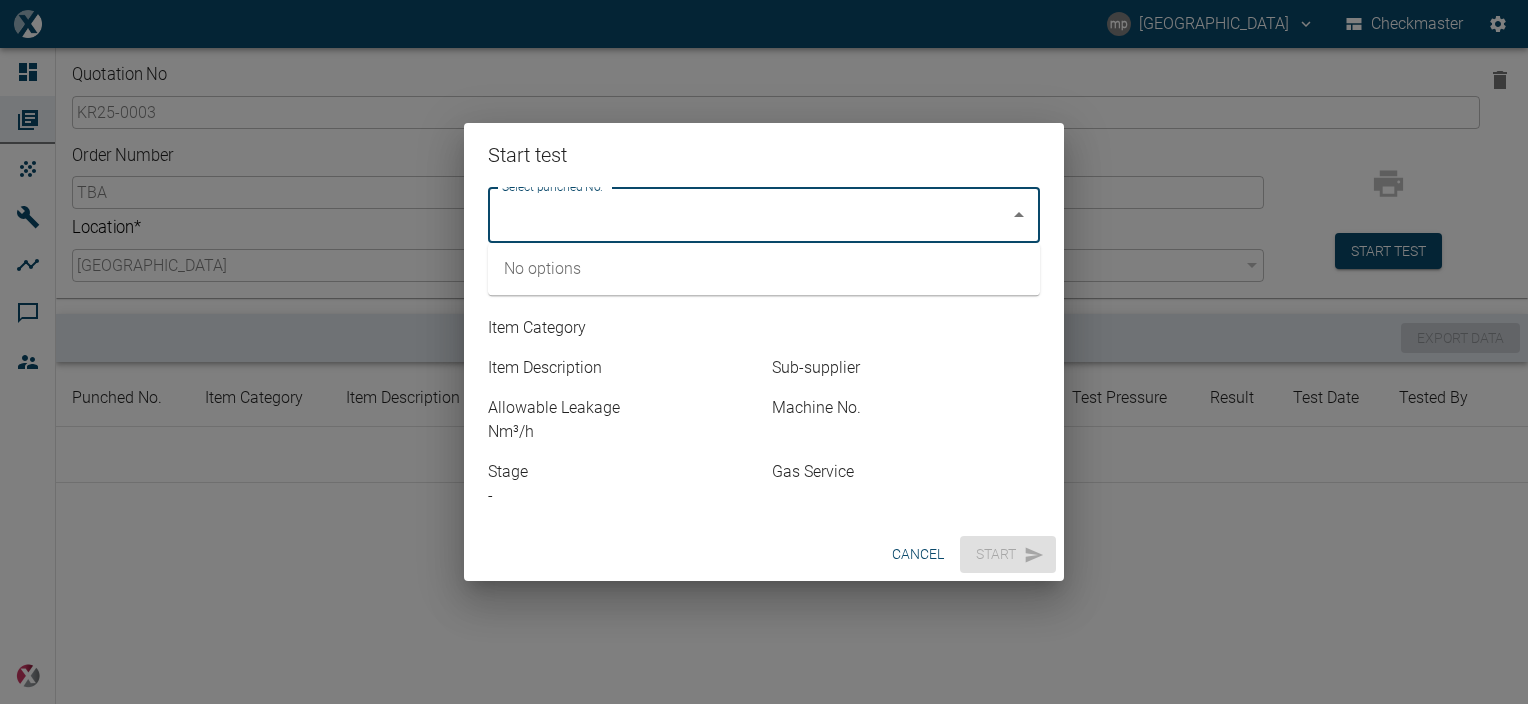 click on "Select punched No." at bounding box center [749, 215] 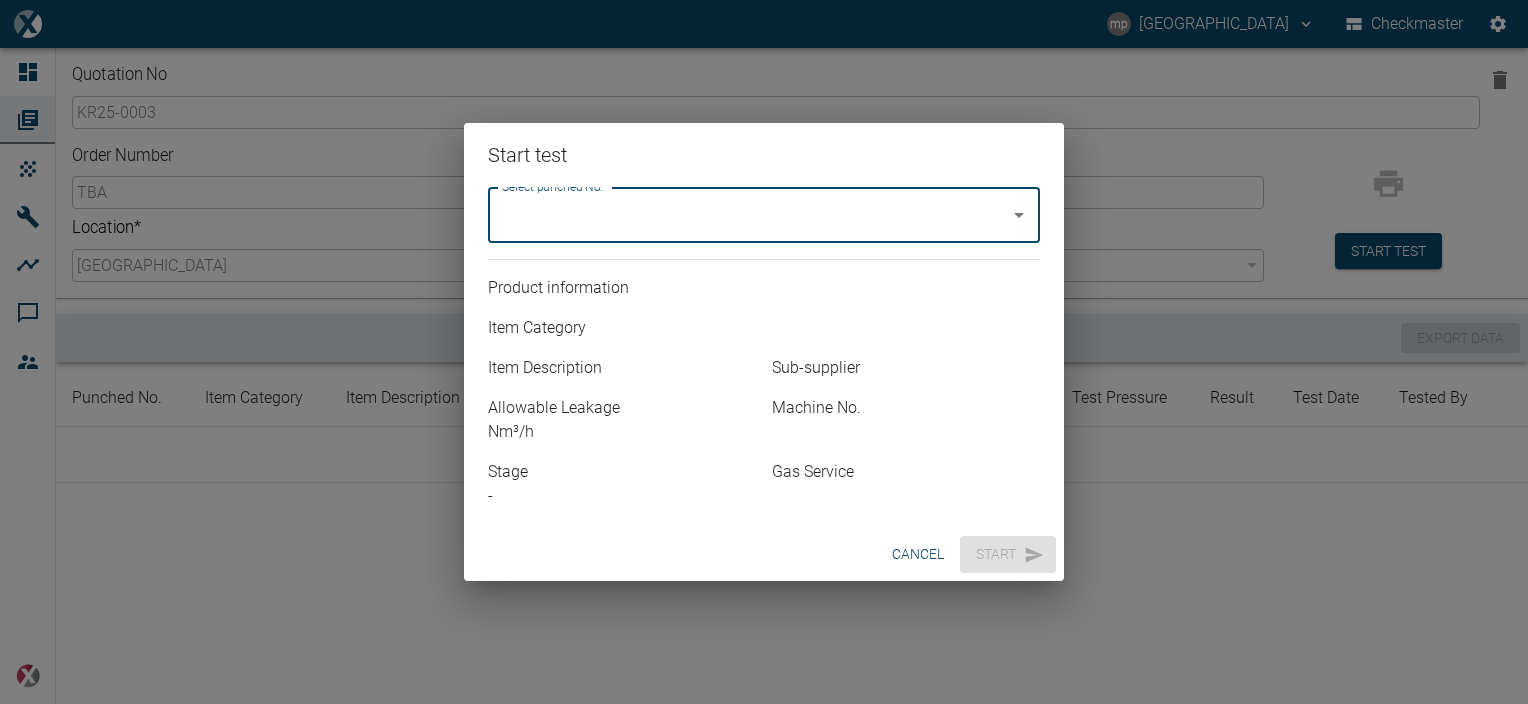 click on "Select punched No." at bounding box center [749, 215] 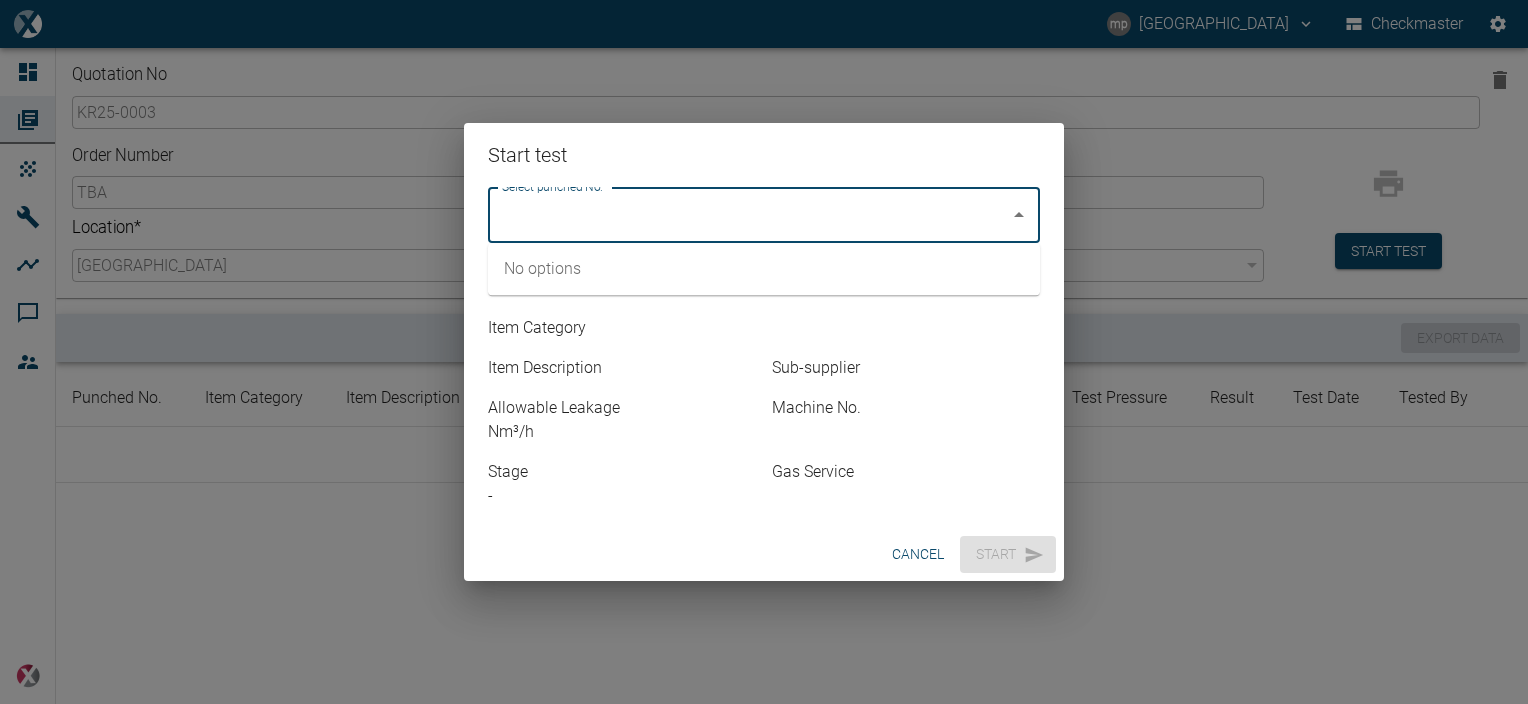 click on "Select punched No." at bounding box center [749, 215] 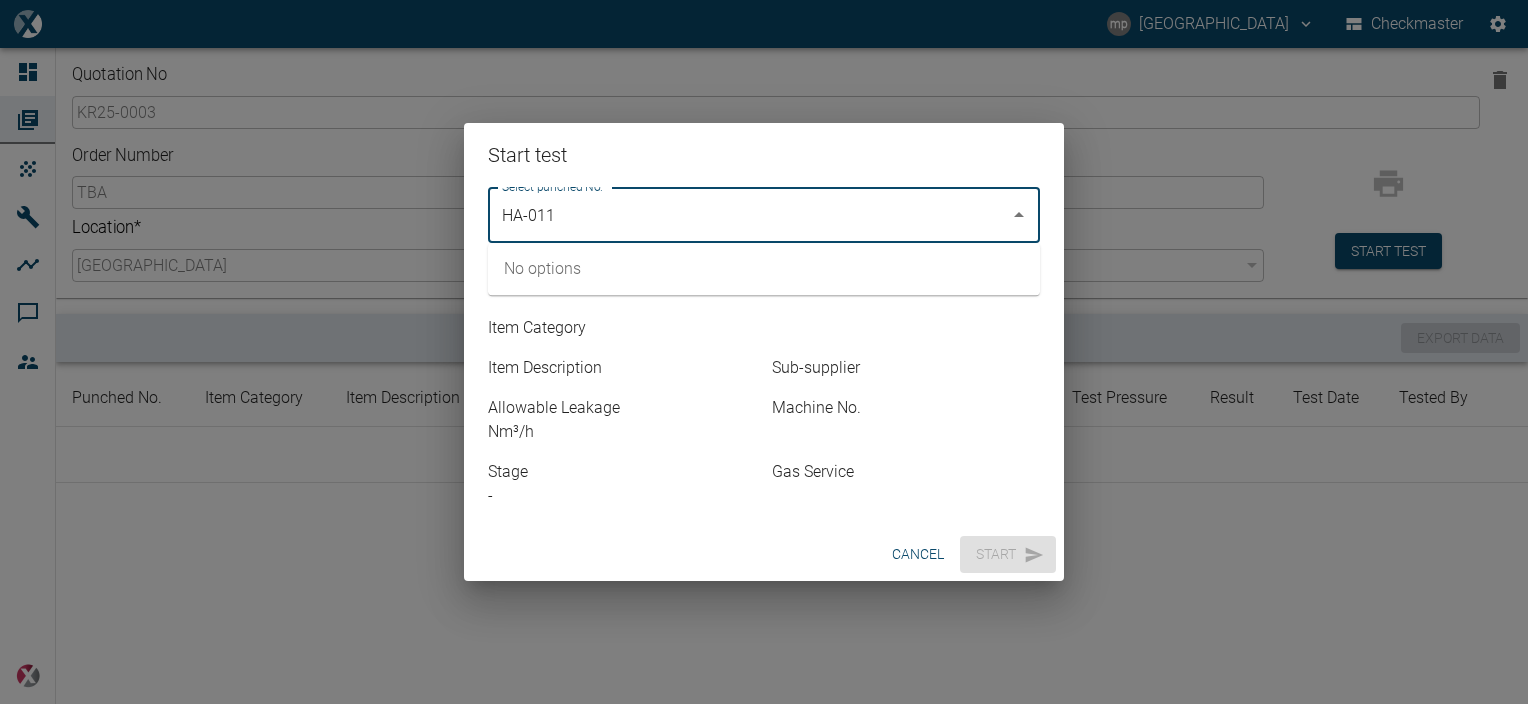 type on "HA-011" 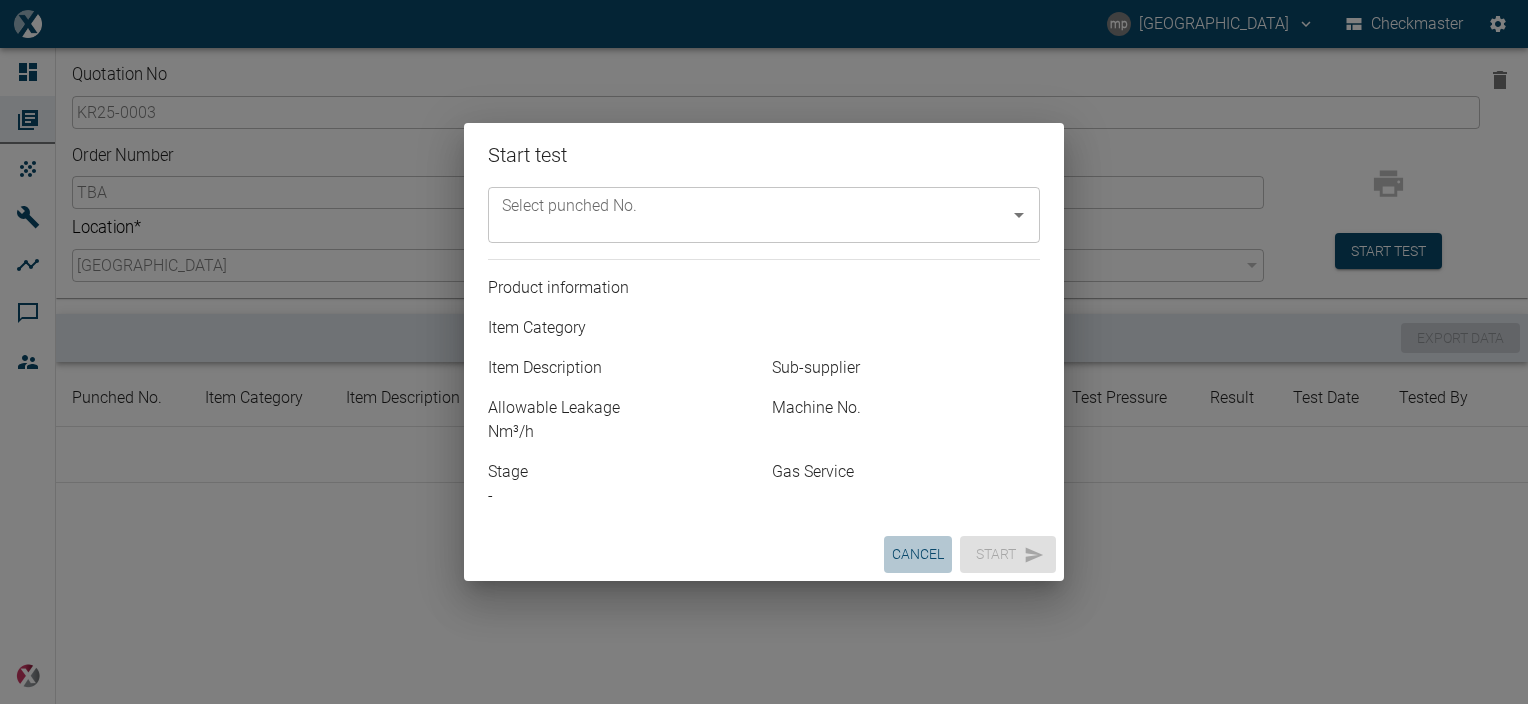 click on "cancel" at bounding box center (918, 554) 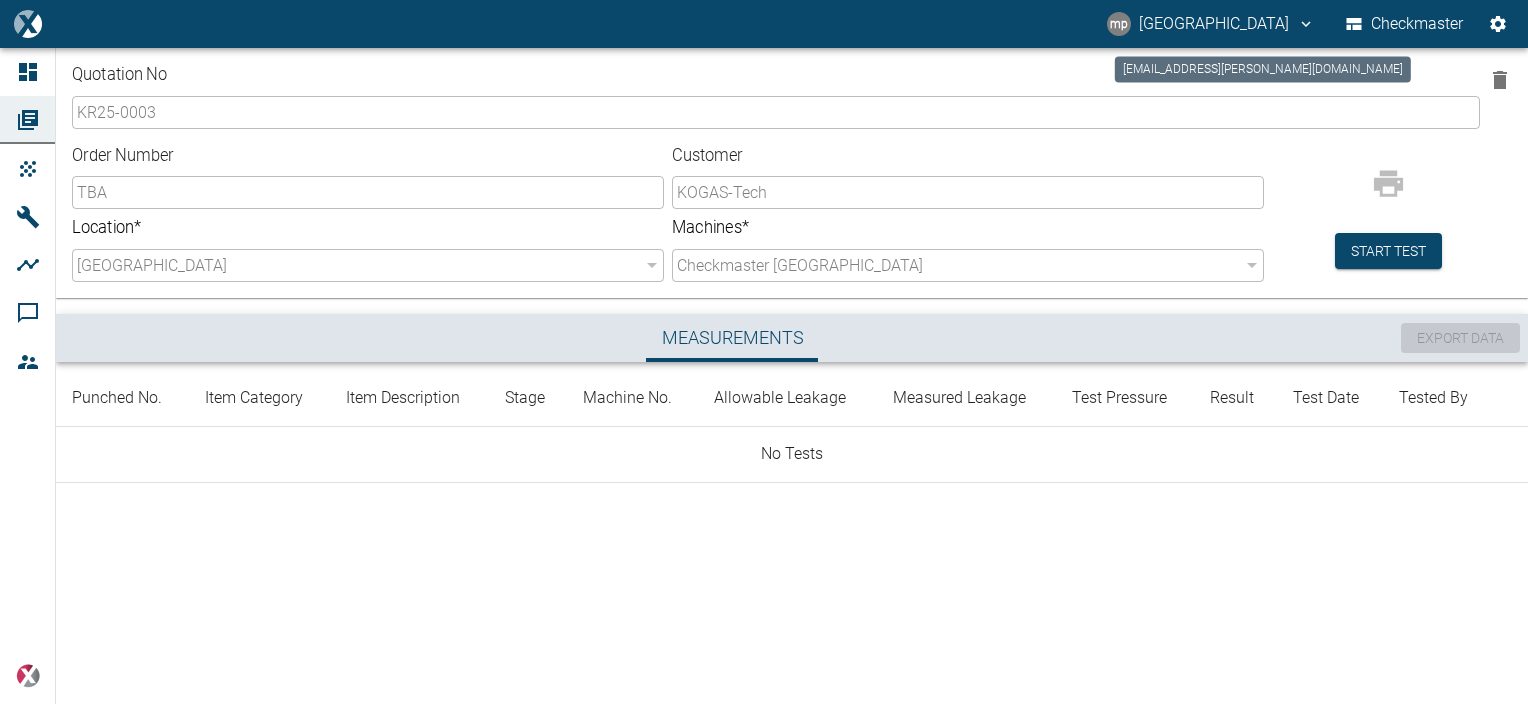click on "mp [GEOGRAPHIC_DATA]" at bounding box center [1211, 24] 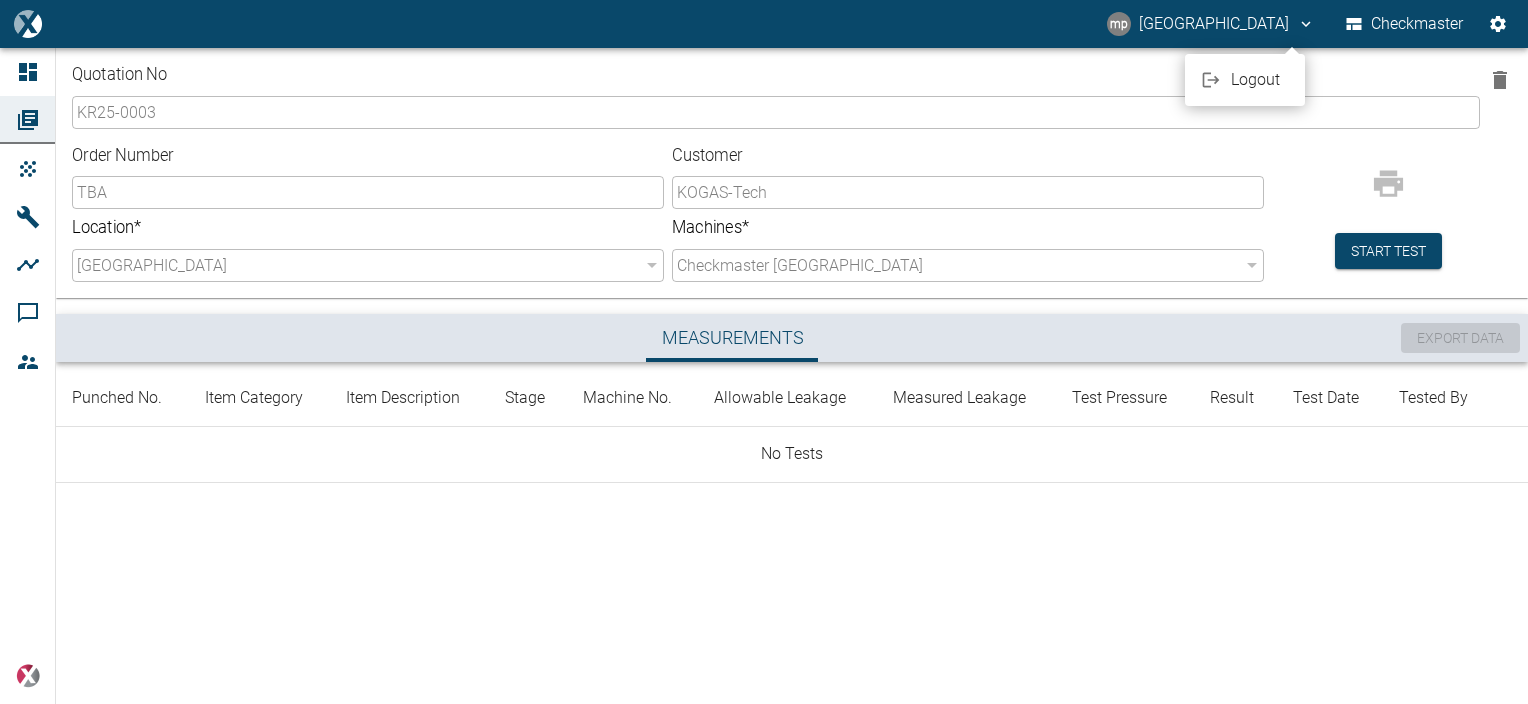 click at bounding box center (764, 352) 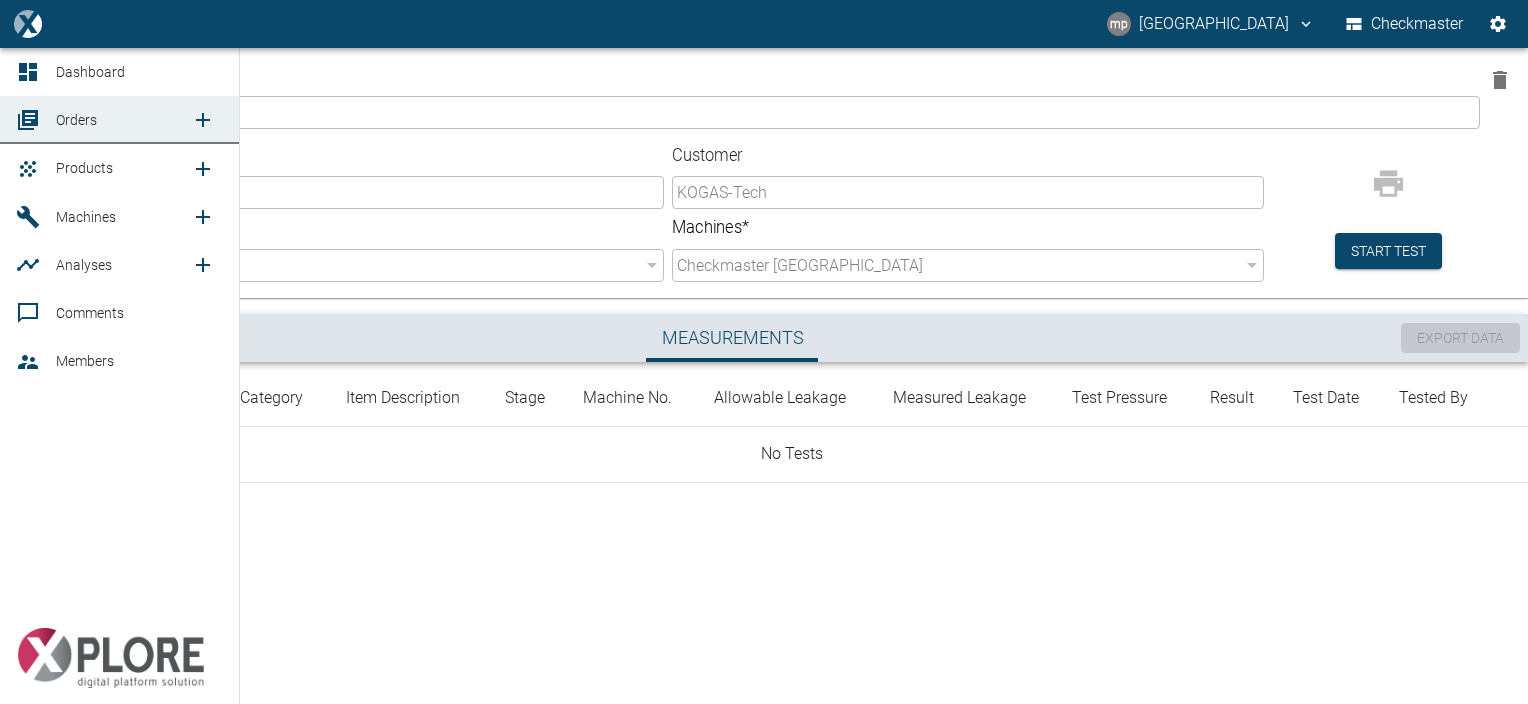 click on "Orders" at bounding box center [123, 120] 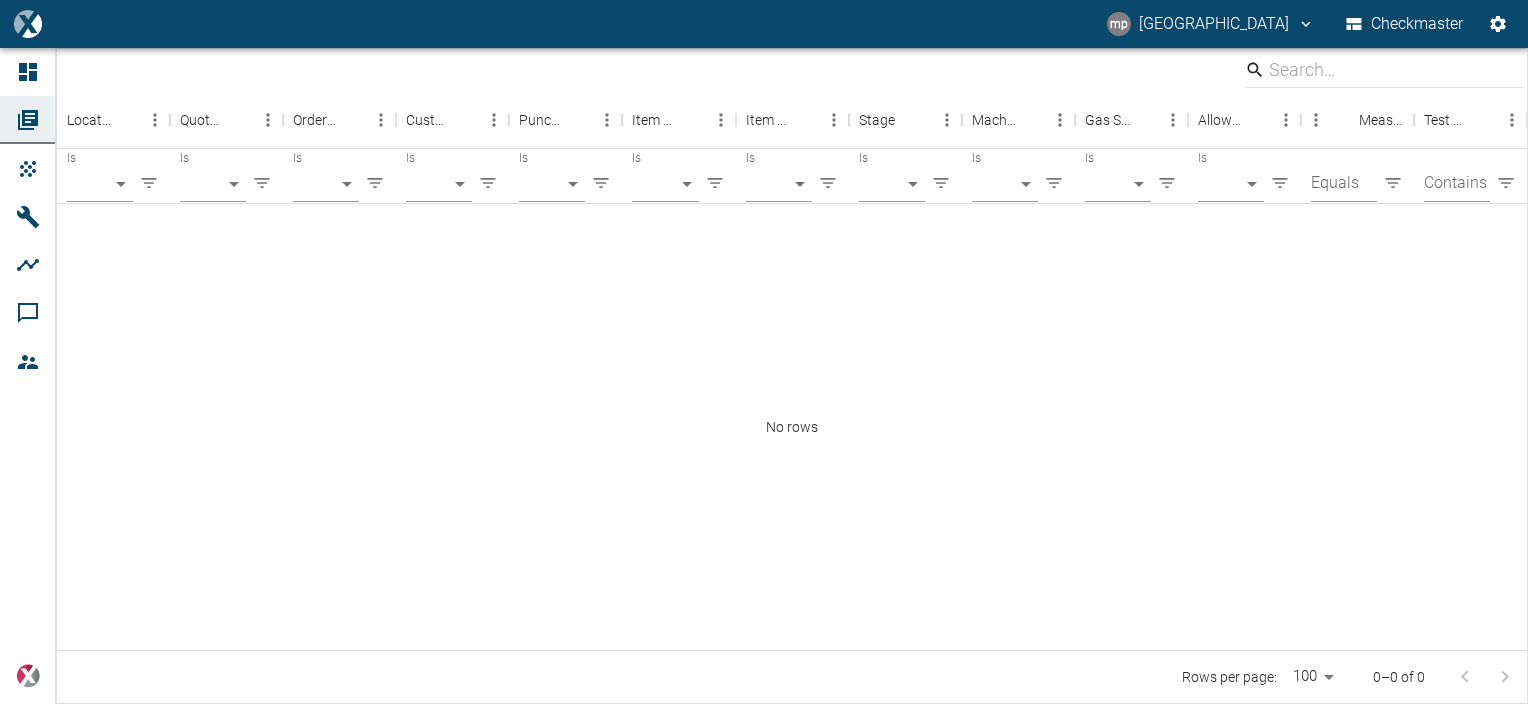 click on "No rows" at bounding box center (792, 427) 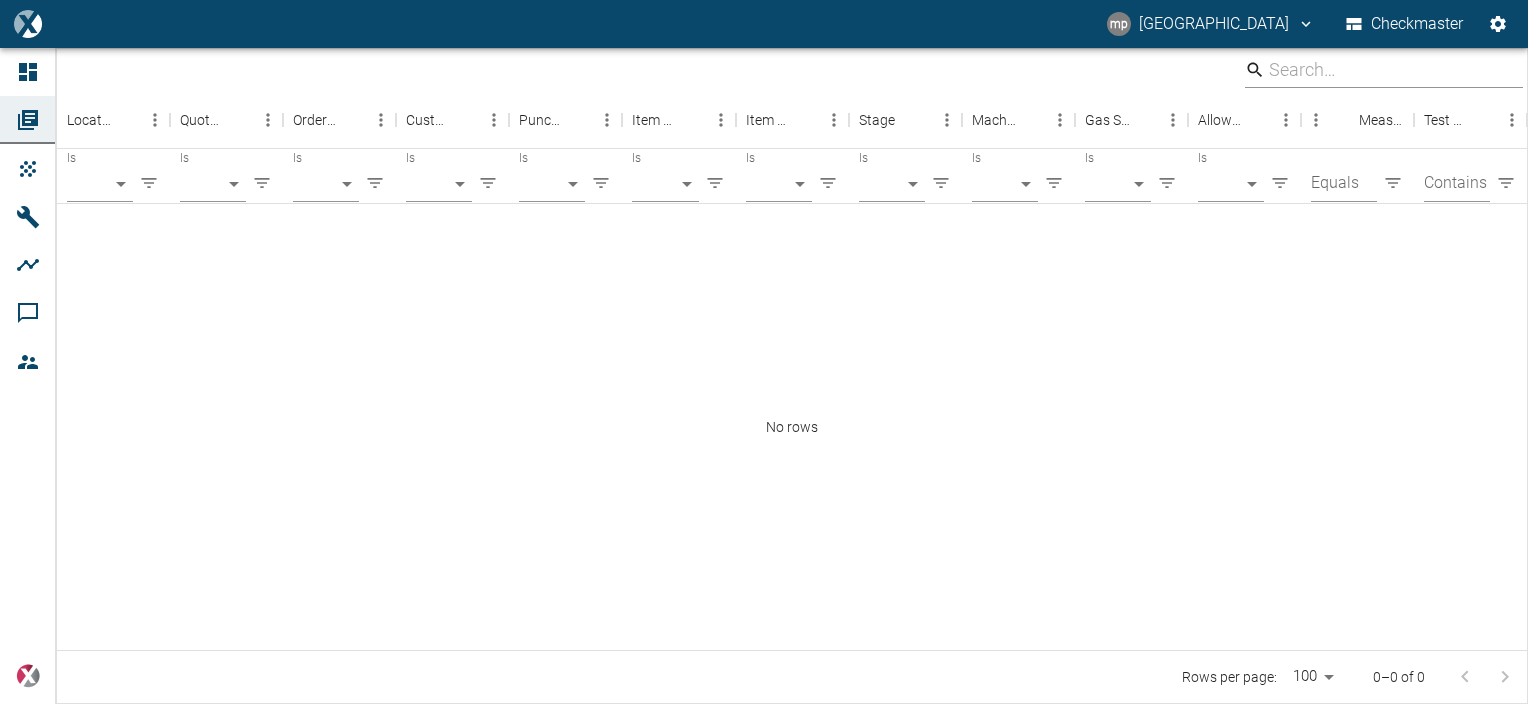 click at bounding box center [1384, 70] 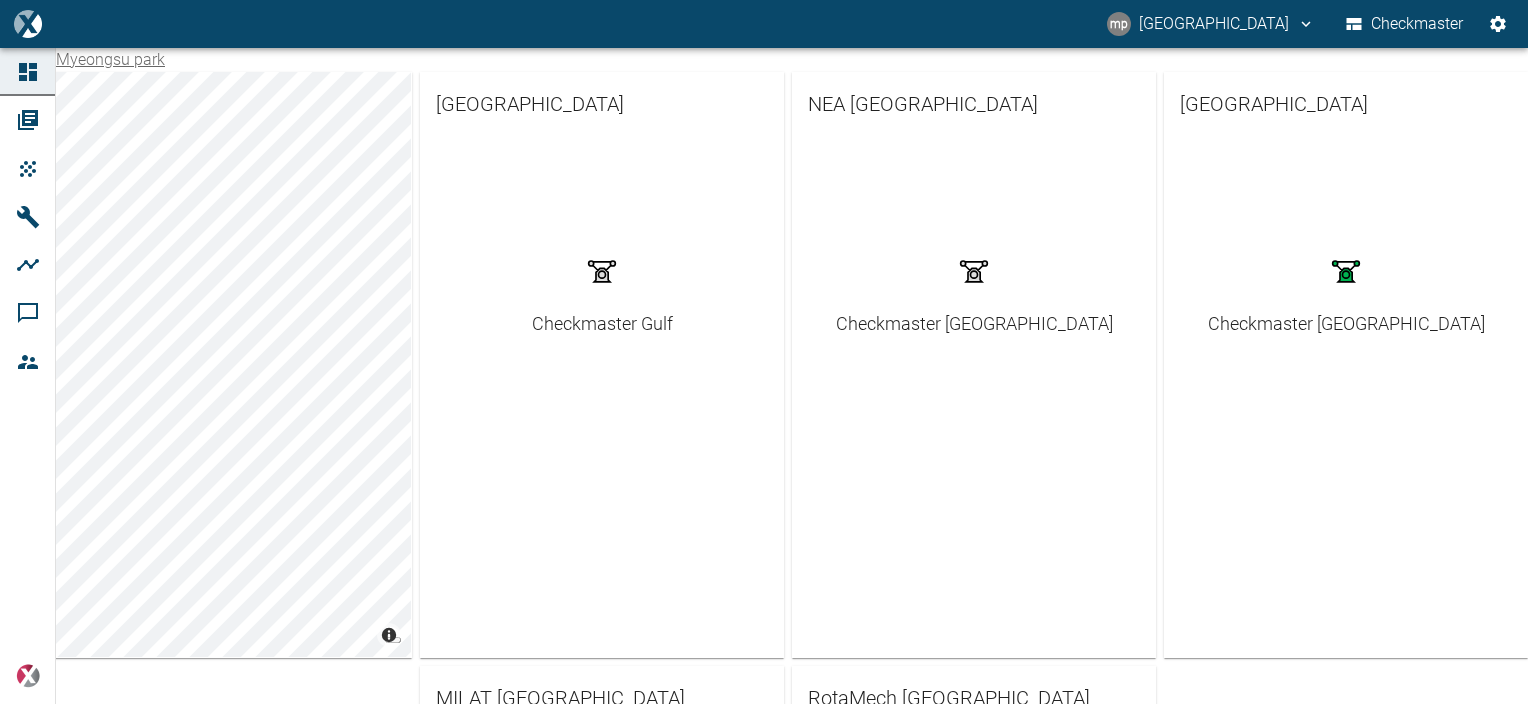 scroll, scrollTop: 0, scrollLeft: 0, axis: both 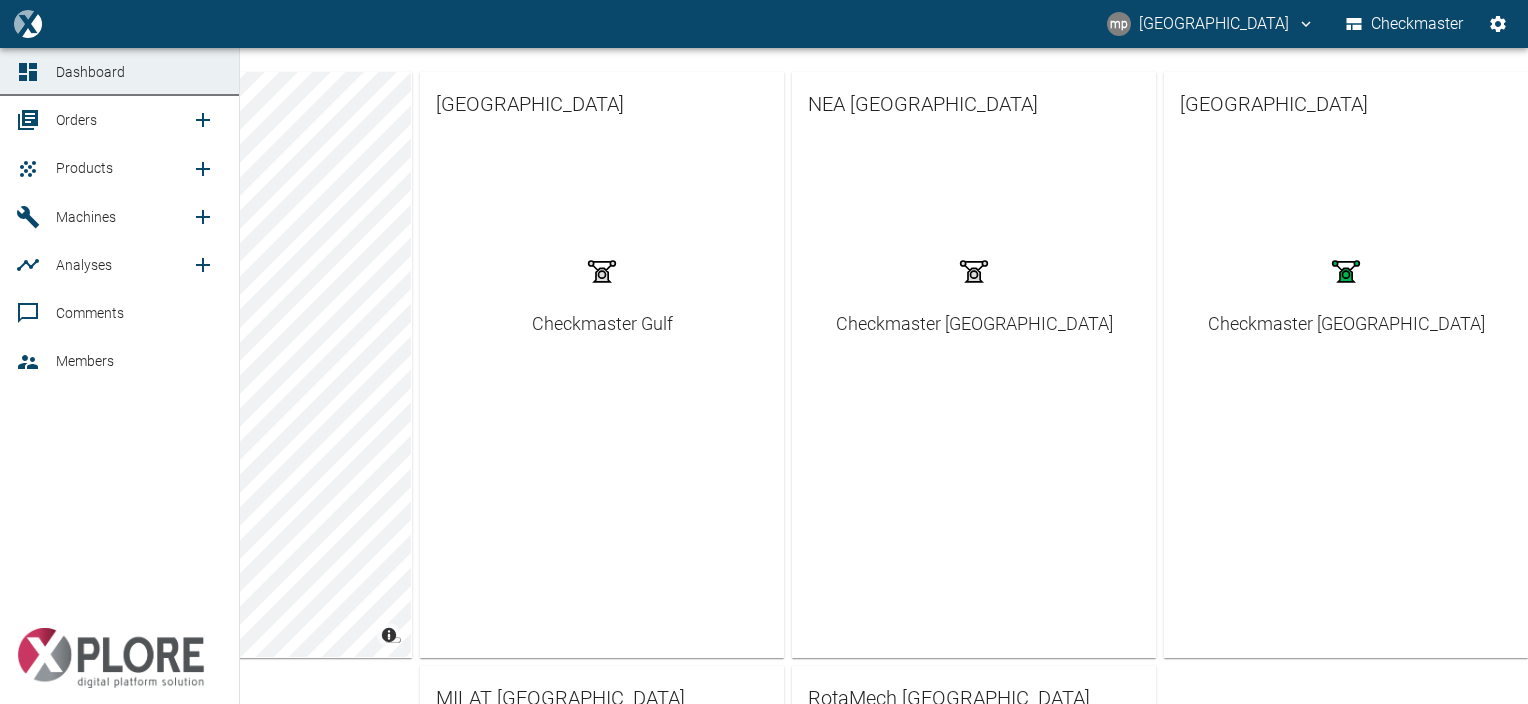 click on "Orders" at bounding box center (119, 120) 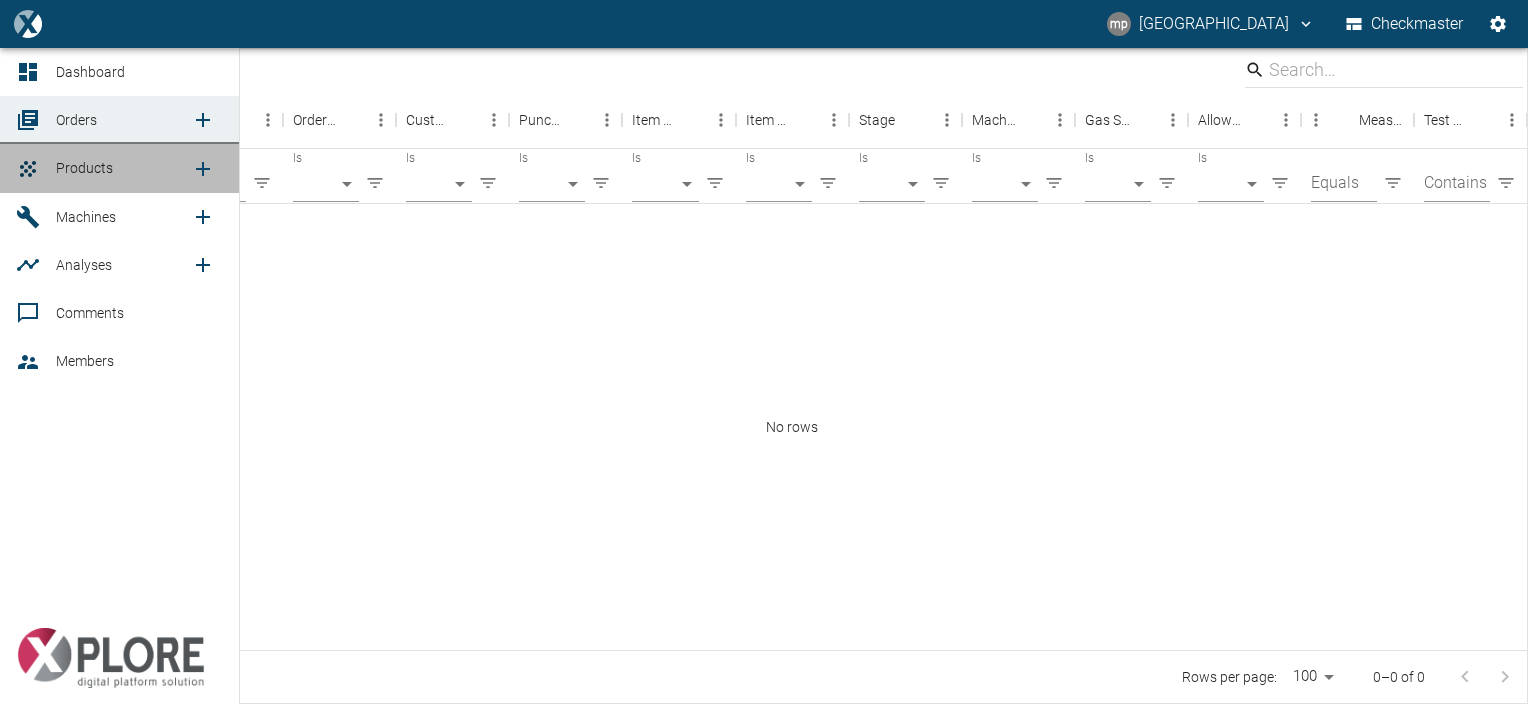 click on "Products" at bounding box center (119, 168) 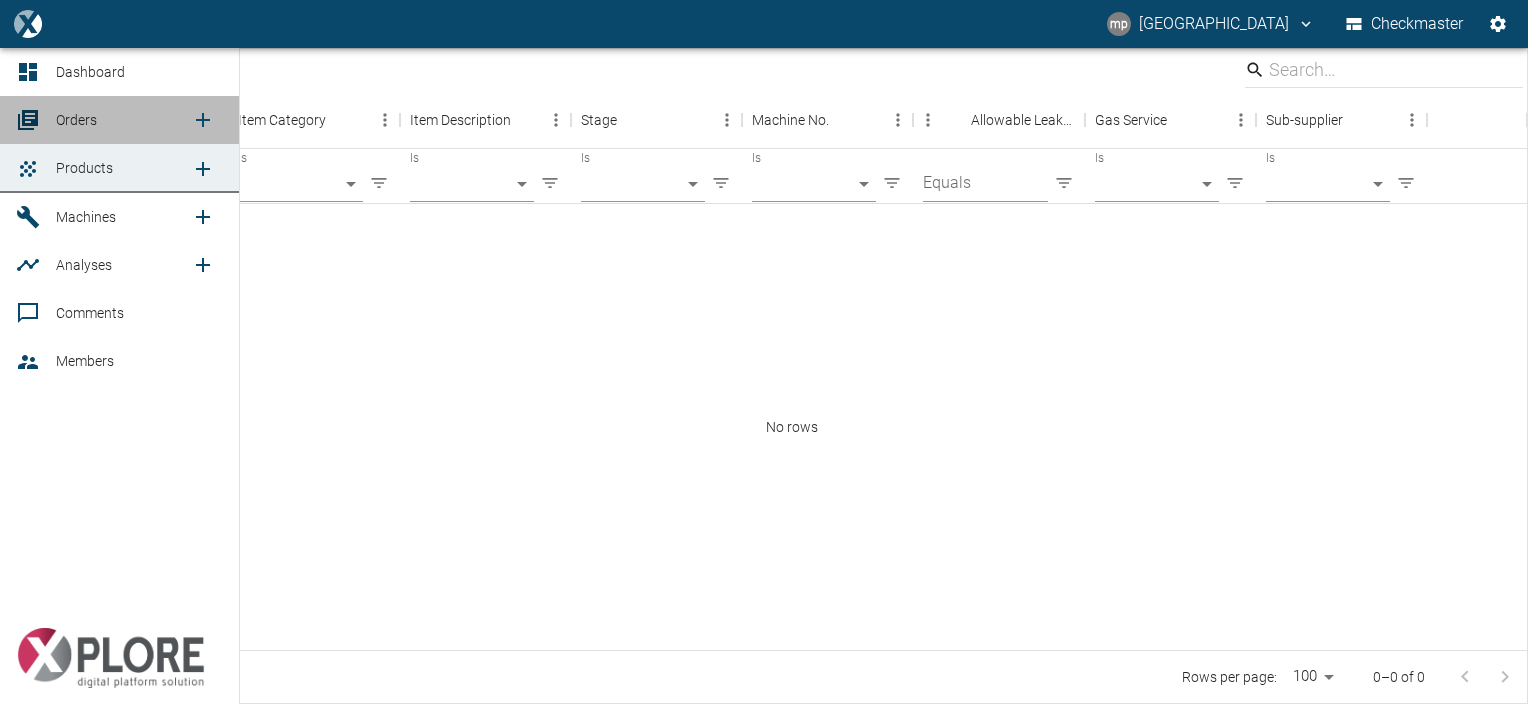 click on "Orders" at bounding box center [76, 120] 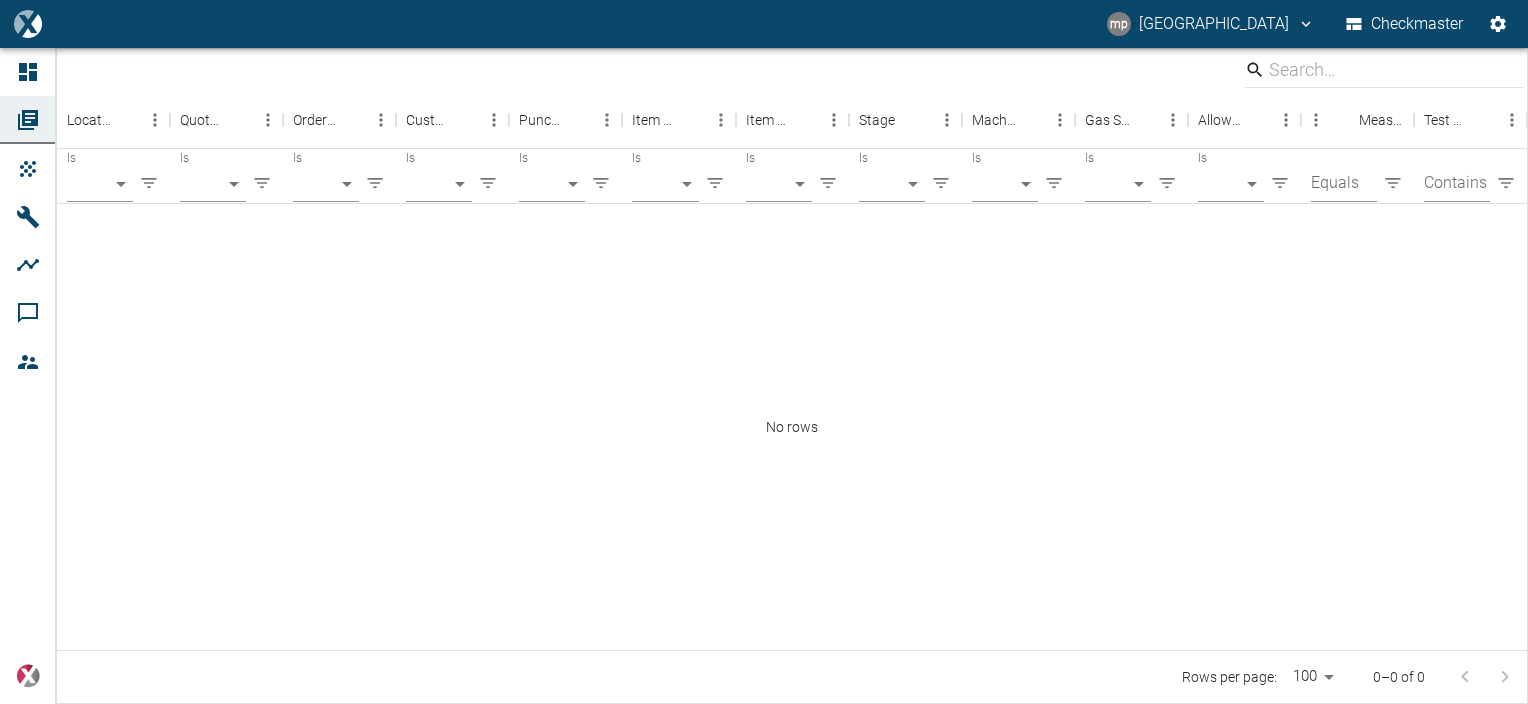 click on "No rows" at bounding box center (792, 427) 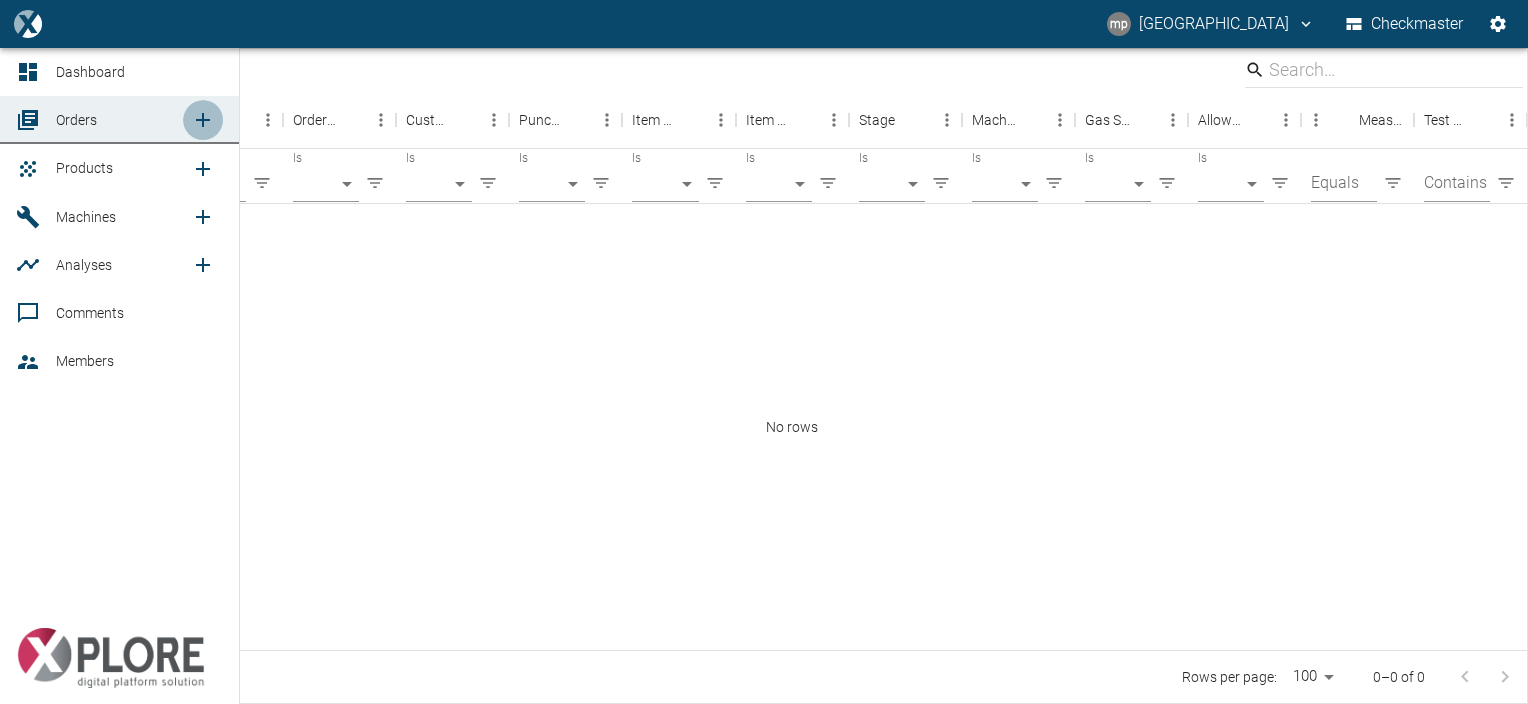 click 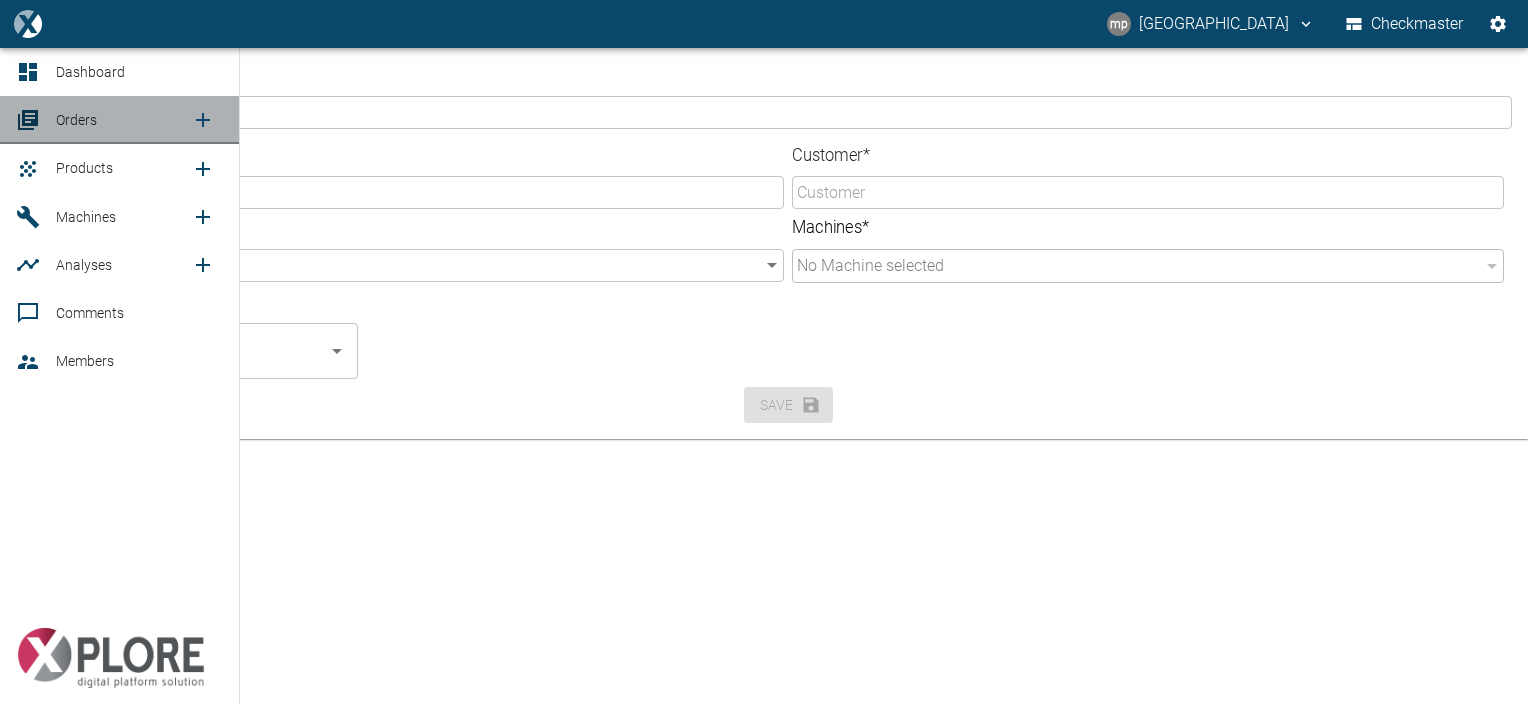 click on "Orders" at bounding box center (76, 120) 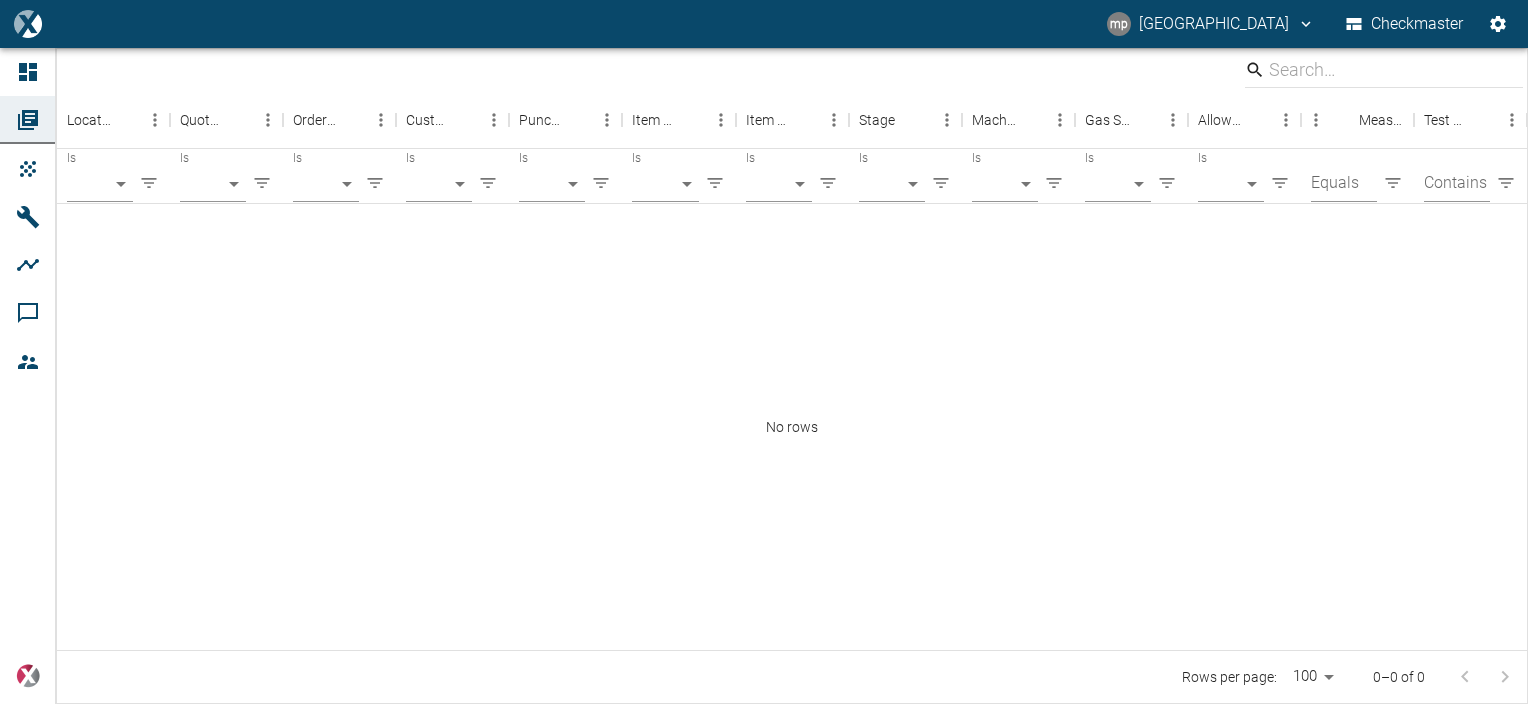 click on "No rows" at bounding box center [792, 427] 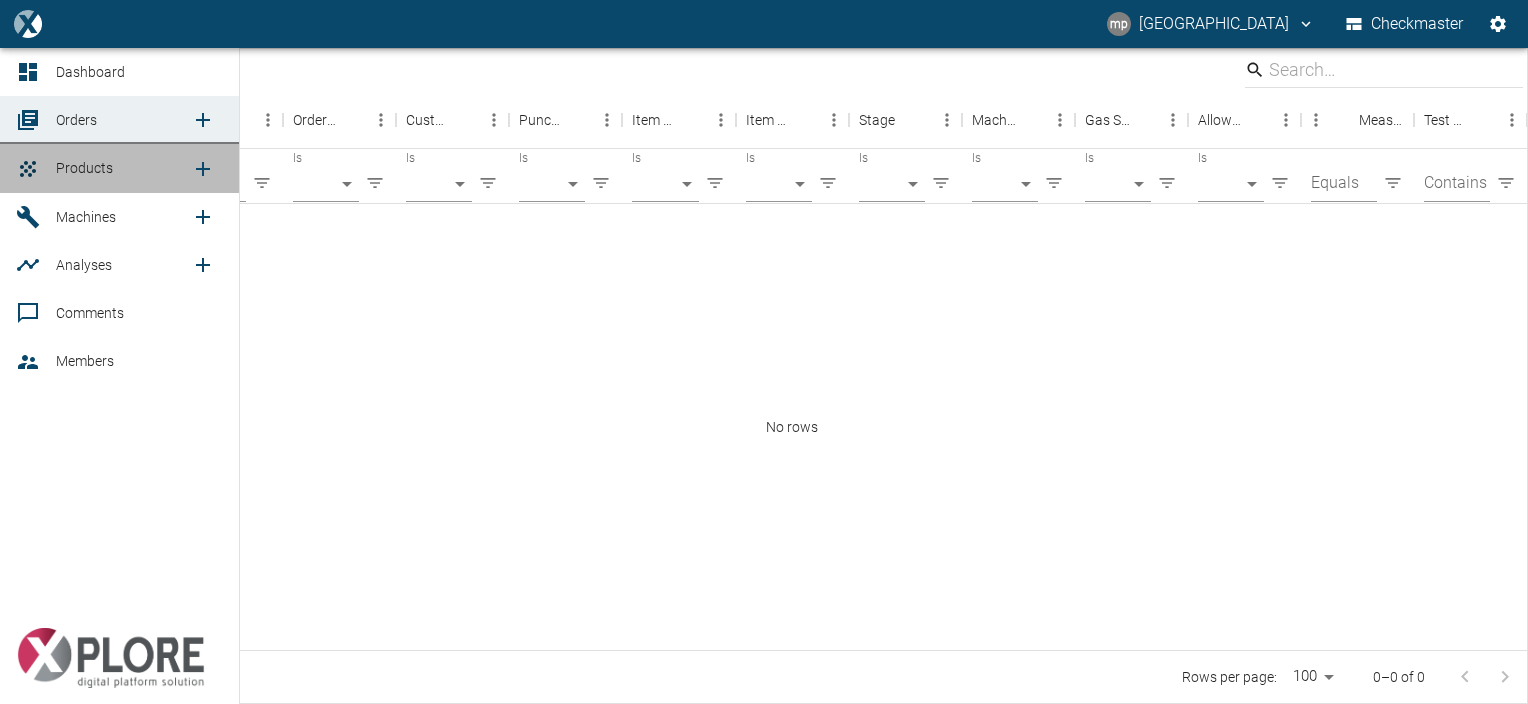 click on "Products" at bounding box center (84, 168) 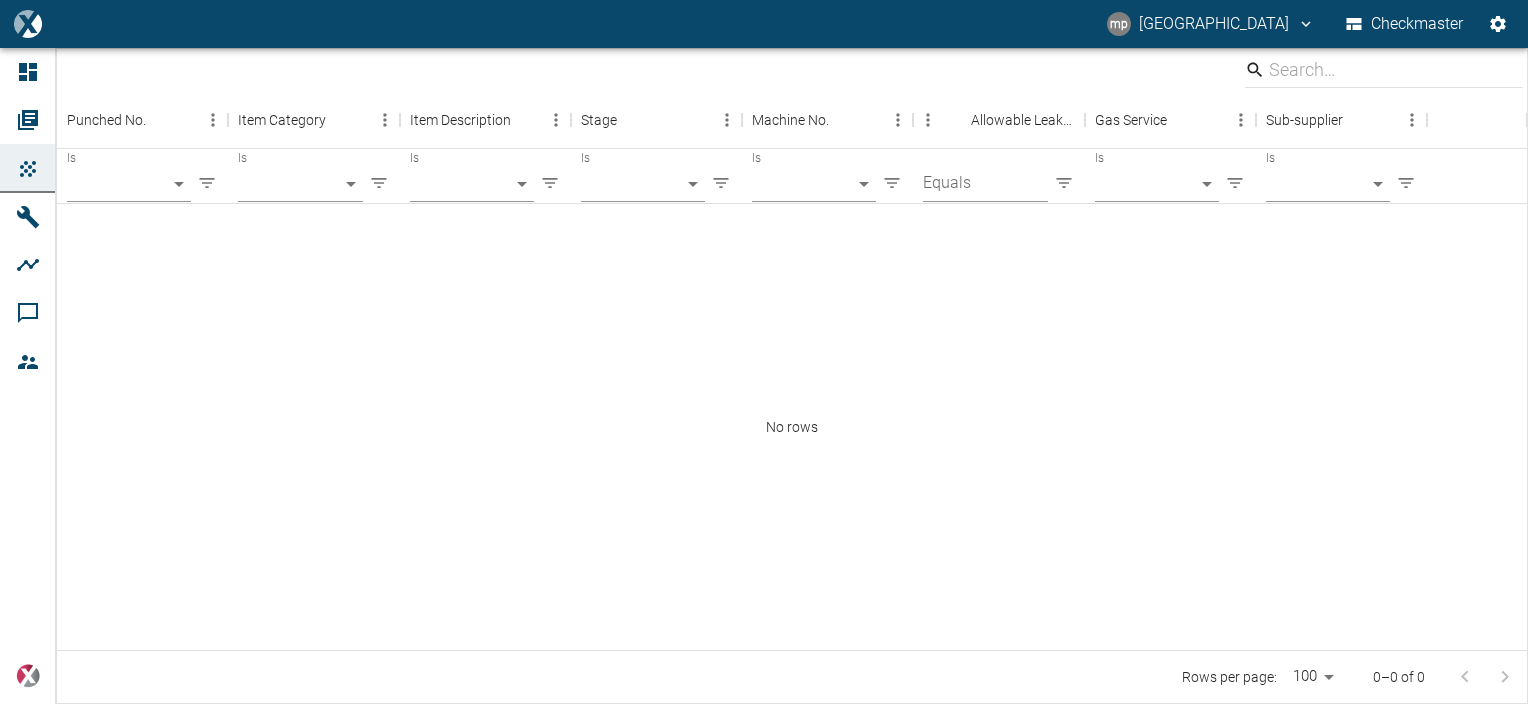click on "No rows" at bounding box center [792, 427] 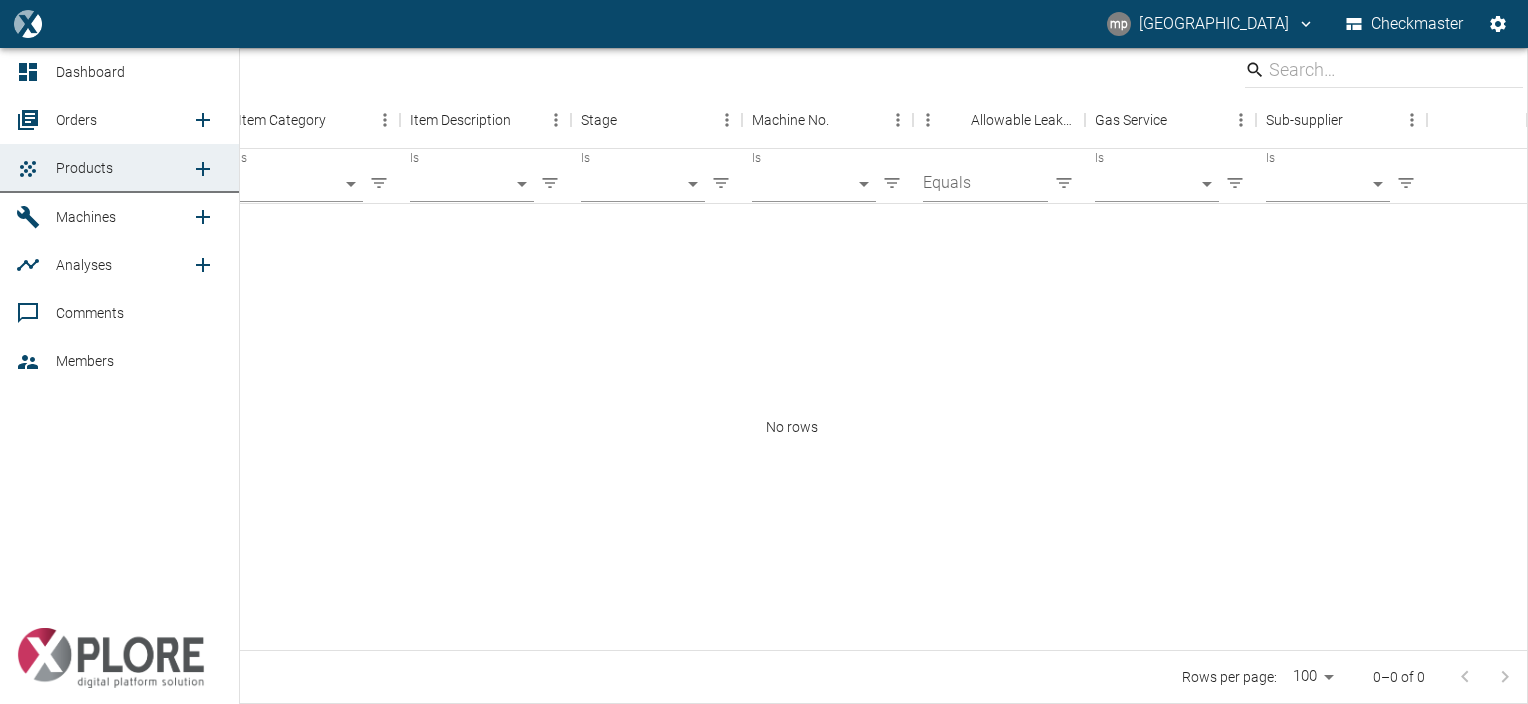 click 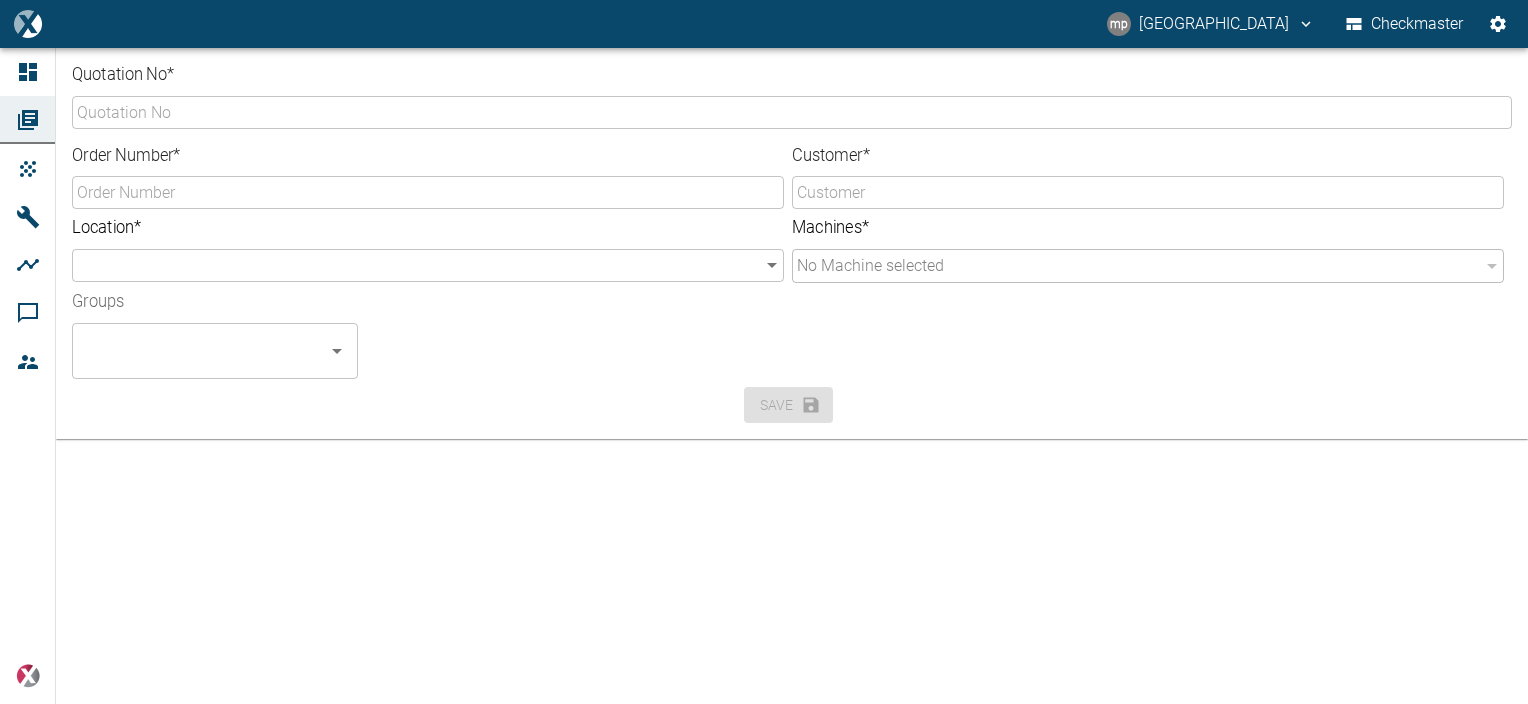 click on "Quotation No * ​ Order Number * ​ Customer * ​ Location * ​ ​ Machines * No Machine selected ​ Groups ​ Save" at bounding box center [764, 376] 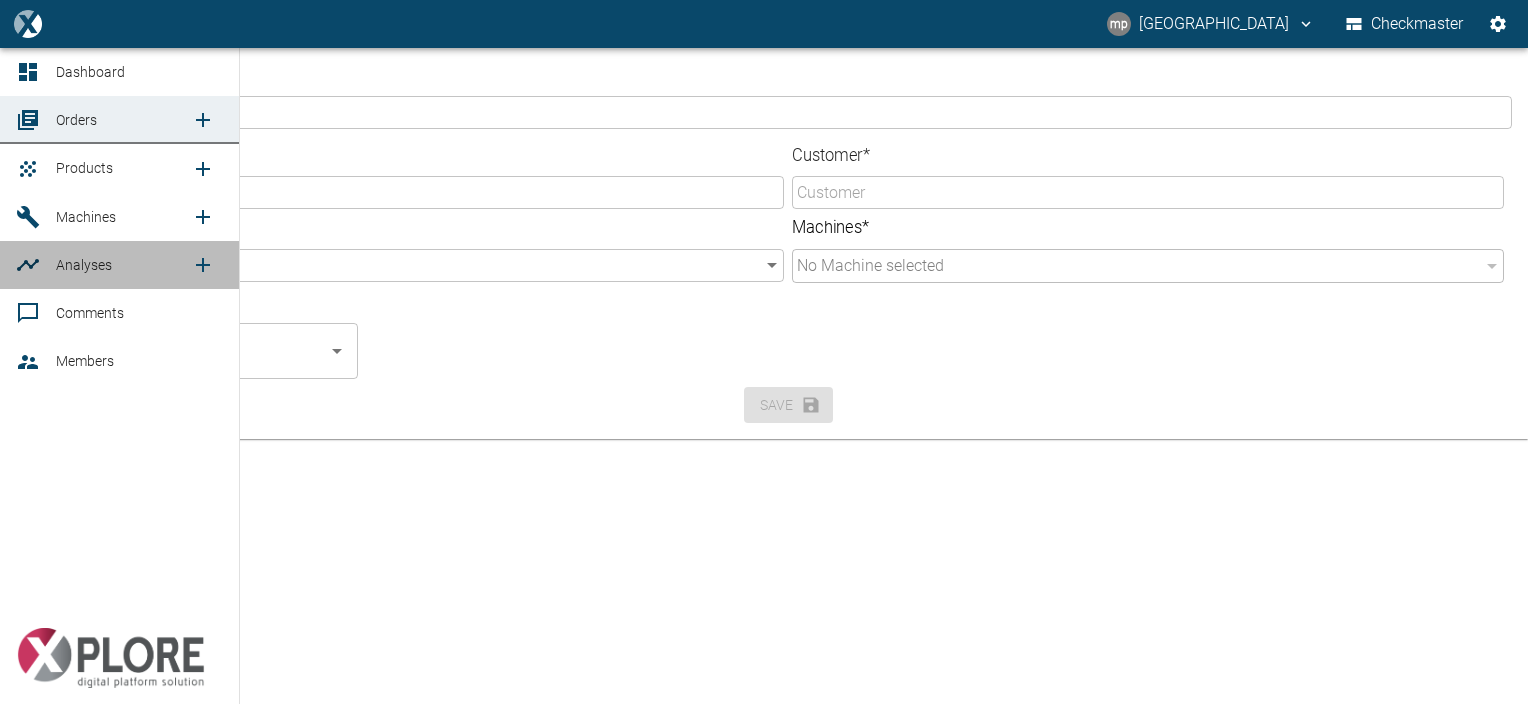 click on "Analyses" at bounding box center (123, 265) 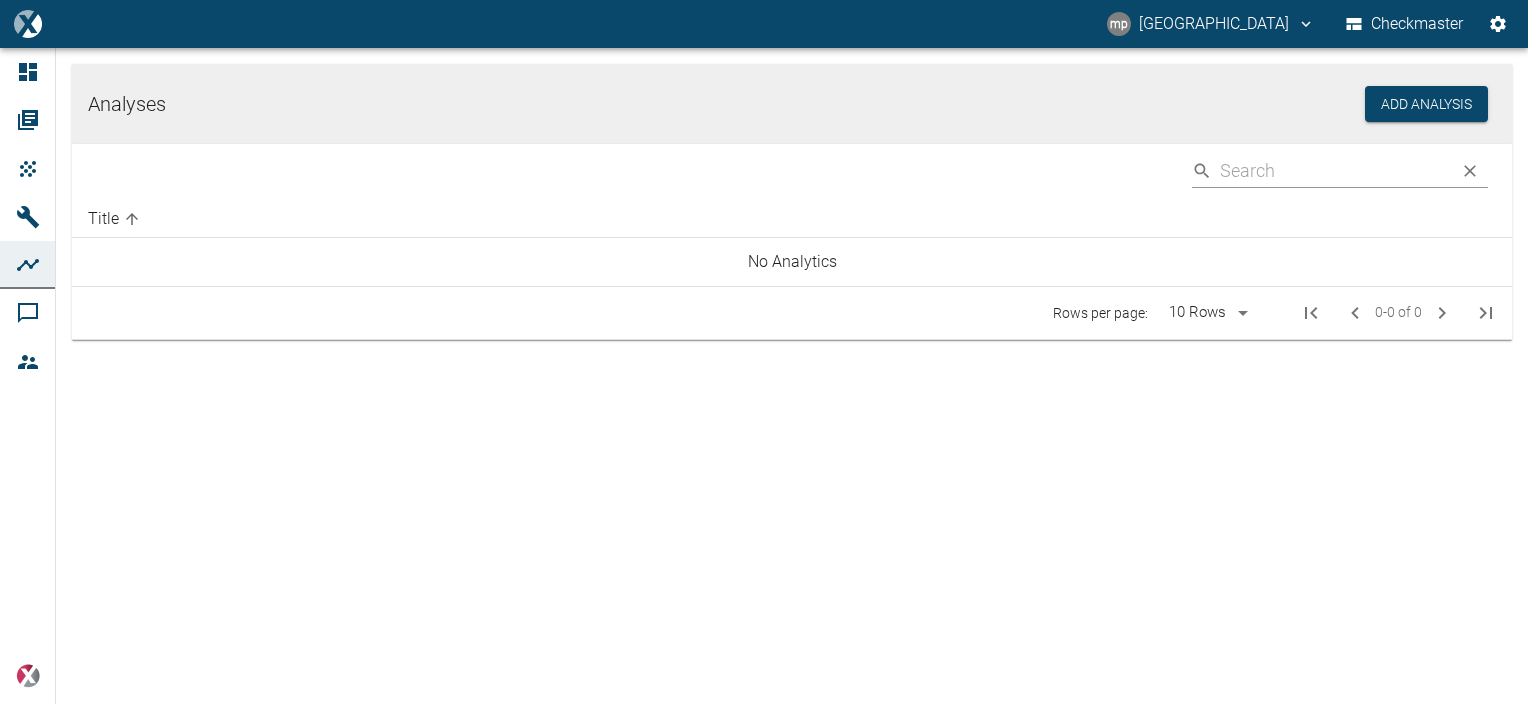 click on "Analyses Add Analysis ​ Title No Analytics Rows per page: 10 Rows  10 0–0 of 0 0-0 of 0" at bounding box center [764, 376] 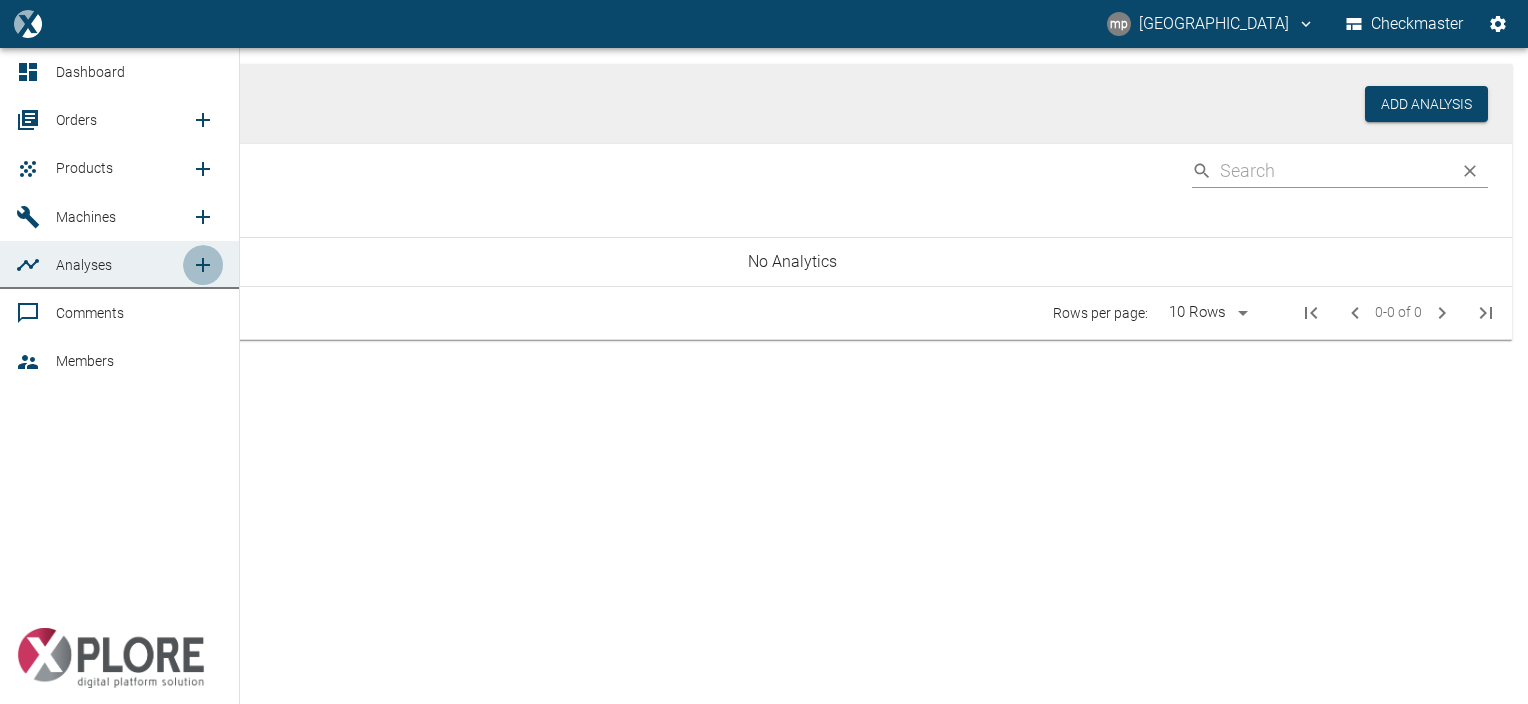 click 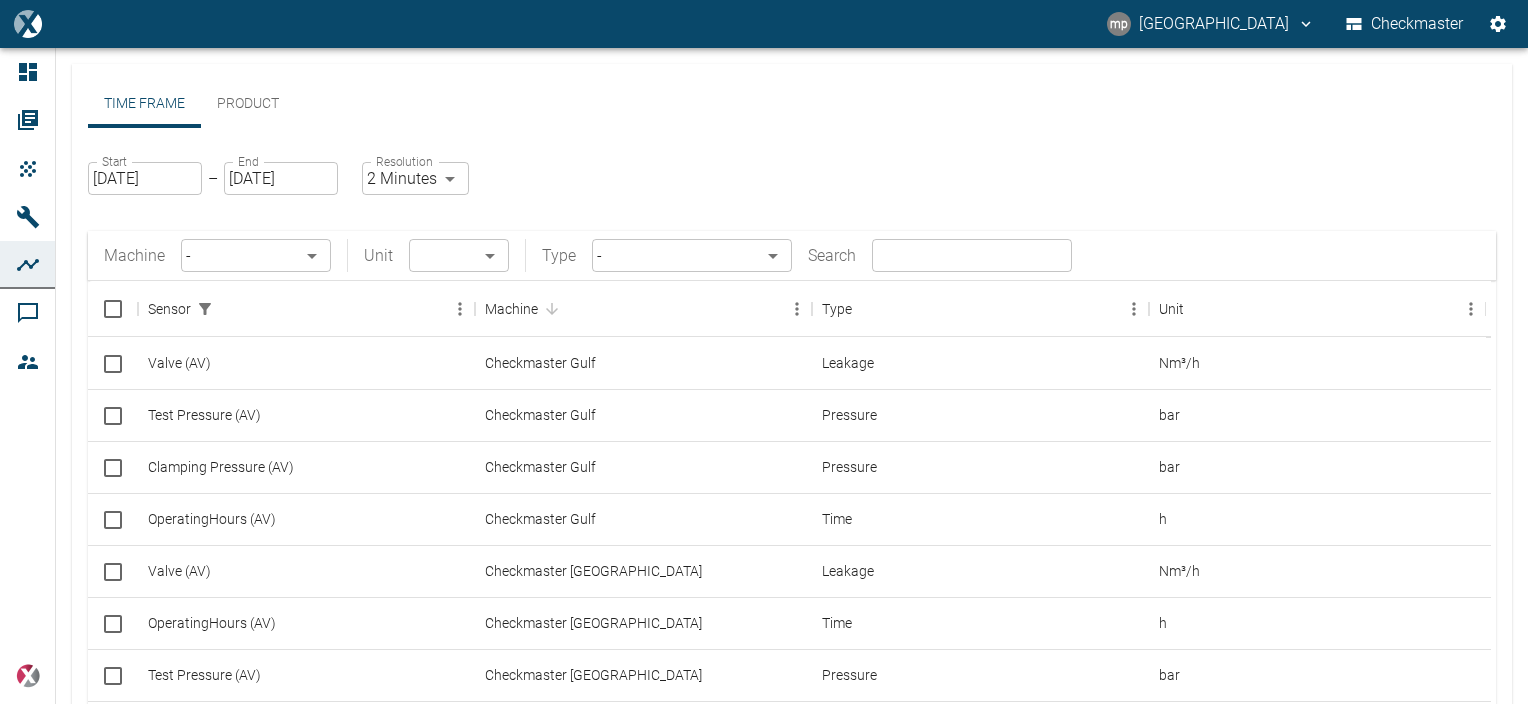 scroll, scrollTop: 114, scrollLeft: 0, axis: vertical 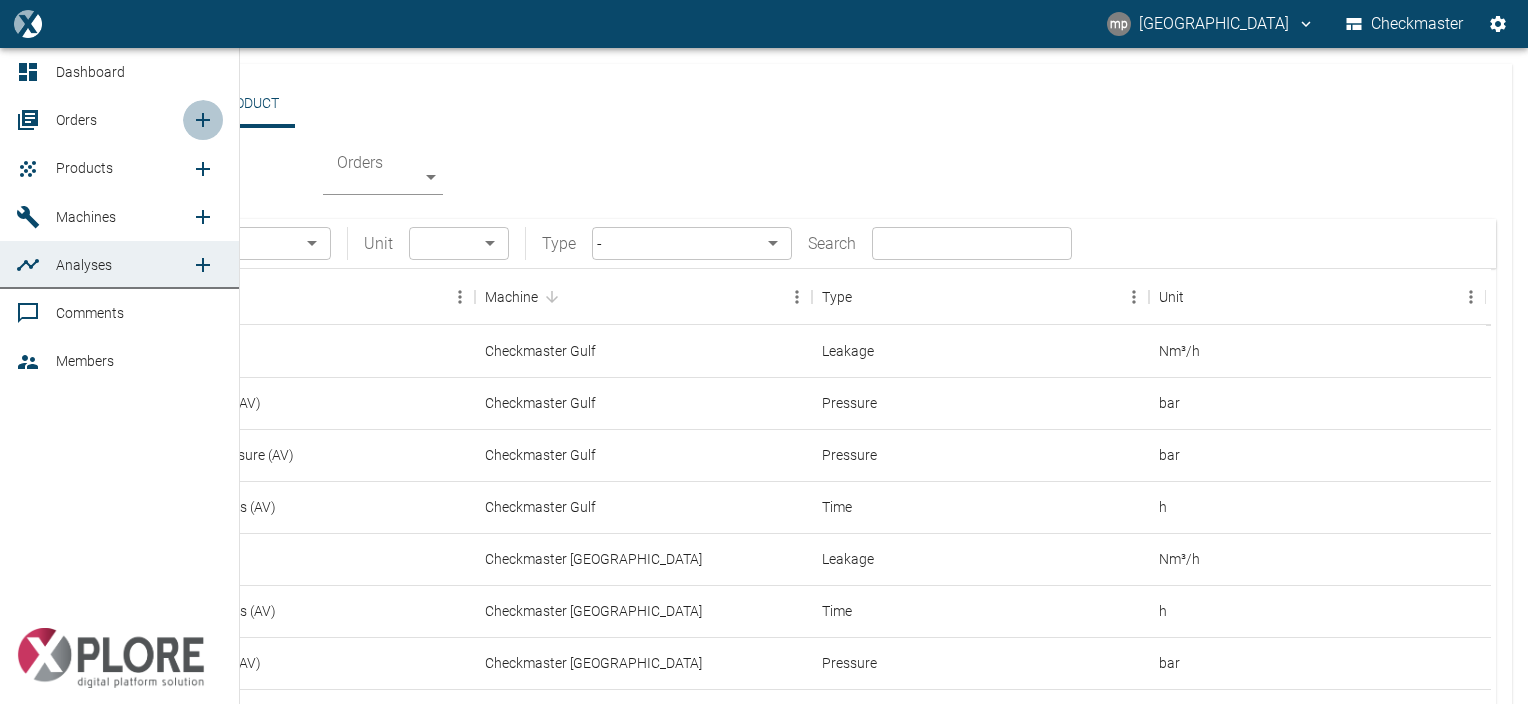 click 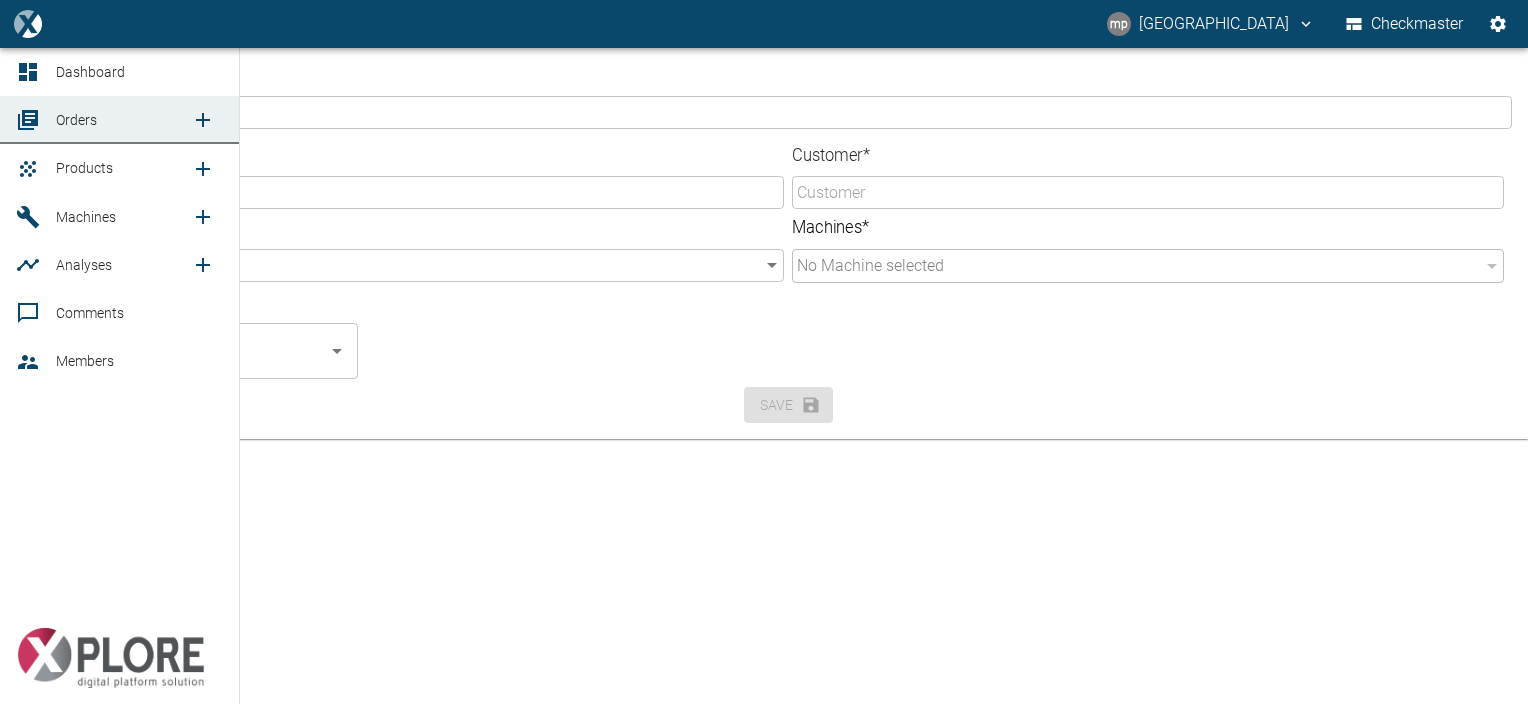 click 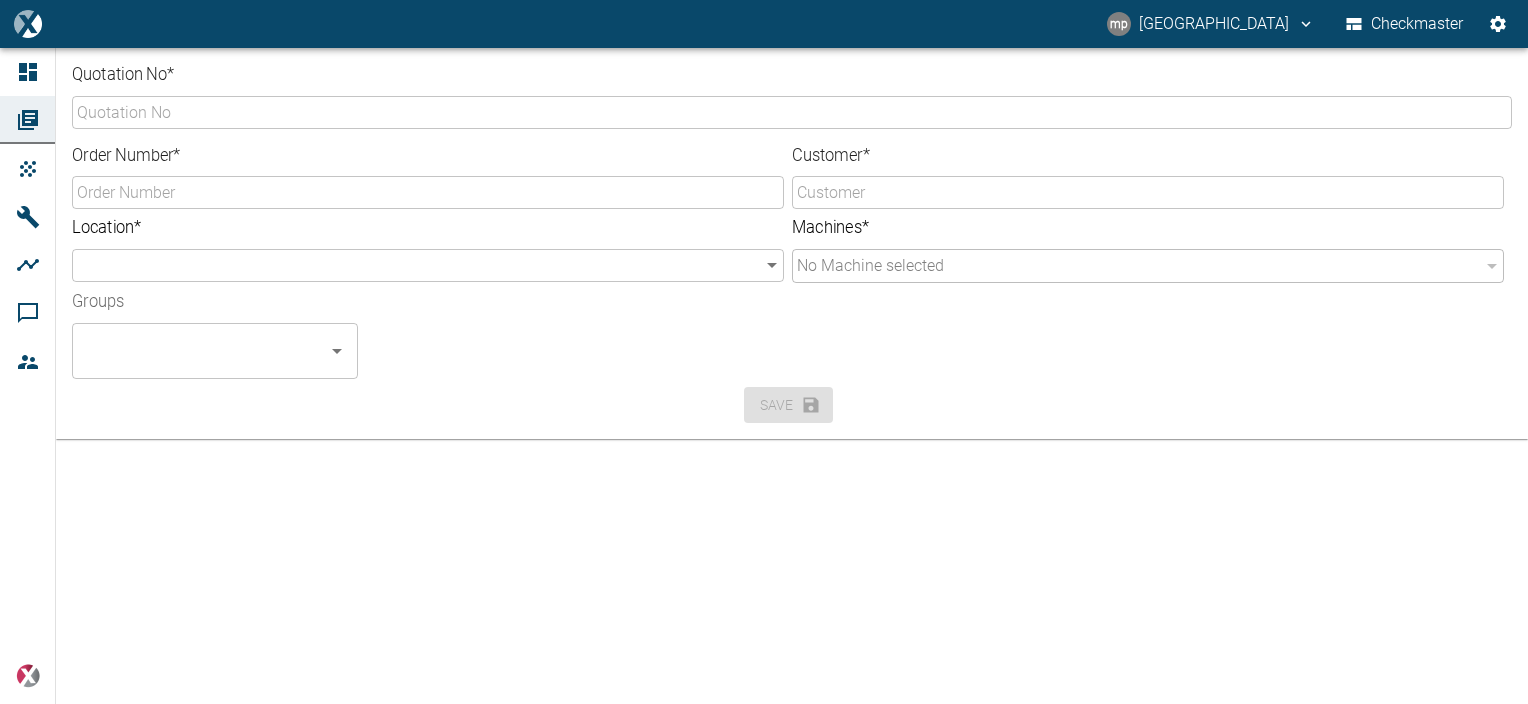 click on "Quotation No * ​ Order Number * ​ Customer * ​ Location * ​ ​ Machines * No Machine selected ​ Groups ​ Save" at bounding box center [764, 376] 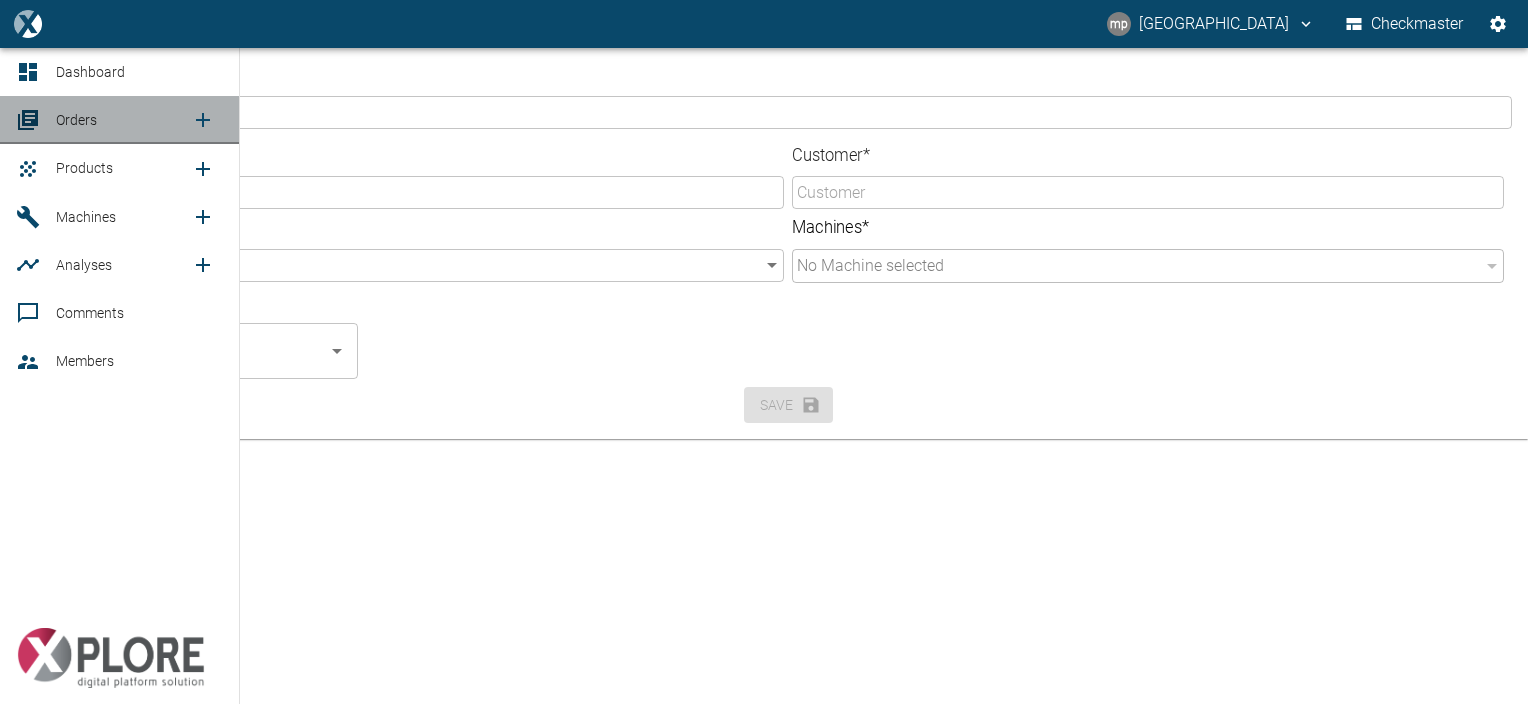 click on "Orders" at bounding box center (76, 120) 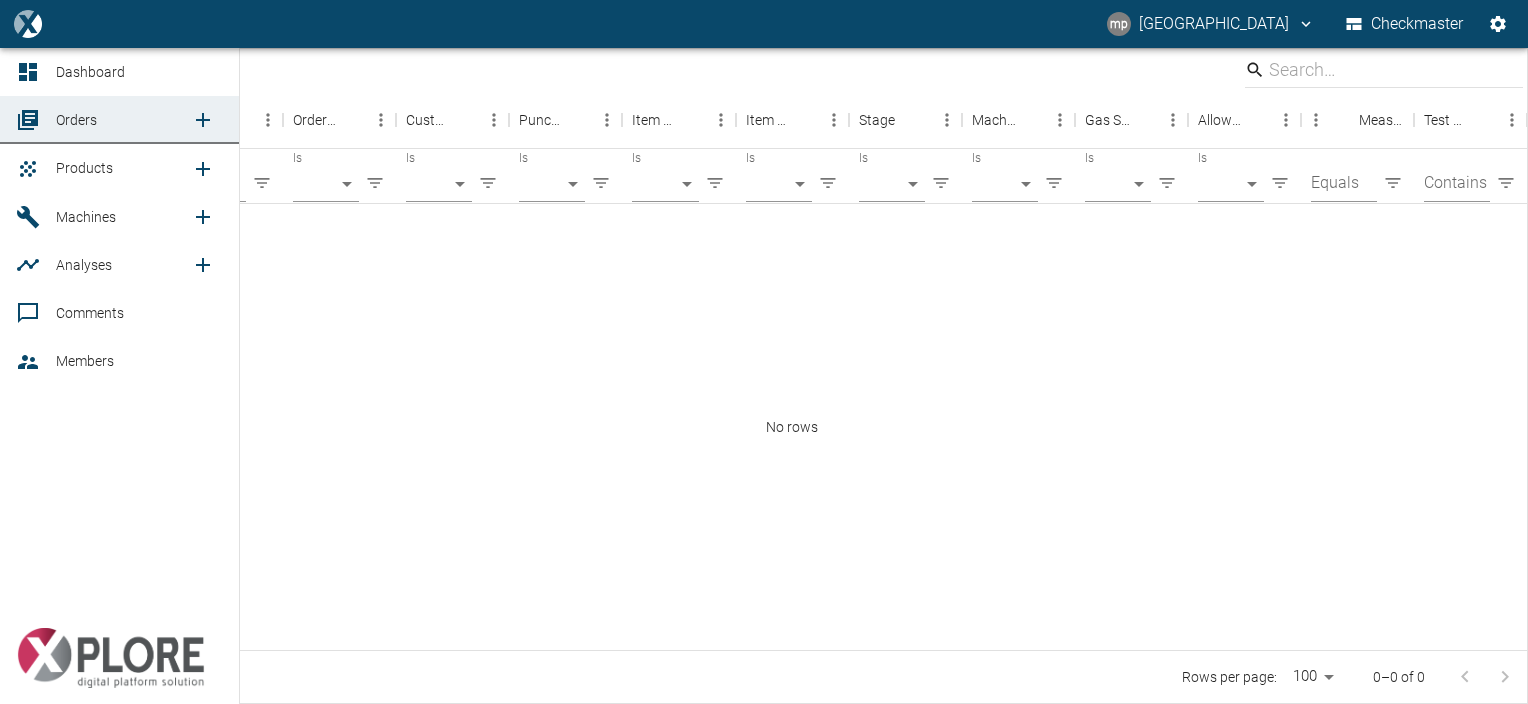 click 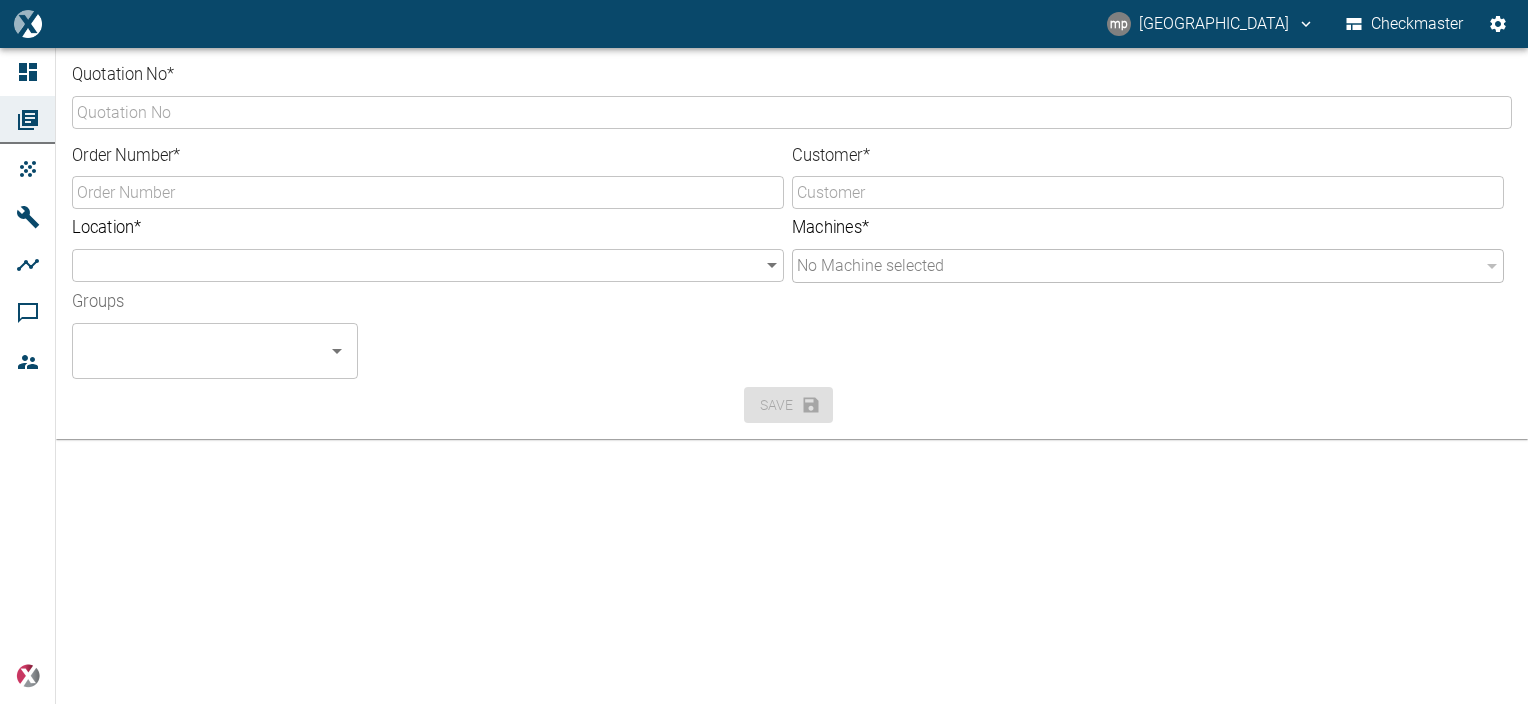 click on "No Machine selected" at bounding box center (1138, 266) 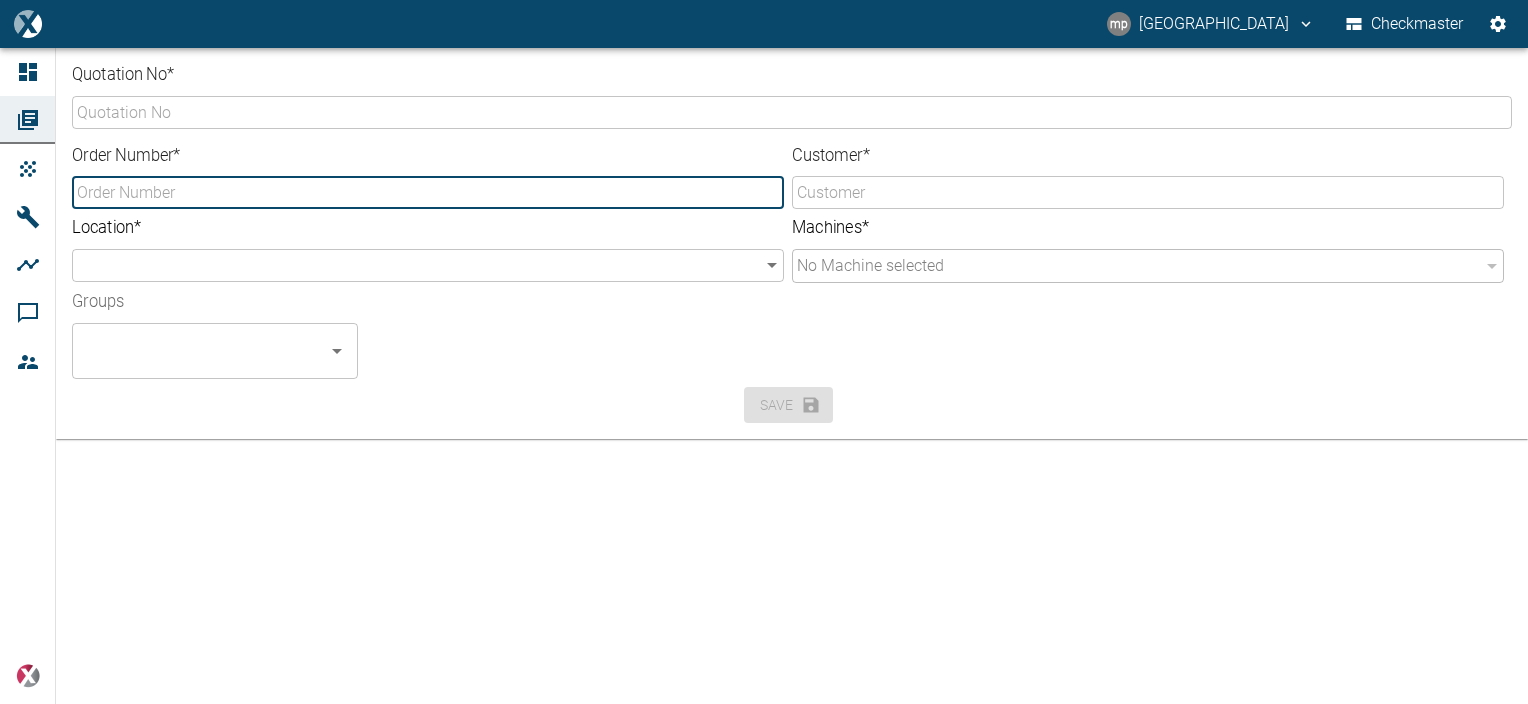click on "Order Number *" at bounding box center [428, 192] 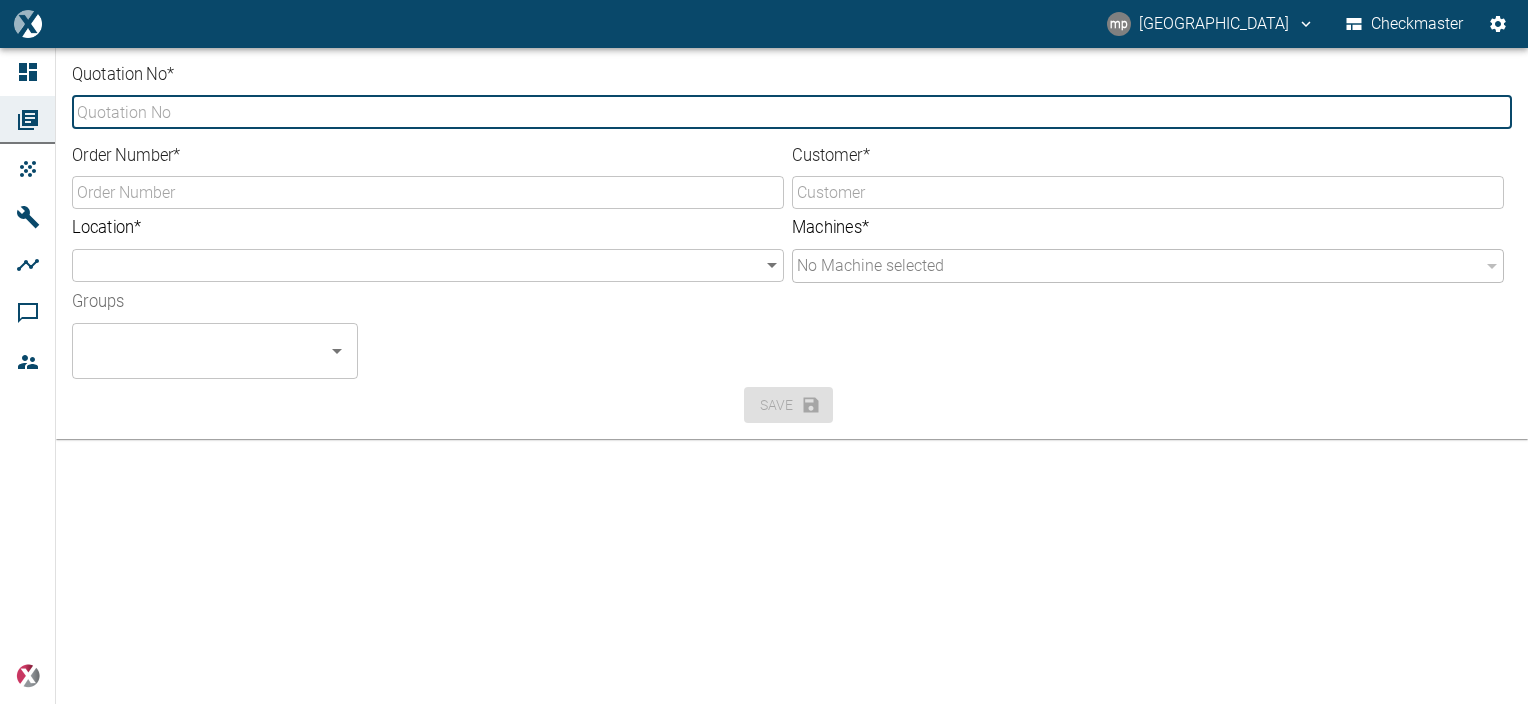 click on "Quotation No *" at bounding box center [792, 112] 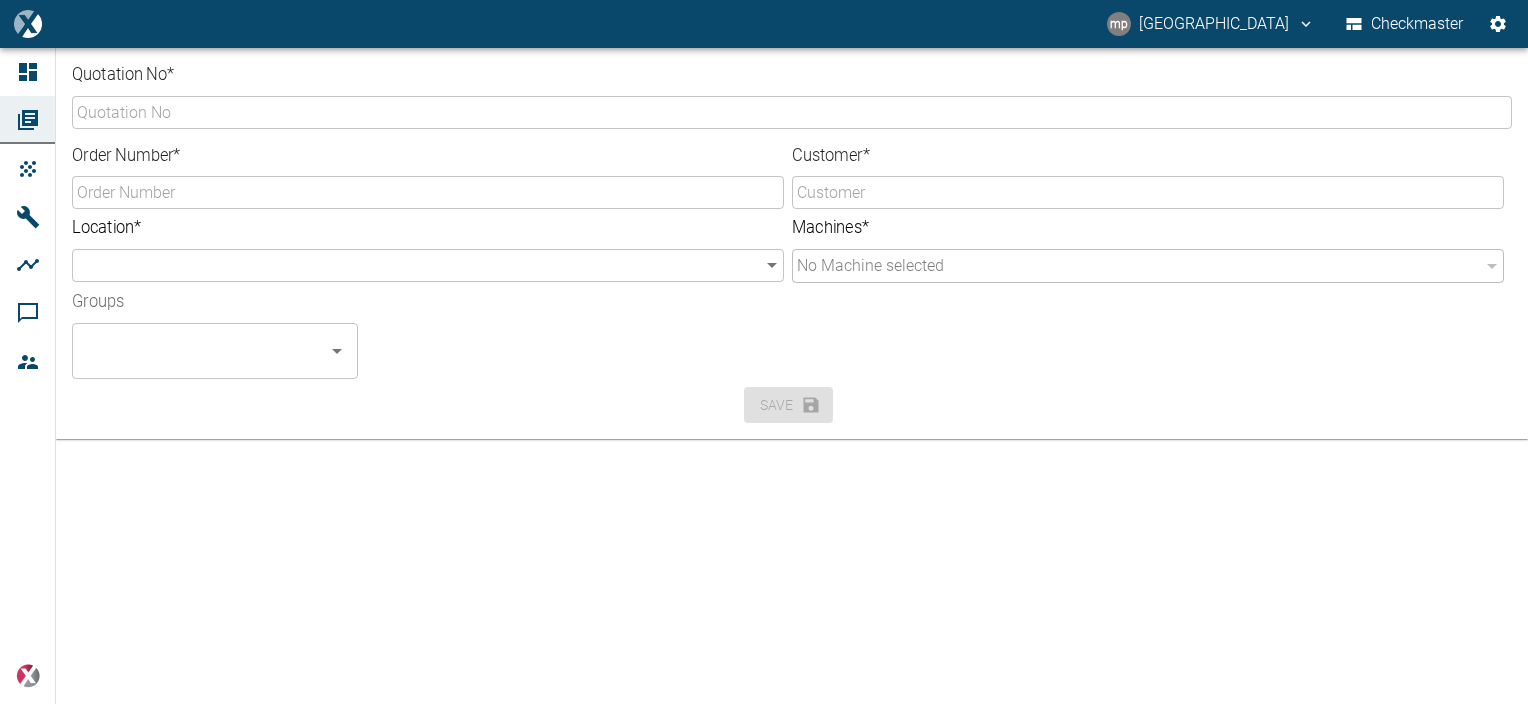 click at bounding box center (811, 367) 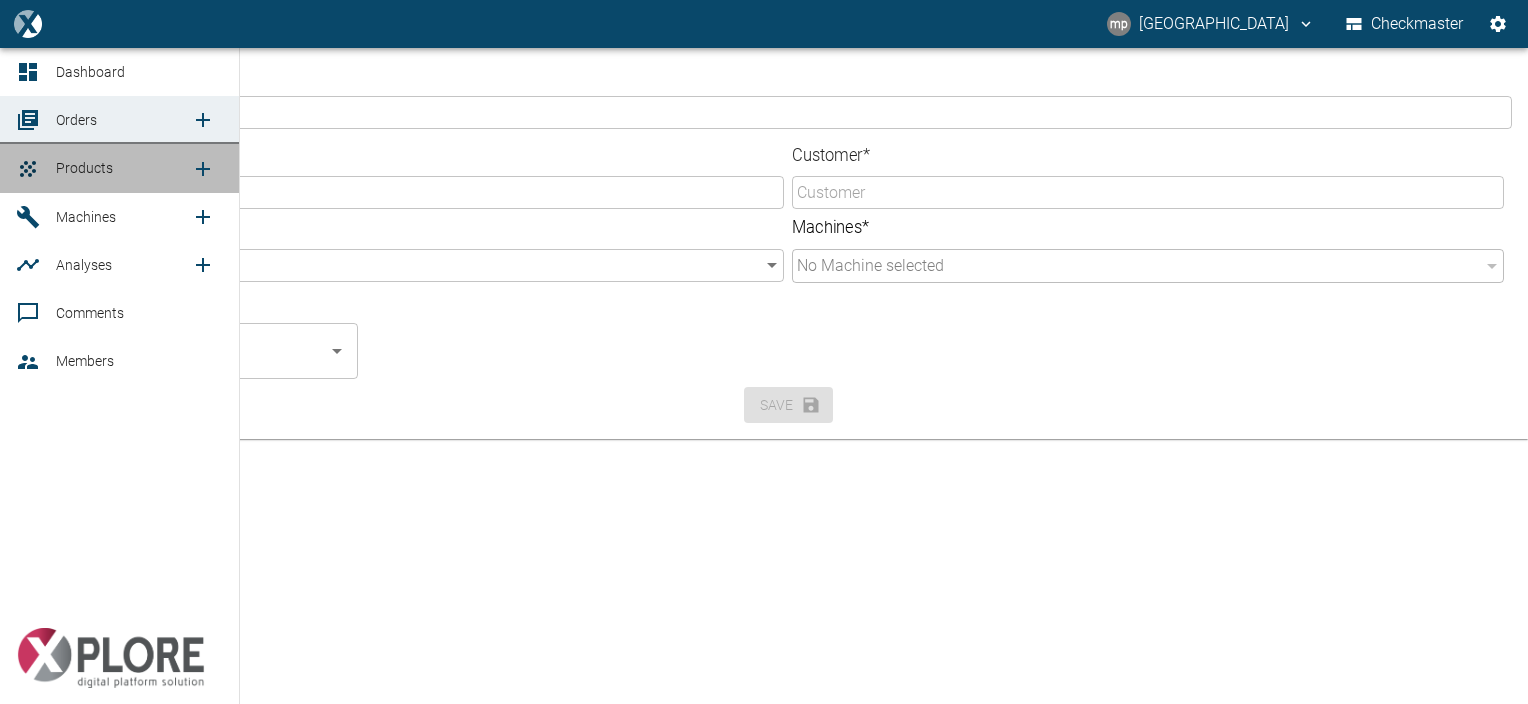 click on "Products" at bounding box center (123, 168) 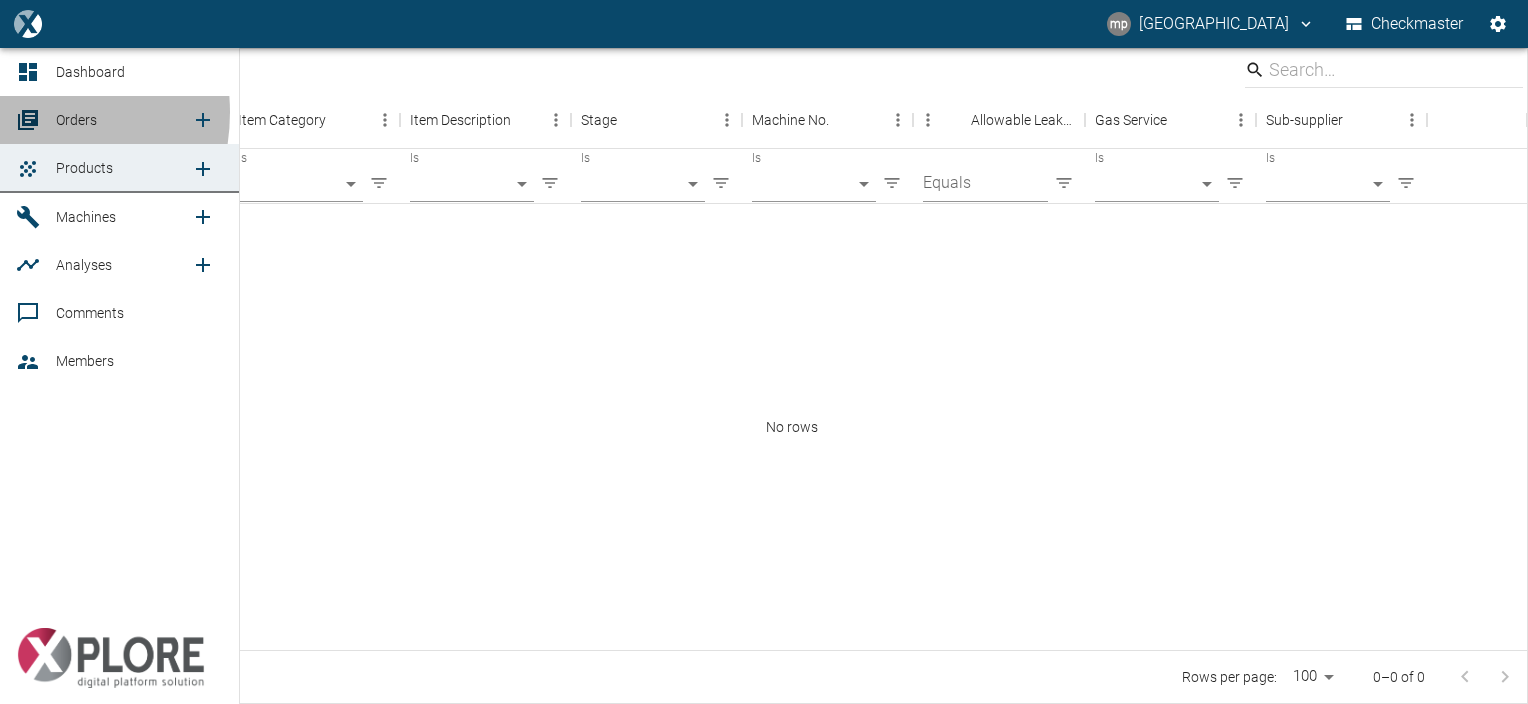 click 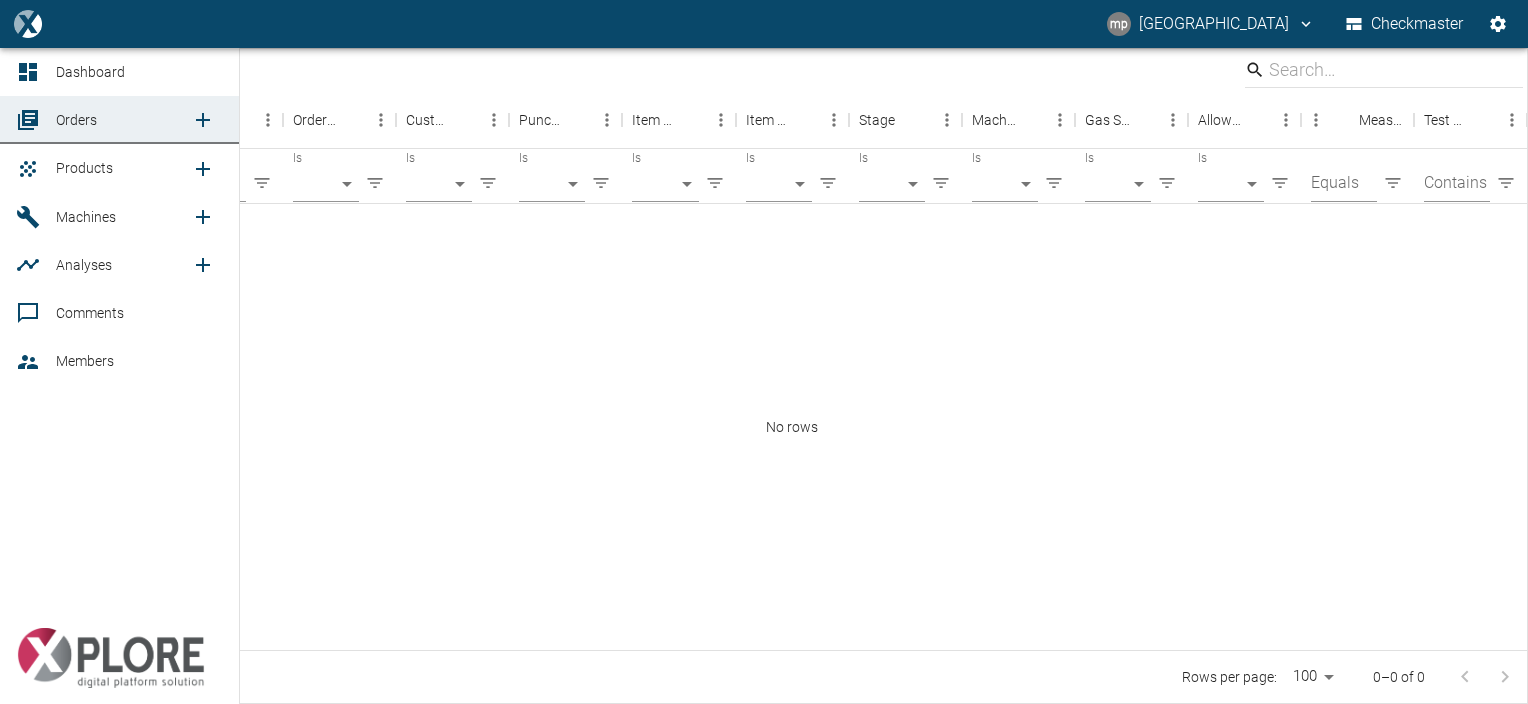 click 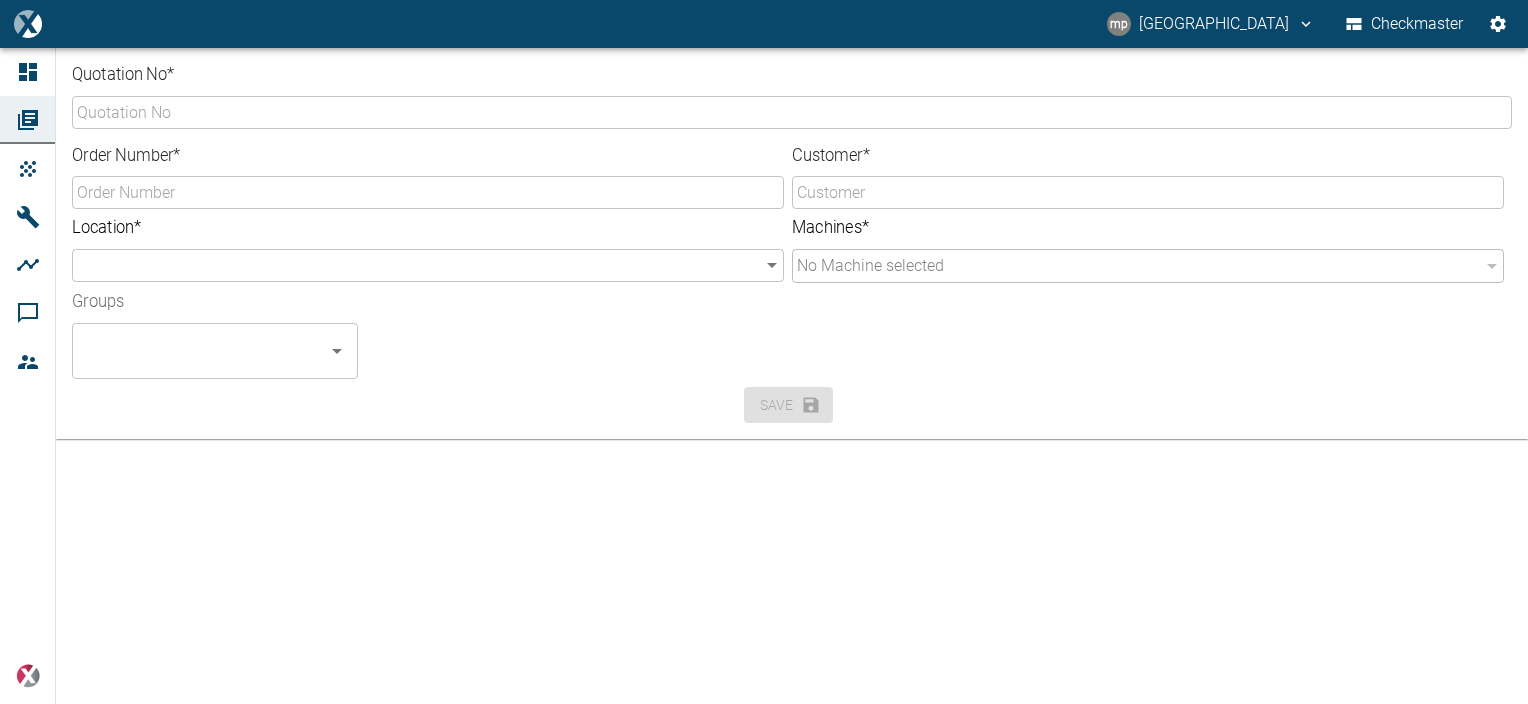 click on "Quotation No * ​ Order Number * ​ Customer * ​ Location * ​ ​ Machines * No Machine selected ​ Groups ​ Save" at bounding box center (764, 376) 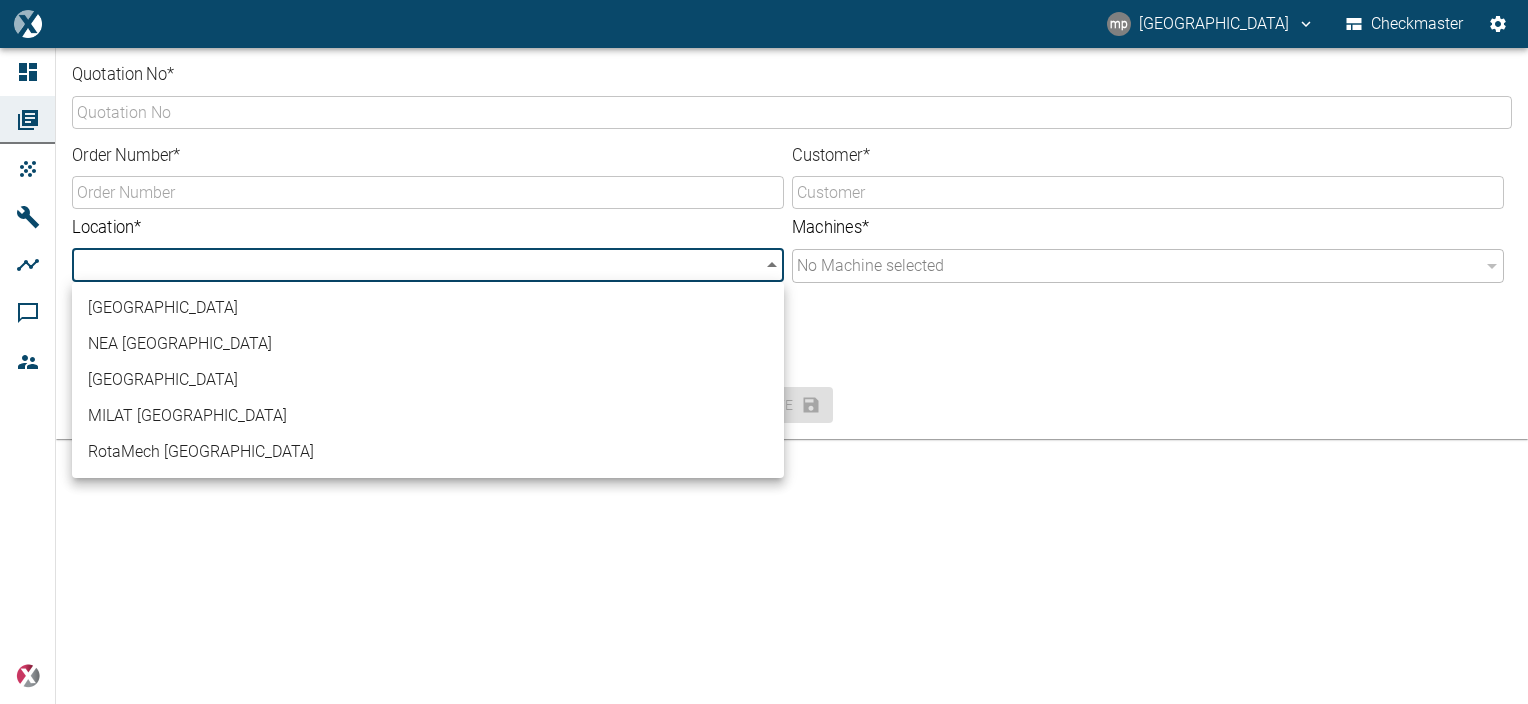 click on "mp myeongsu park Checkmaster Dashboard Orders Products Machines Analyses Comments Members powered by Quotation No * ​ Order Number * ​ Customer * ​ Location * ​ ​ Machines * No Machine selected ​ Groups ​ Save NEA Gulf NEA India NEA Korea MILAT Nigeria RotaMech South Africa" at bounding box center [764, 352] 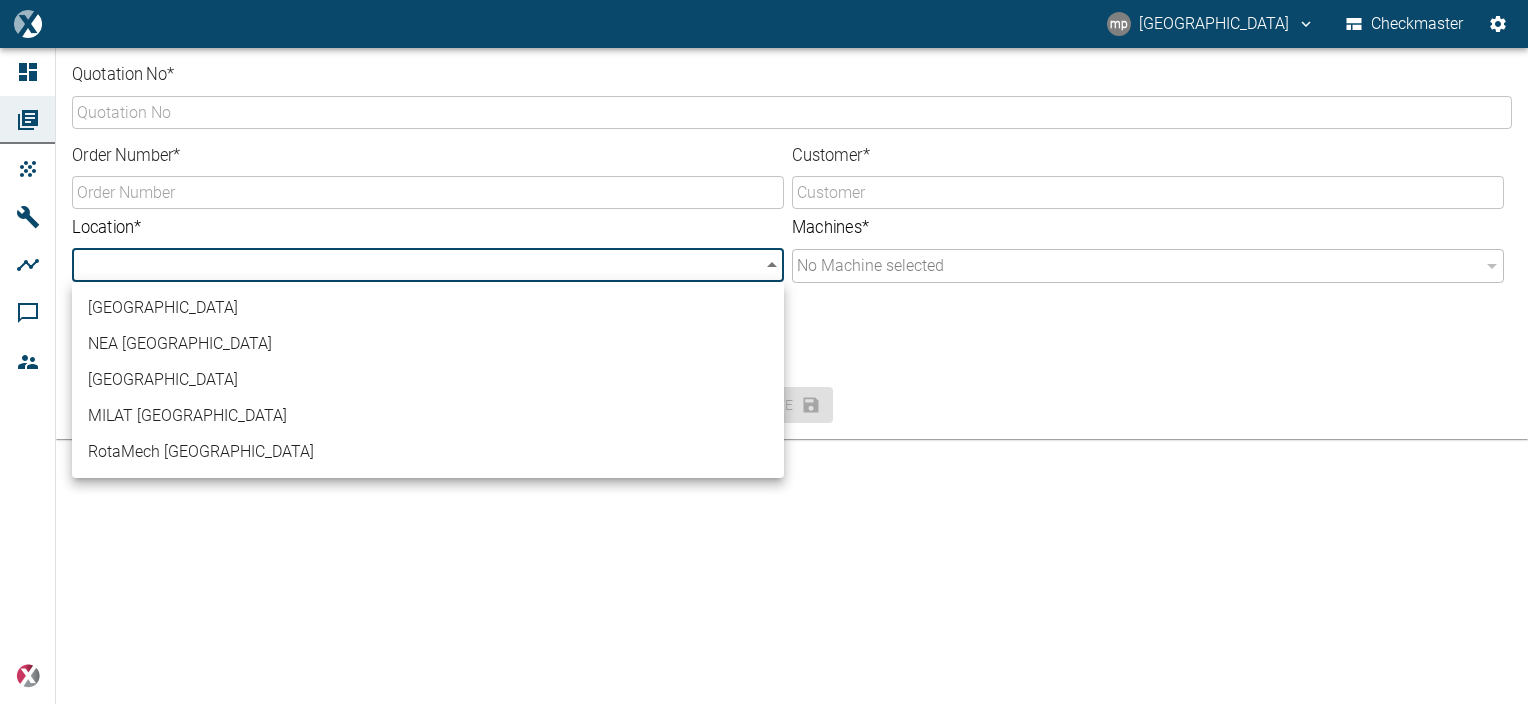 click on "[GEOGRAPHIC_DATA]" at bounding box center (428, 380) 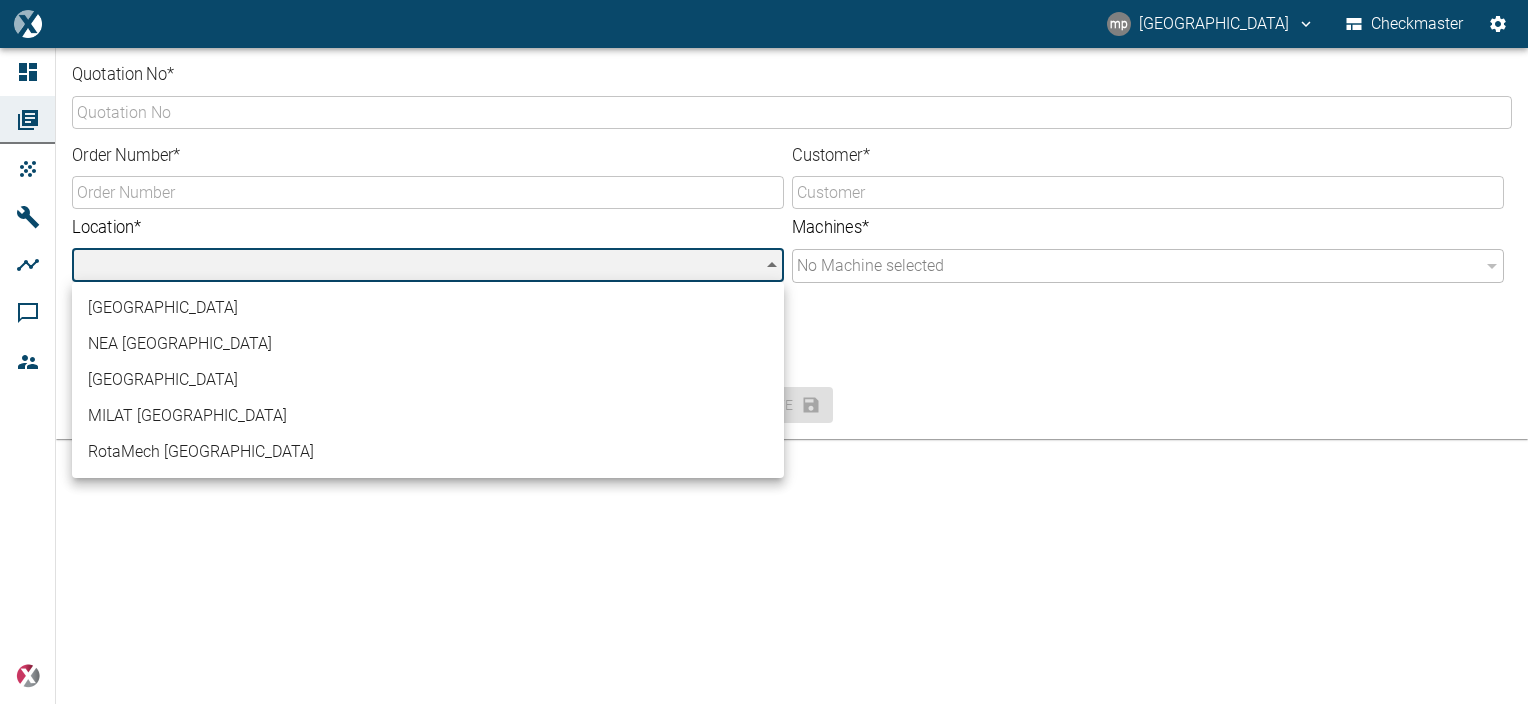 type on "b29a4c88-1d9f-4ac4-a77e-8a234513a4fb" 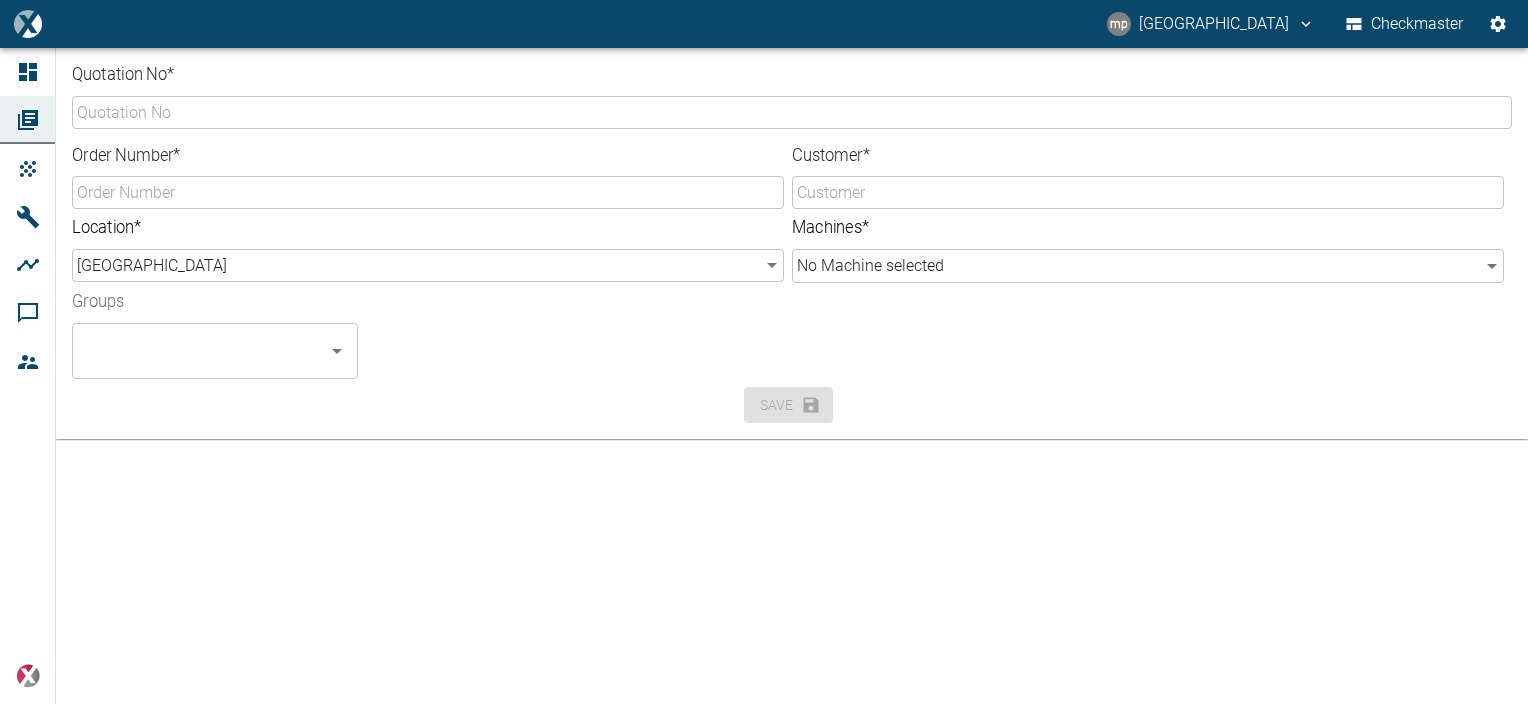 click at bounding box center [819, 375] 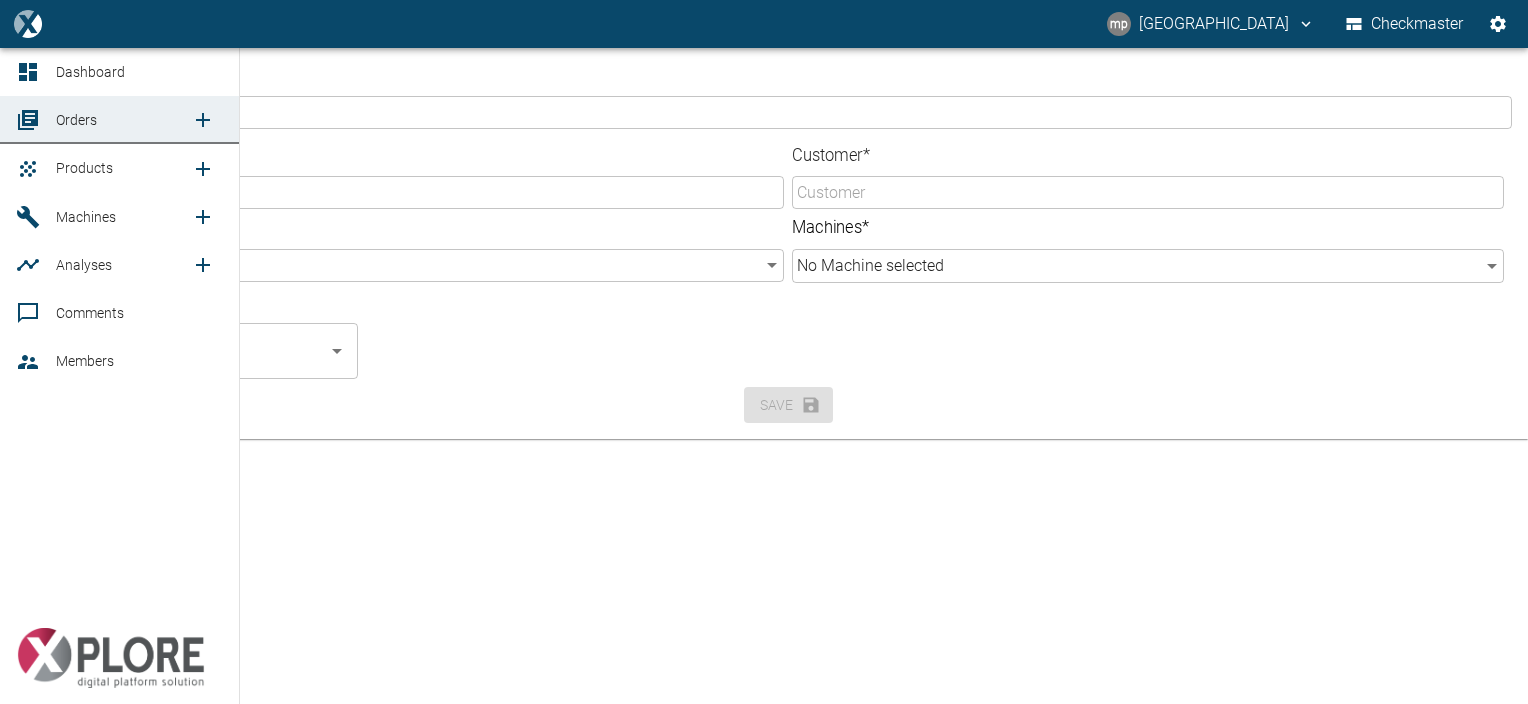 click on "Dashboard" at bounding box center [90, 72] 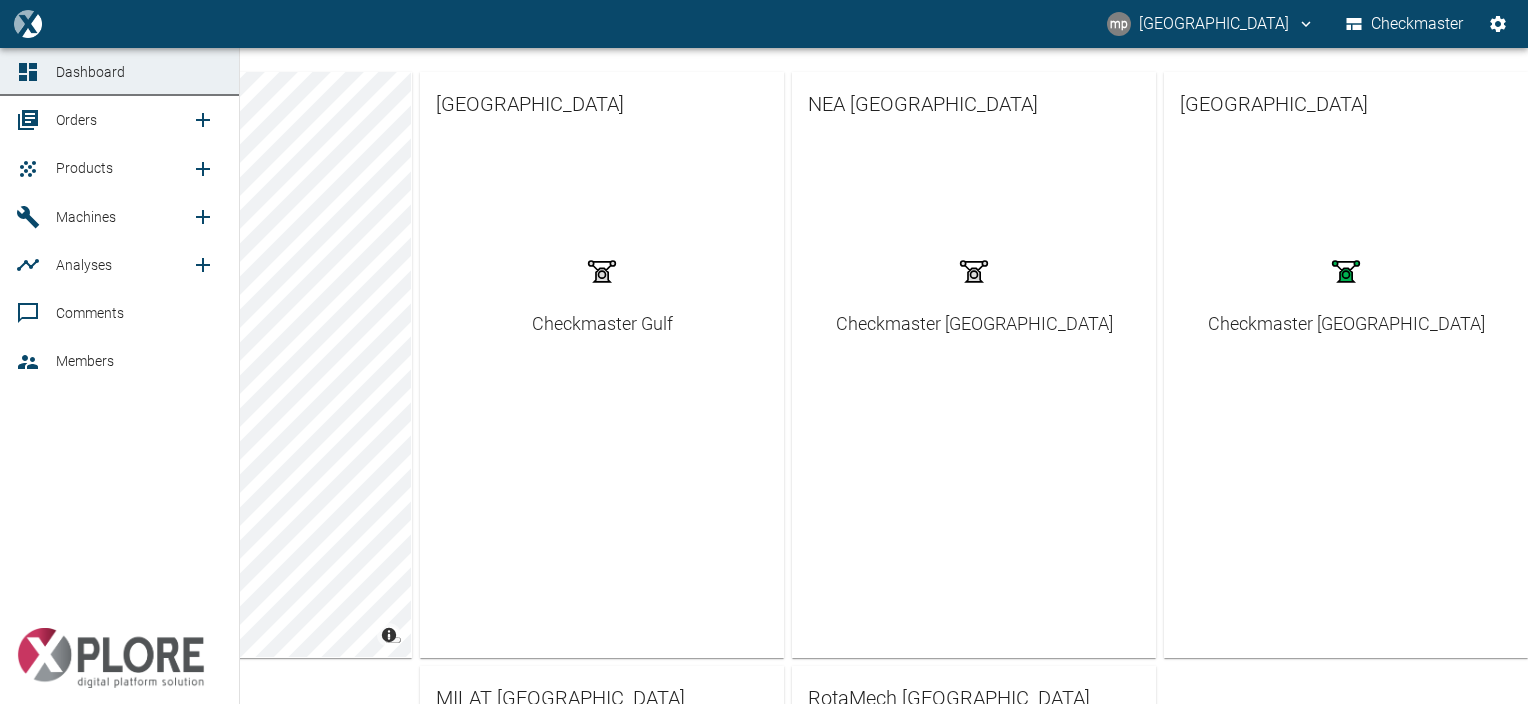 click 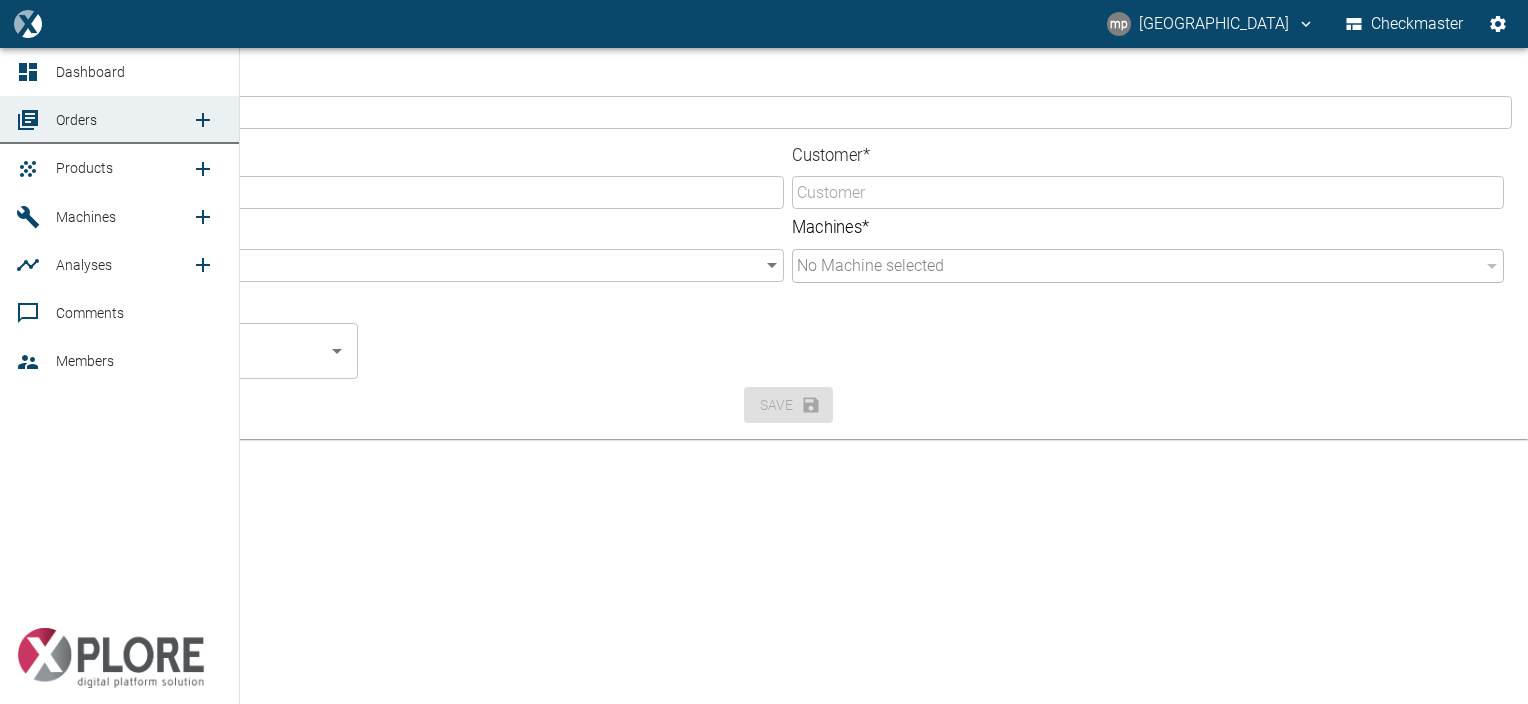 click 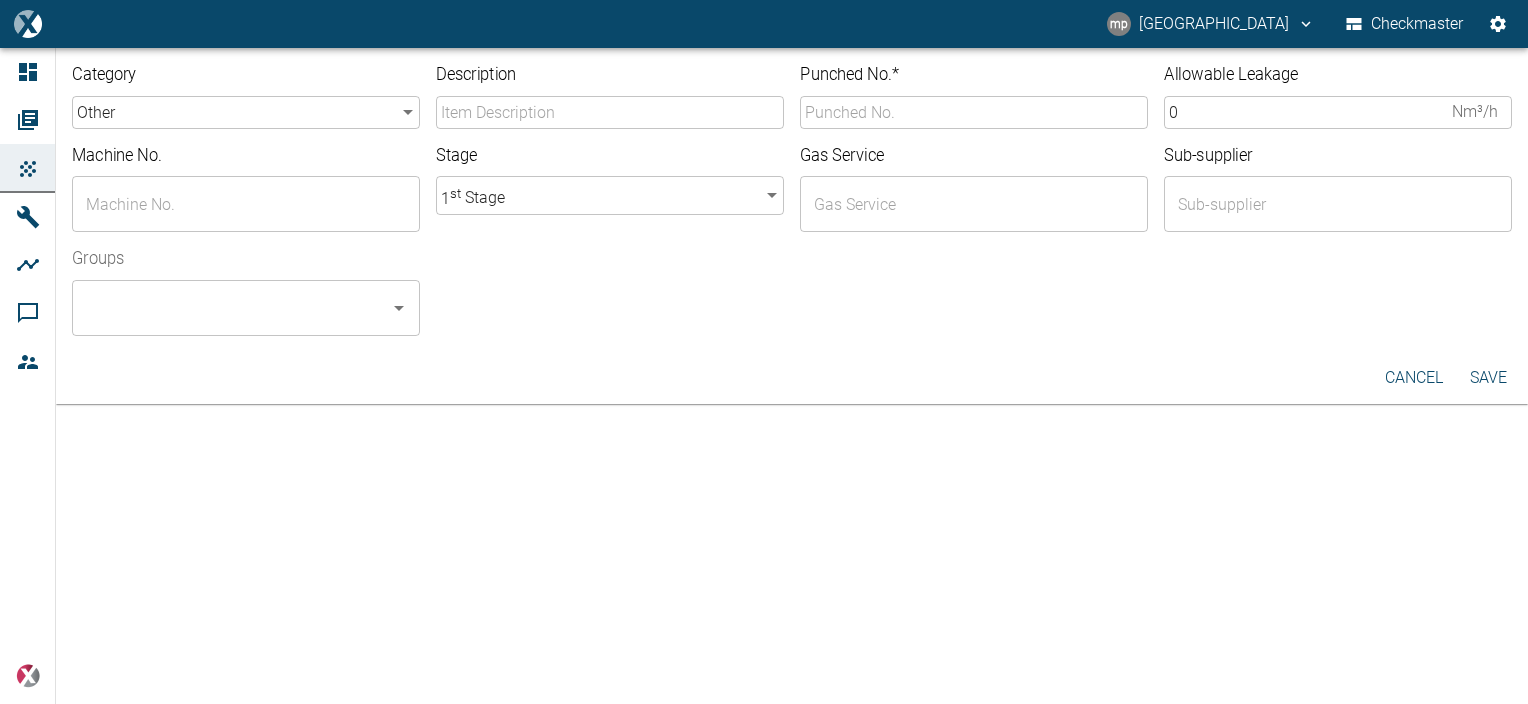 click on "Groups ​" at bounding box center [784, 284] 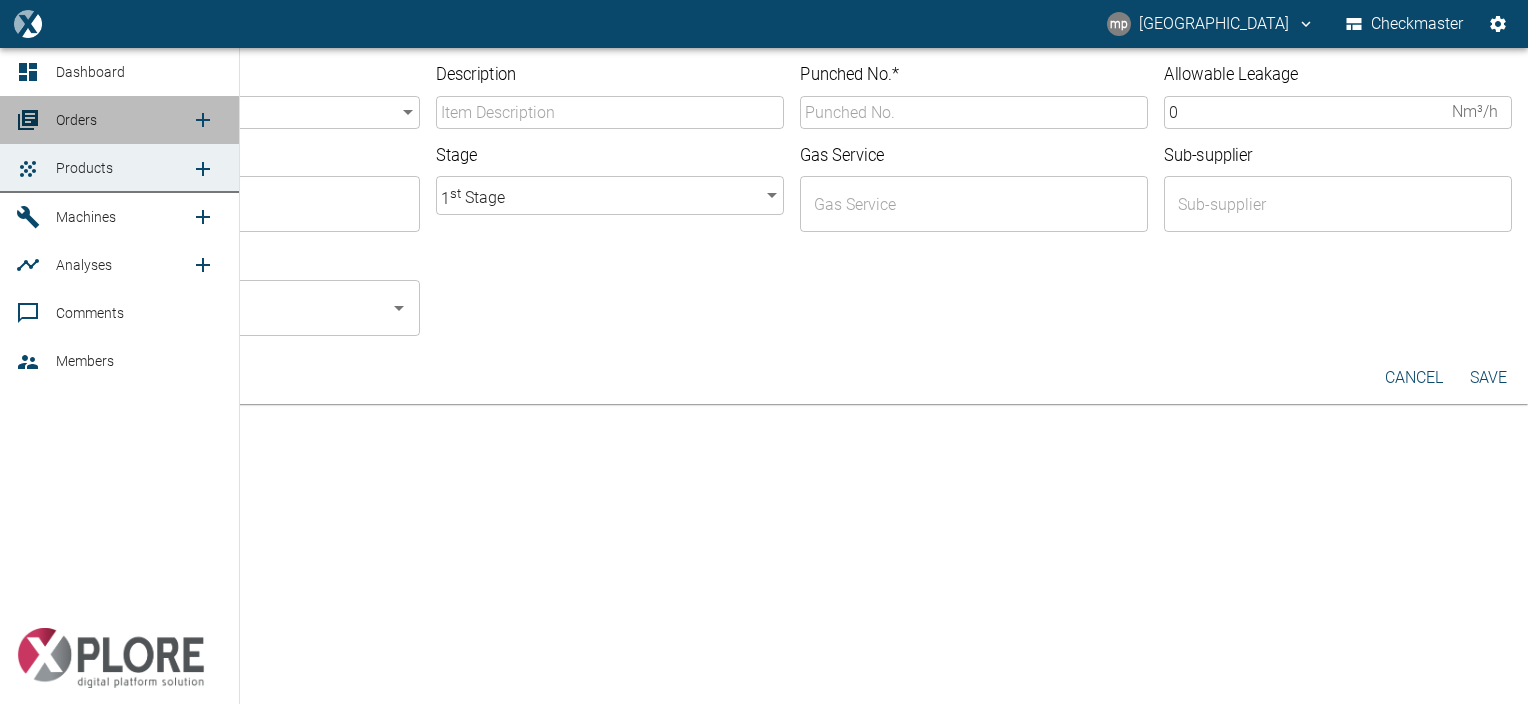 click on "Orders" at bounding box center [119, 120] 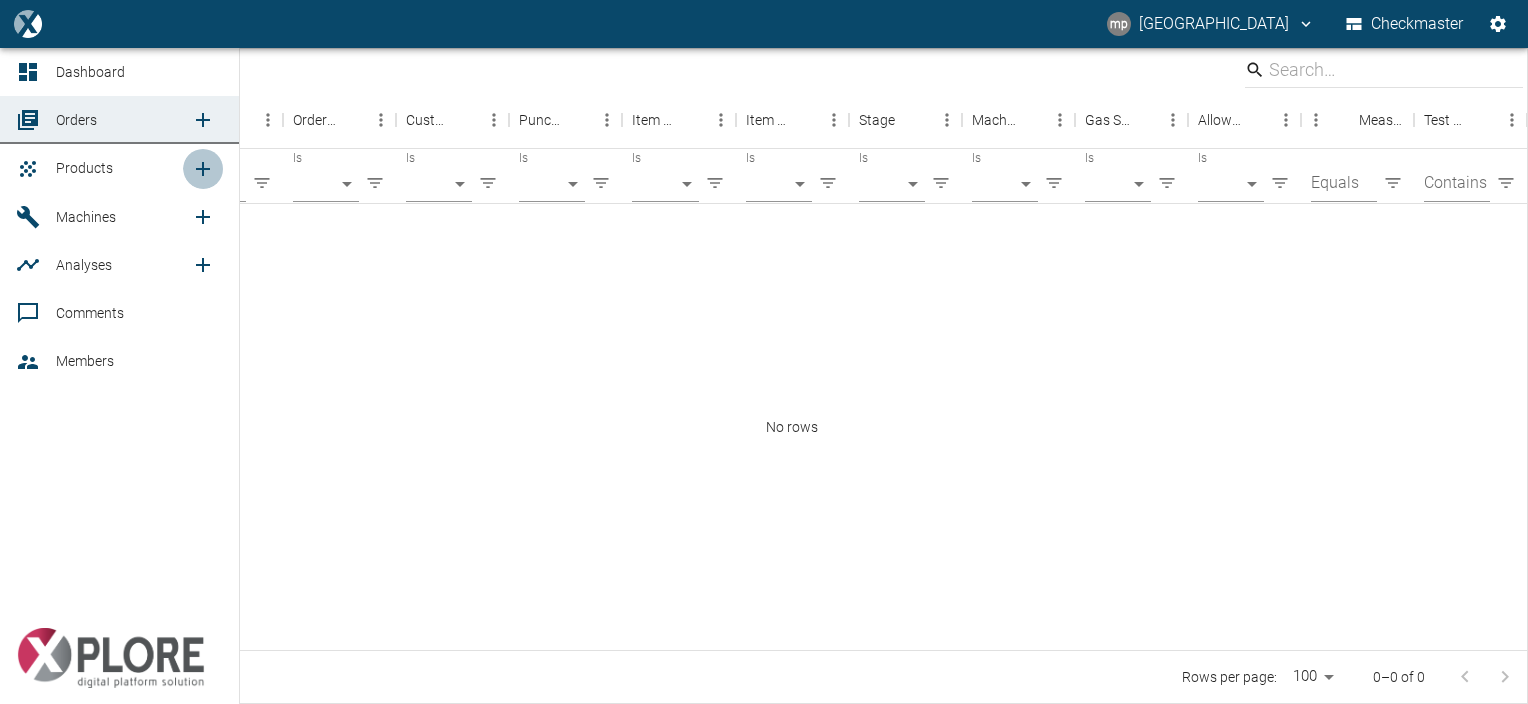 click 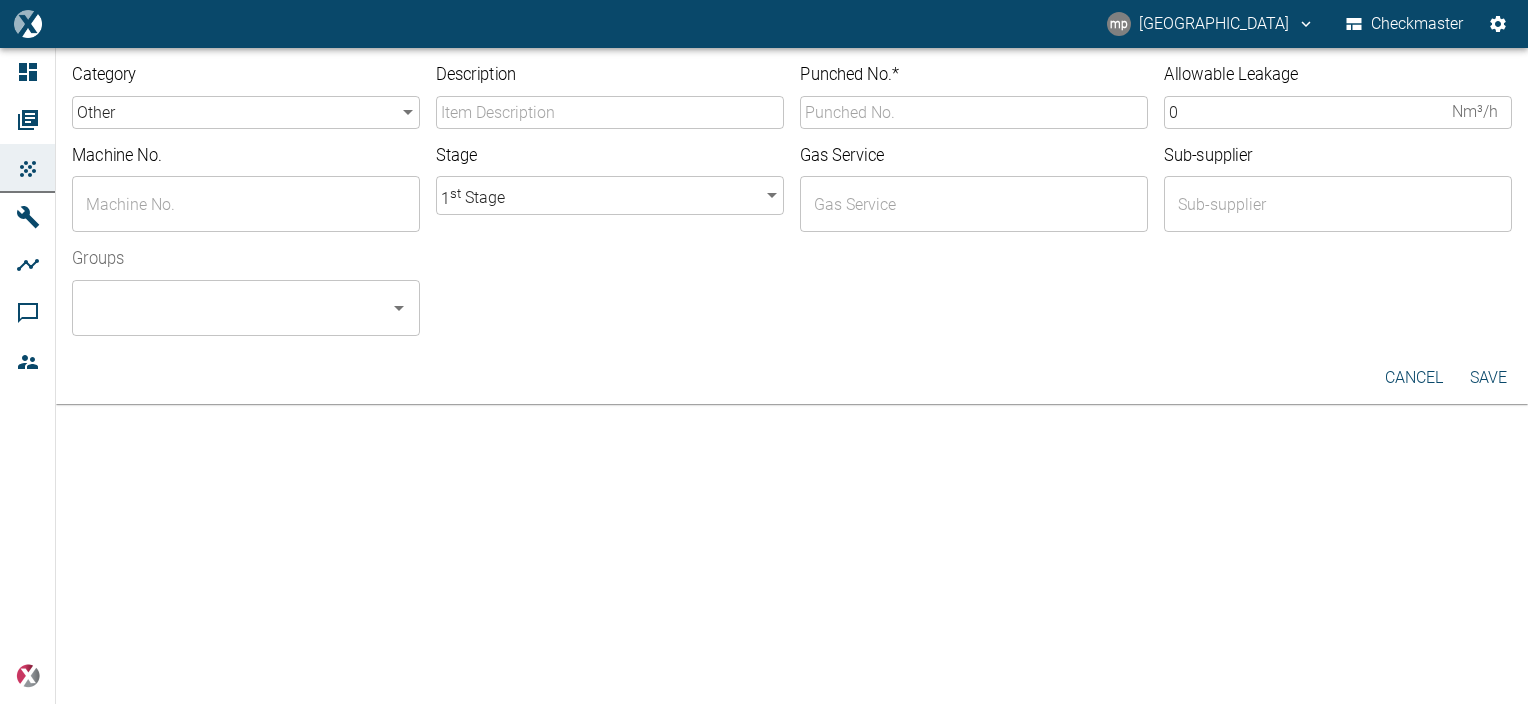 click on "cancel Save" at bounding box center (792, 378) 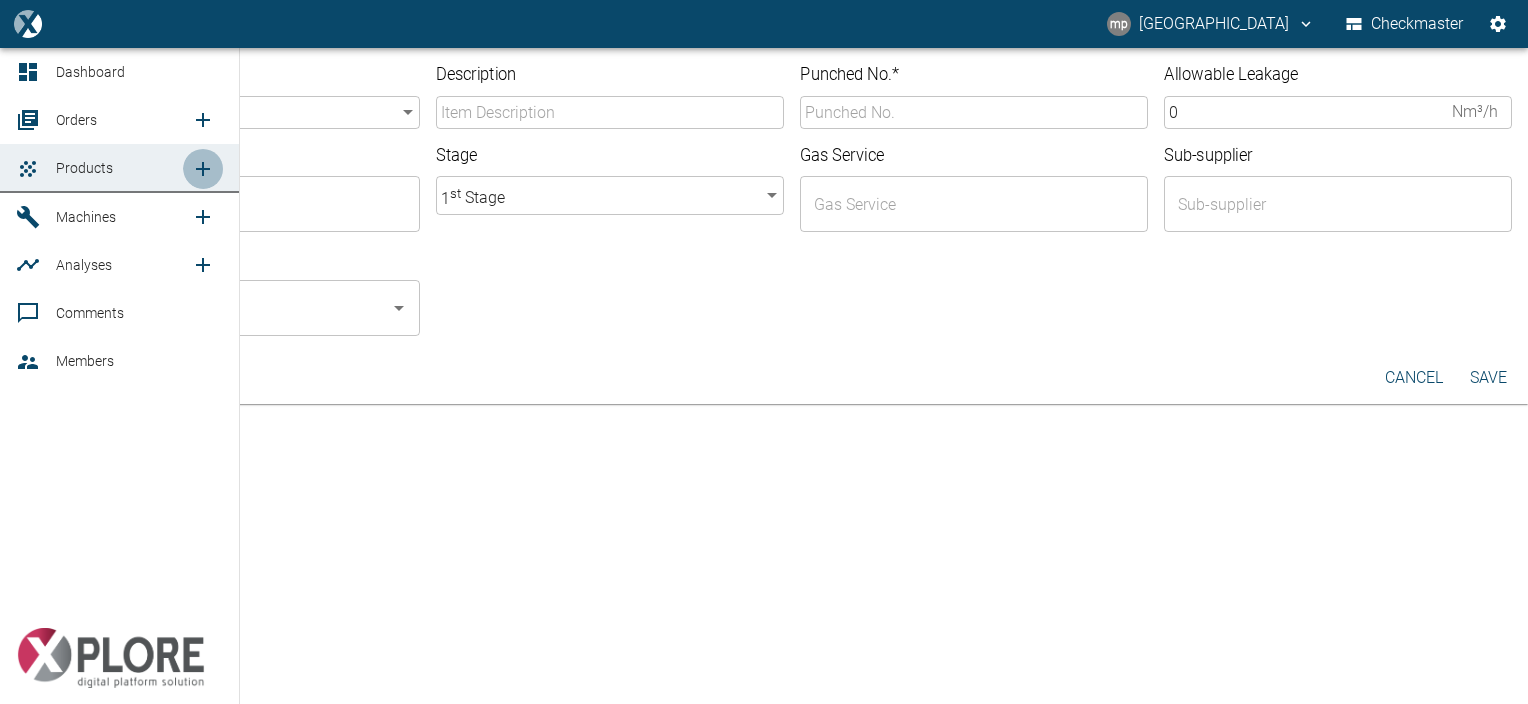 click 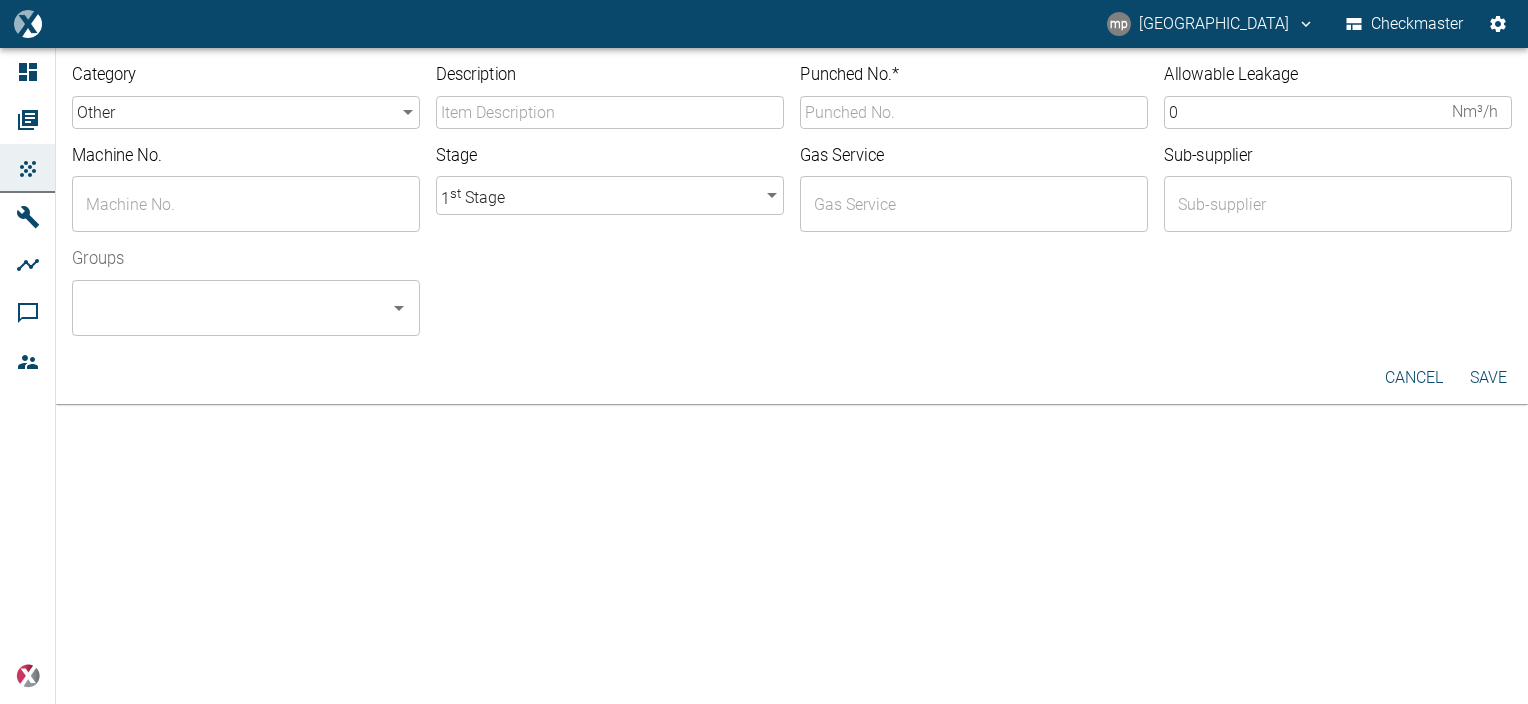click on "Category other other ​ Description ​ Punched No. * ​ Allowable Leakage 0 Nm³/h ​ Machine No. ​ Stage 1 st   Stage 1 ​ Gas Service ​ Sub-supplier ​ Groups ​" at bounding box center (792, 200) 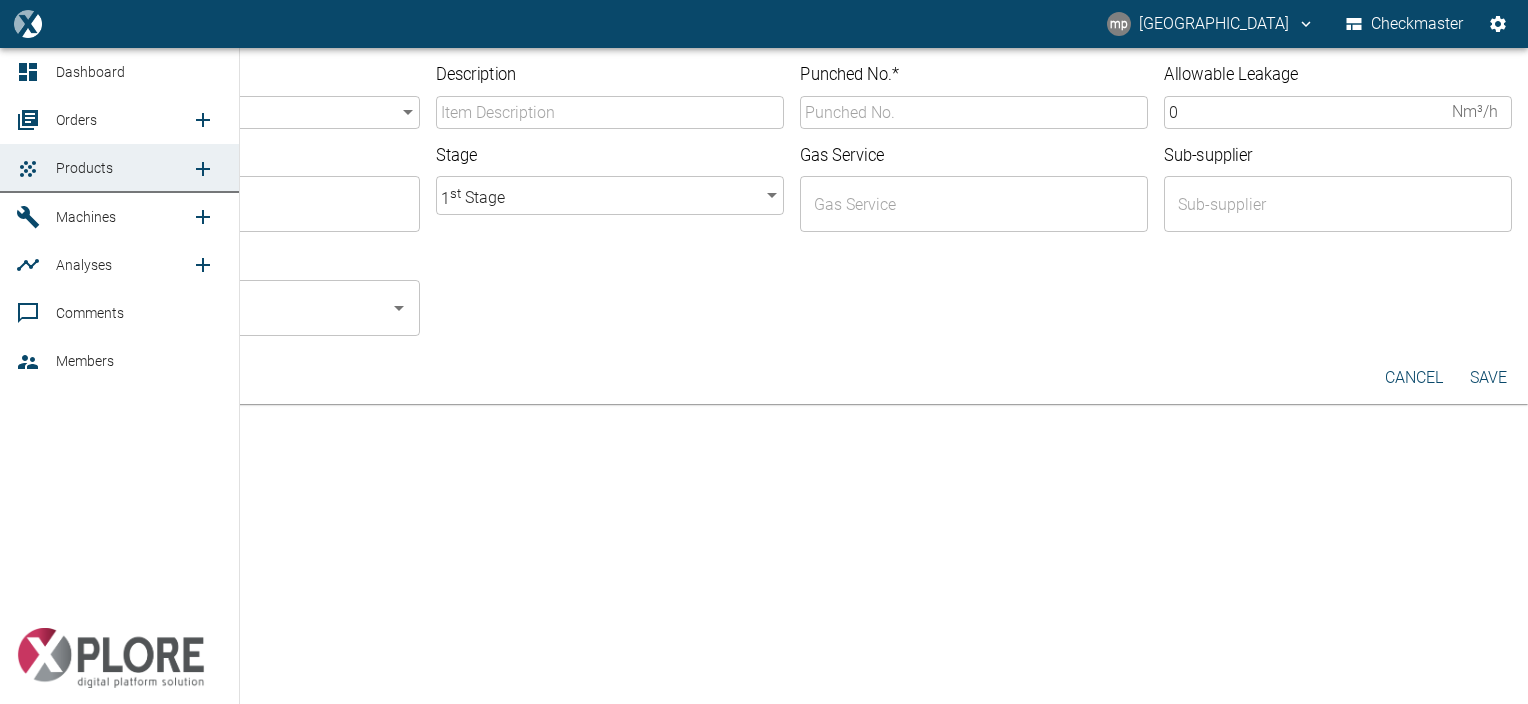 click 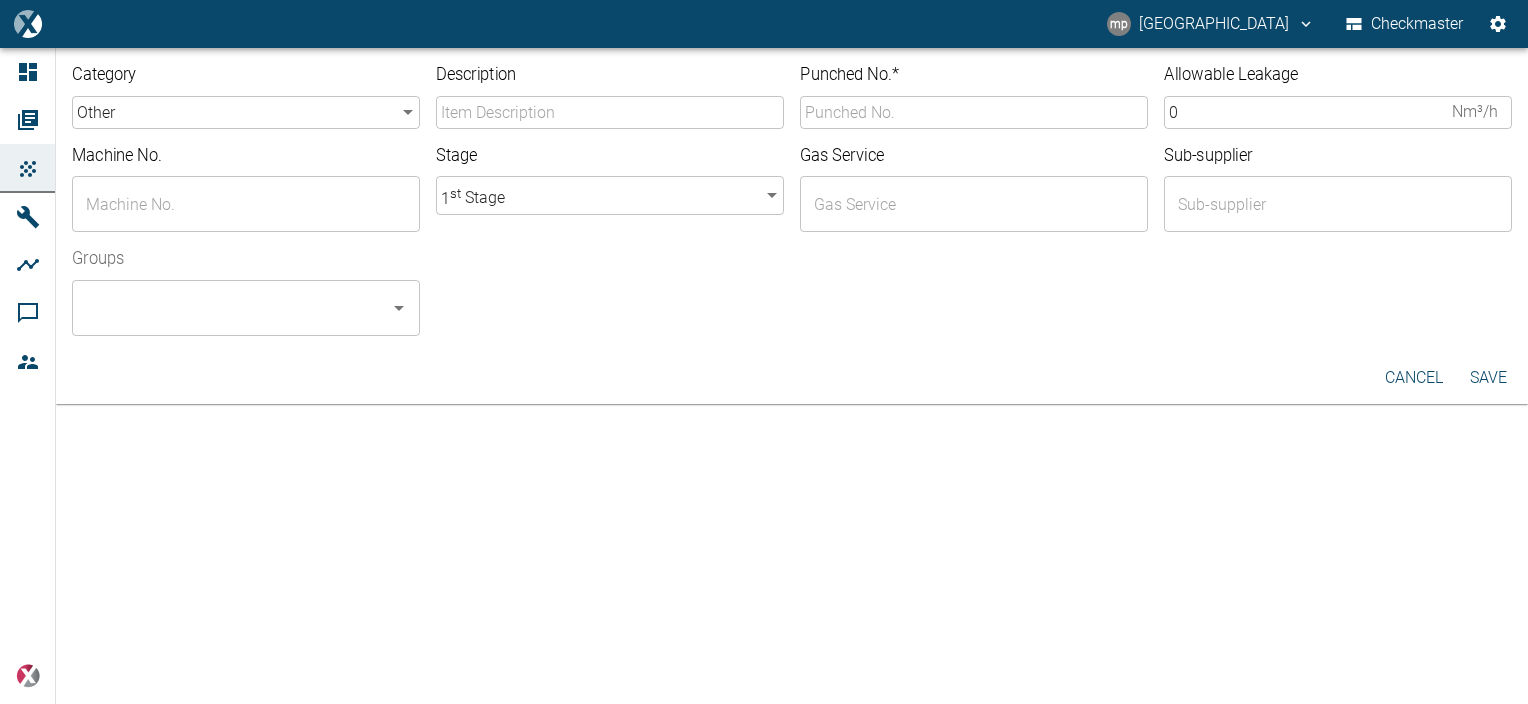 click on "Groups ​" at bounding box center (784, 284) 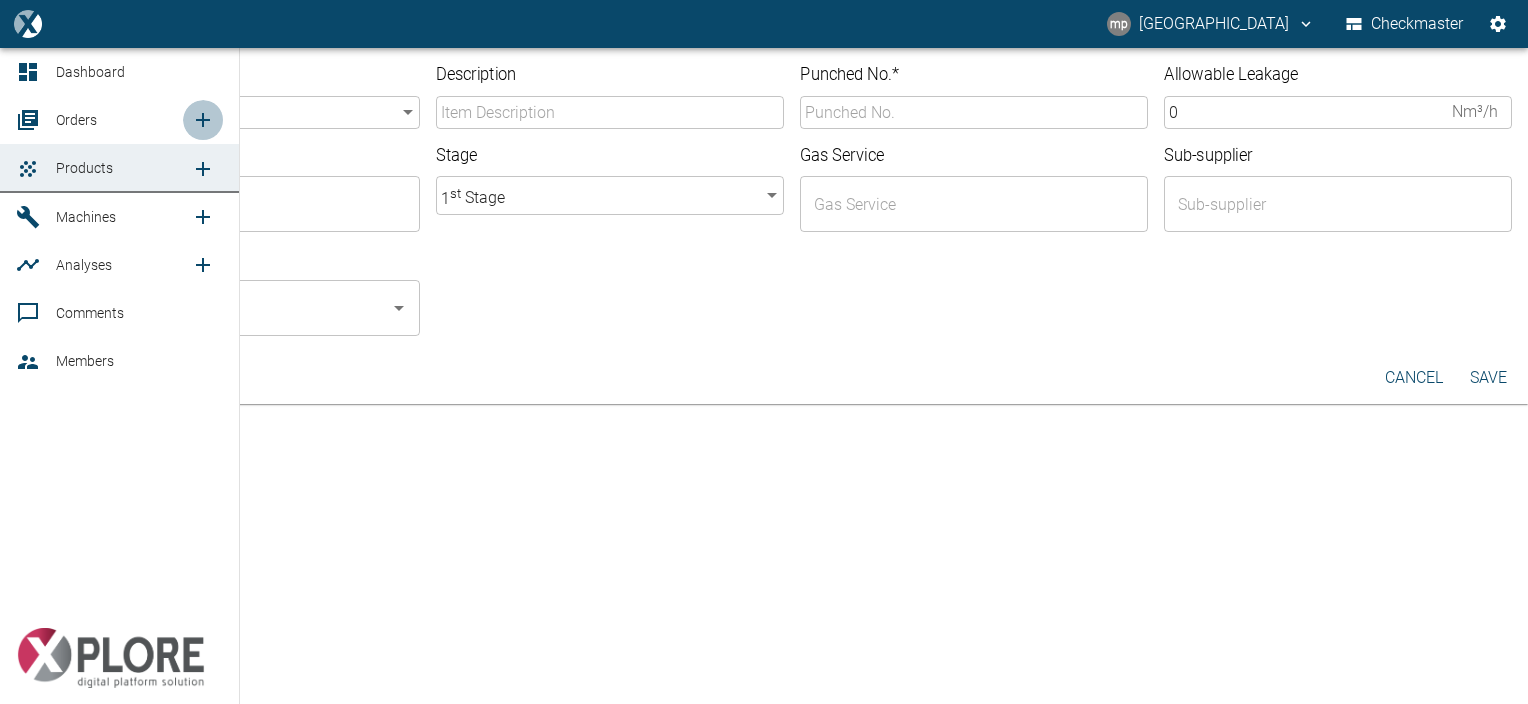 click 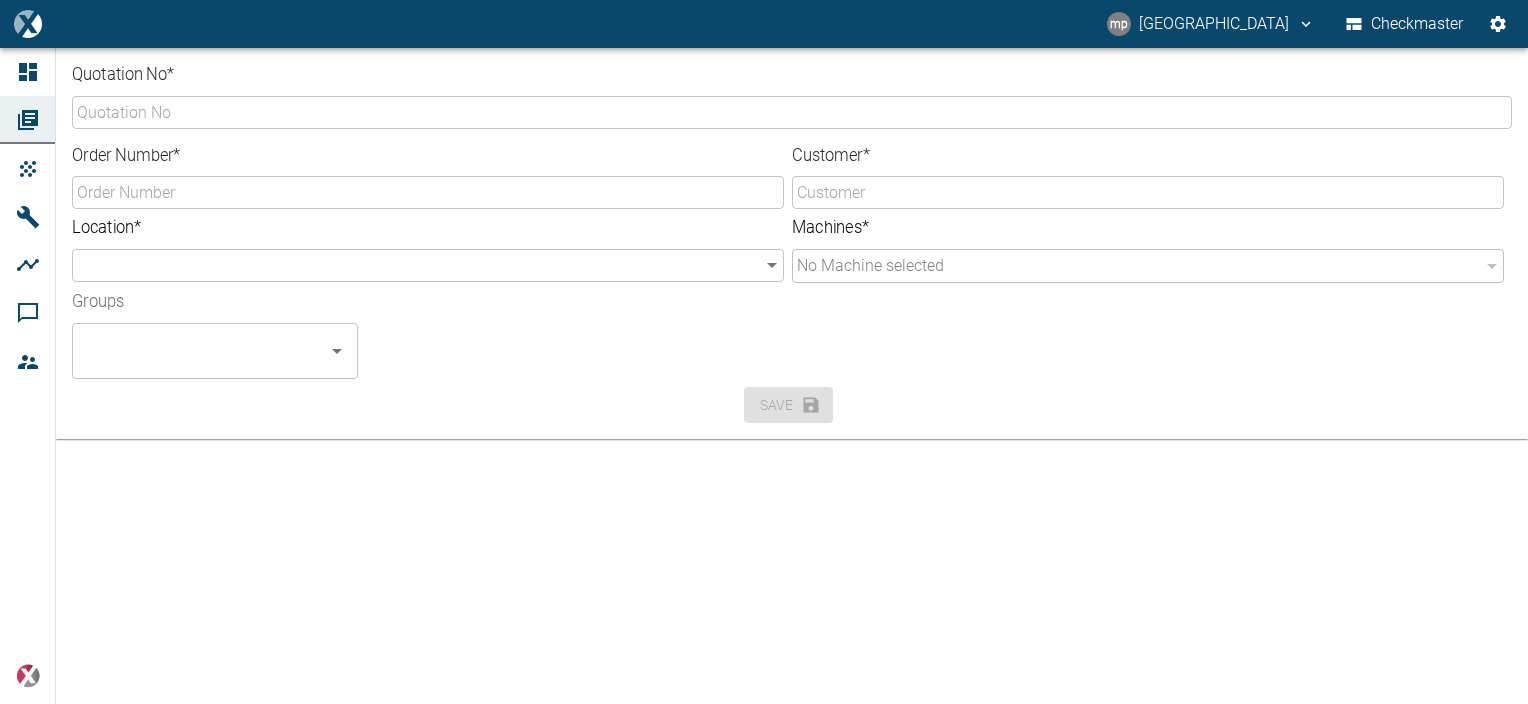click on "Groups ​" at bounding box center [660, 327] 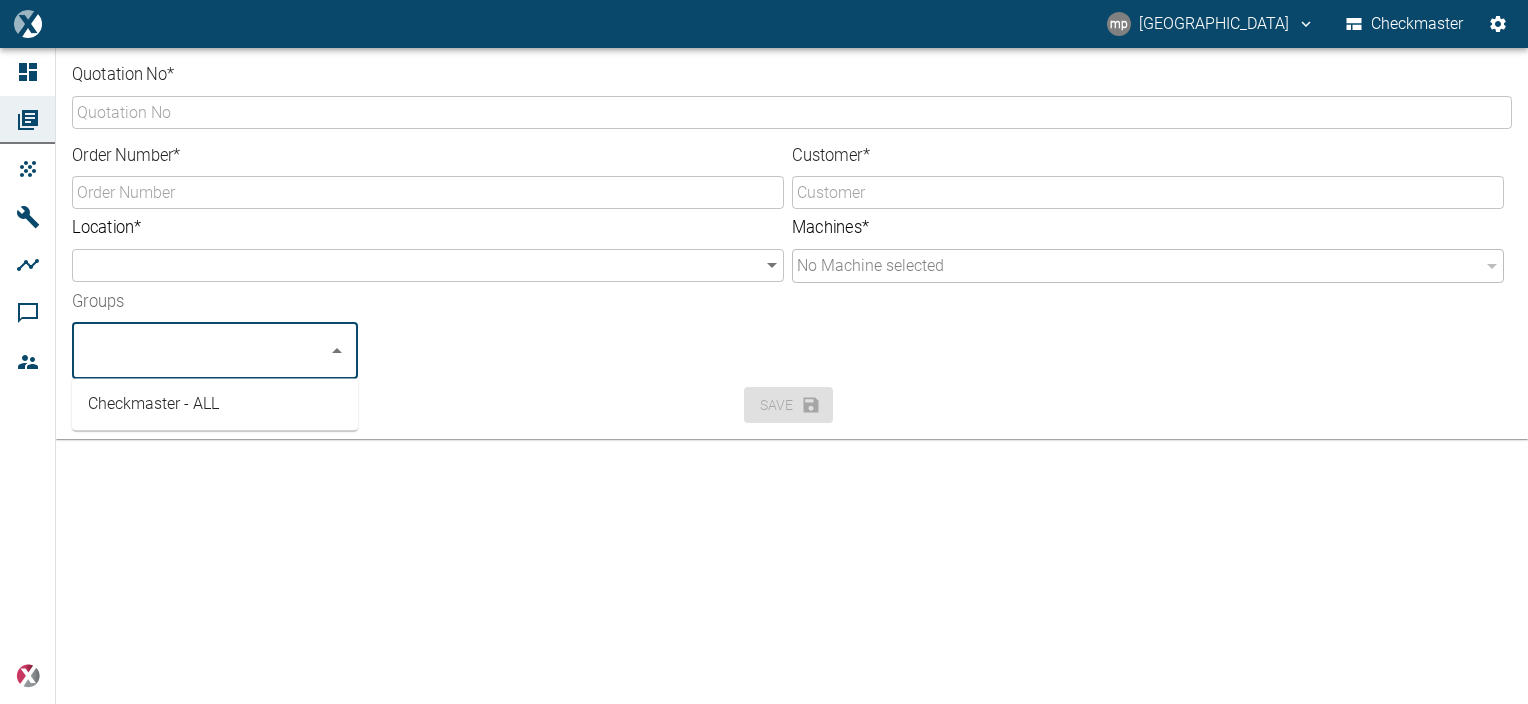 click on "Groups ​" at bounding box center (660, 327) 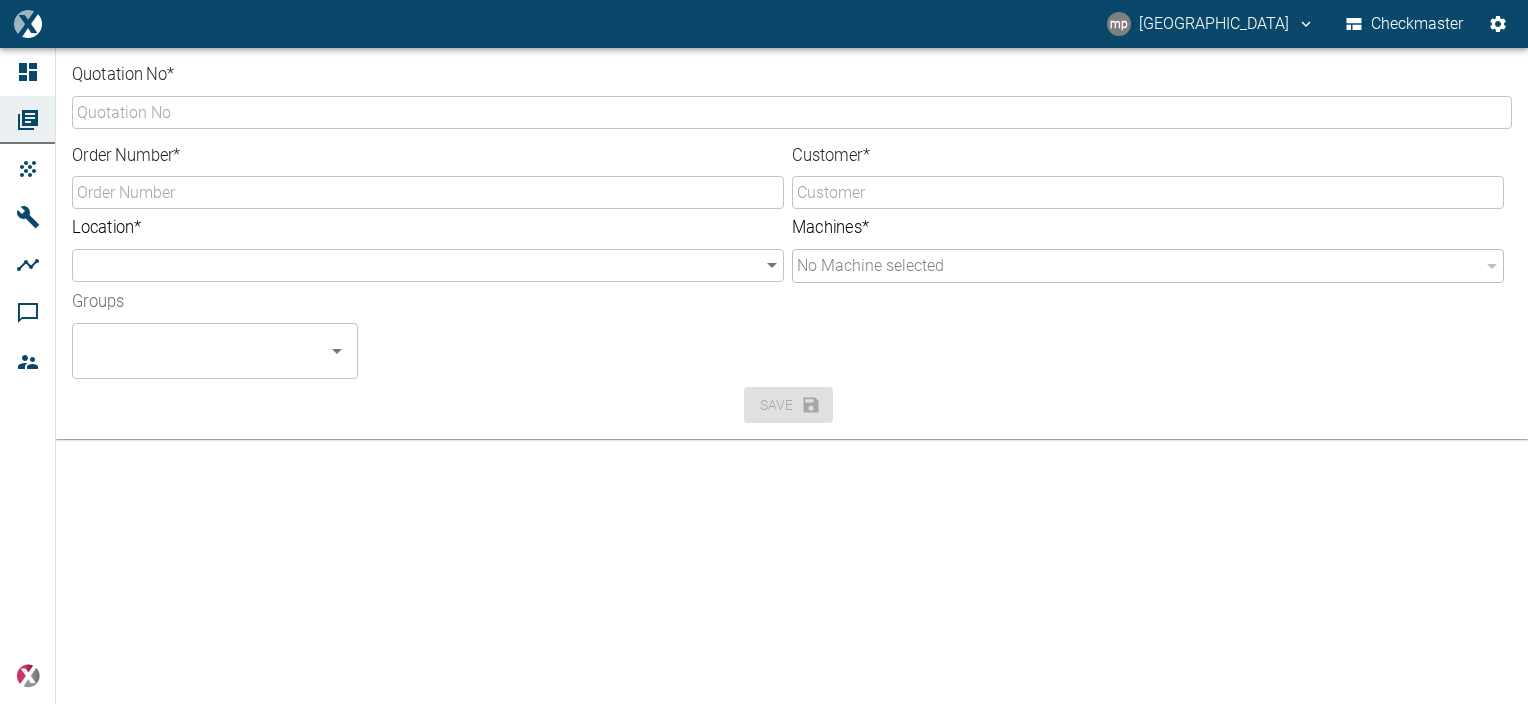 click on "No Machine selected" at bounding box center (1138, 266) 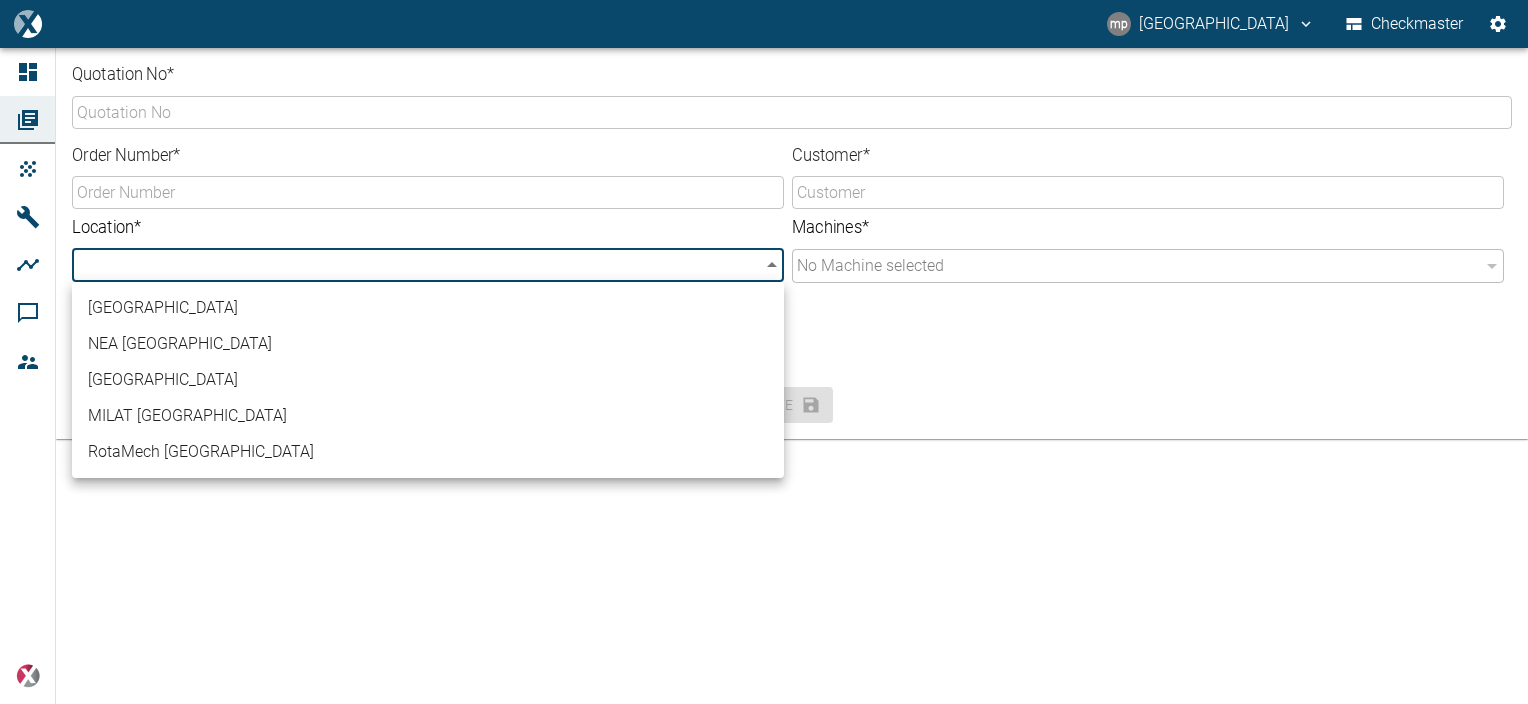 click on "mp myeongsu park Checkmaster Dashboard Orders Products Machines Analyses Comments Members powered by Quotation No * ​ Order Number * ​ Customer * ​ Location * ​ ​ Machines * No Machine selected ​ Groups ​ Save NEA Gulf NEA India NEA Korea MILAT Nigeria RotaMech South Africa" at bounding box center [764, 352] 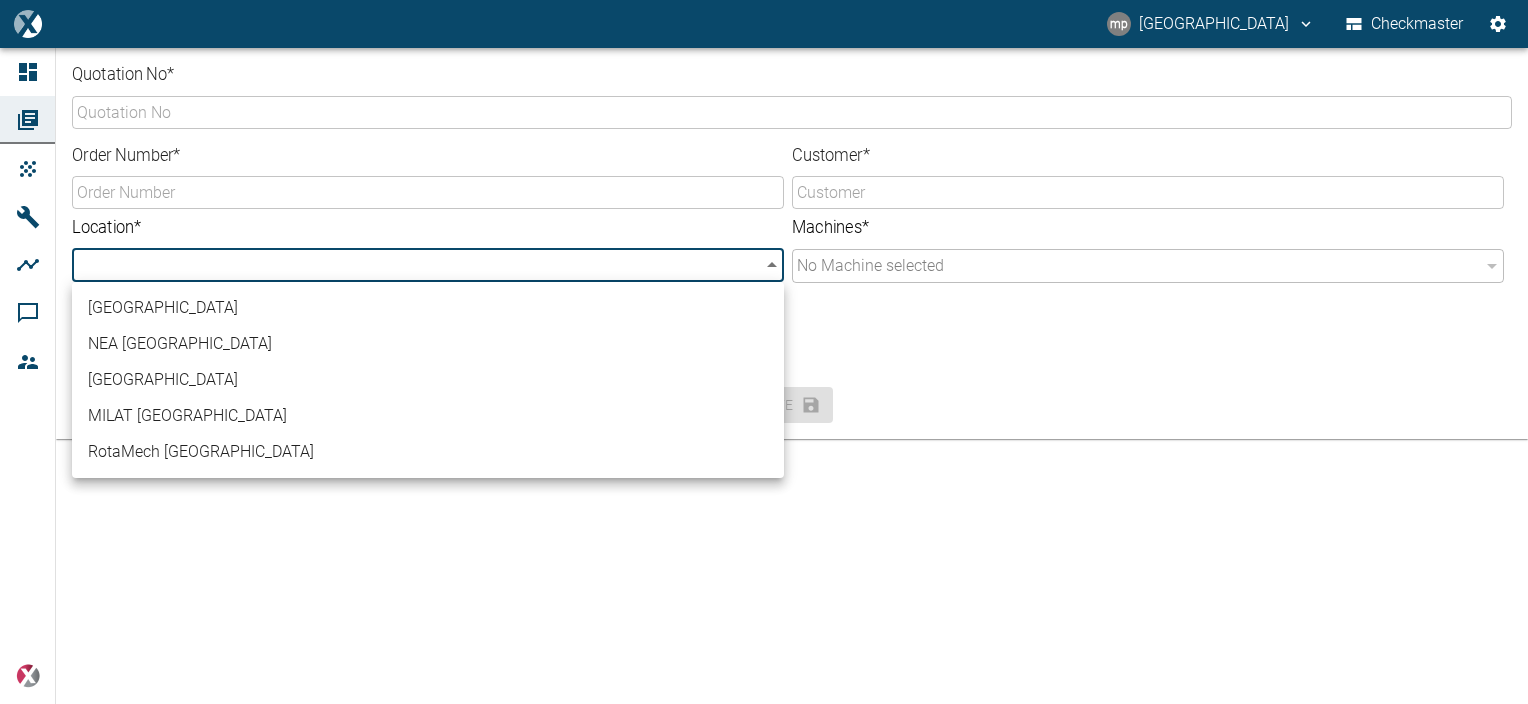 click at bounding box center (764, 352) 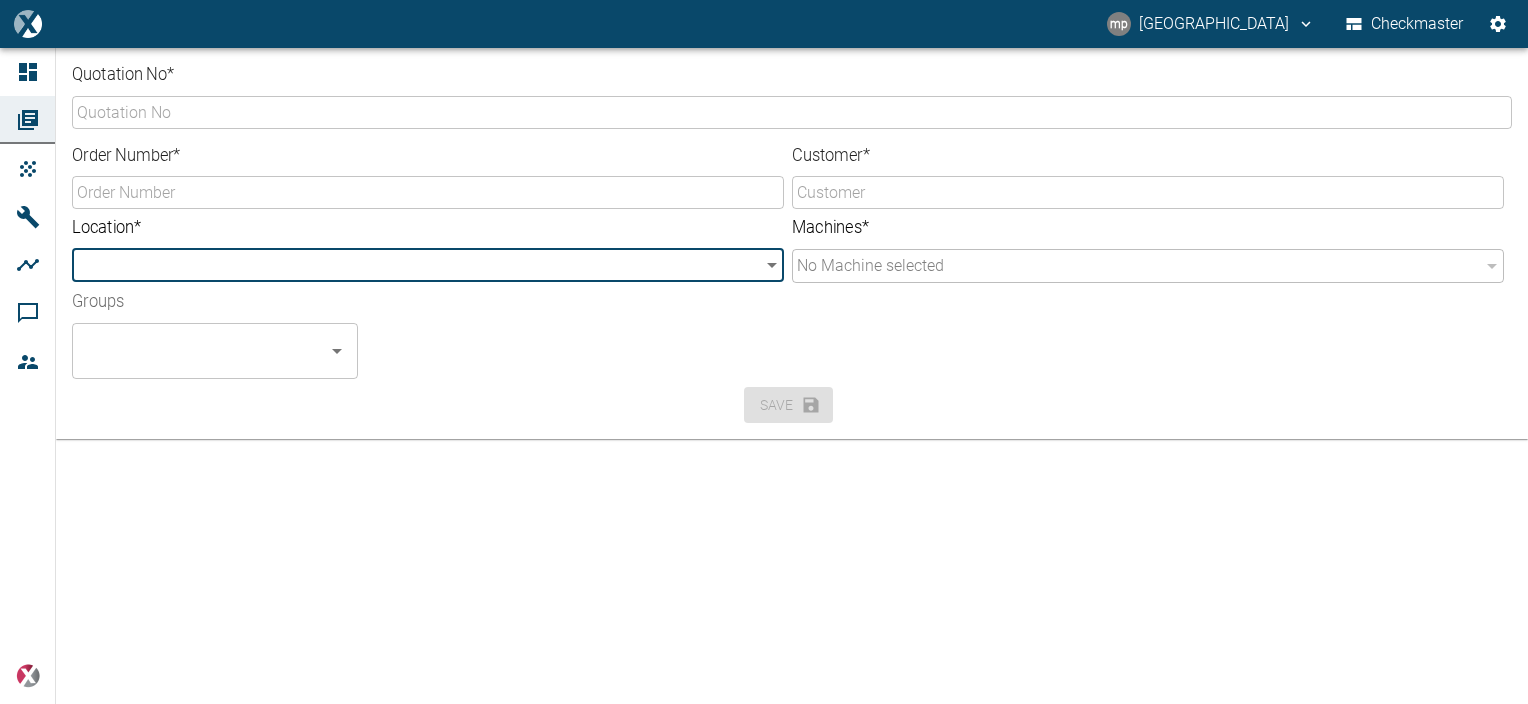 click on "mp myeongsu park Checkmaster Dashboard Orders Products Machines Analyses Comments Members powered by Quotation No * ​ Order Number * ​ Customer * ​ Location * ​ ​ Machines * No Machine selected ​ Groups ​ Save" at bounding box center [764, 352] 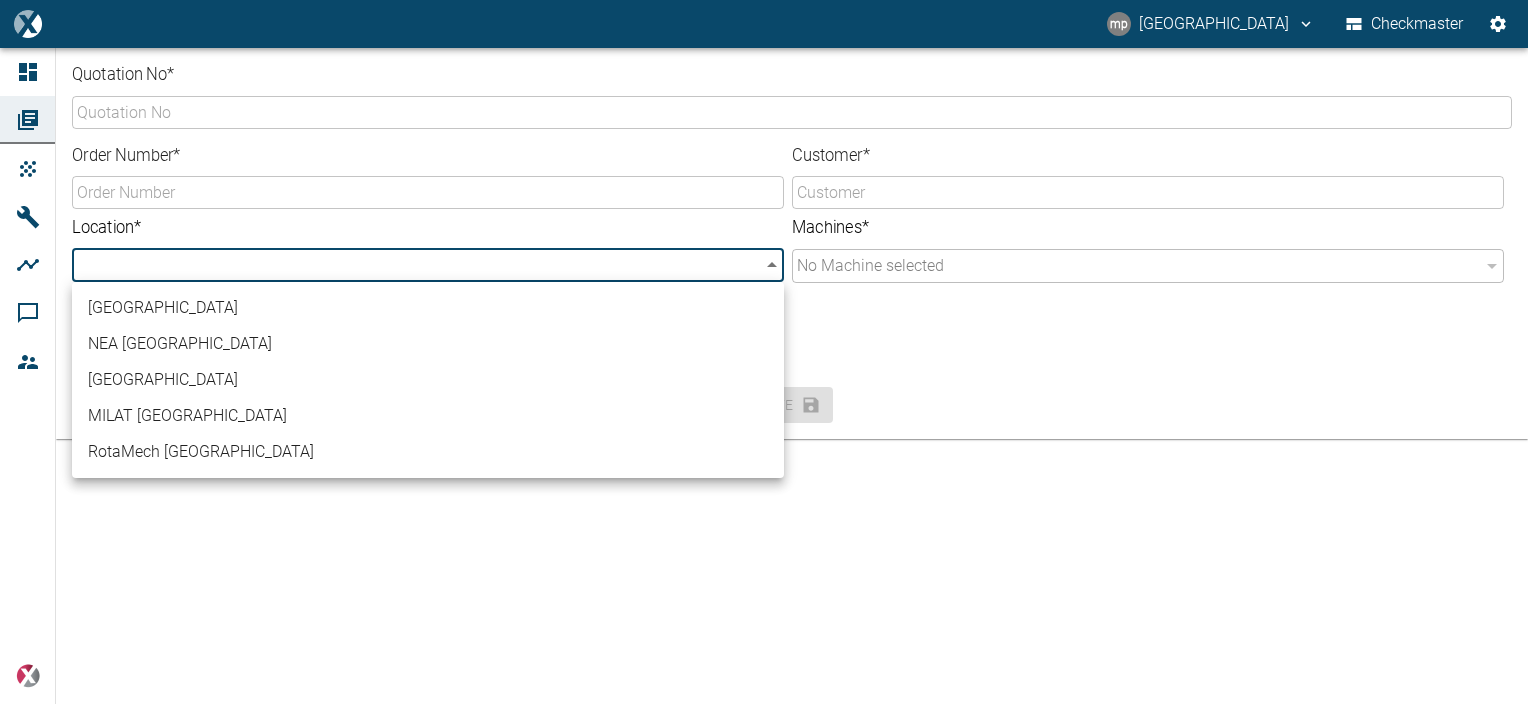 click at bounding box center [764, 352] 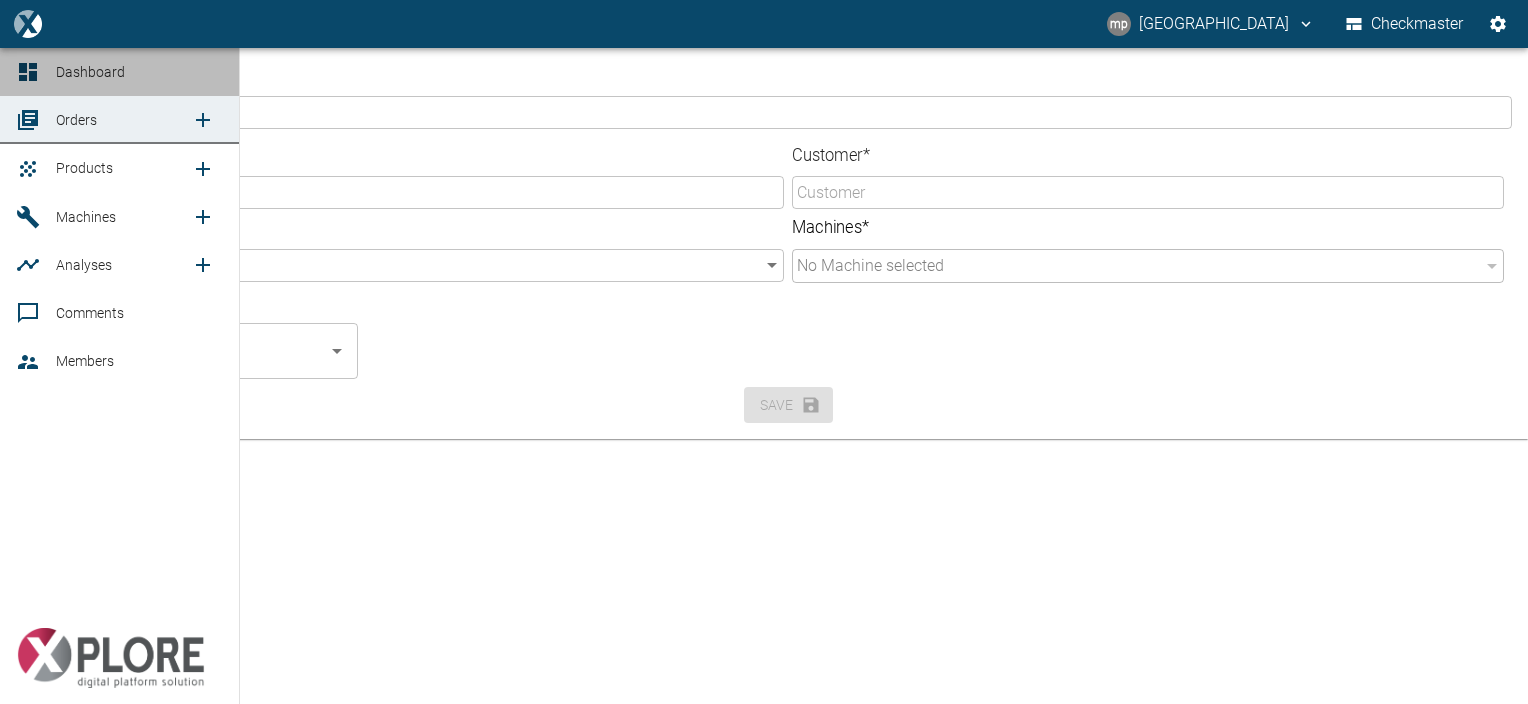 click on "Dashboard" at bounding box center [90, 72] 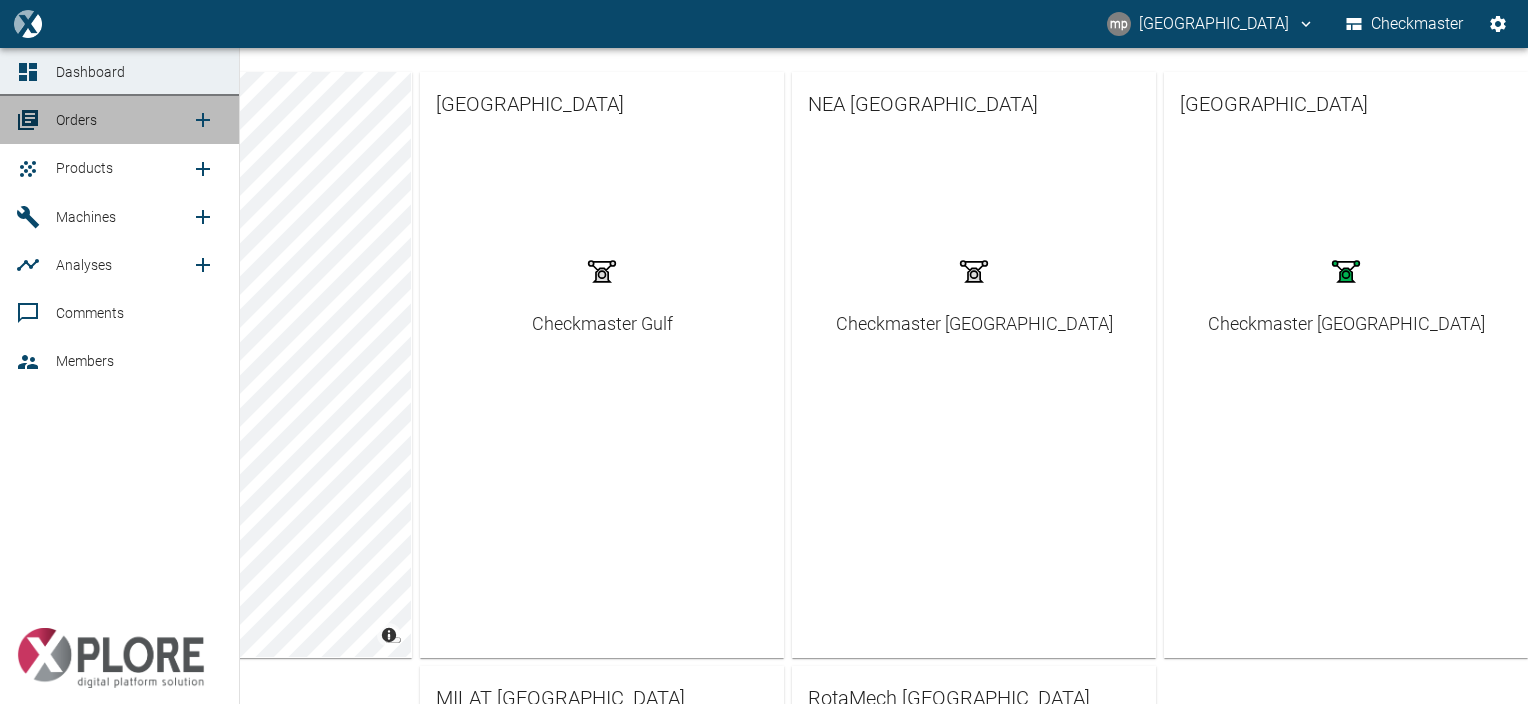 click at bounding box center [31, 120] 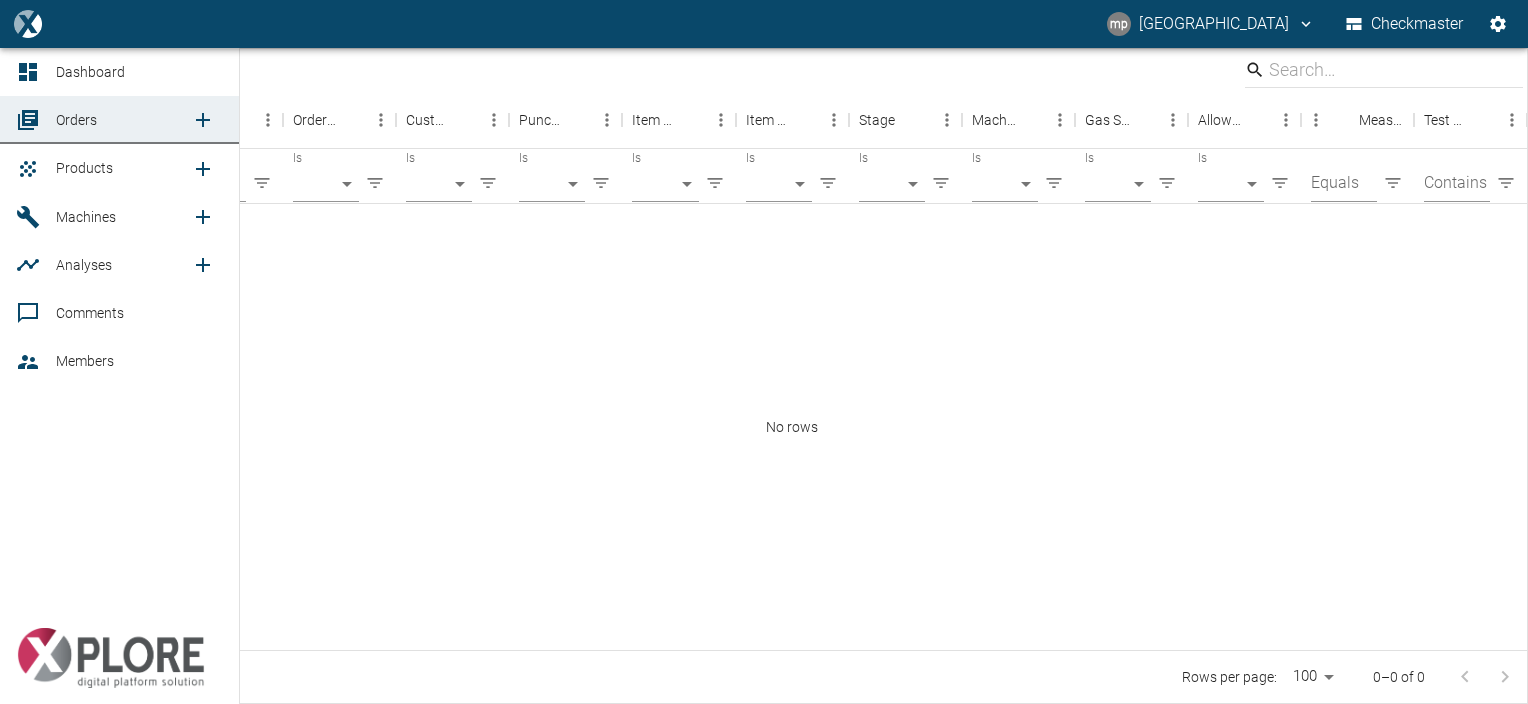 click on "Products" at bounding box center [84, 168] 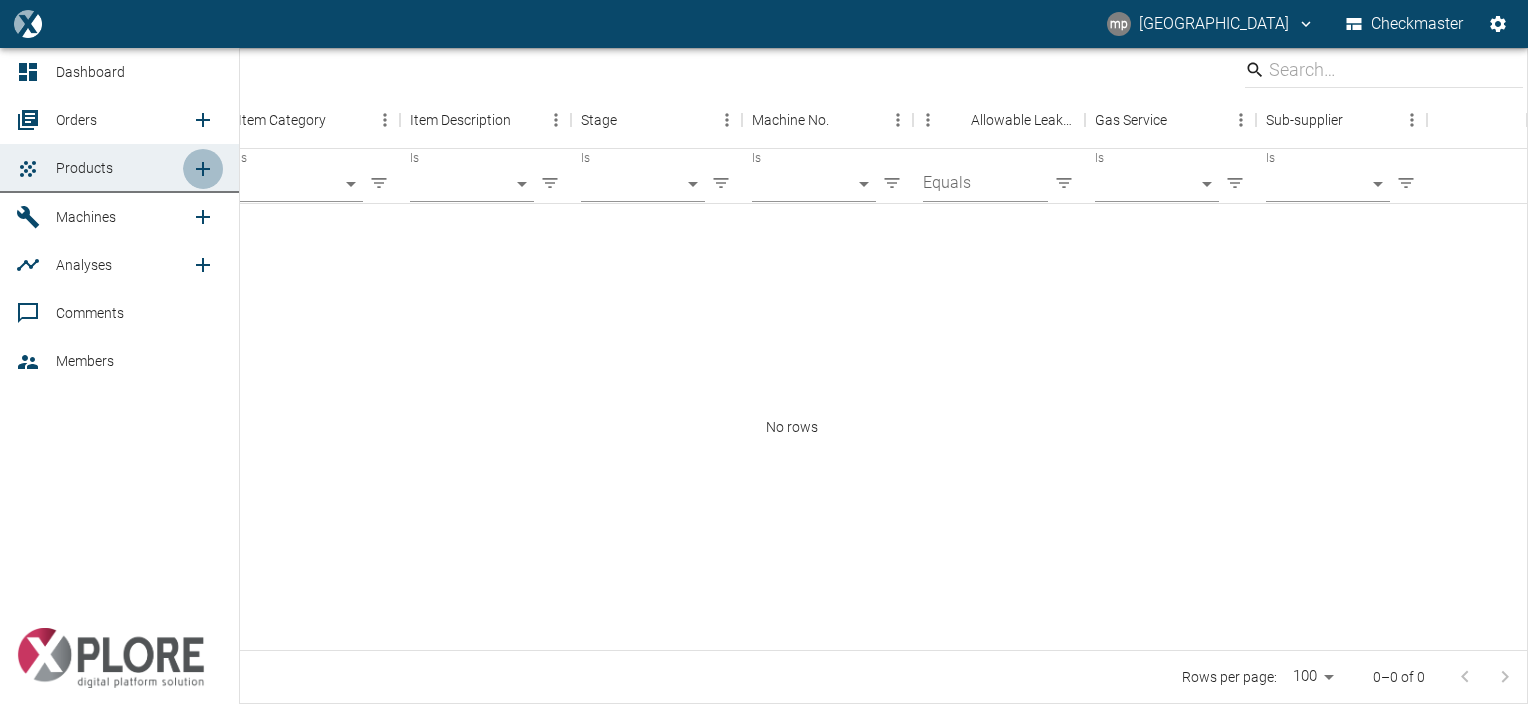 click 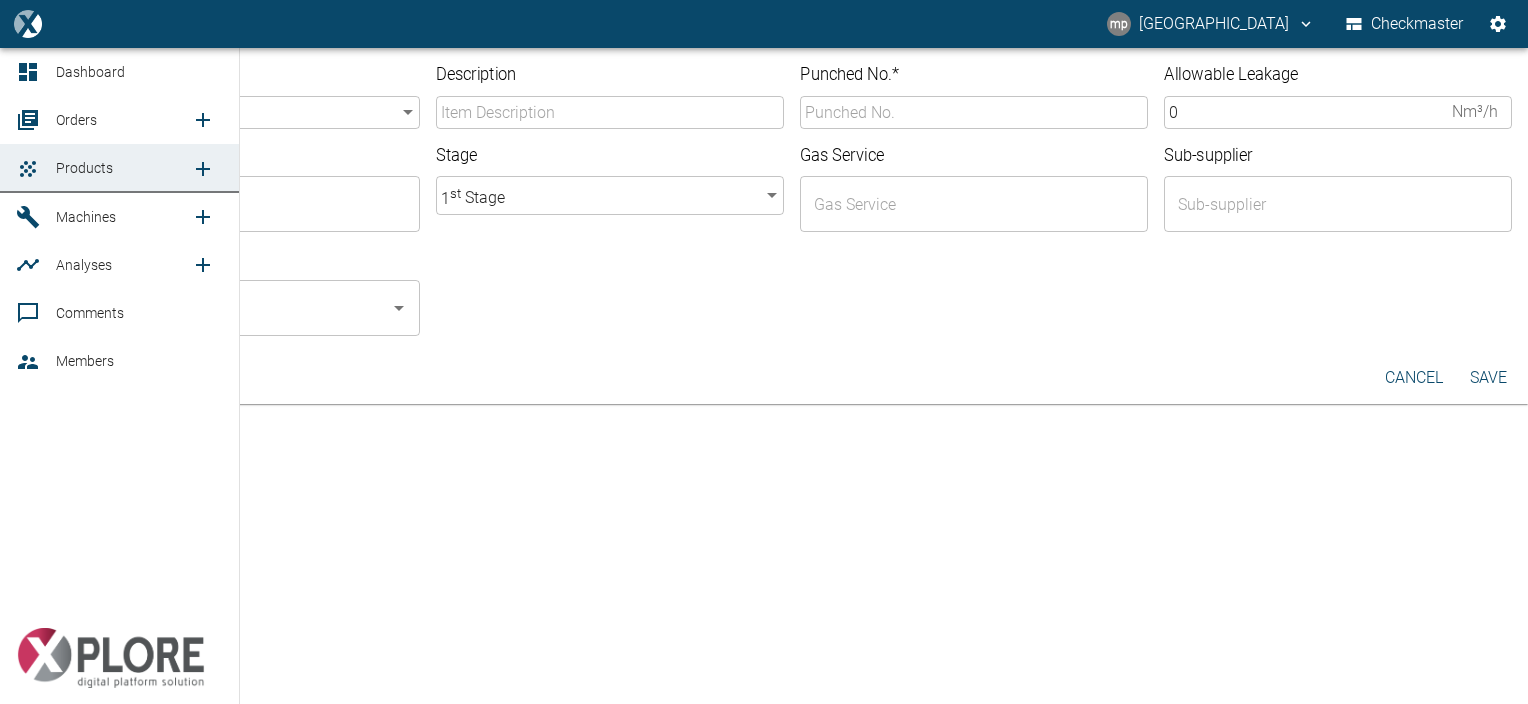 click 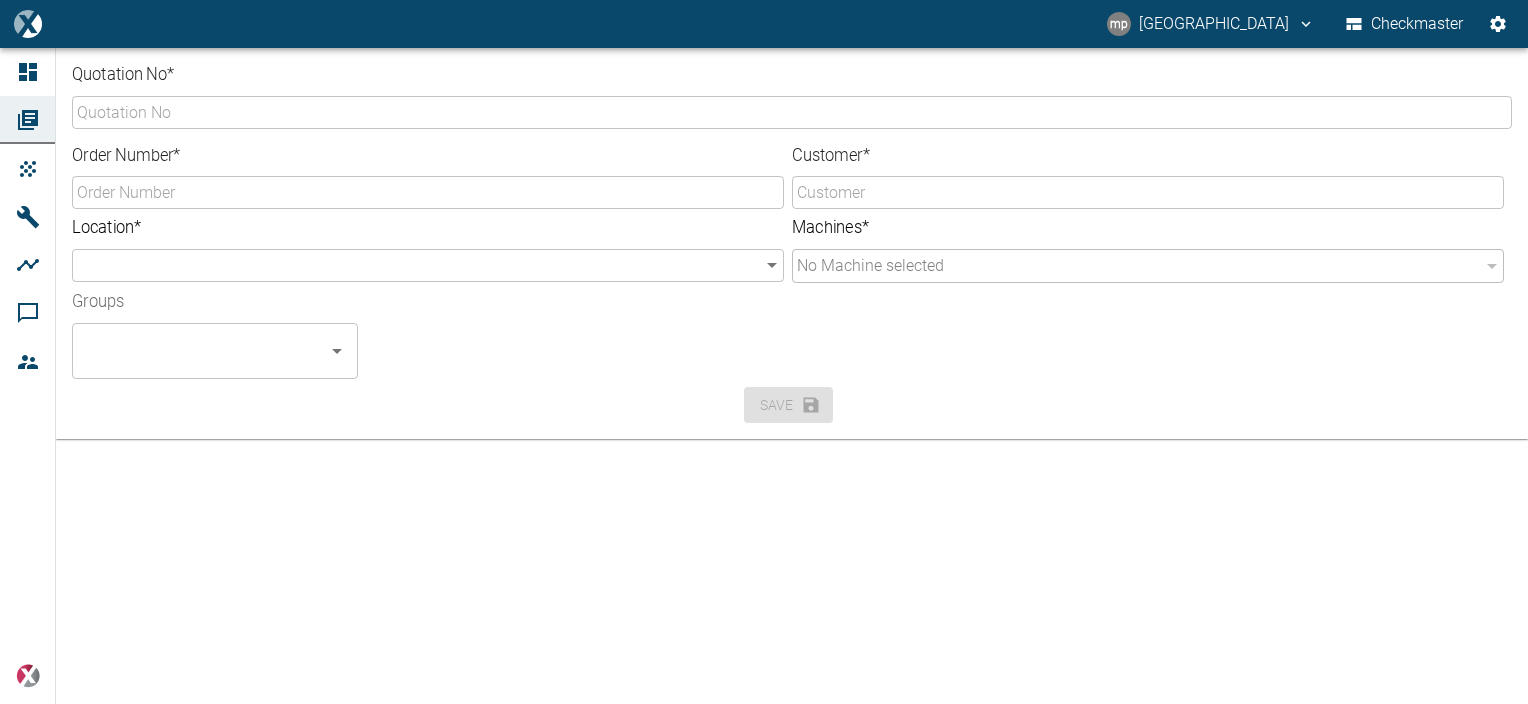click on "Quotation No * ​ Order Number * ​ Customer * ​ Location * ​ ​ Machines * No Machine selected ​ Groups ​ Save" at bounding box center [764, 376] 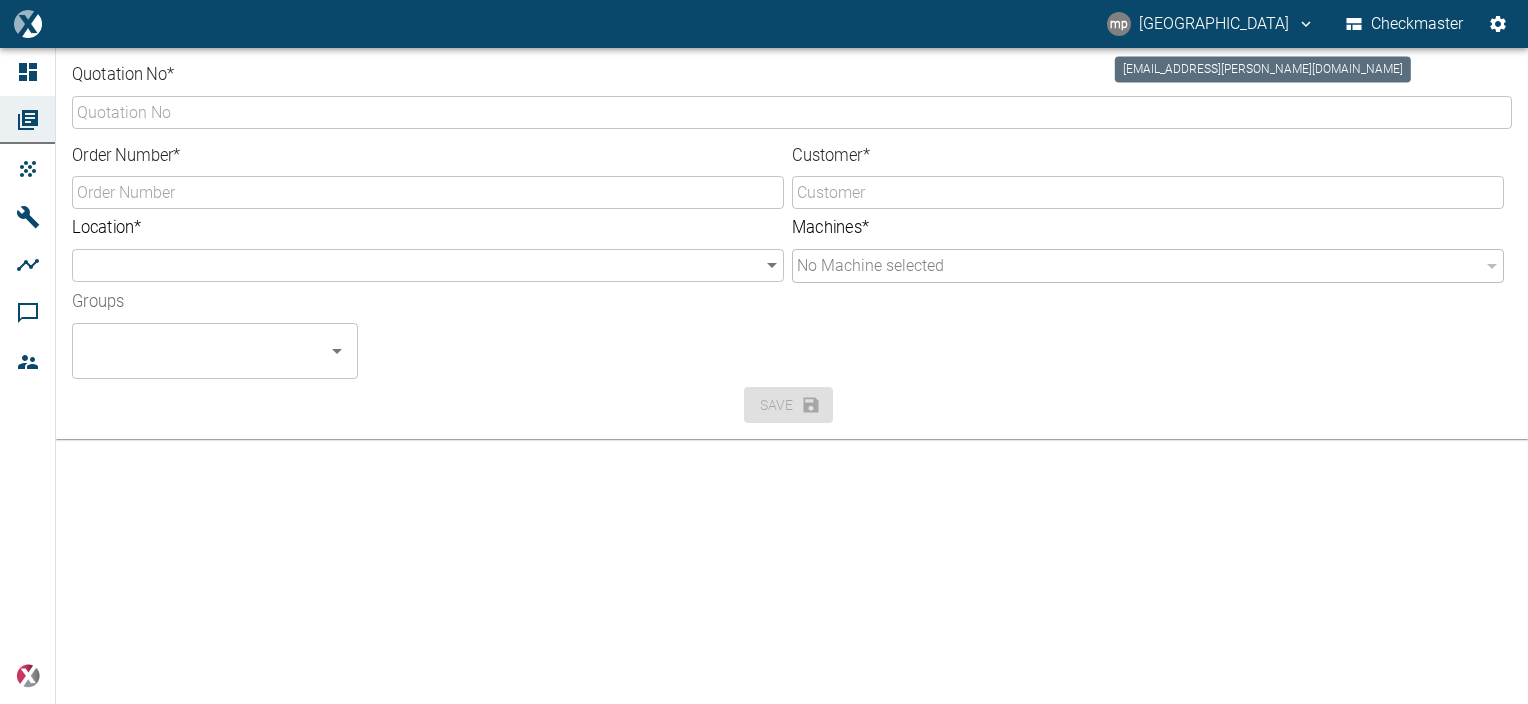 click on "mp [GEOGRAPHIC_DATA]" at bounding box center (1211, 24) 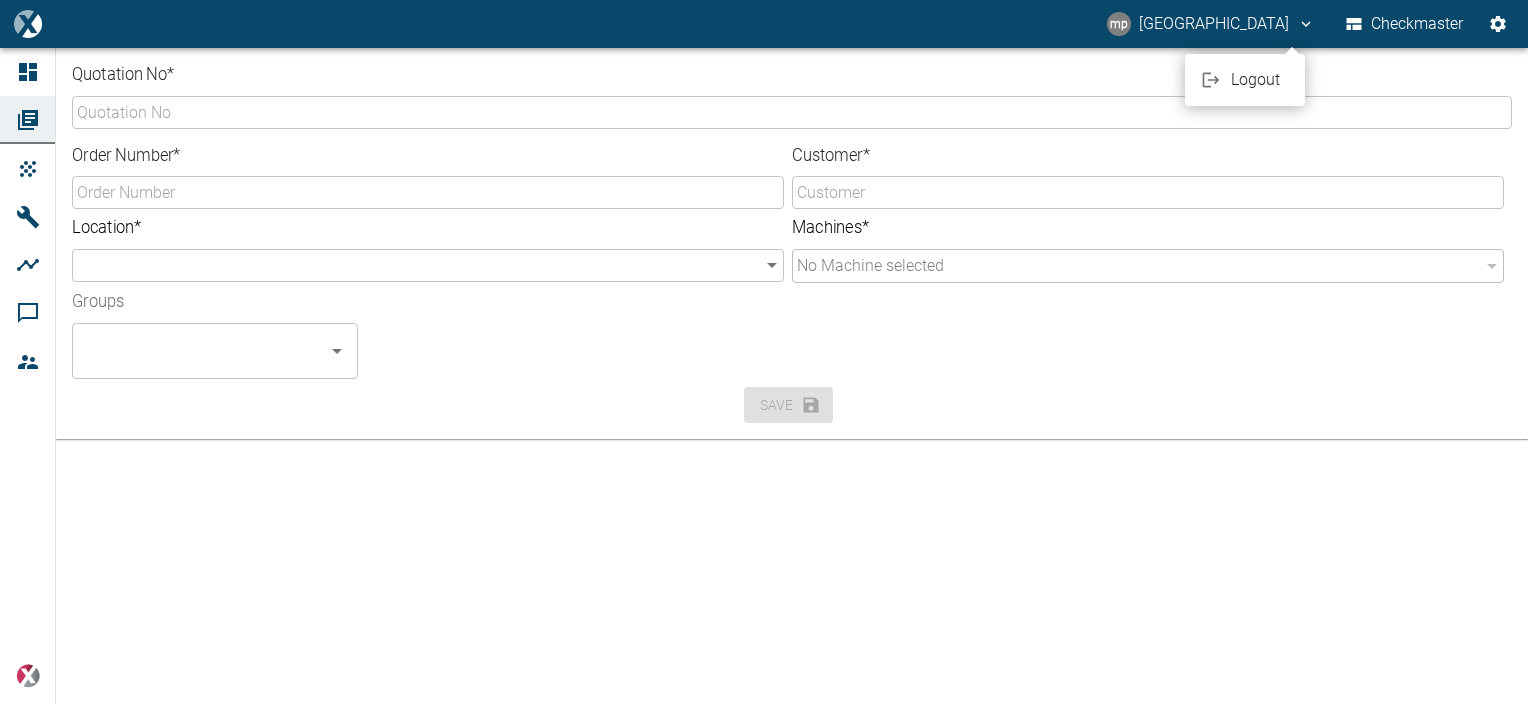 click at bounding box center (764, 352) 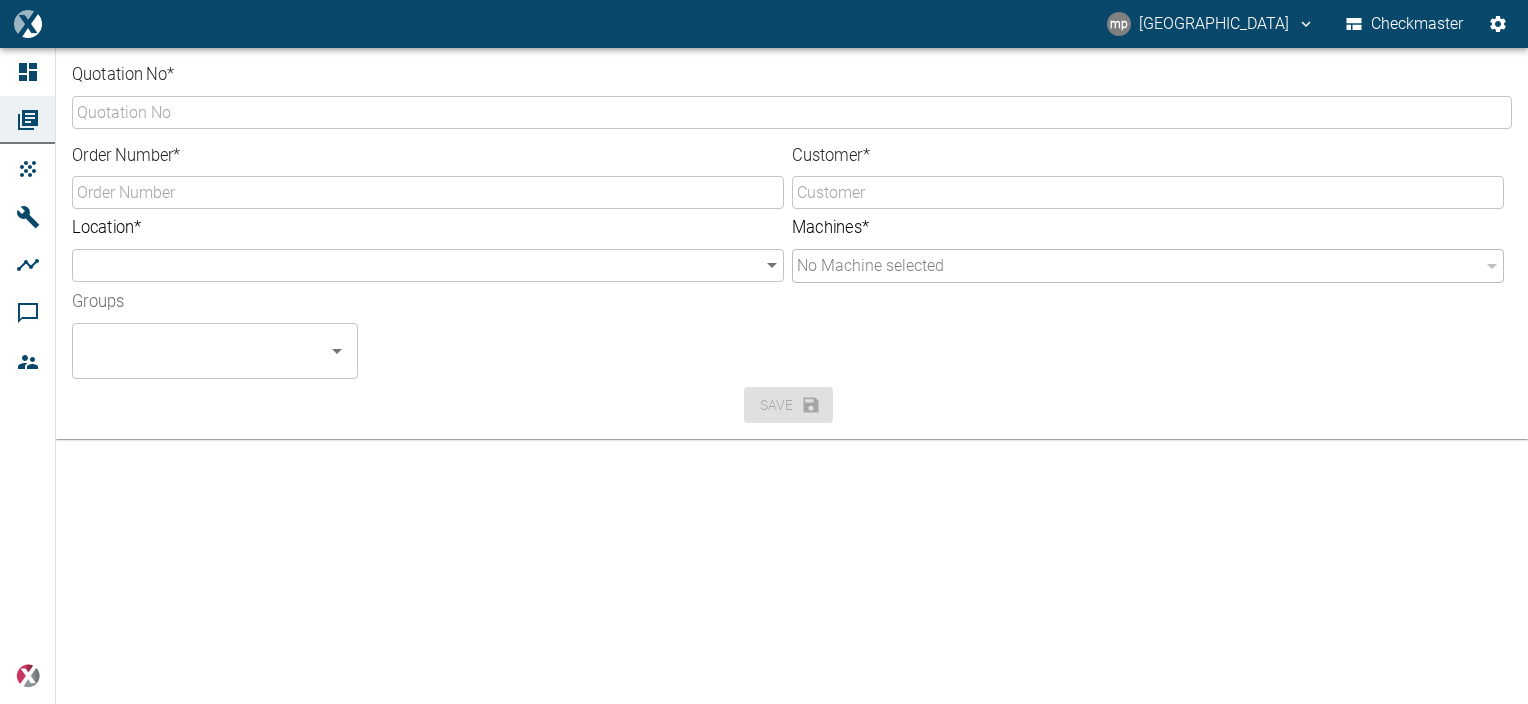 click on "Checkmaster" at bounding box center [1405, 24] 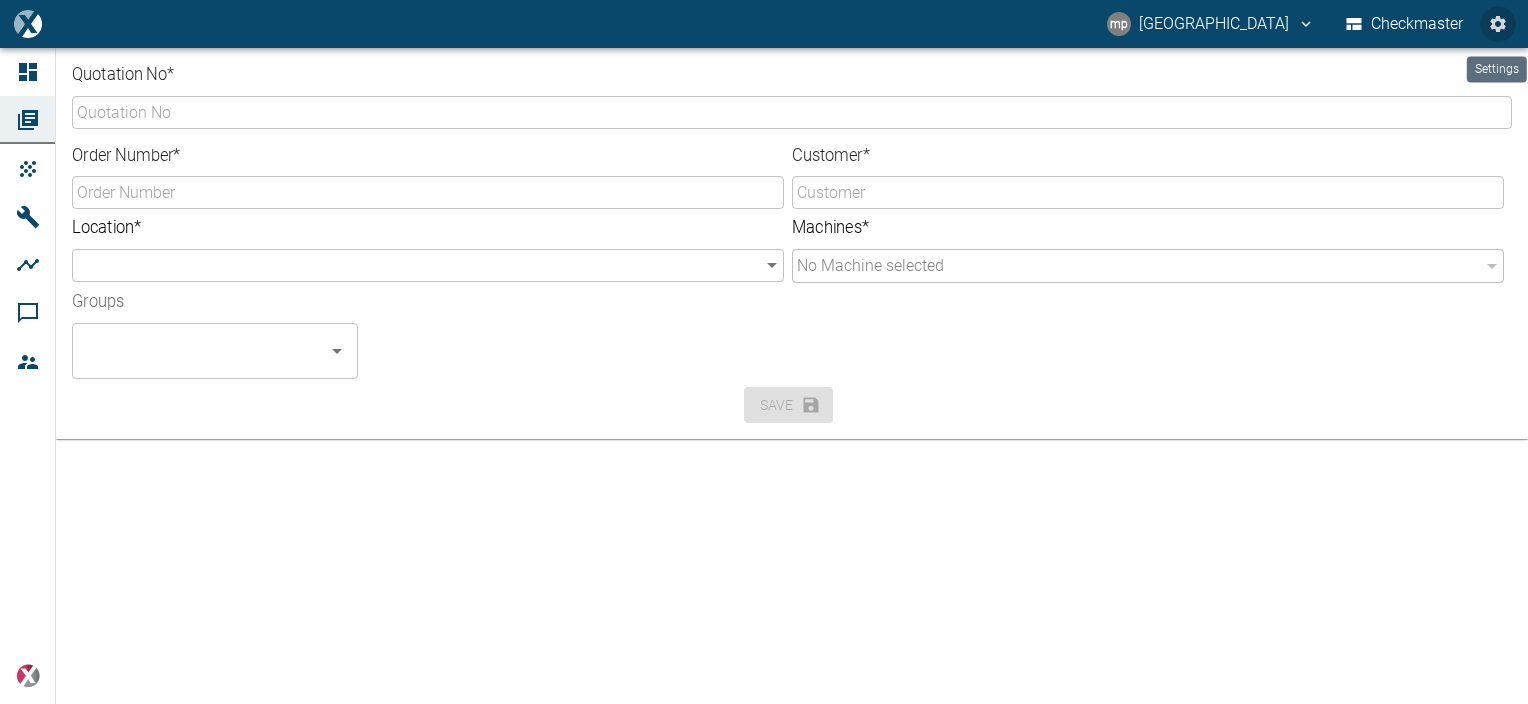 click at bounding box center [1498, 24] 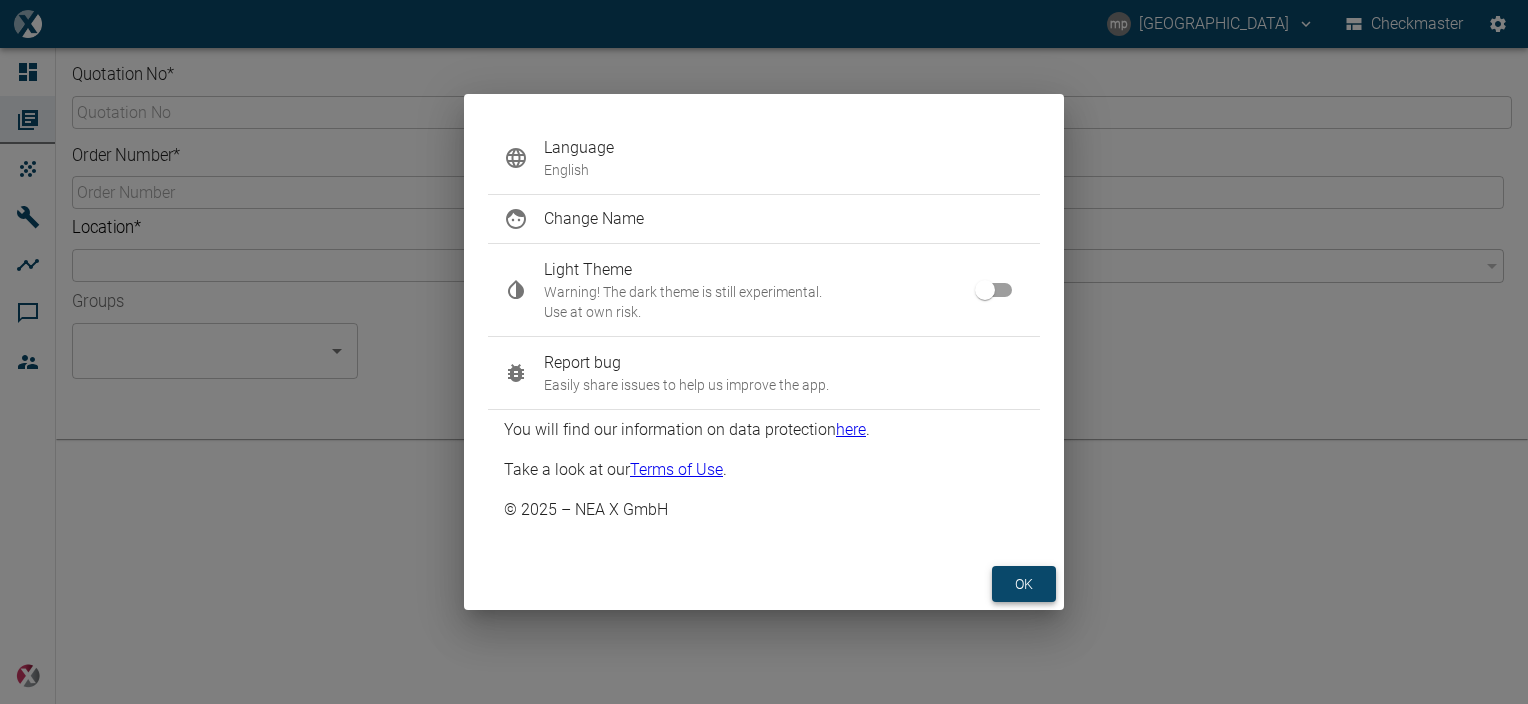 click on "ok" at bounding box center (1024, 584) 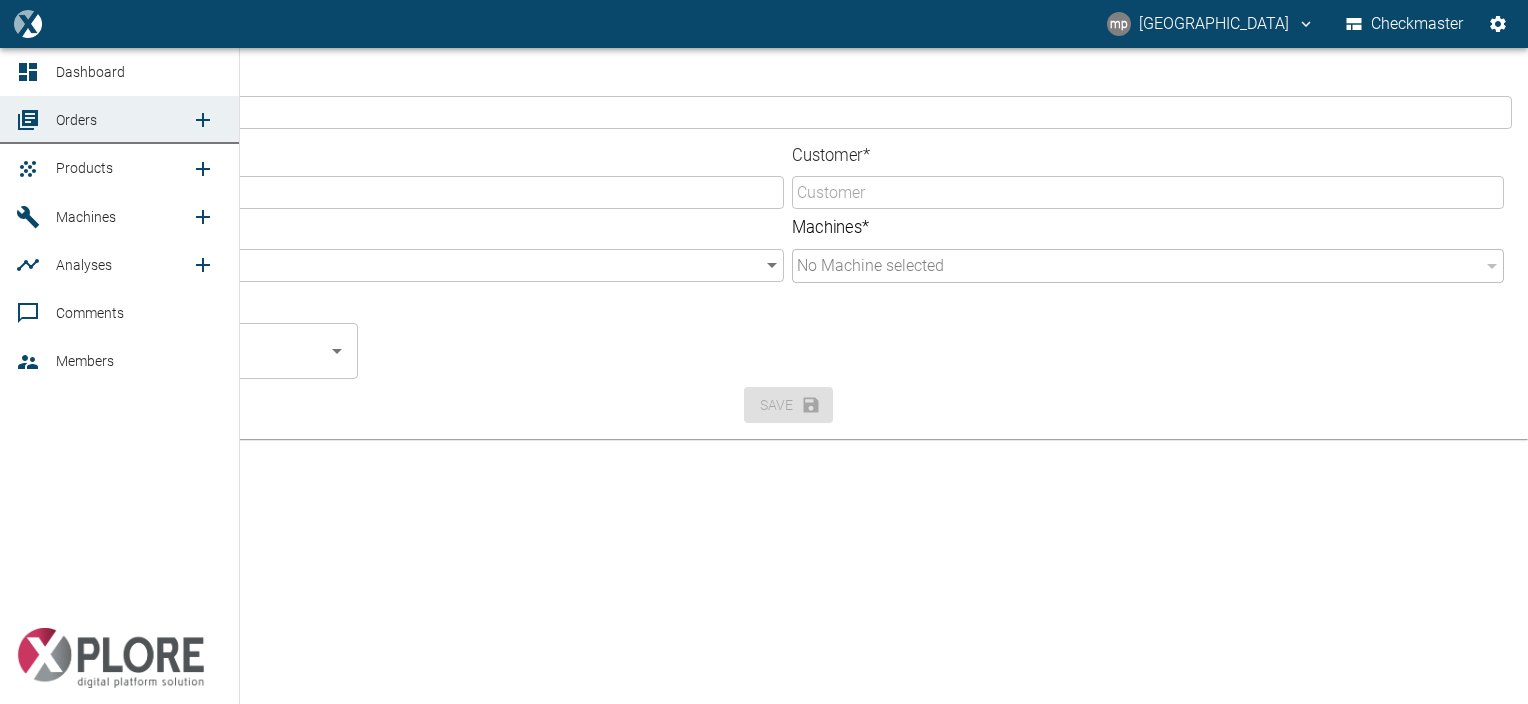 click on "Dashboard" at bounding box center (139, 72) 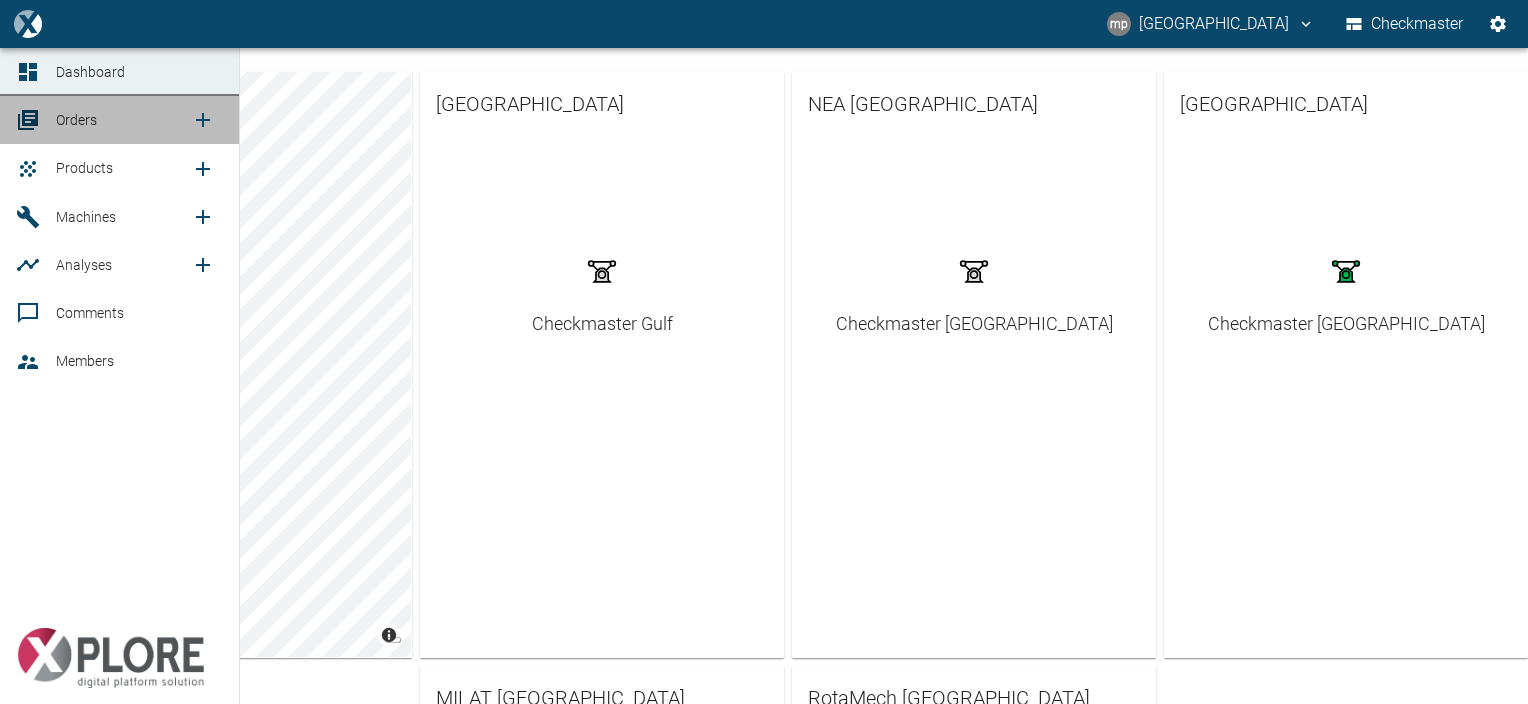click on "Orders" at bounding box center [123, 120] 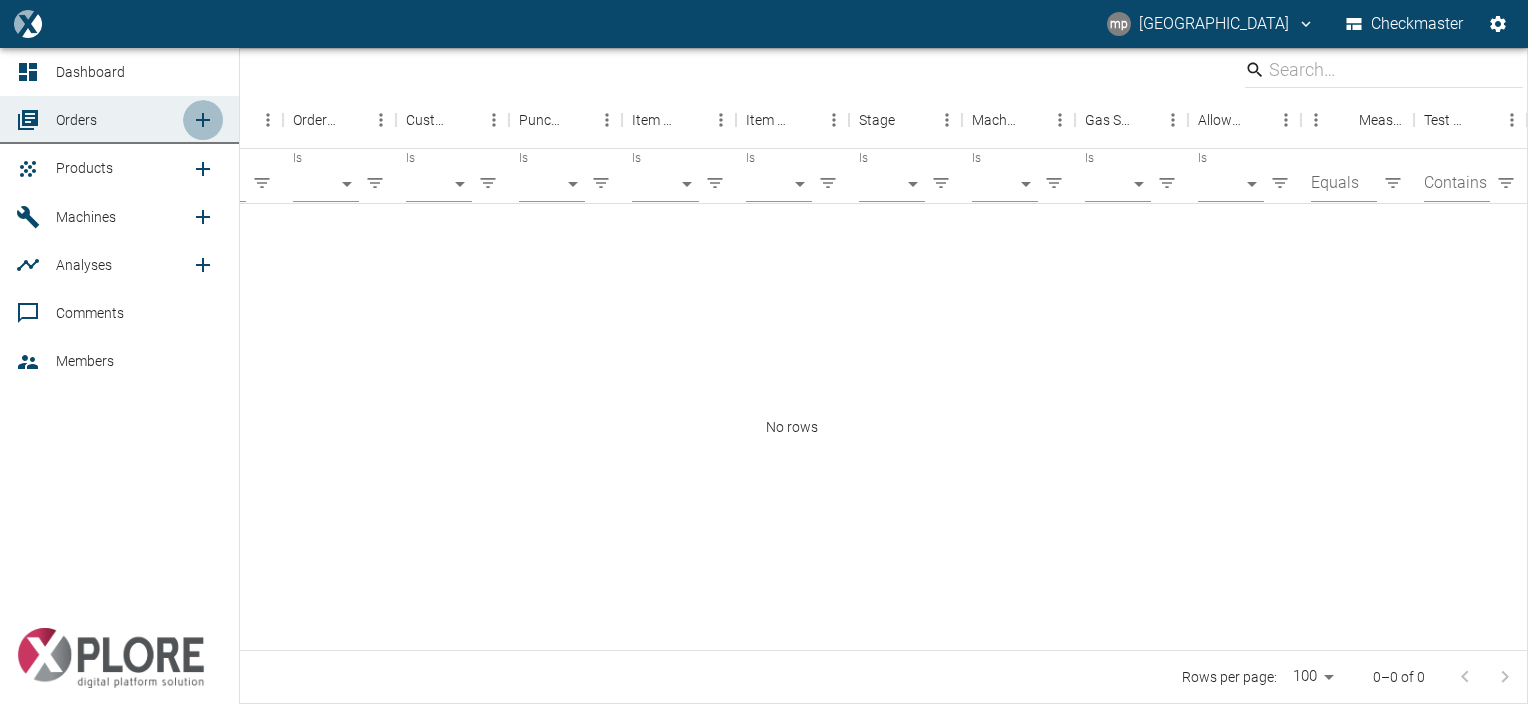 click 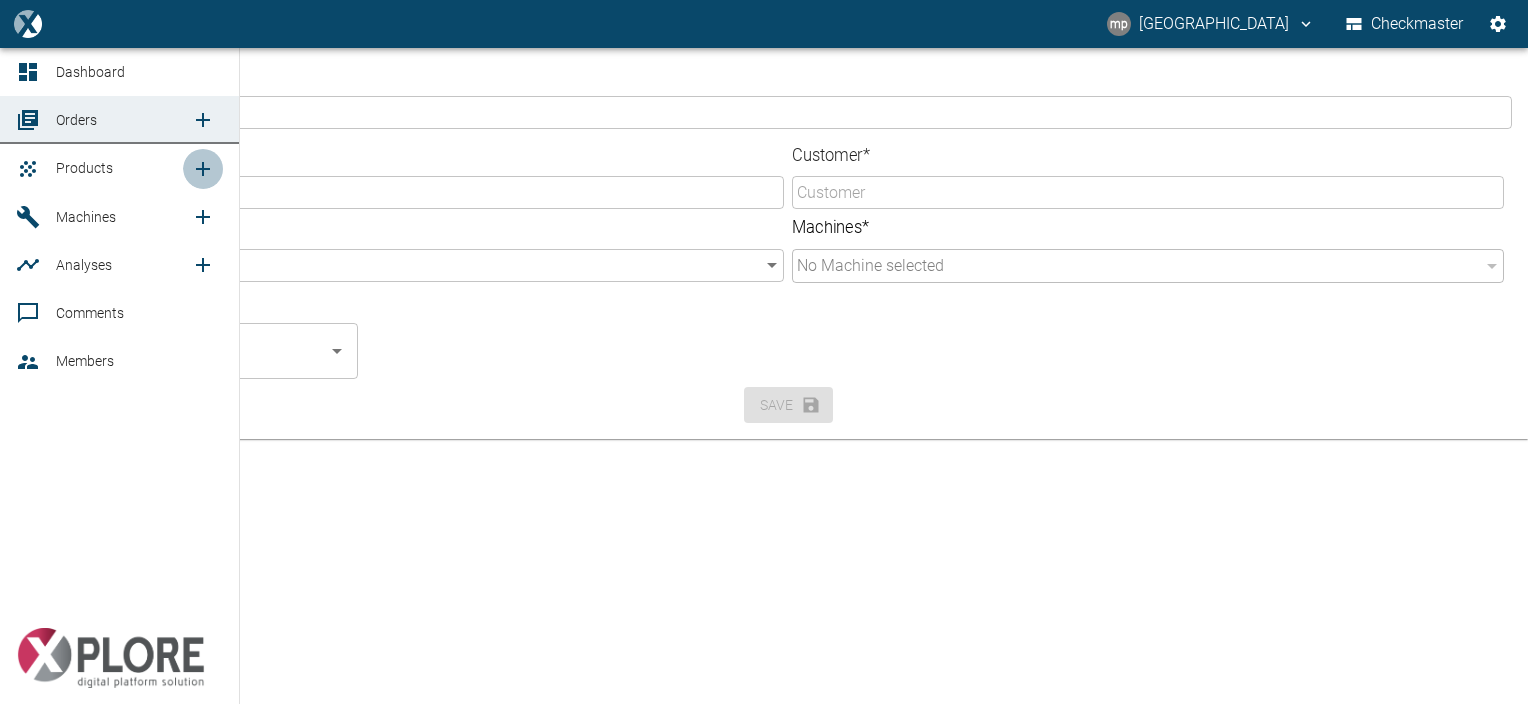 click 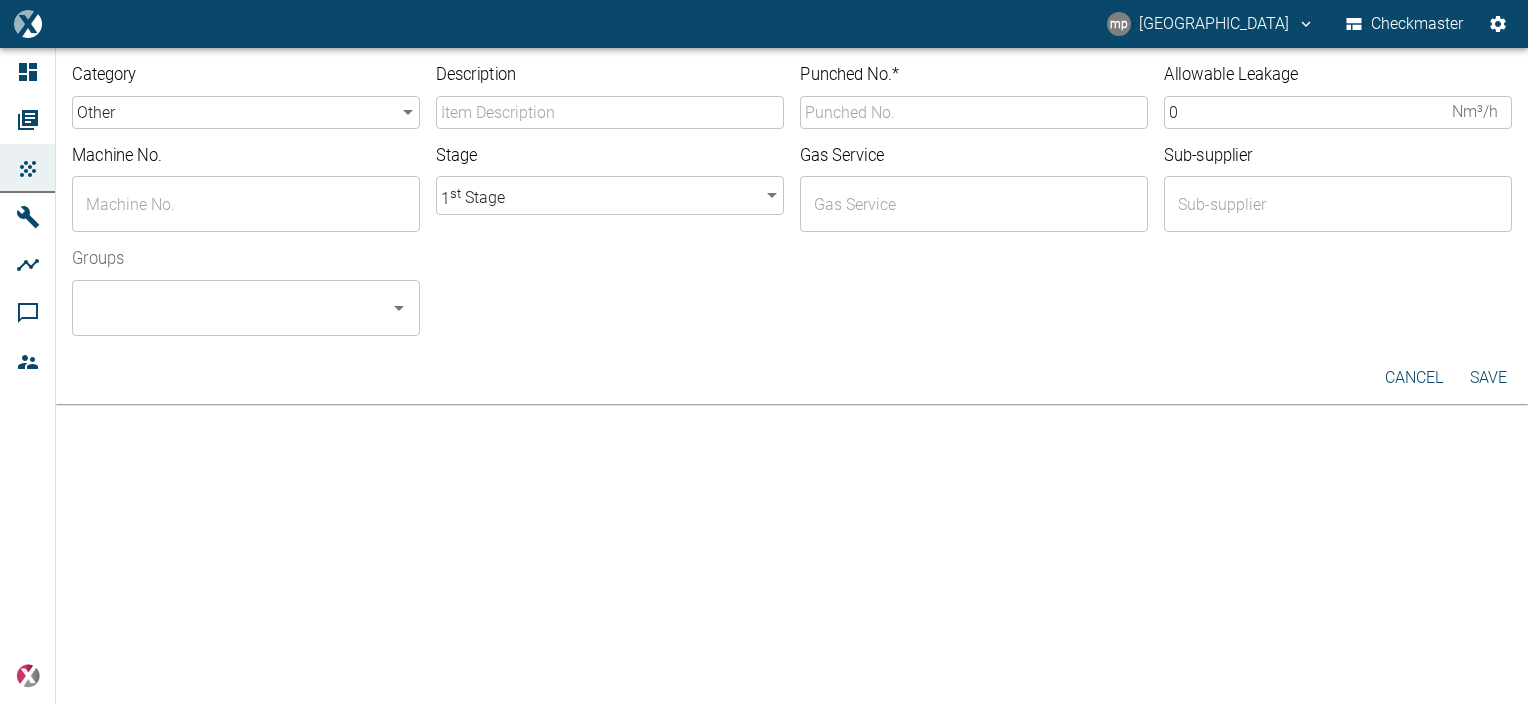 drag, startPoint x: 512, startPoint y: 272, endPoint x: 201, endPoint y: 164, distance: 329.21878 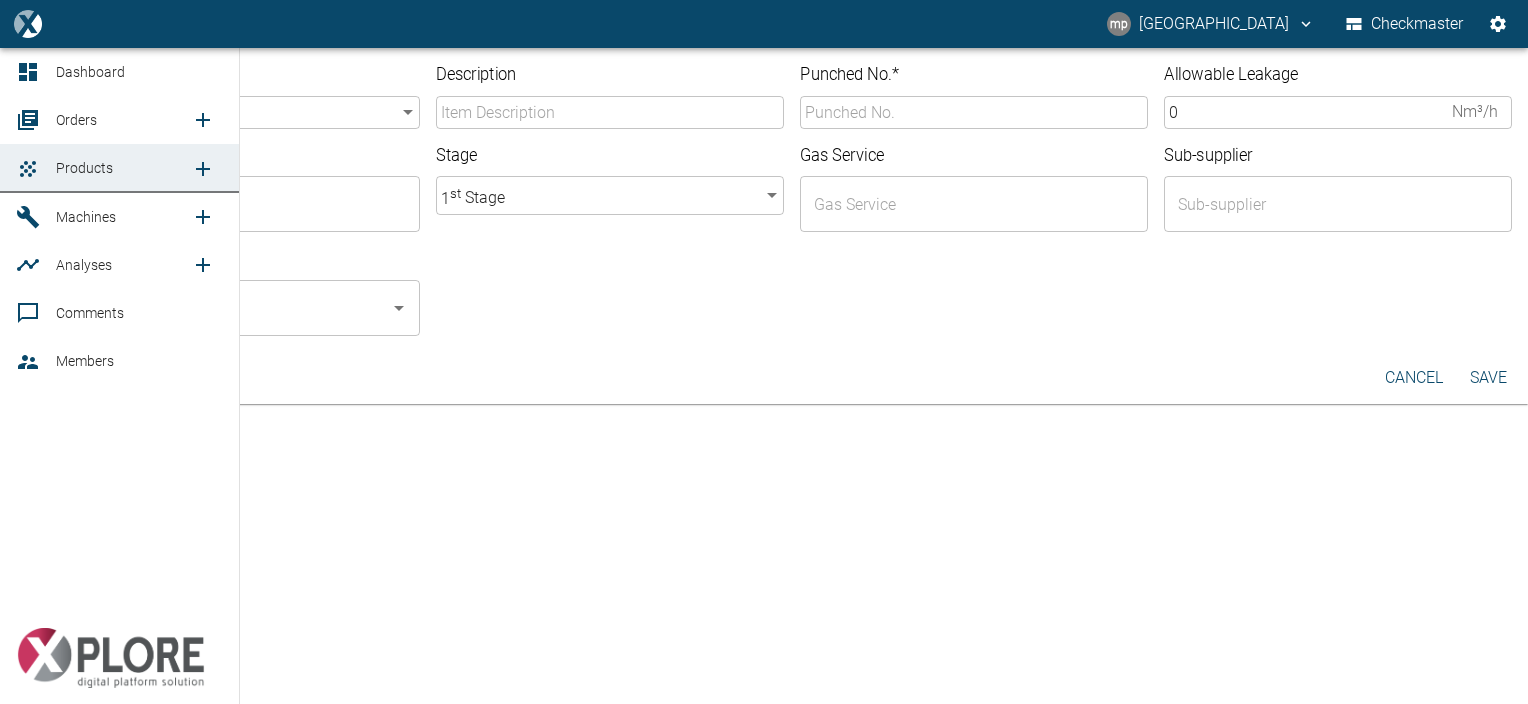 click 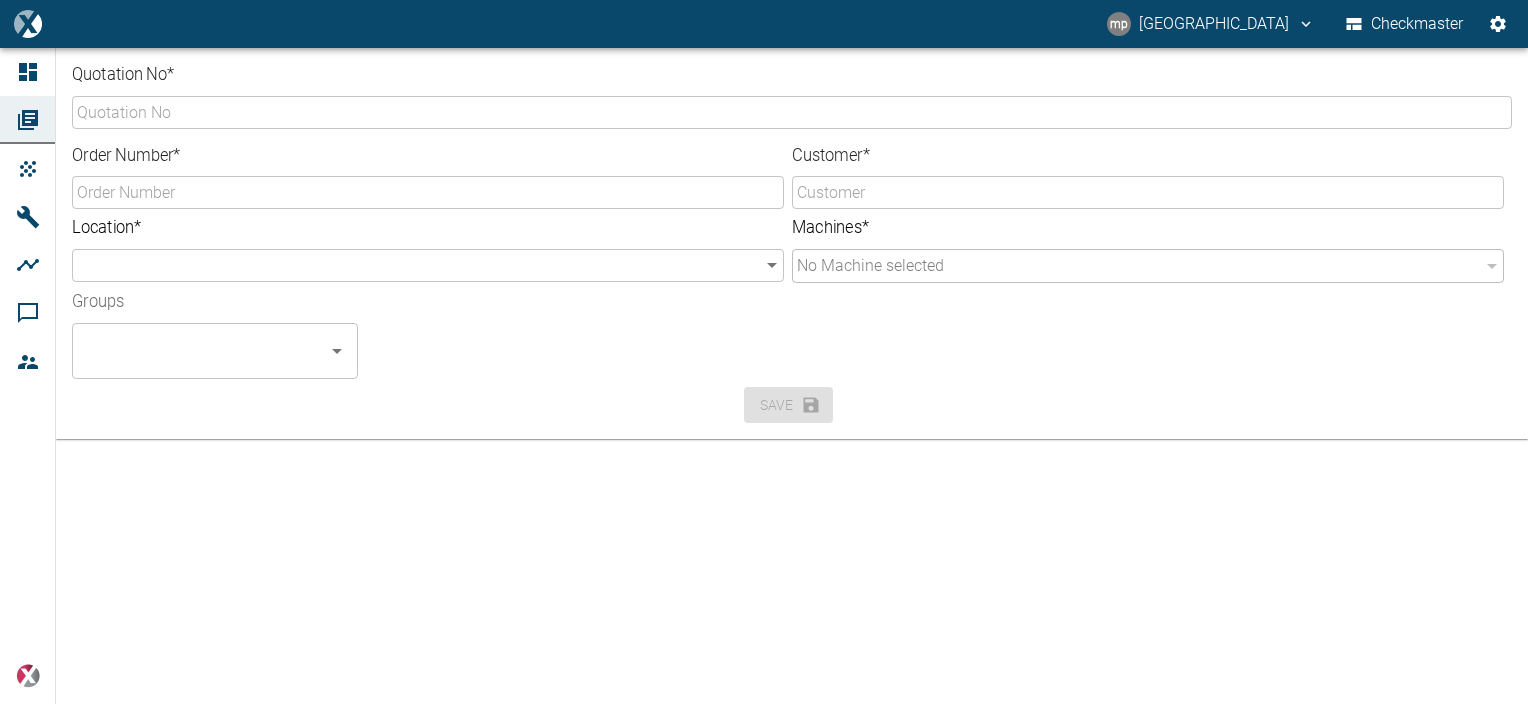 click on "Checkmaster" at bounding box center (1405, 24) 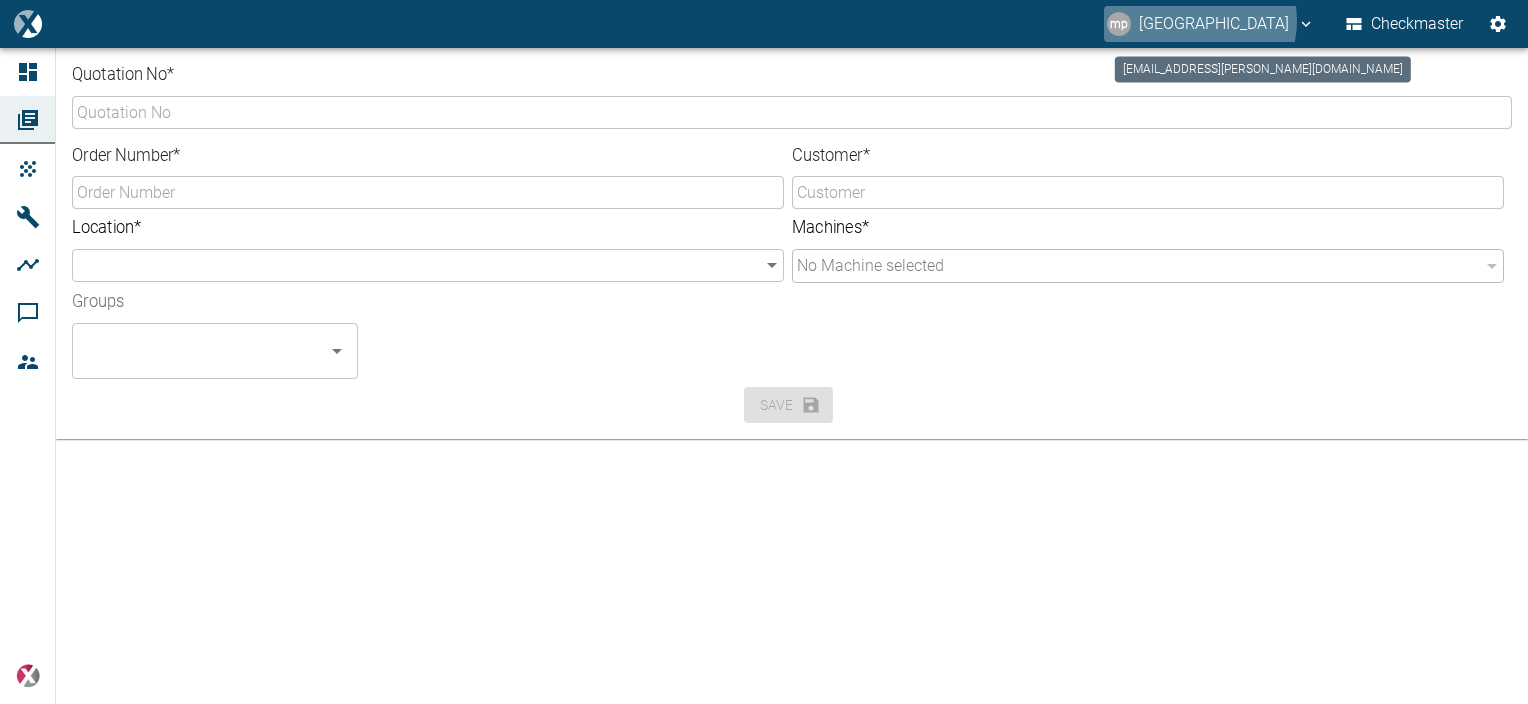 click on "mp [GEOGRAPHIC_DATA]" at bounding box center (1211, 24) 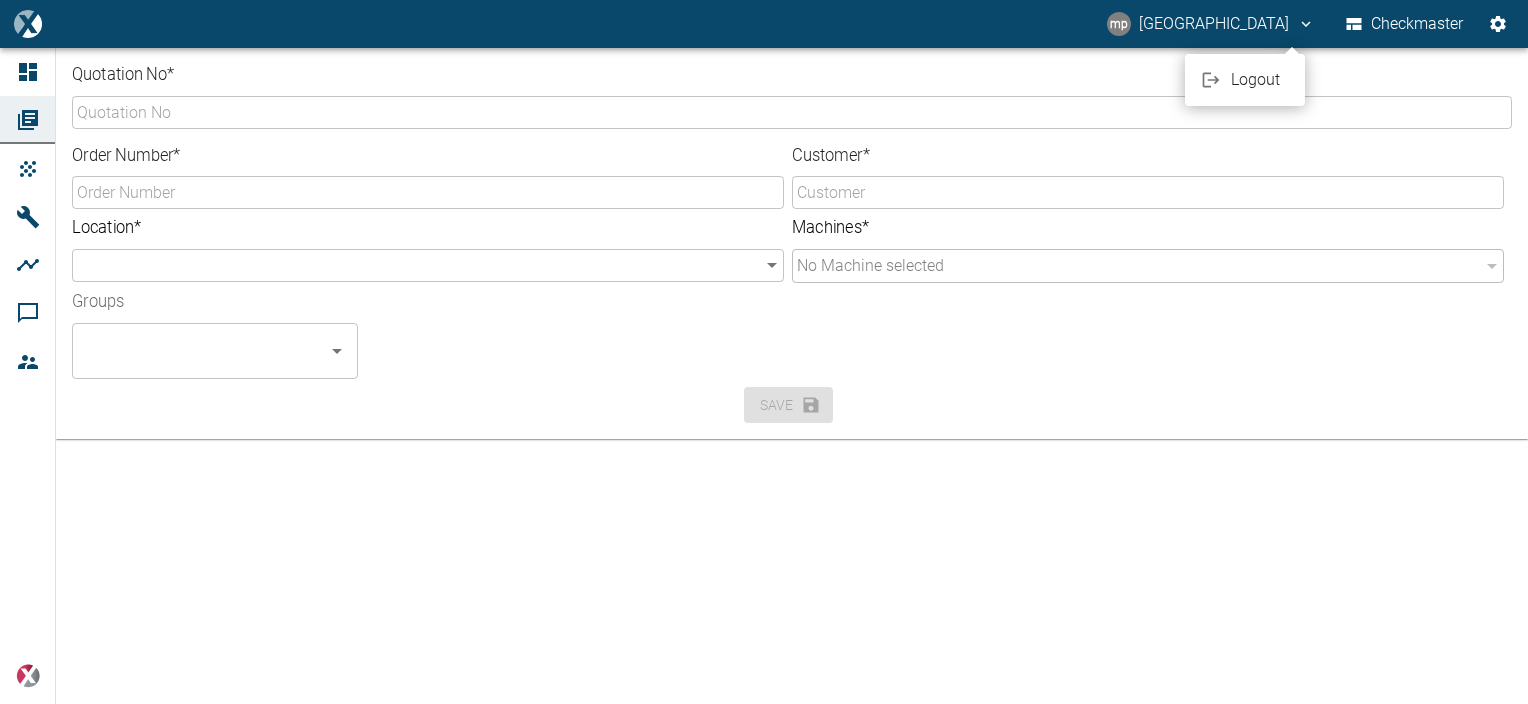 click at bounding box center [764, 352] 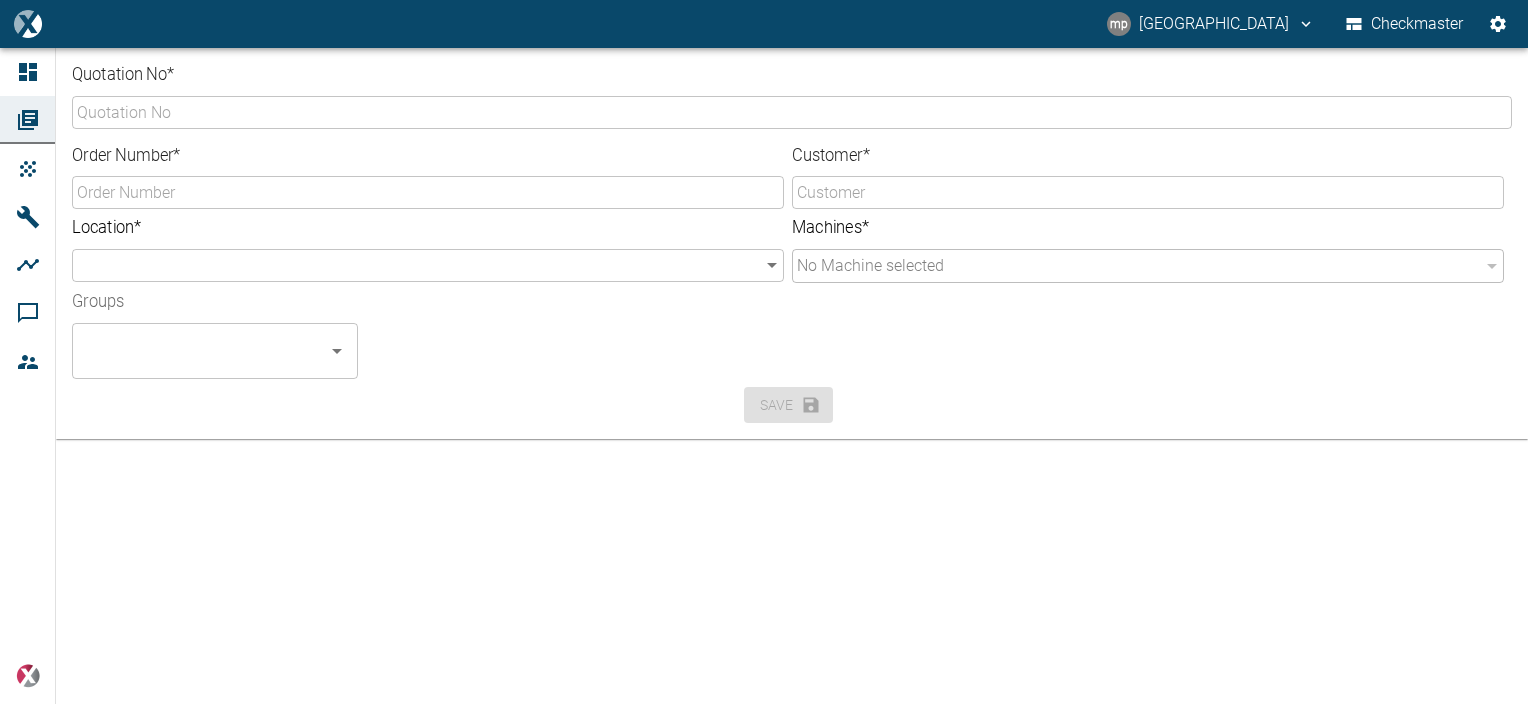 click 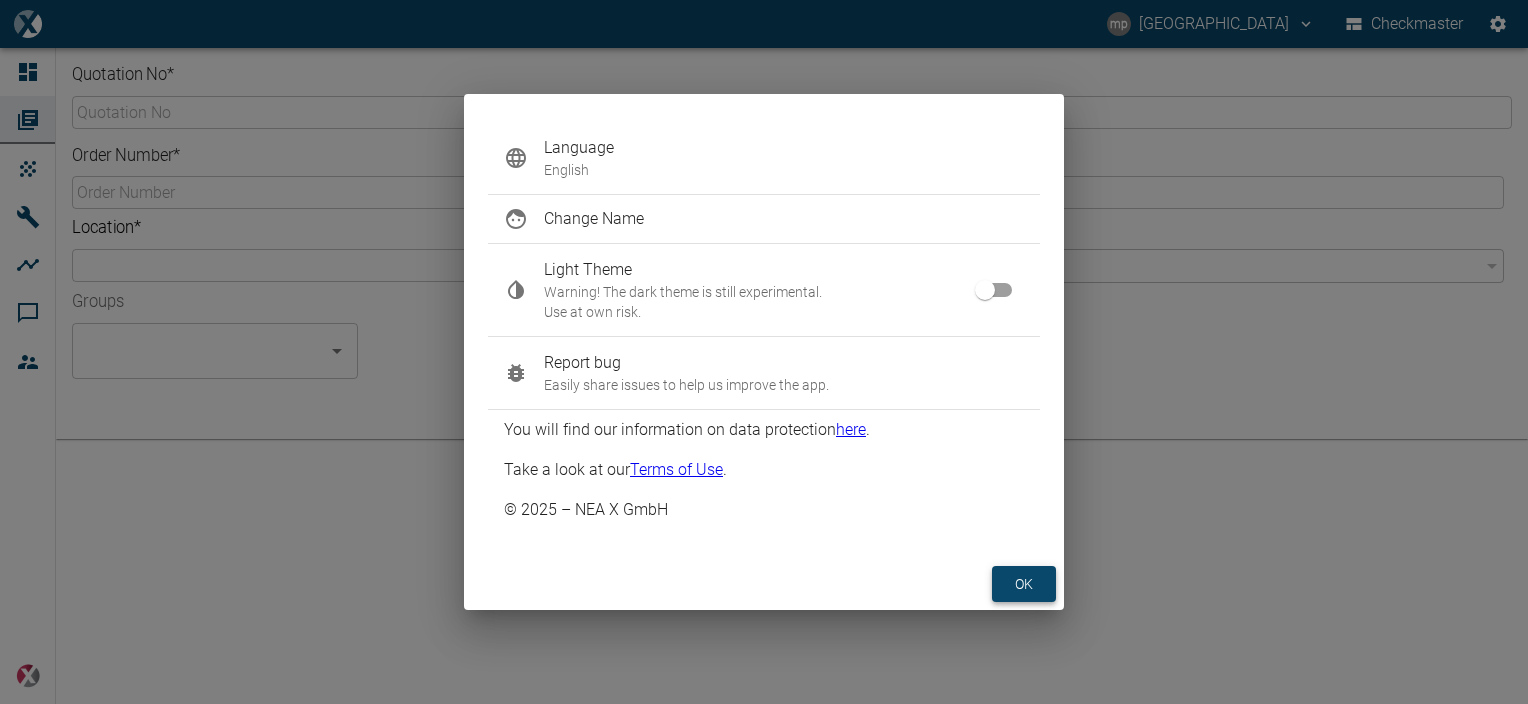 click on "ok" at bounding box center [1024, 584] 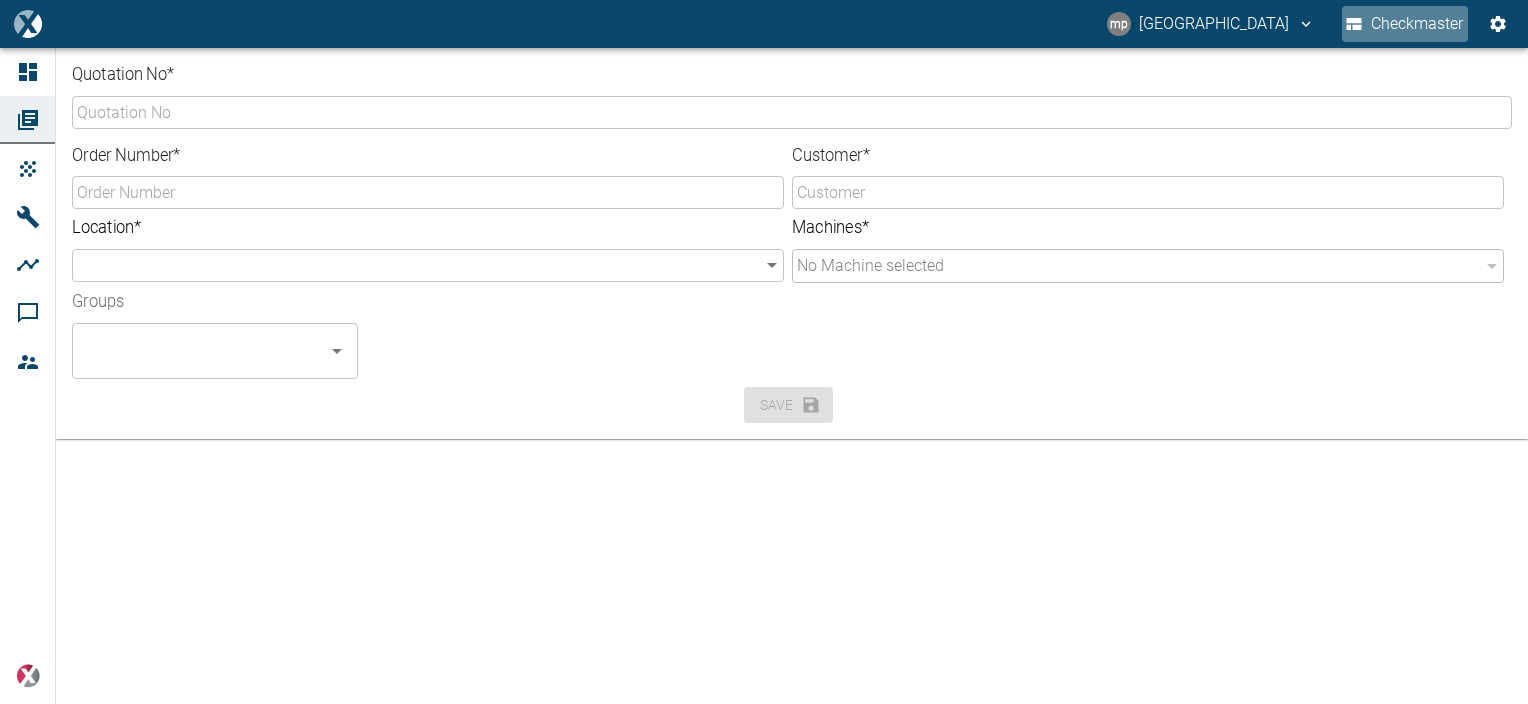 click on "Checkmaster" at bounding box center (1405, 24) 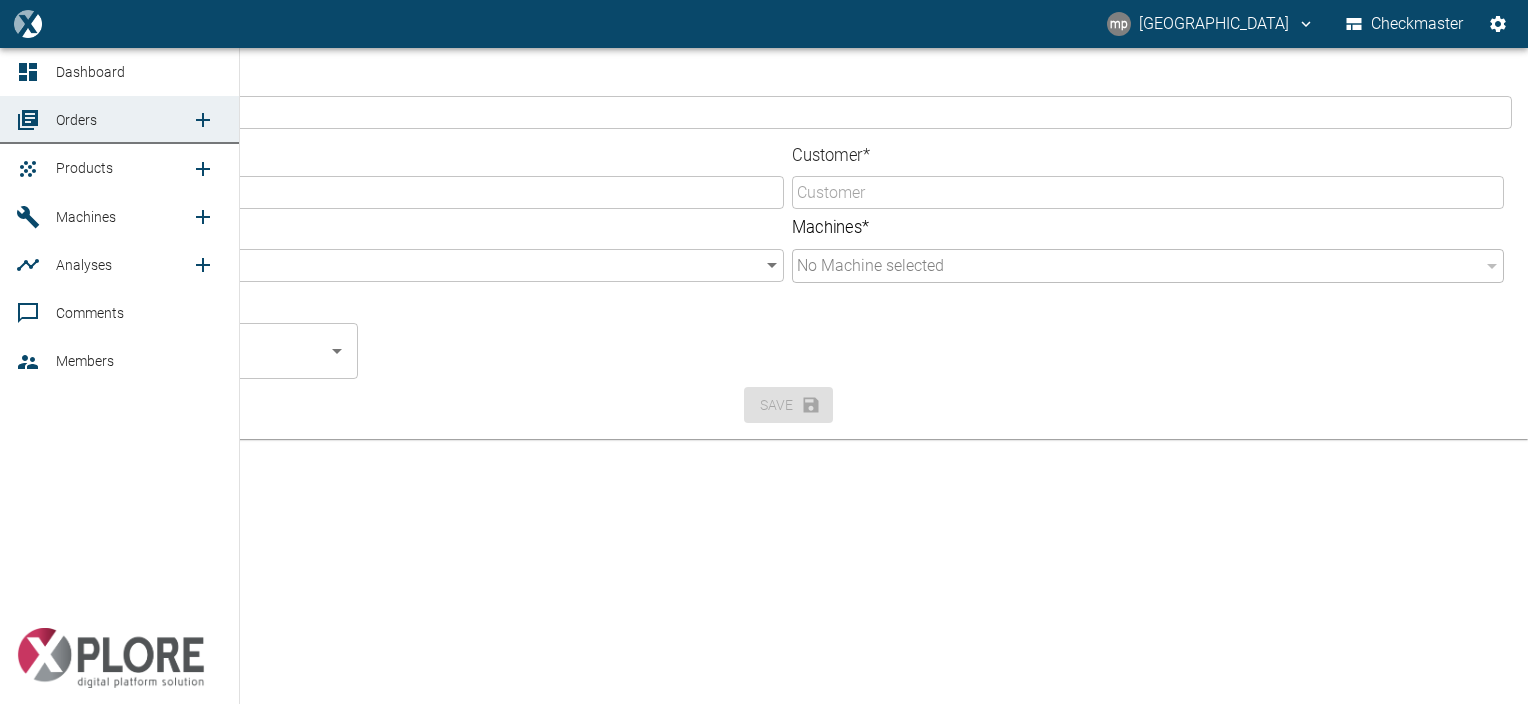 click 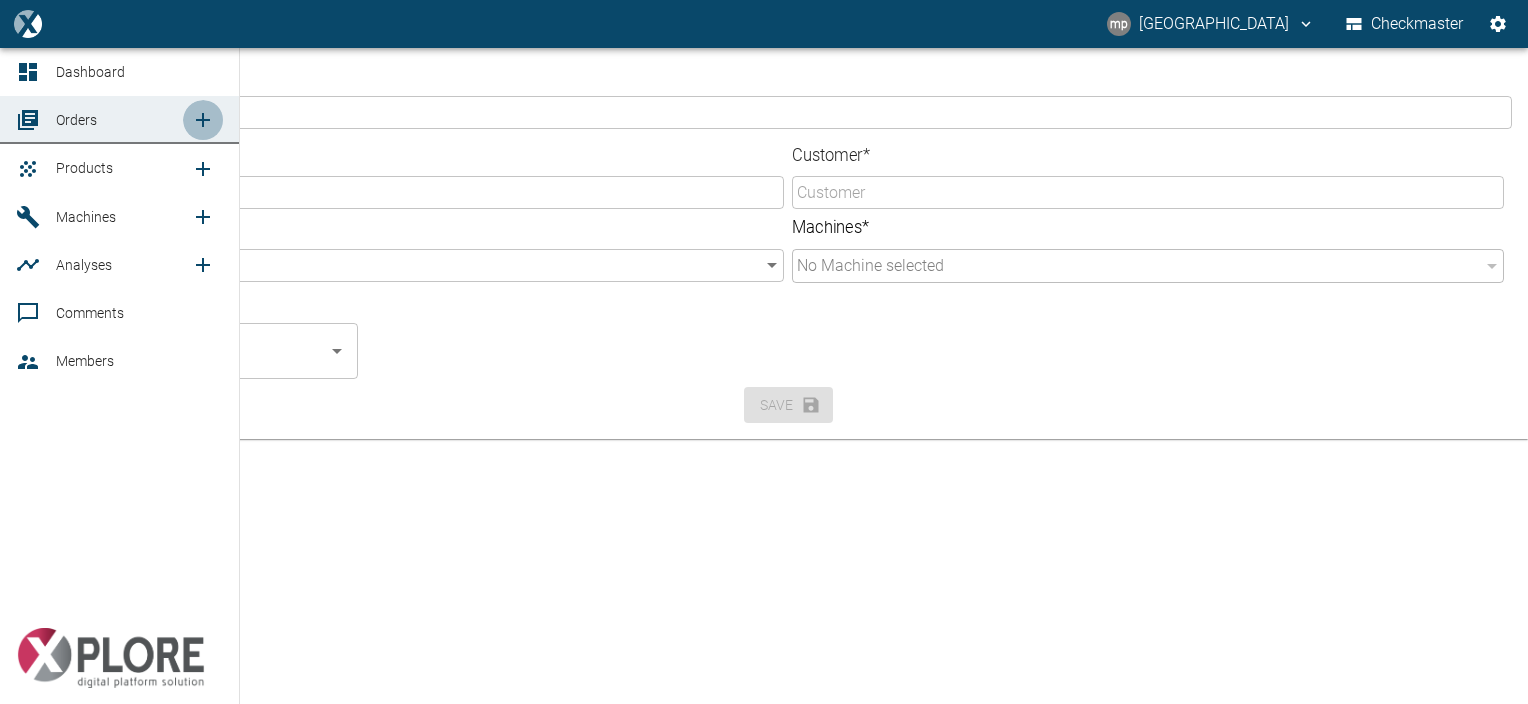 click 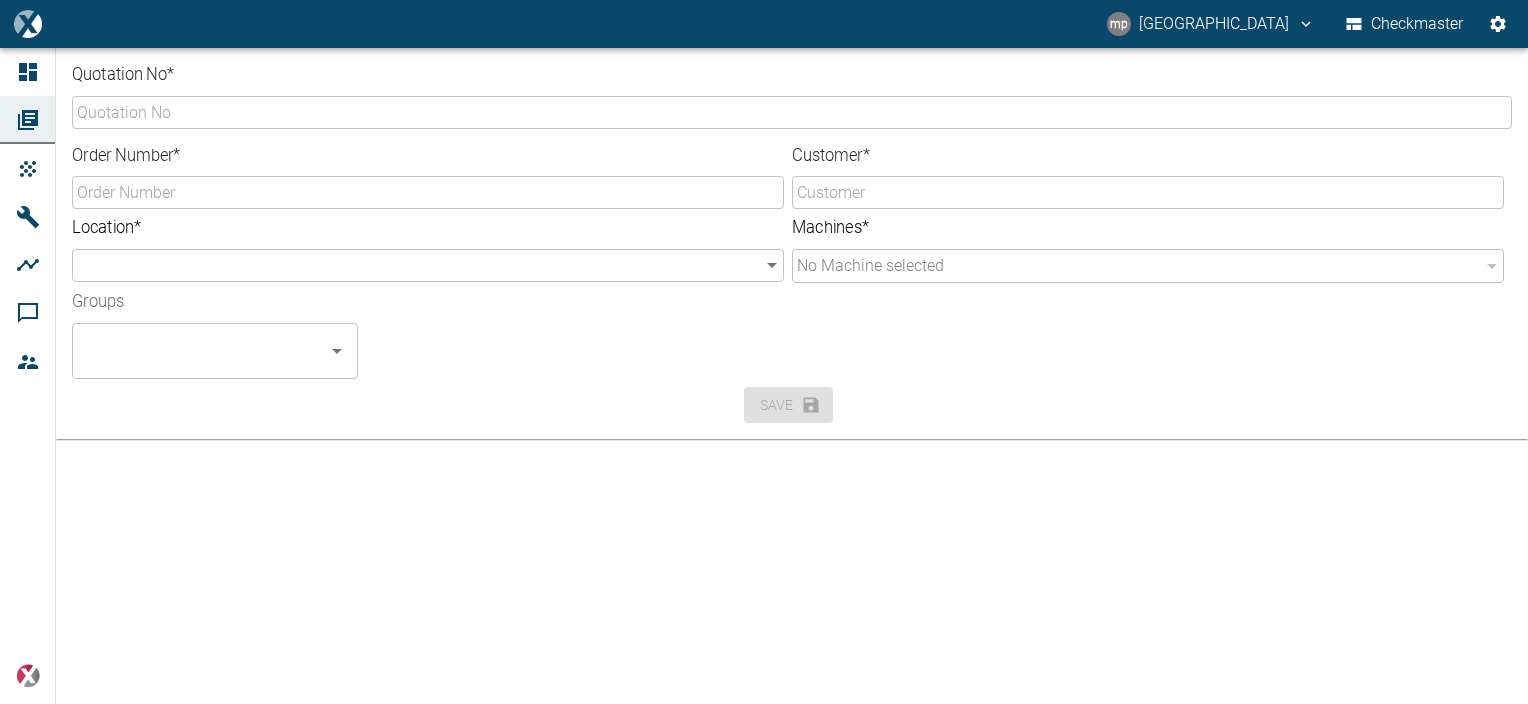 click on "Checkmaster" at bounding box center (1405, 24) 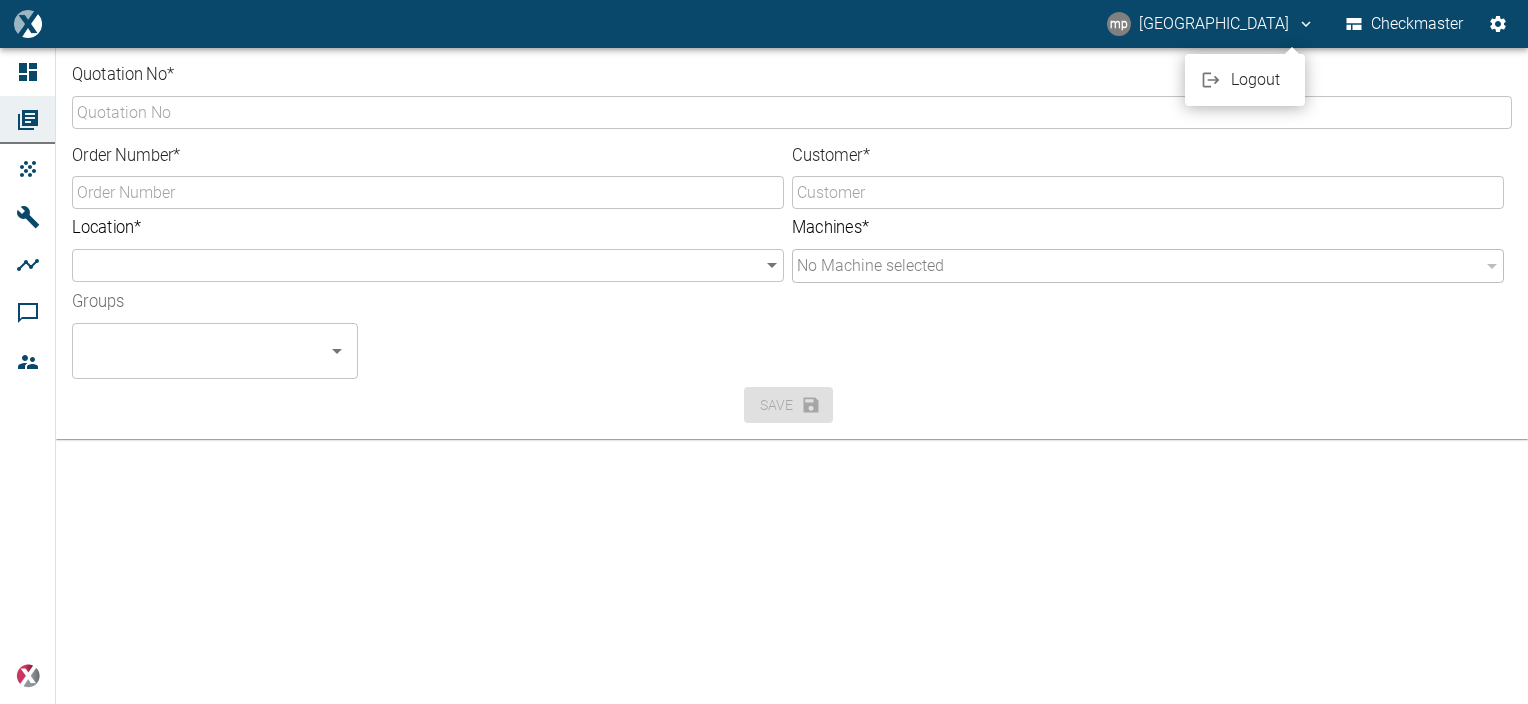 click at bounding box center [764, 352] 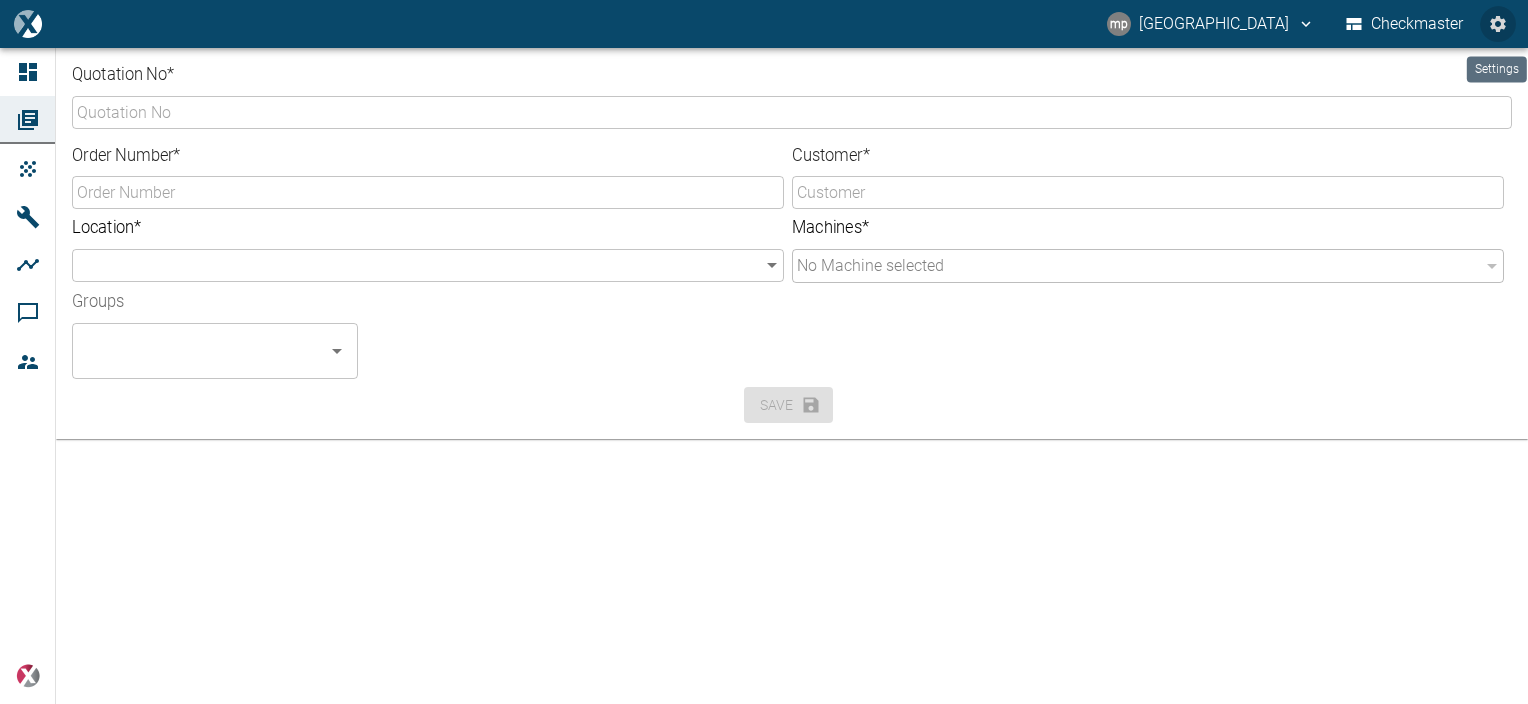 click 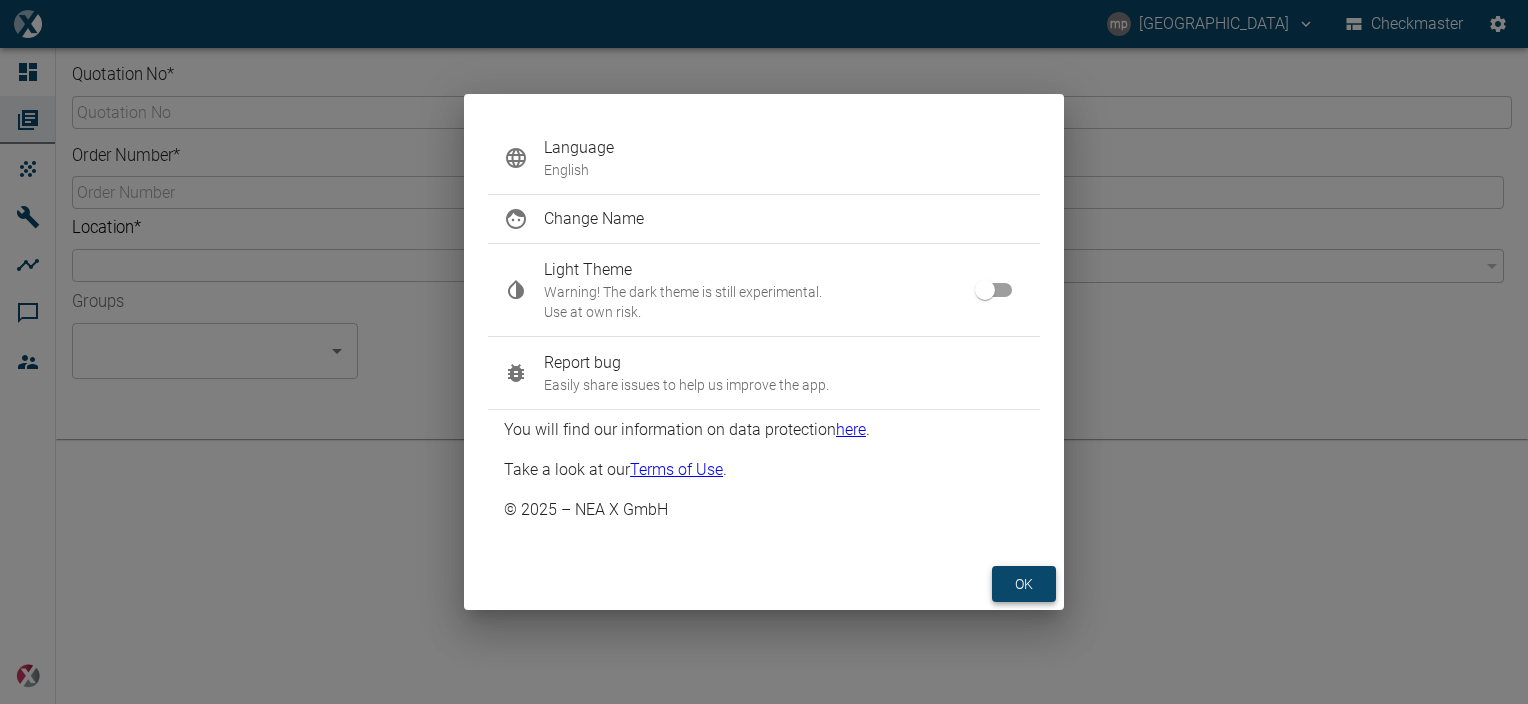 click on "ok" at bounding box center [1024, 584] 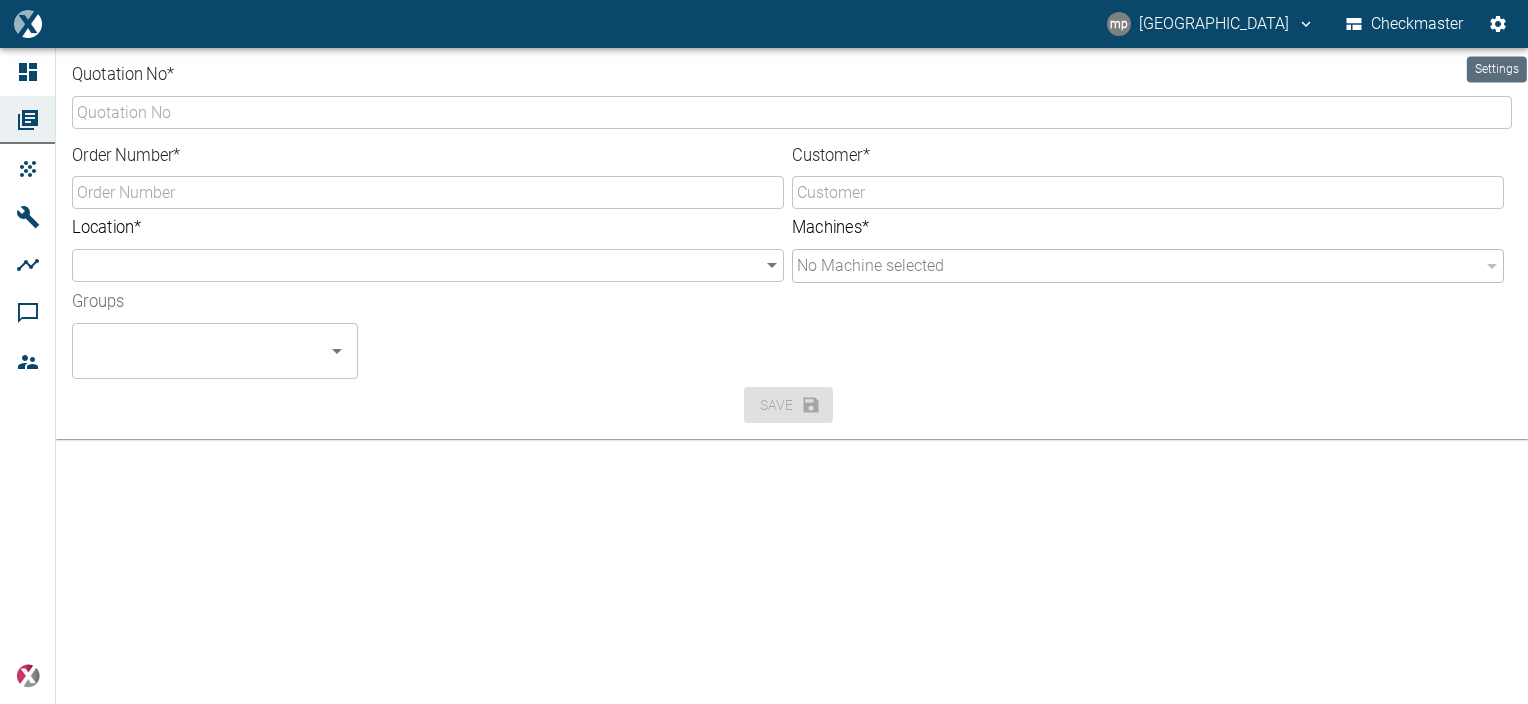 click 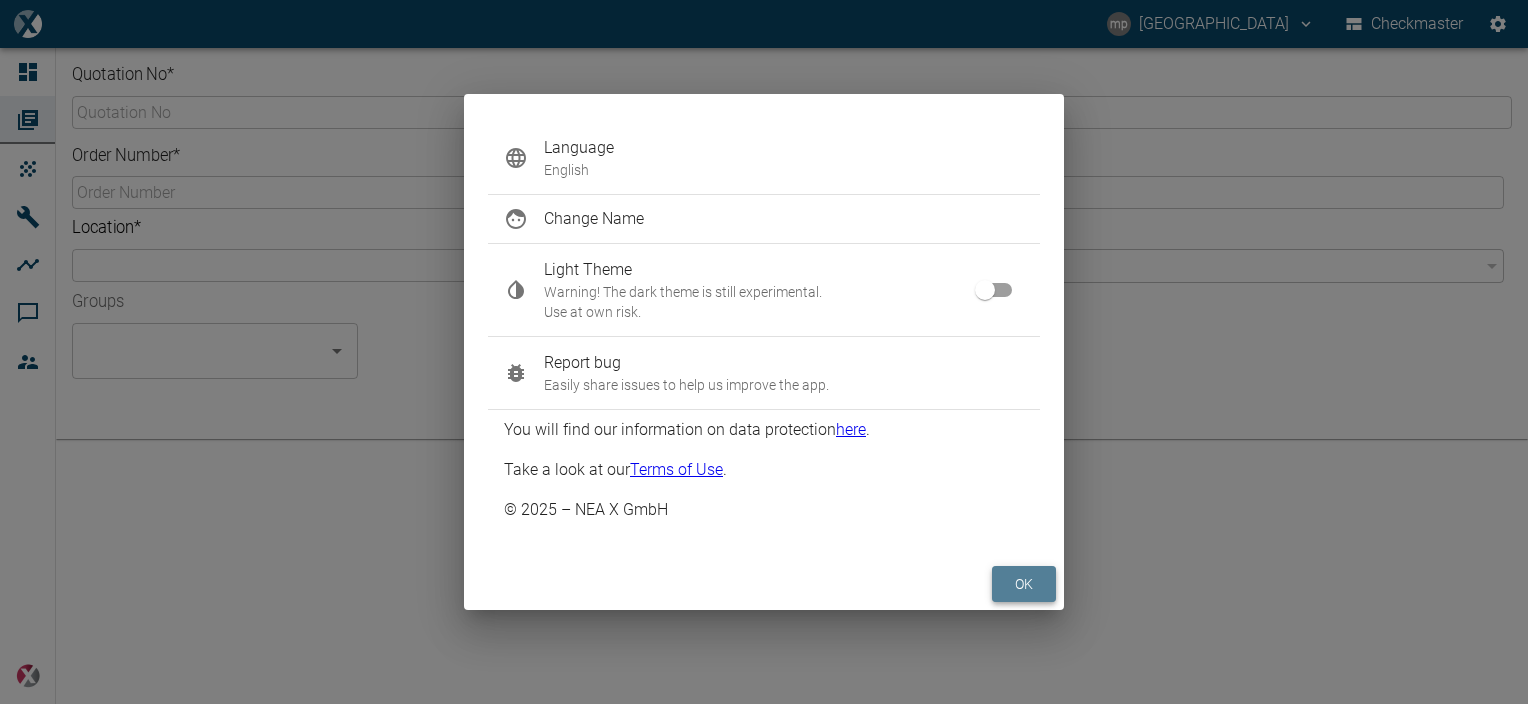 click on "ok" at bounding box center [1024, 584] 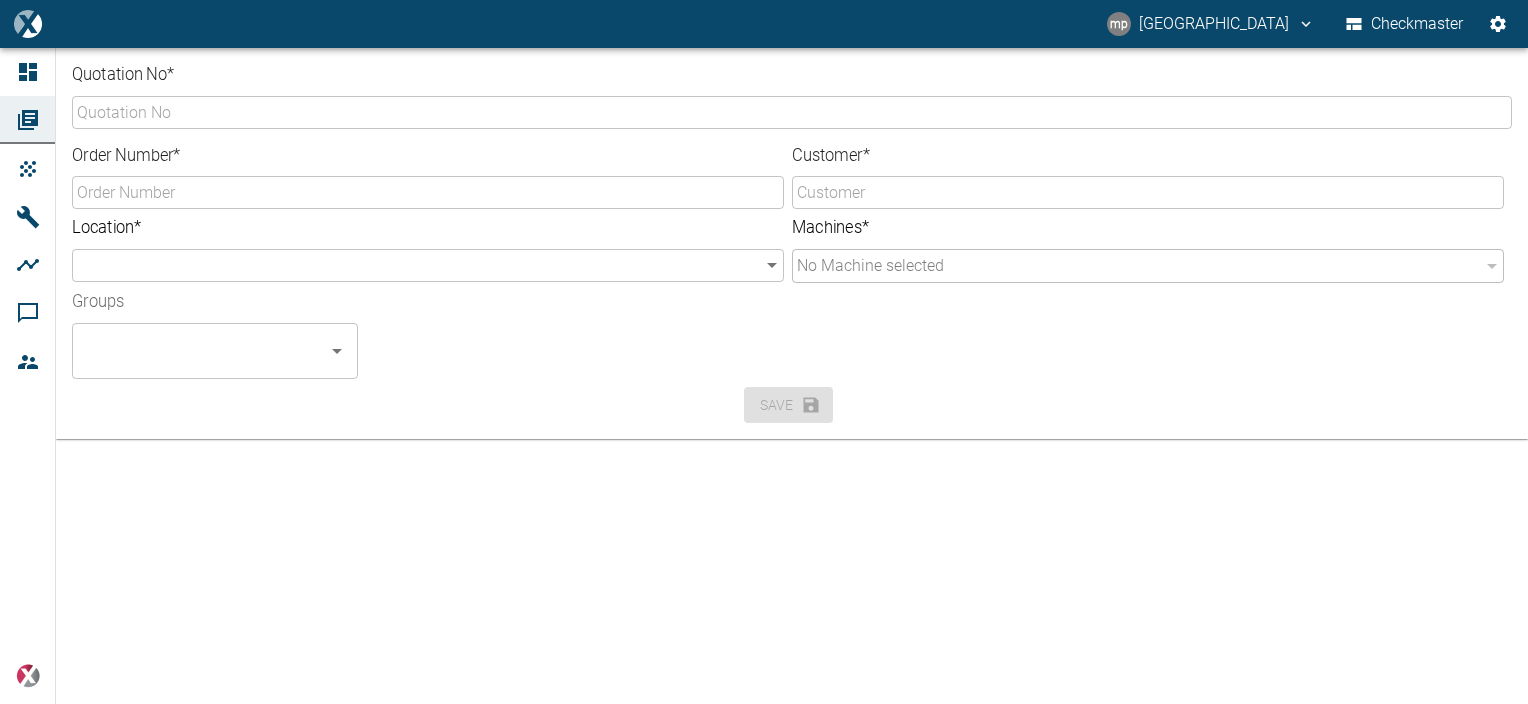 click on "mp [GEOGRAPHIC_DATA]" at bounding box center [1211, 24] 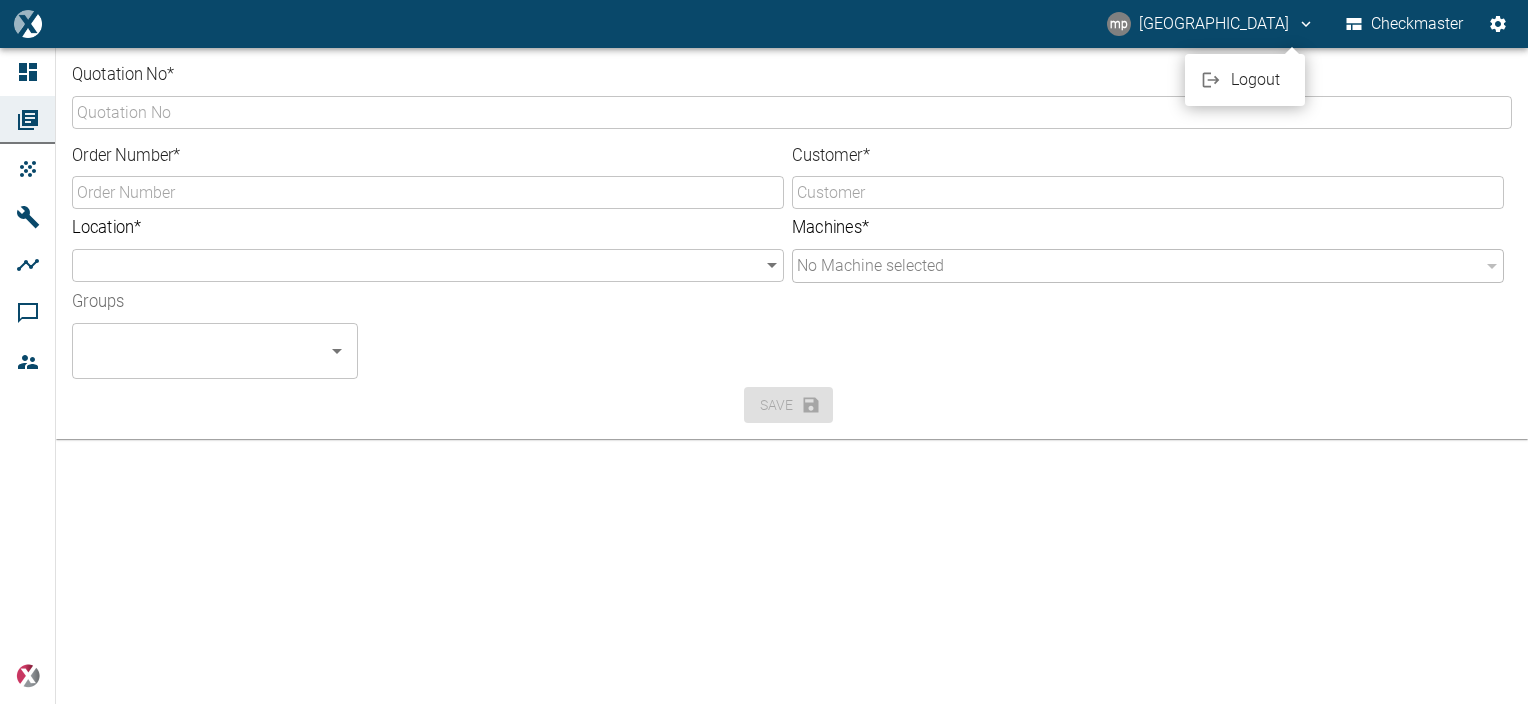 click at bounding box center (764, 352) 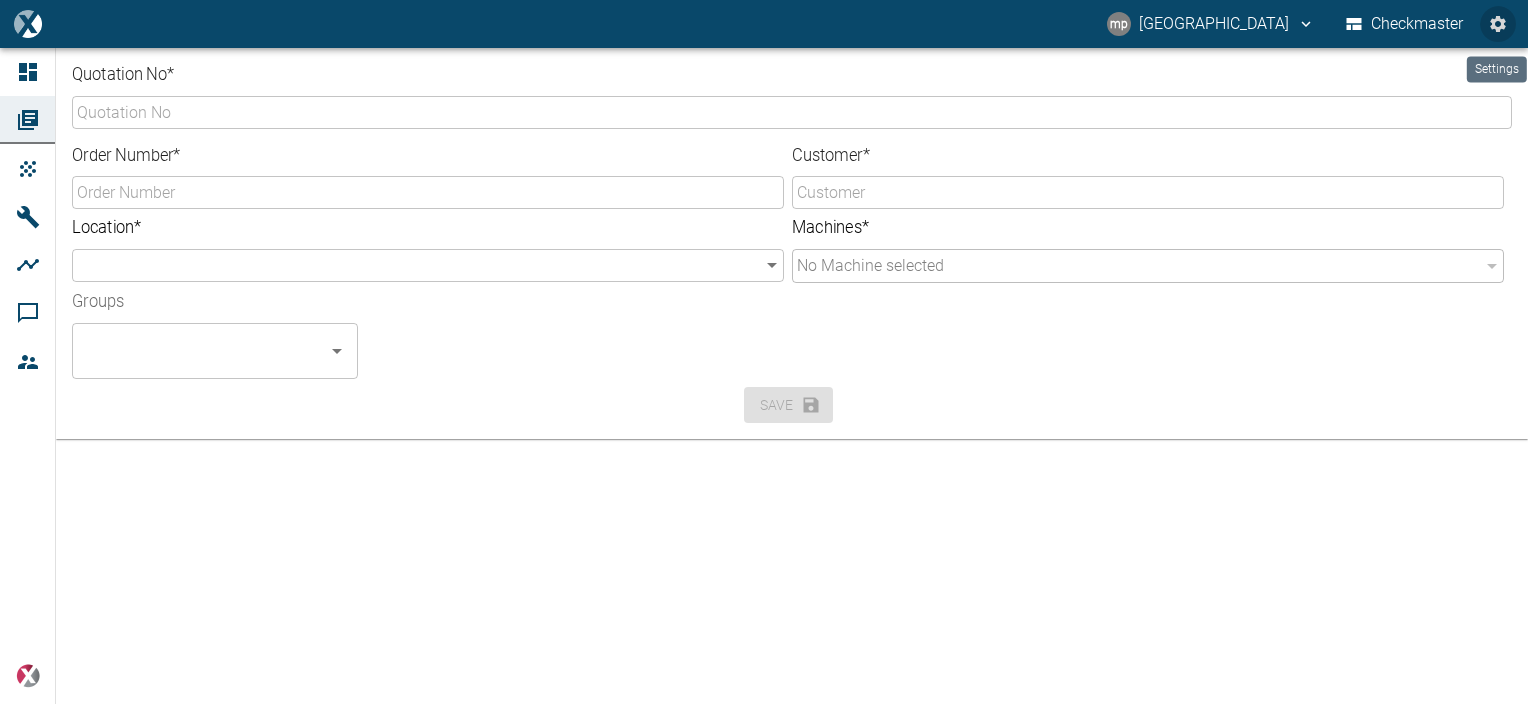click 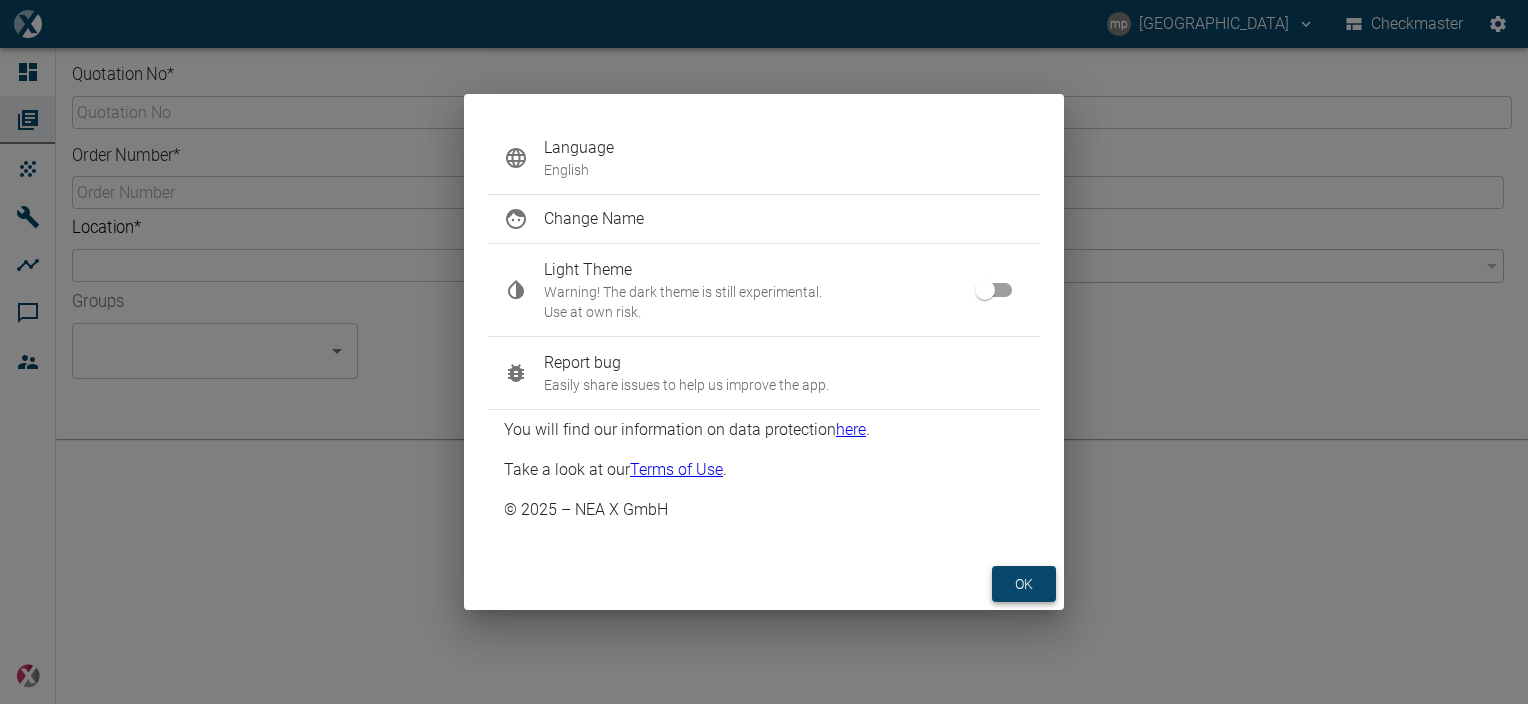 click on "ok" at bounding box center (1024, 584) 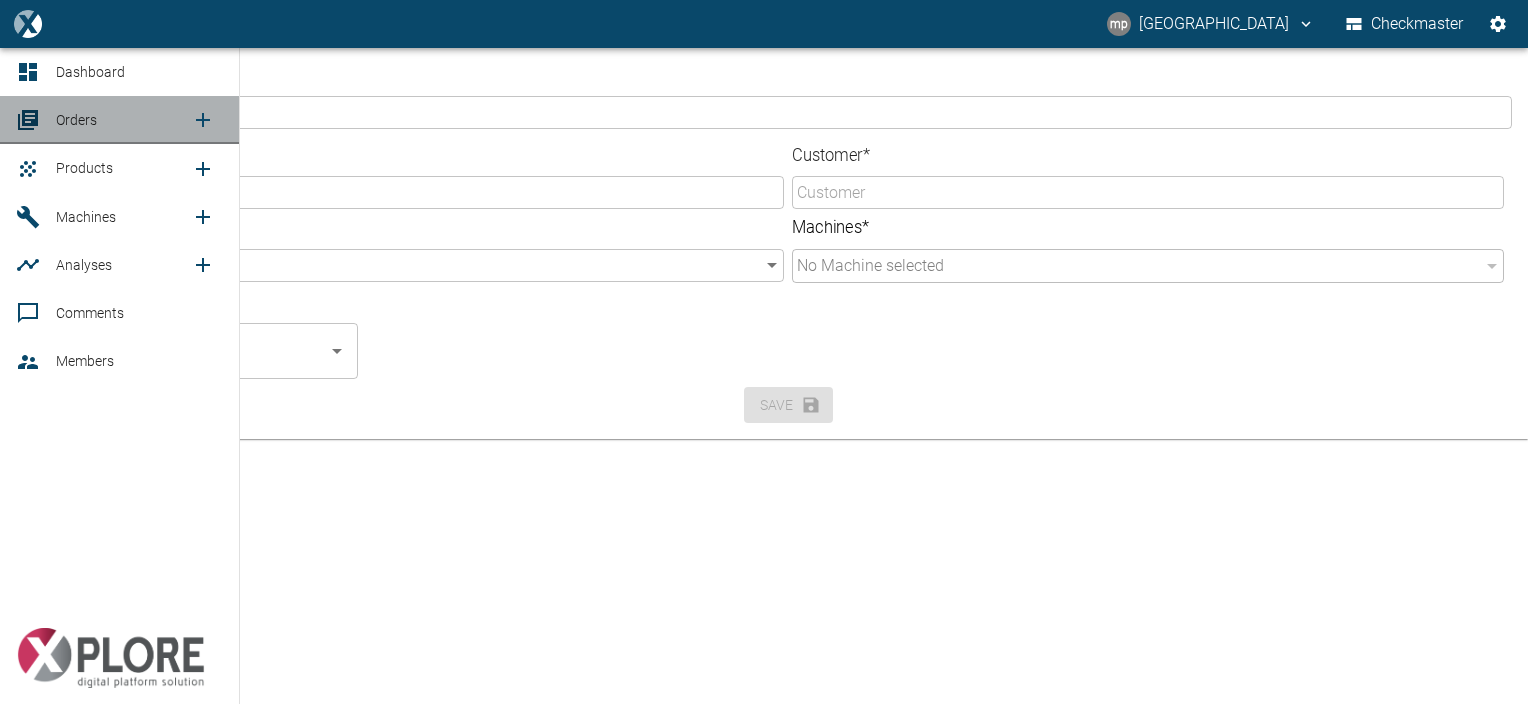 click on "Orders" at bounding box center [123, 120] 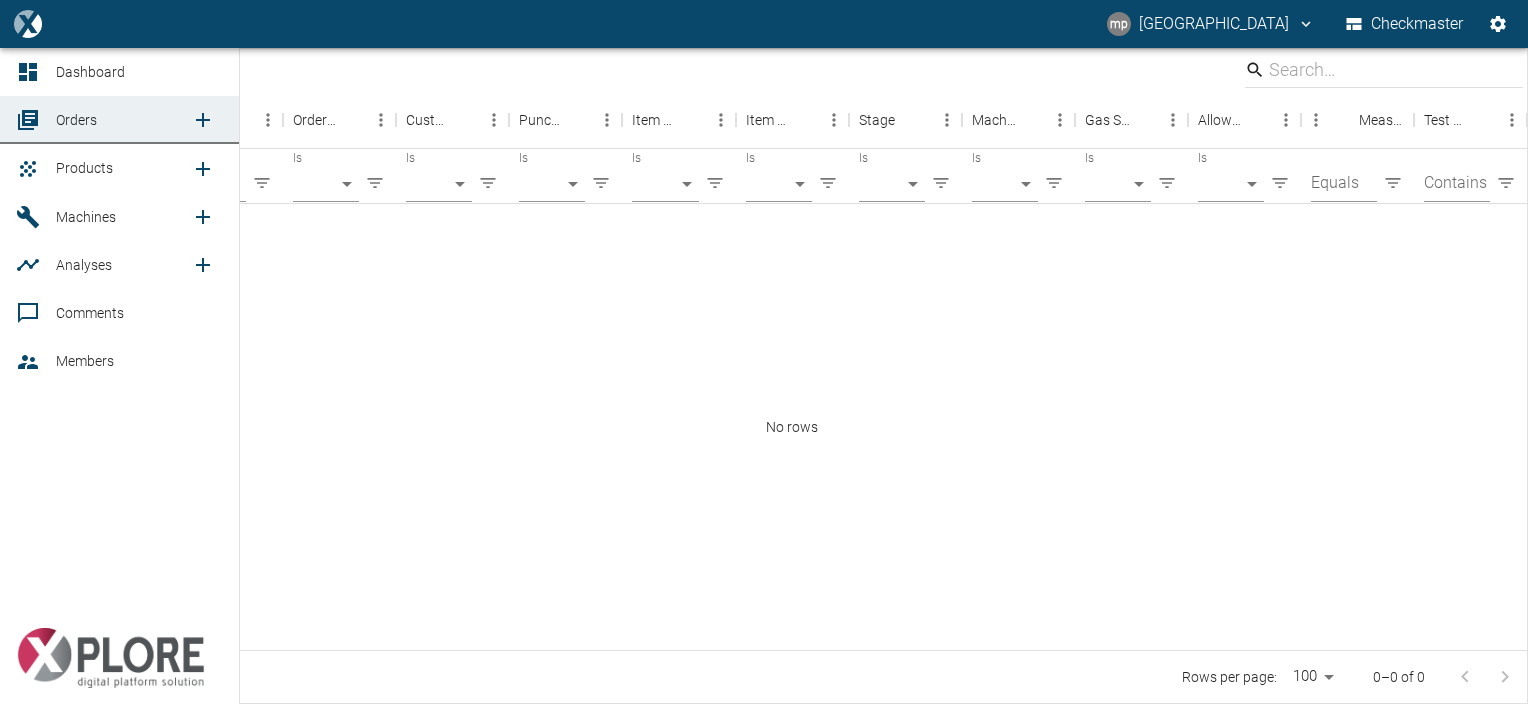 click 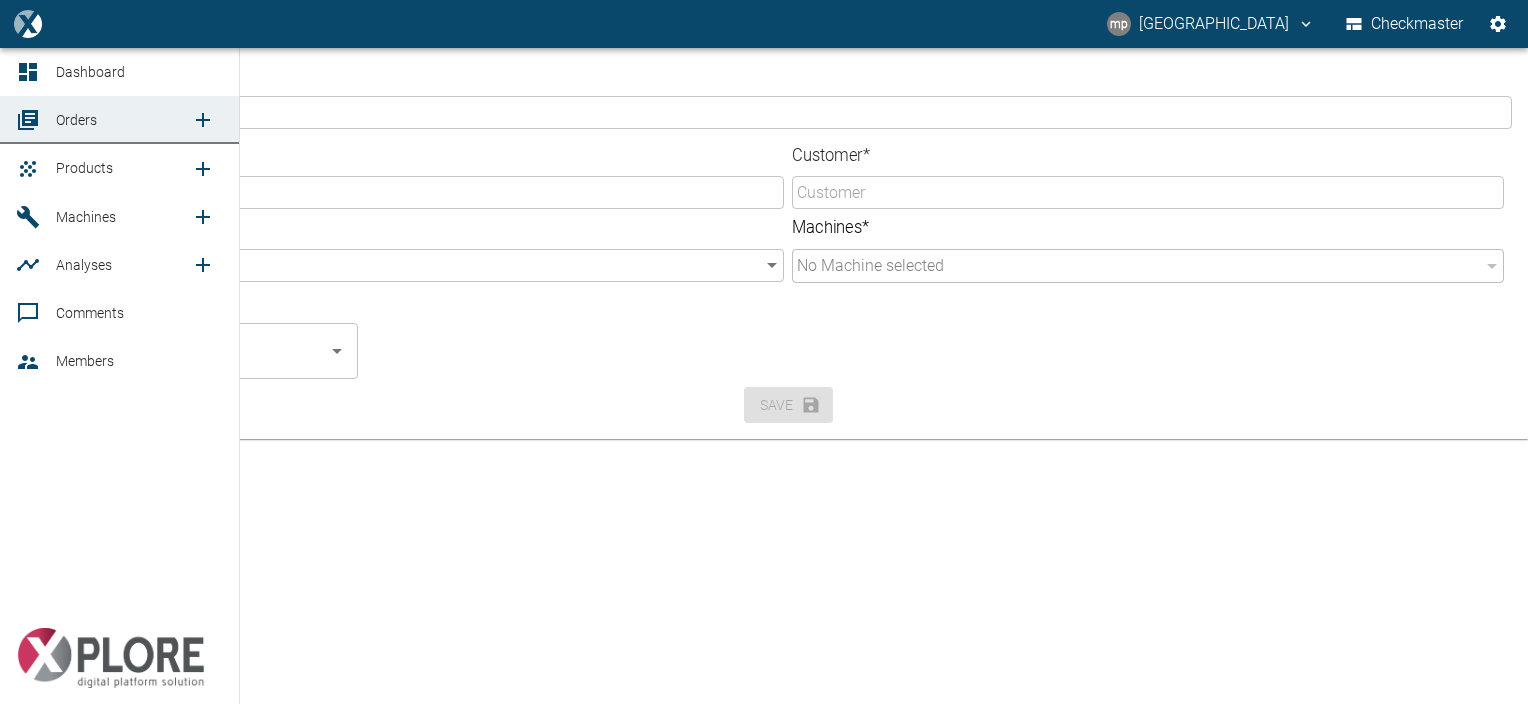 click 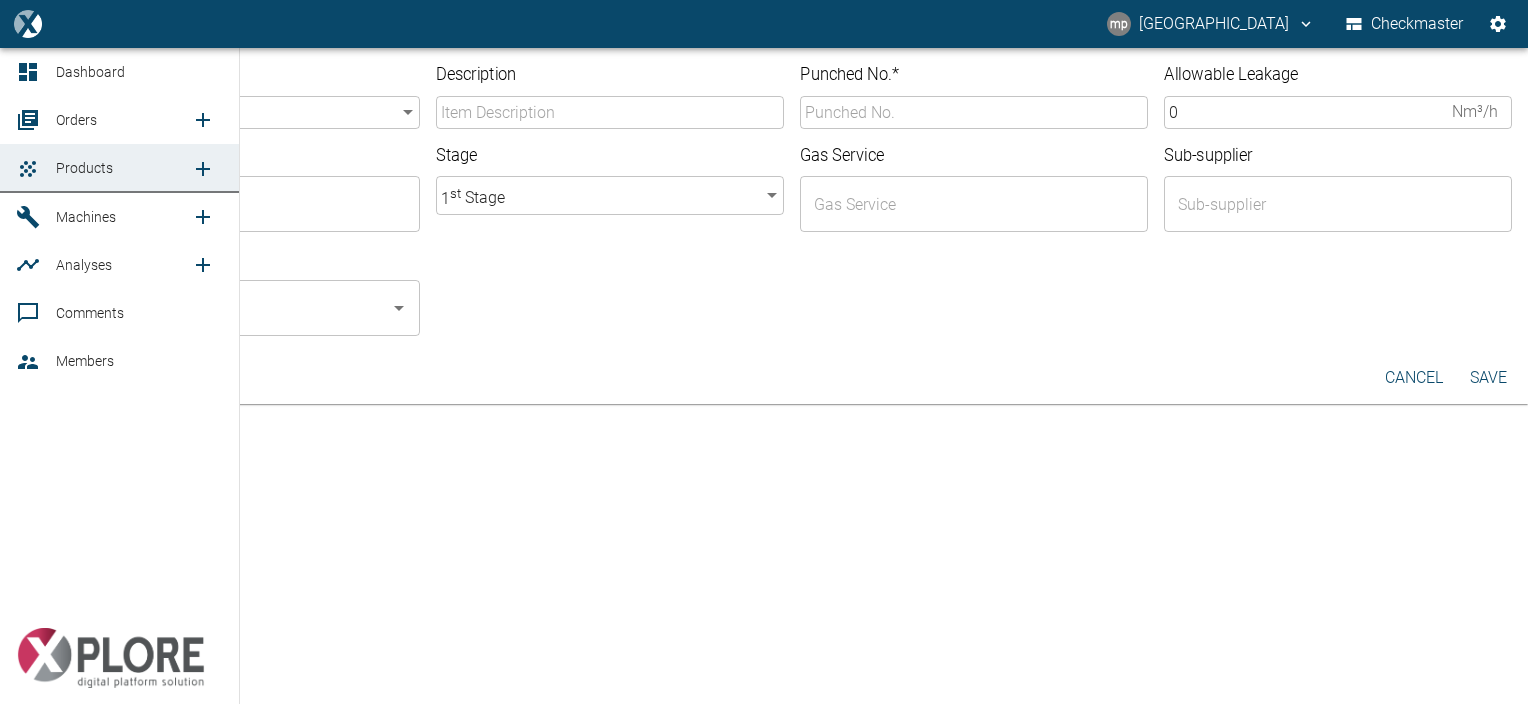 click on "Orders" at bounding box center (123, 120) 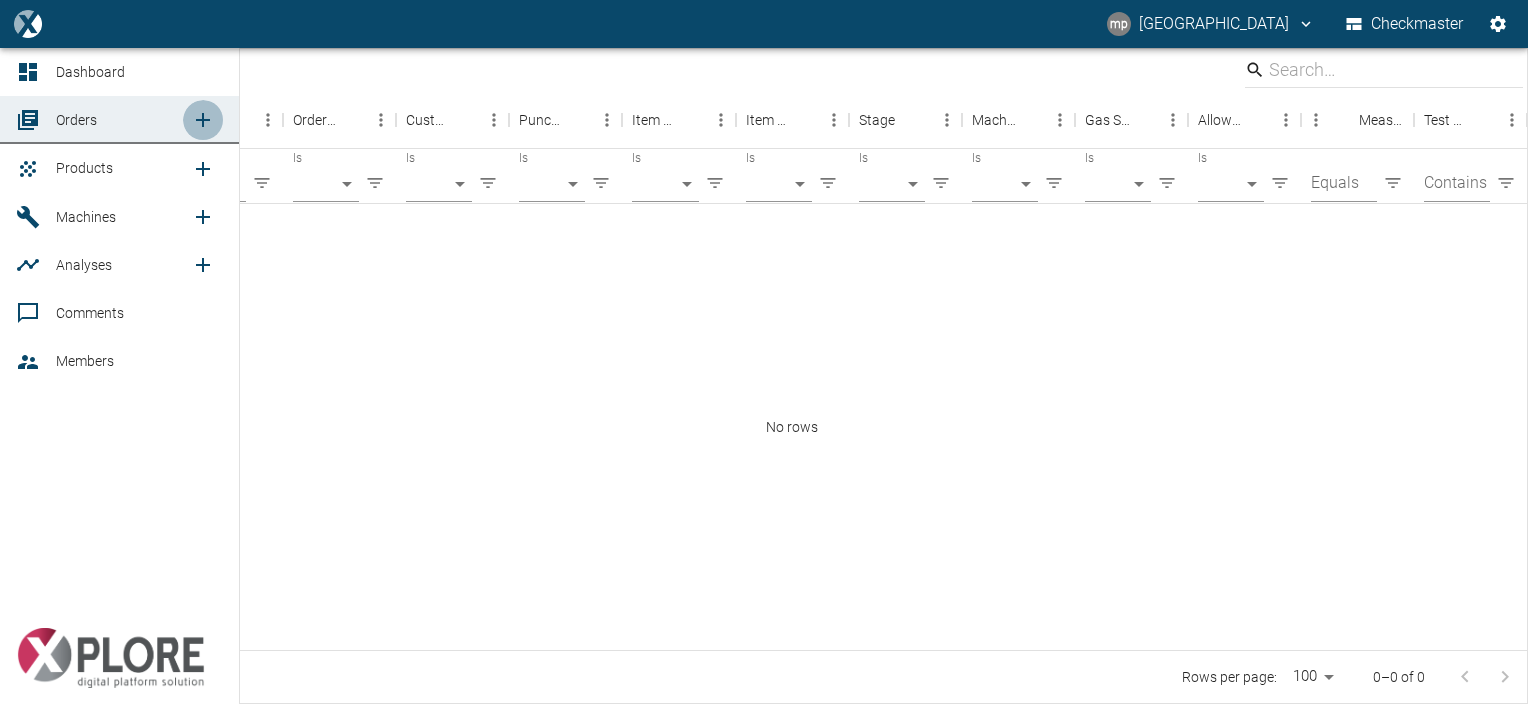 click 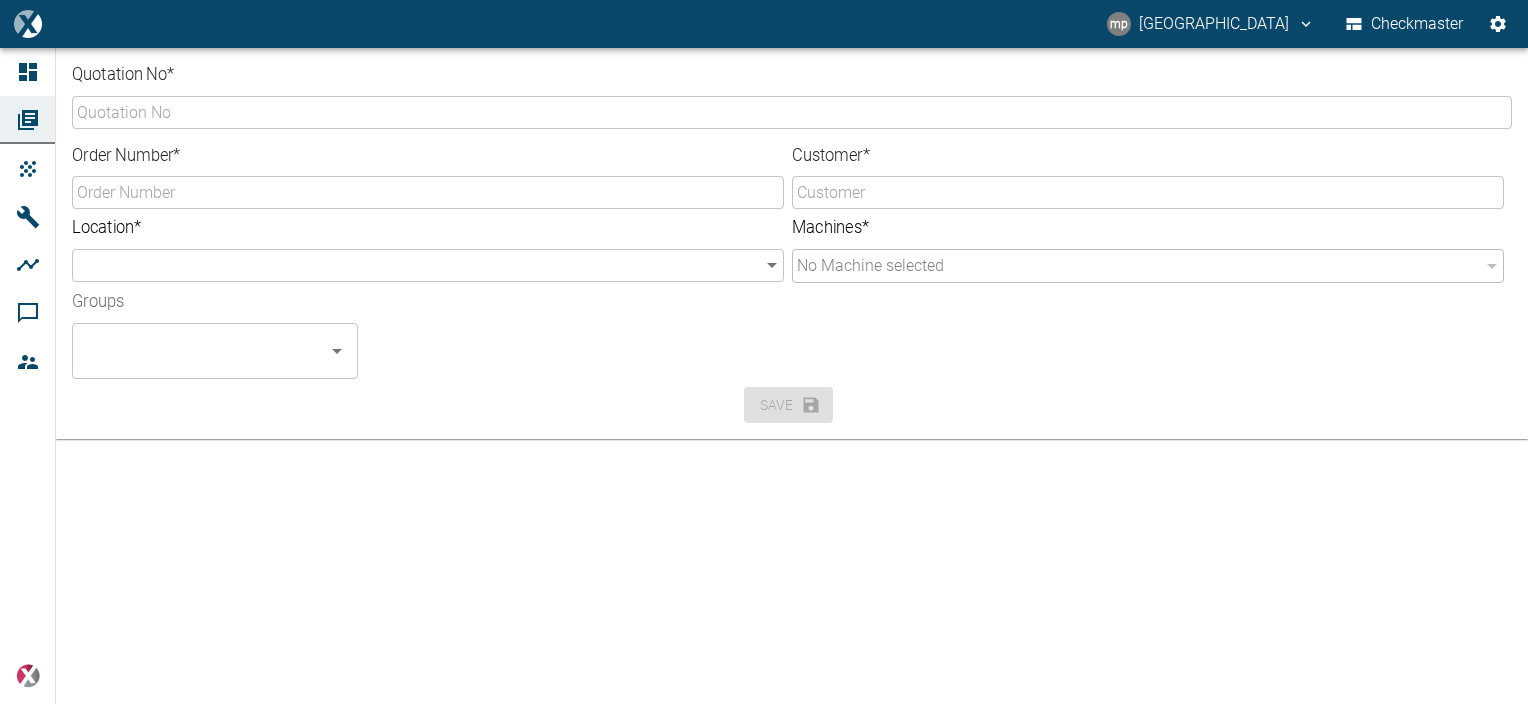 drag, startPoint x: 460, startPoint y: 420, endPoint x: 216, endPoint y: 310, distance: 267.64902 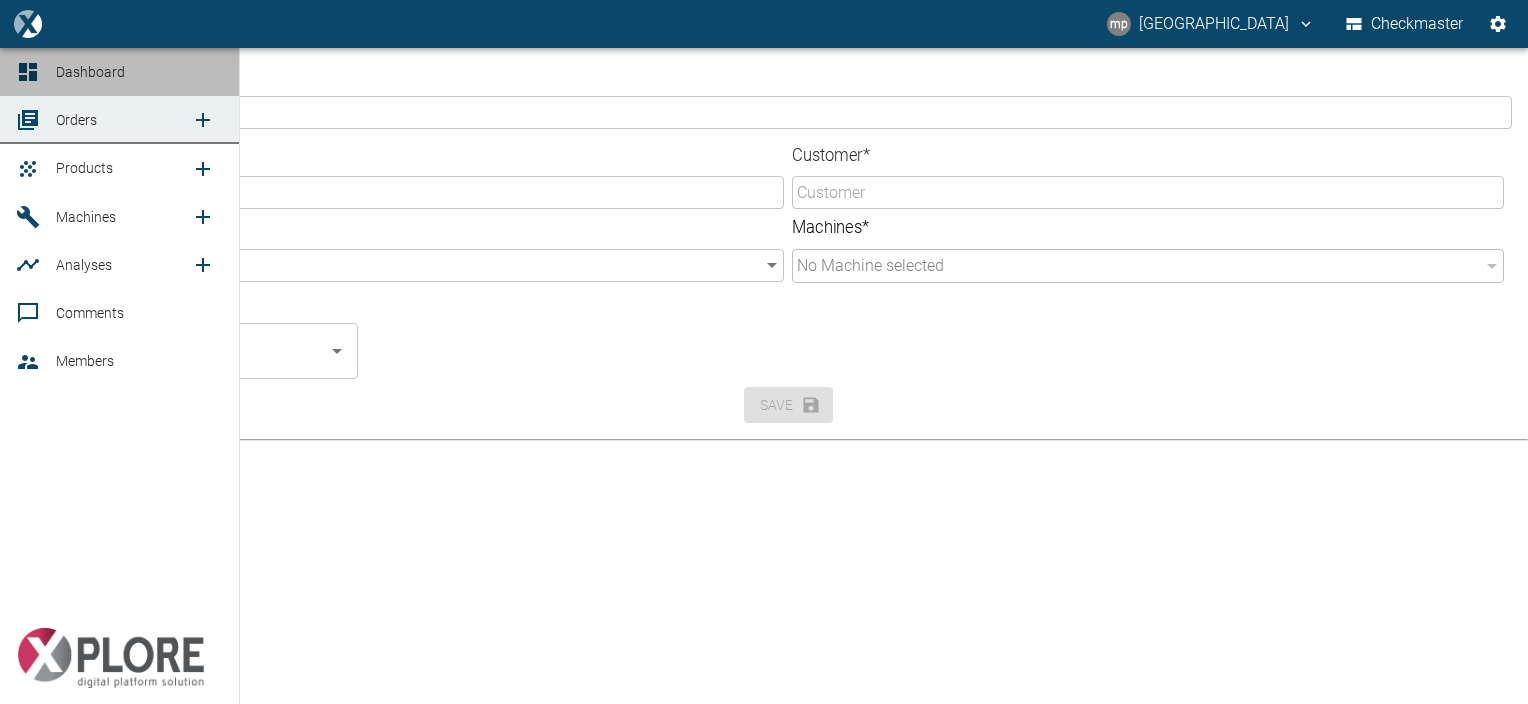 click on "Dashboard" at bounding box center (90, 72) 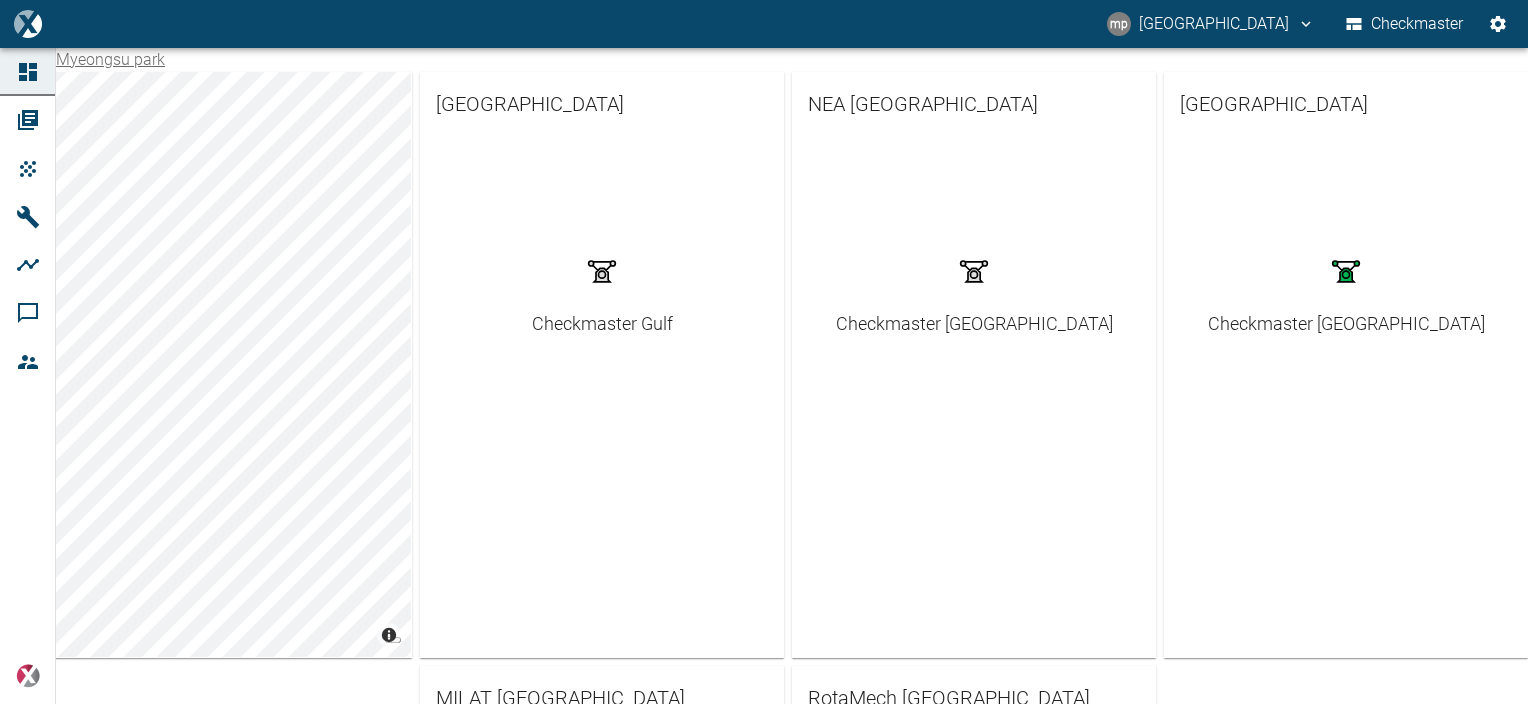 click 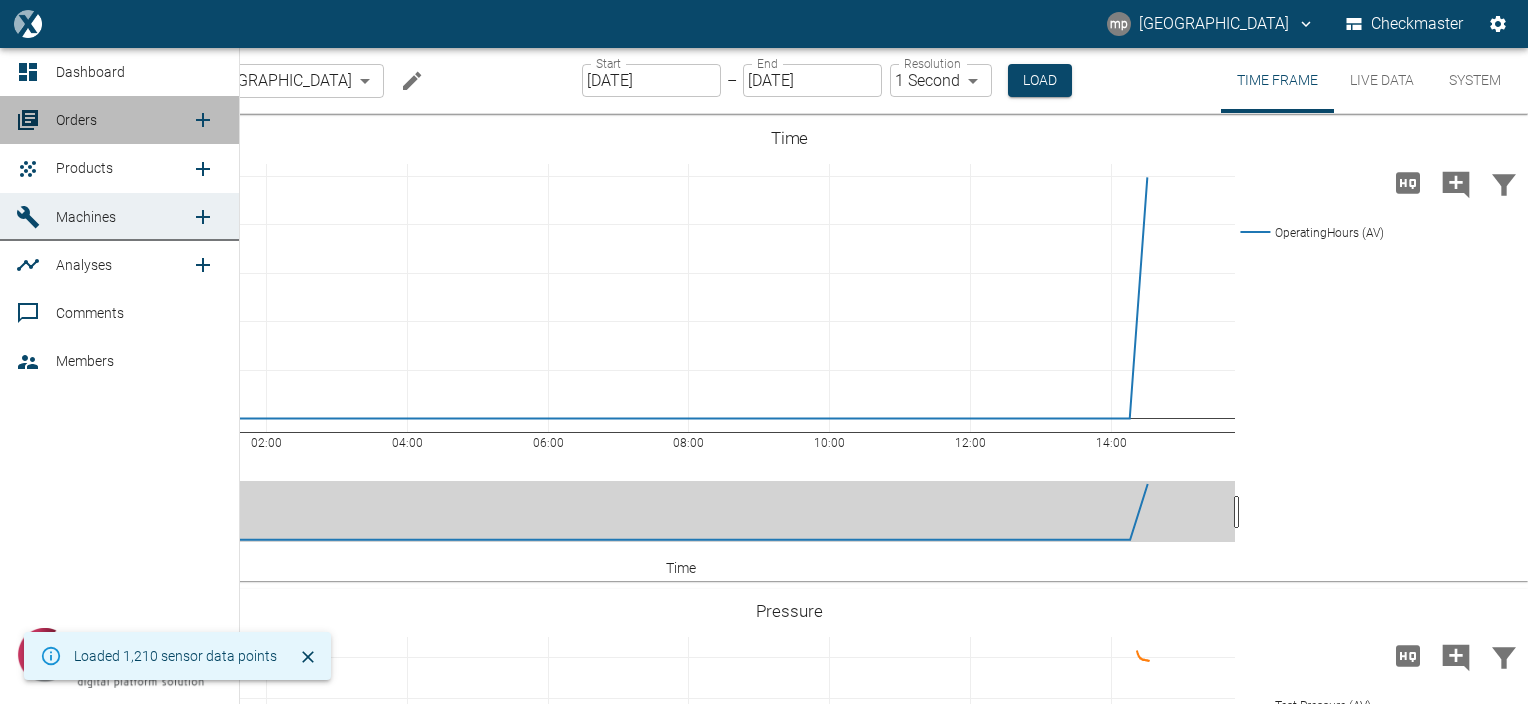 click on "Orders" at bounding box center (76, 120) 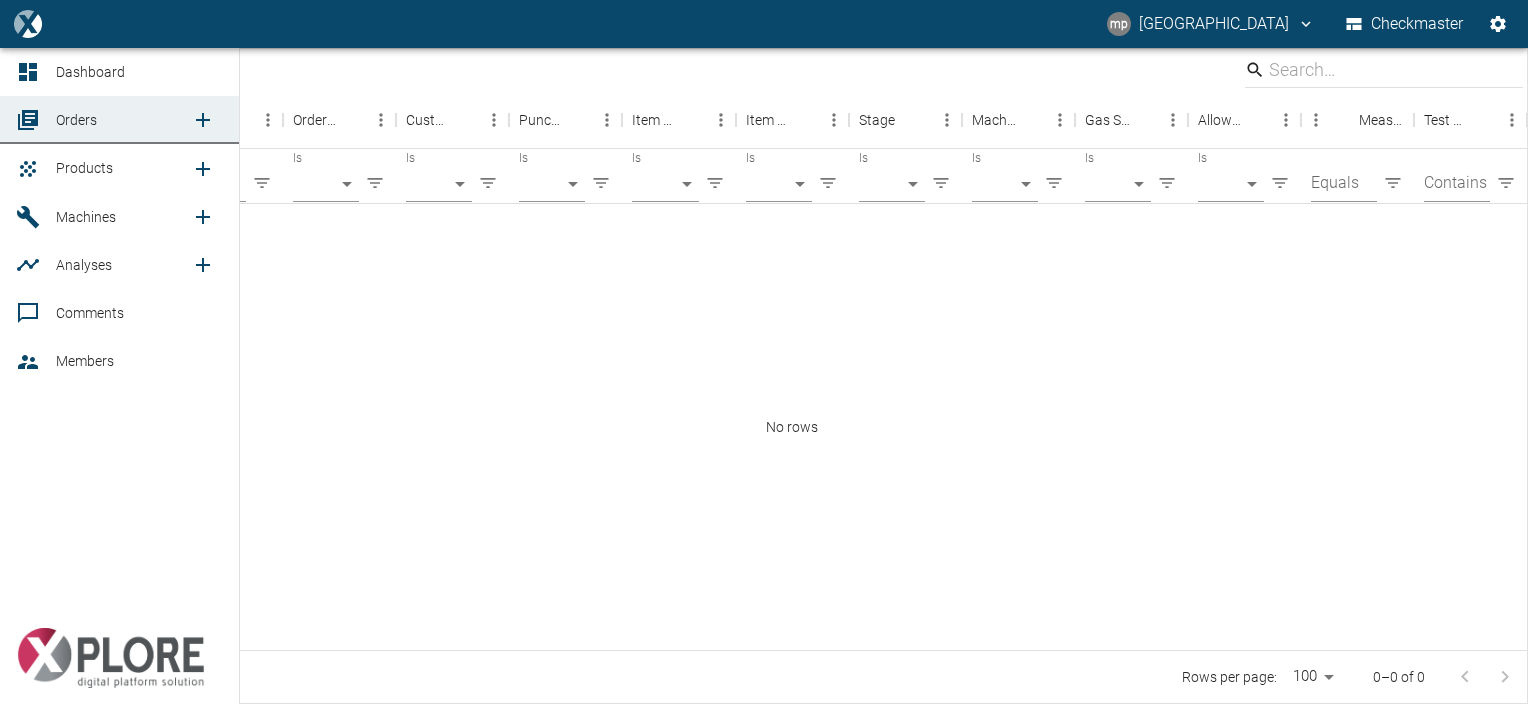 click 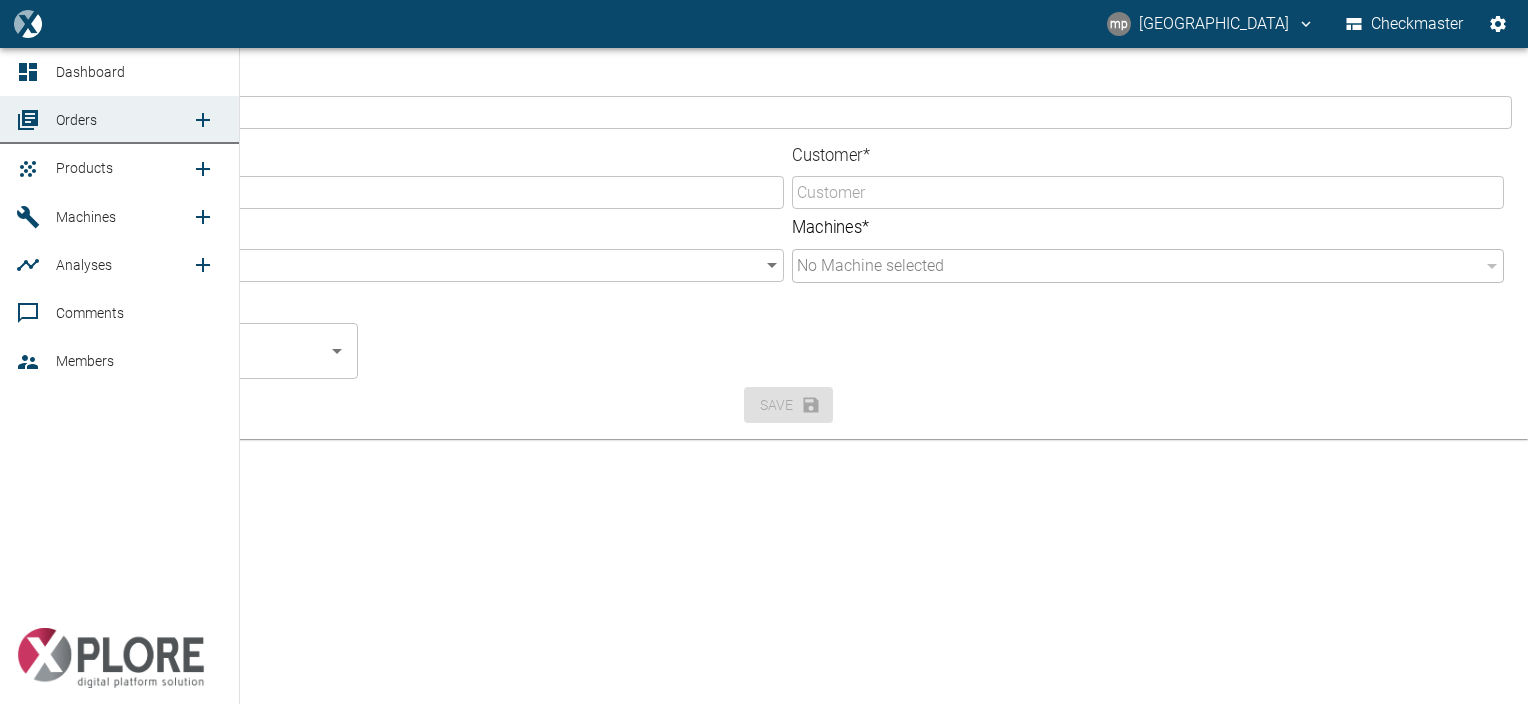 click at bounding box center [203, 169] 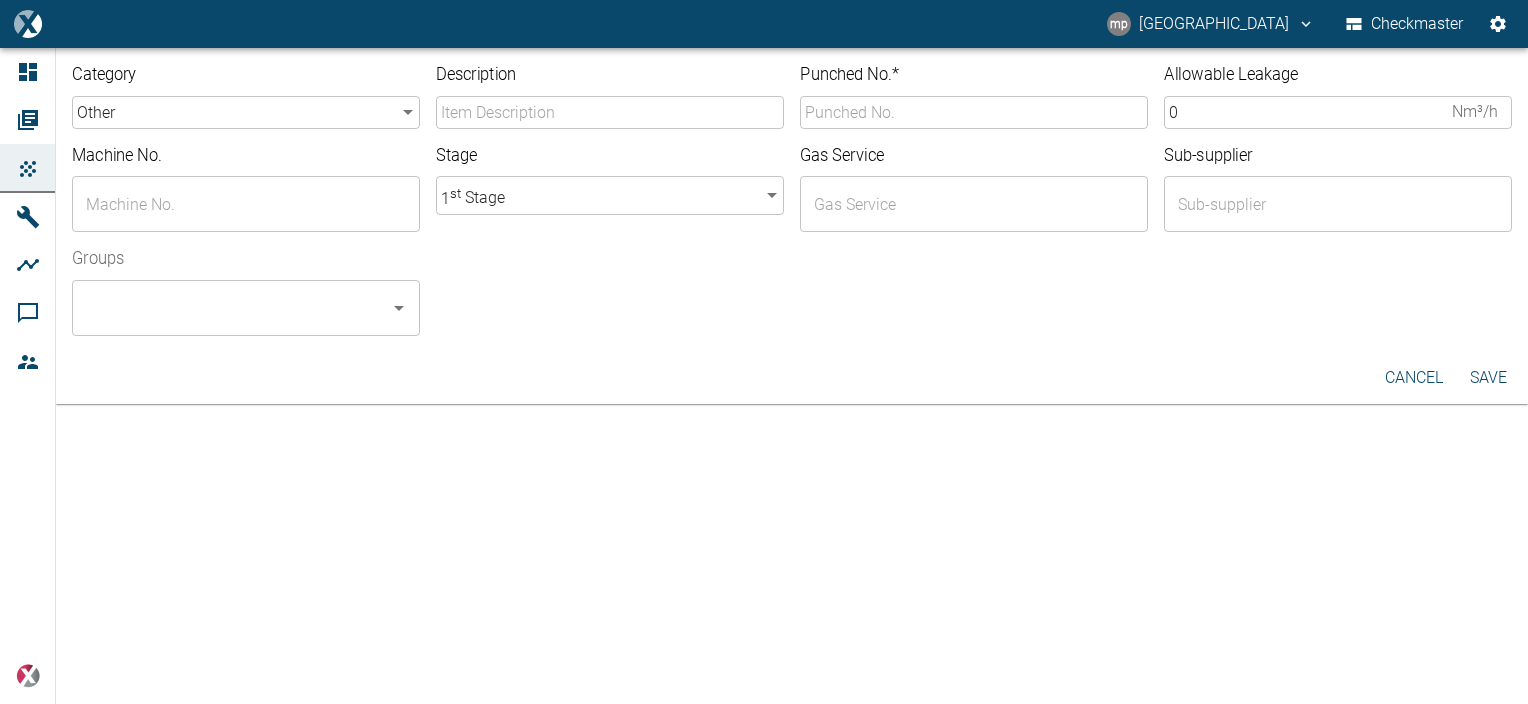 click at bounding box center (966, 324) 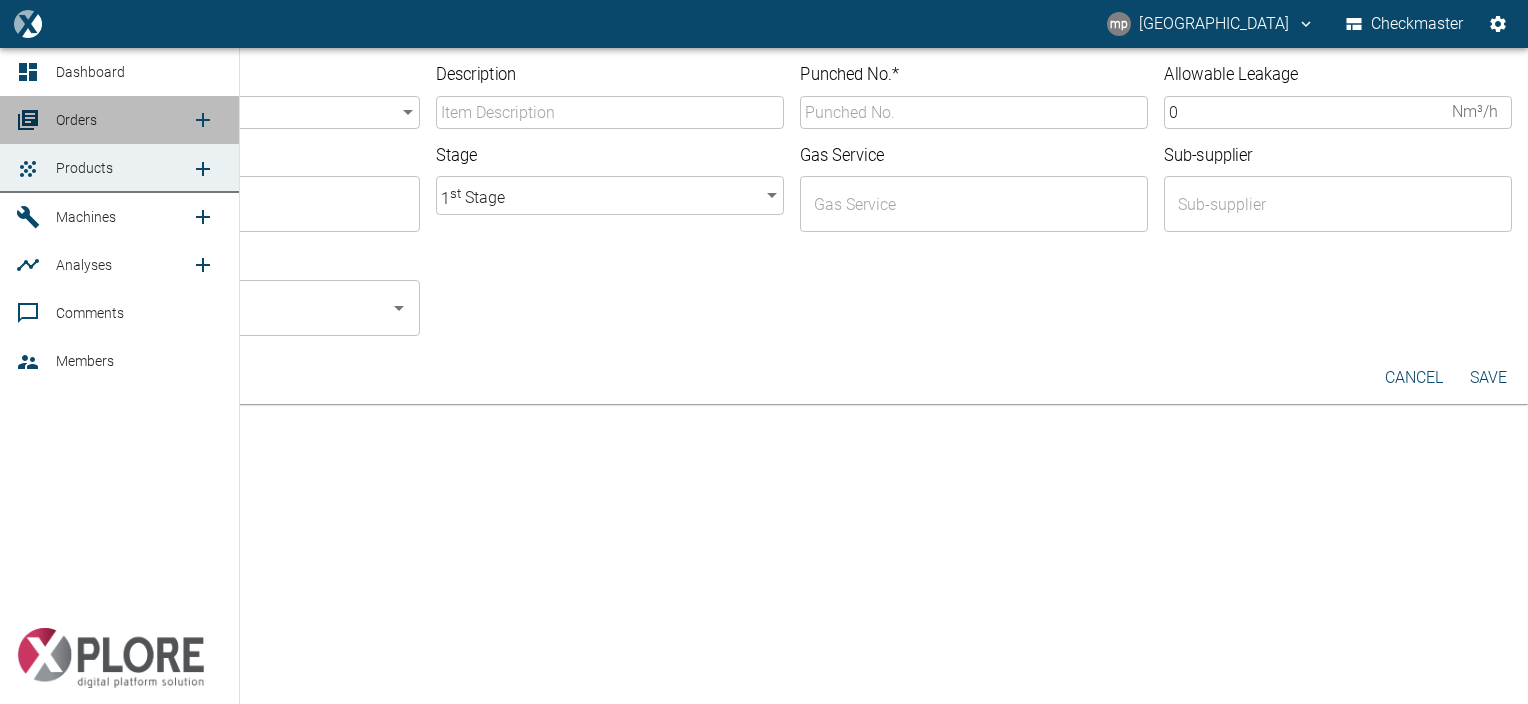 click on "Orders" at bounding box center [123, 120] 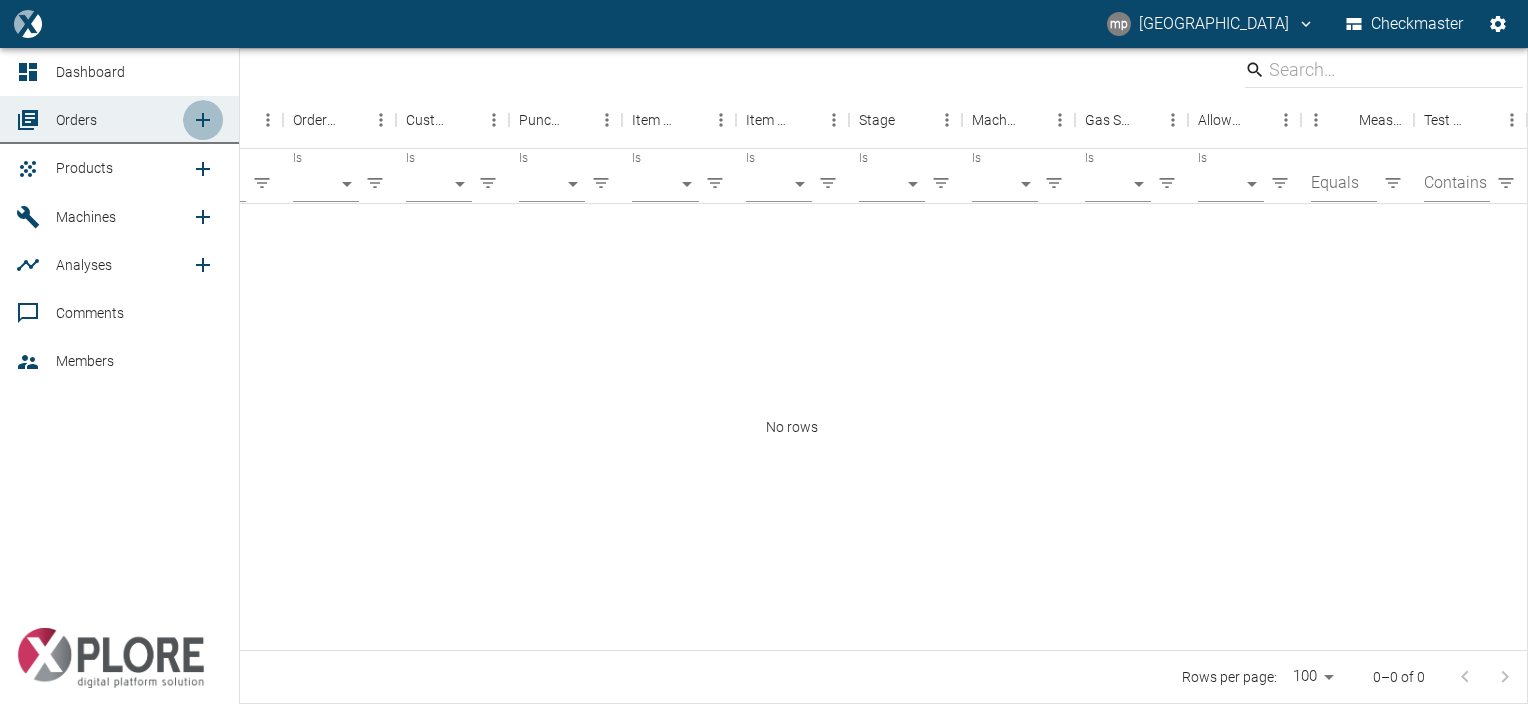 click 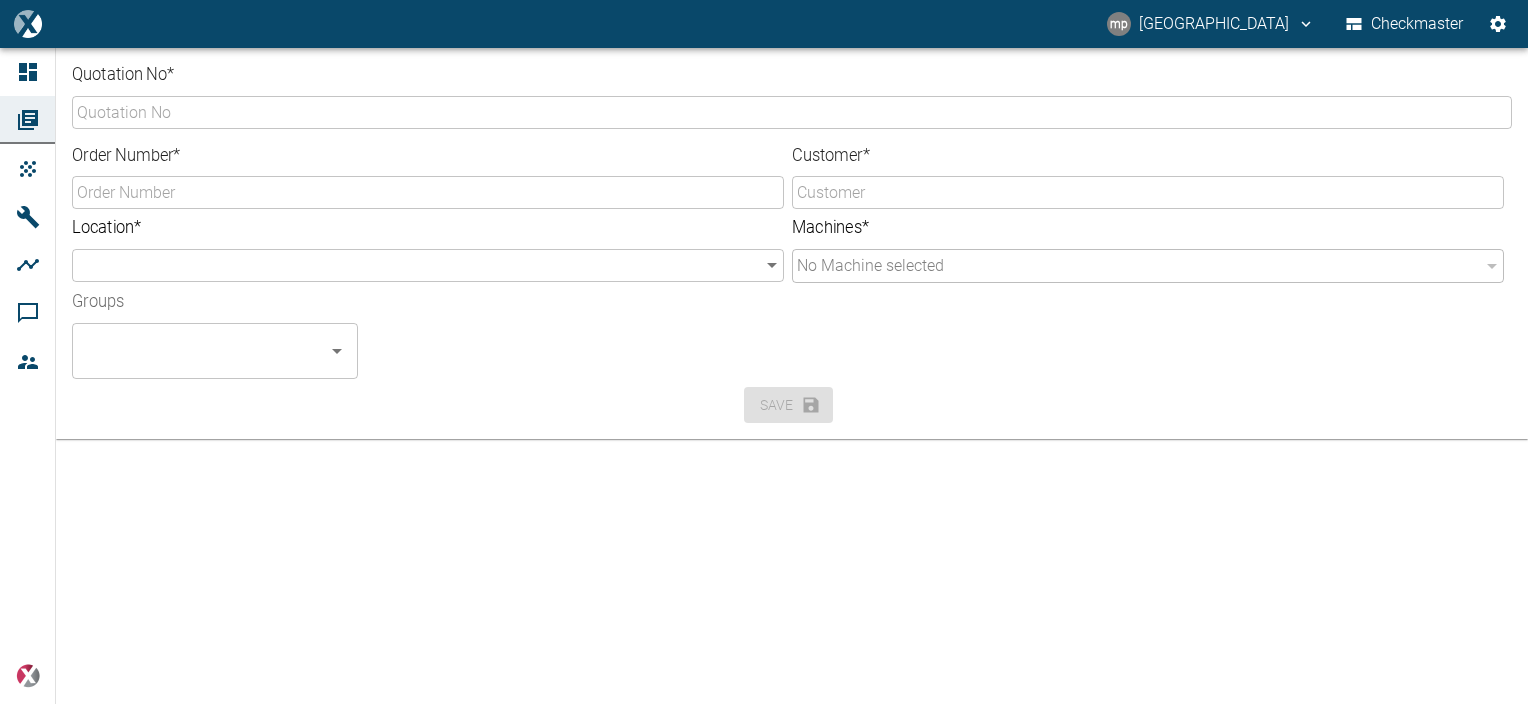 click on "Save" at bounding box center [784, 401] 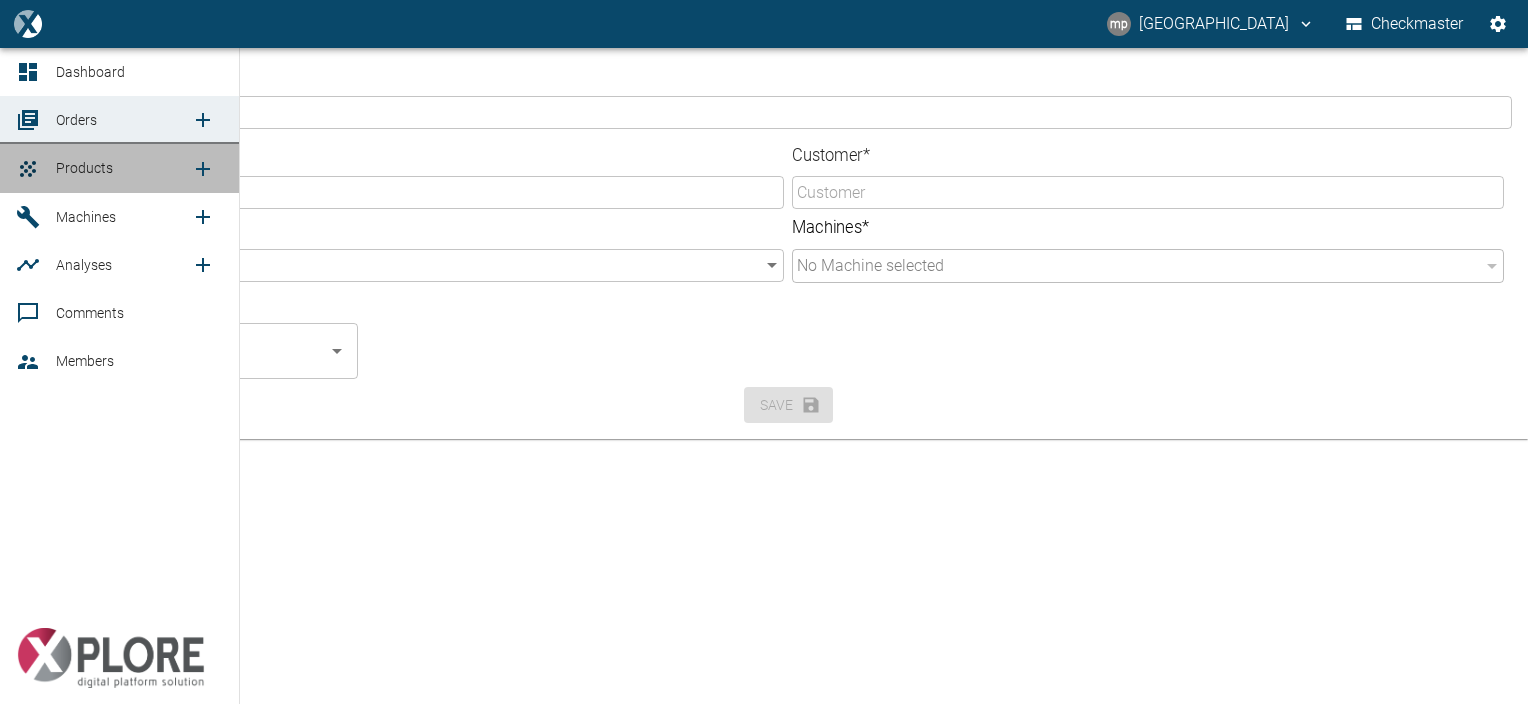 click 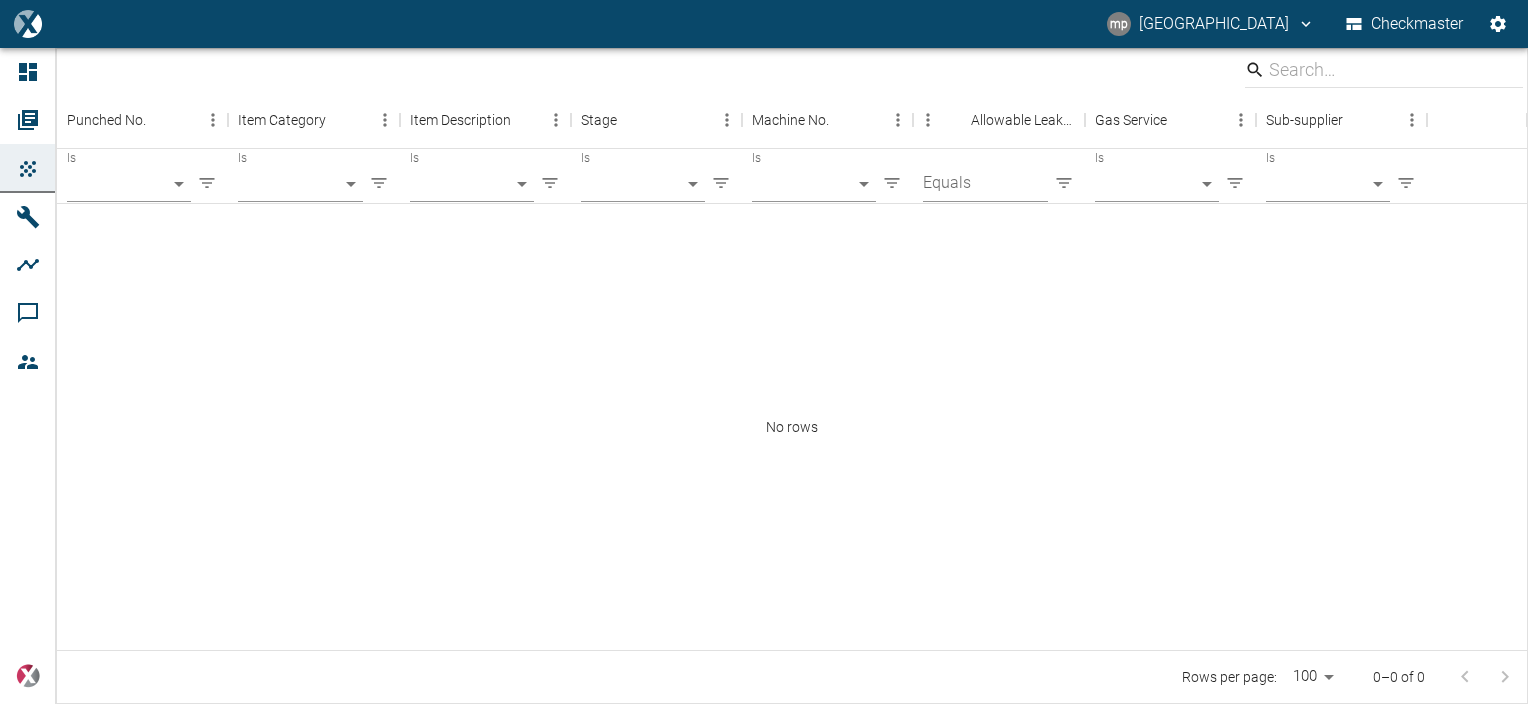 click on "No rows" at bounding box center [792, 427] 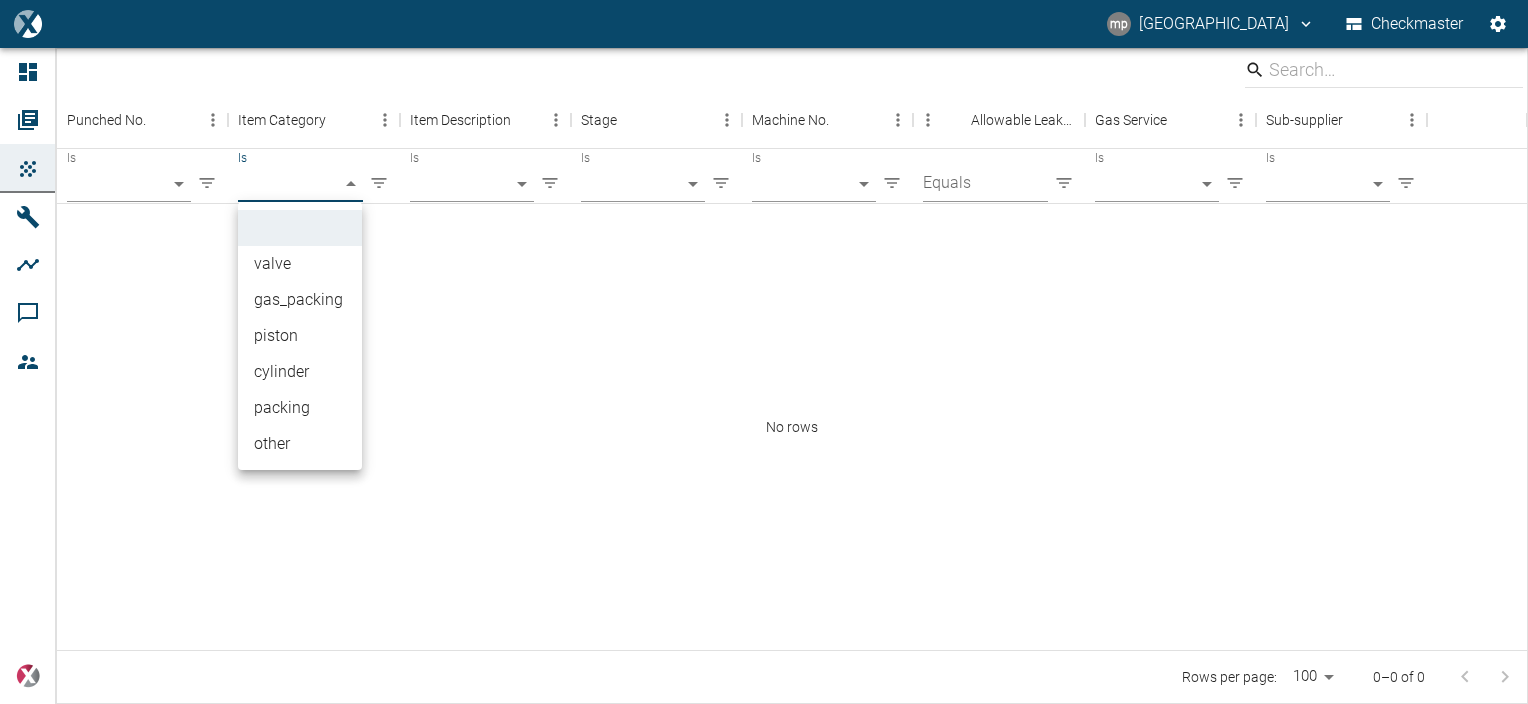 click on "mp myeongsu park Checkmaster Dashboard Orders Products Machines Analyses Comments Members powered by Punched No. Item Category Item Description Stage Machine No. Allowable Leakage Gas Service Sub-supplier Is ​ Is ​ Is ​ Is ​ Is ​ Equals Is ​ Is ​ No rows Rows per page: 100 100 0–0 of 0   valve gas_packing piston cylinder packing other" at bounding box center [764, 352] 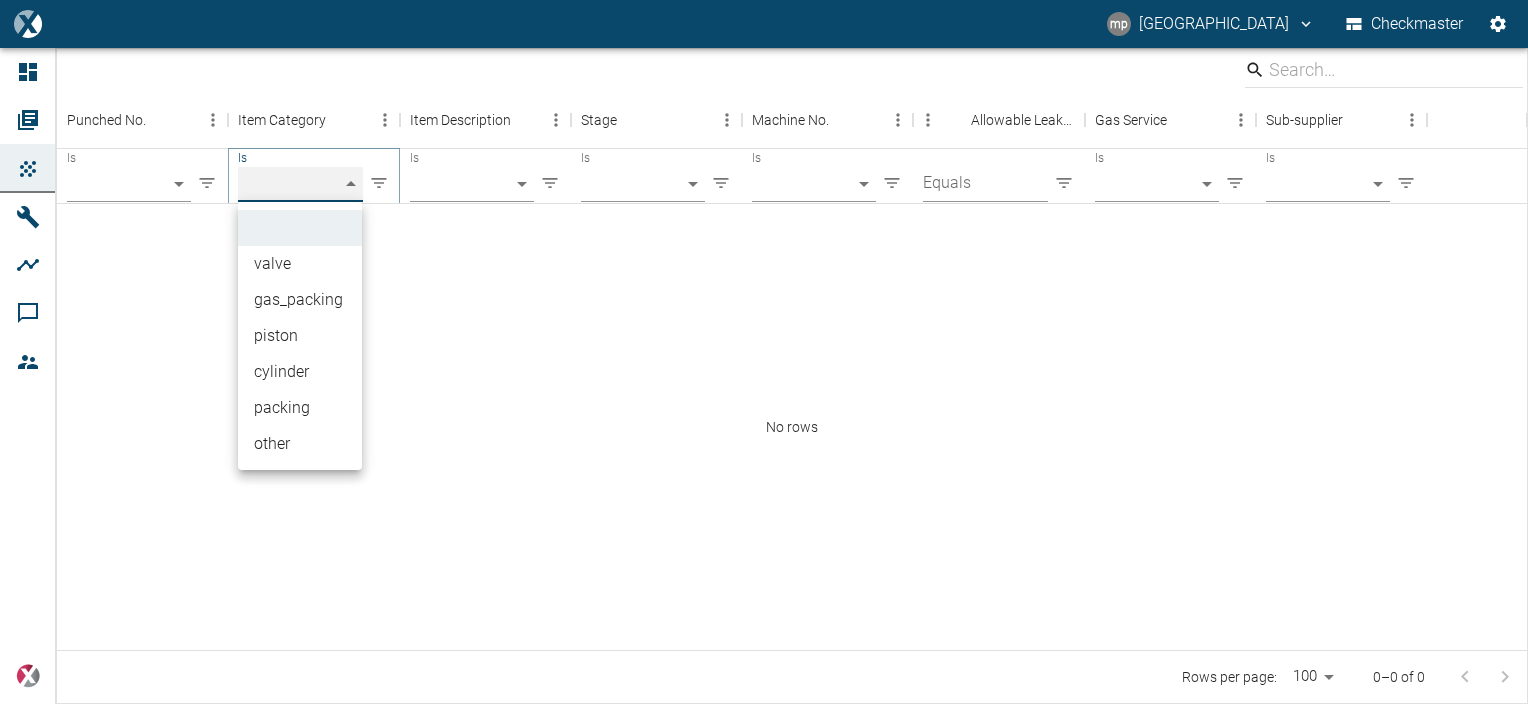 type on "valve" 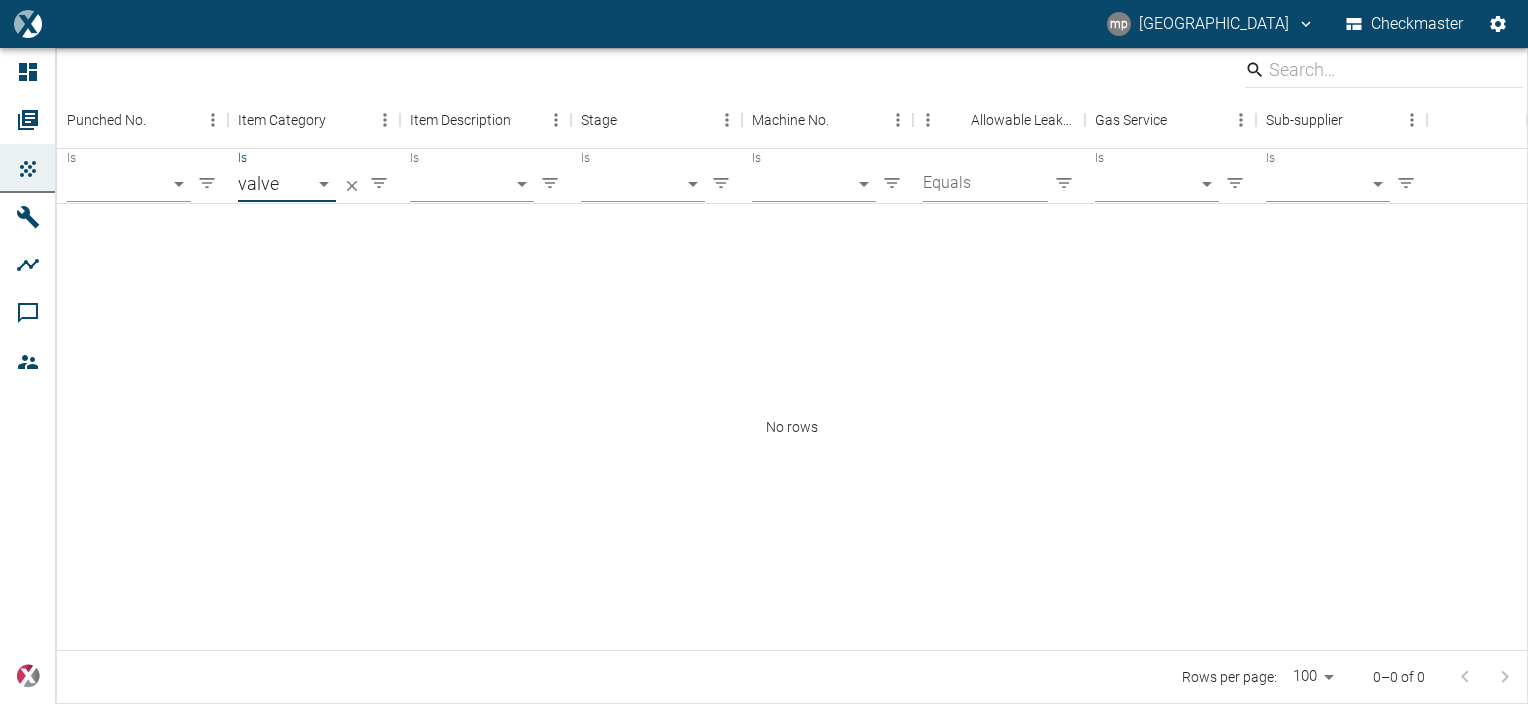 click on "No rows" at bounding box center (792, 427) 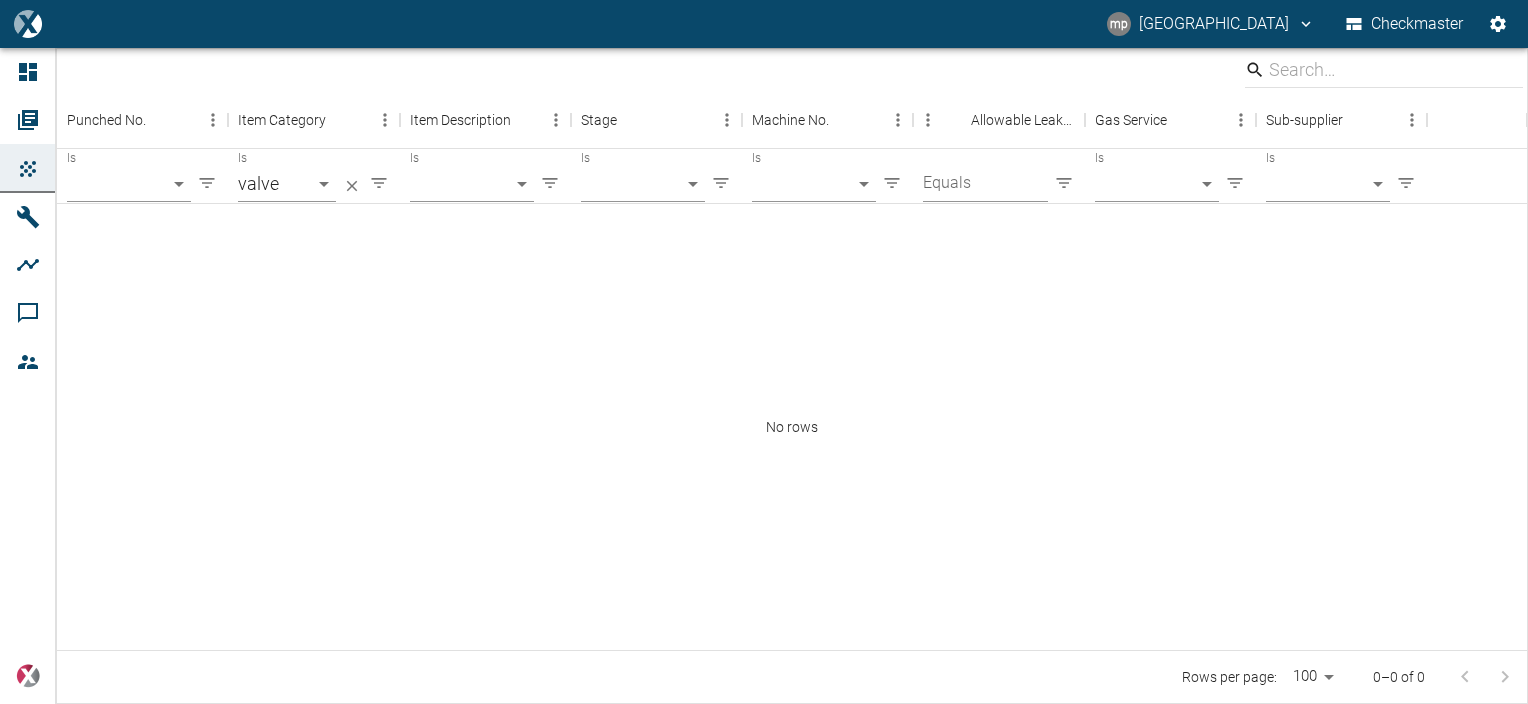 drag, startPoint x: 526, startPoint y: 304, endPoint x: 264, endPoint y: 207, distance: 279.37967 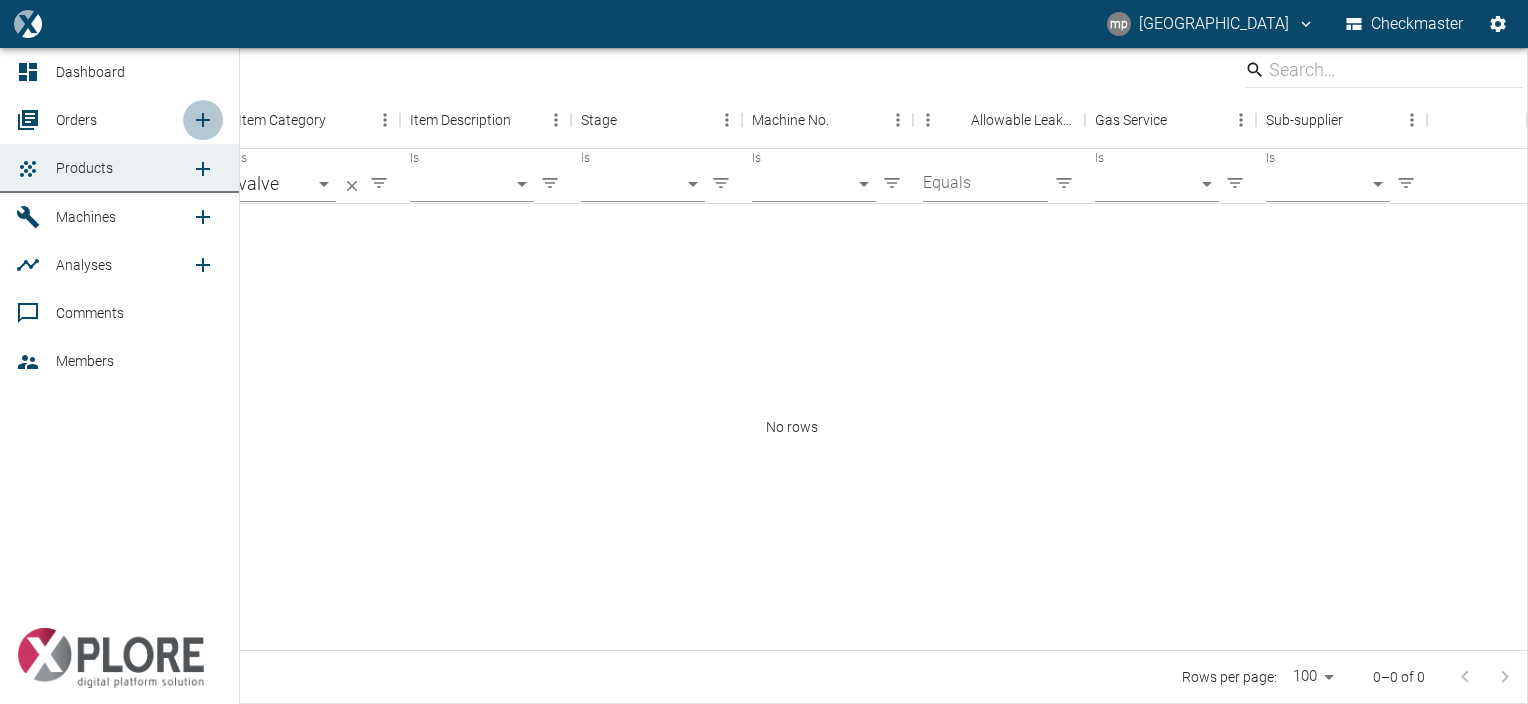 click at bounding box center (203, 120) 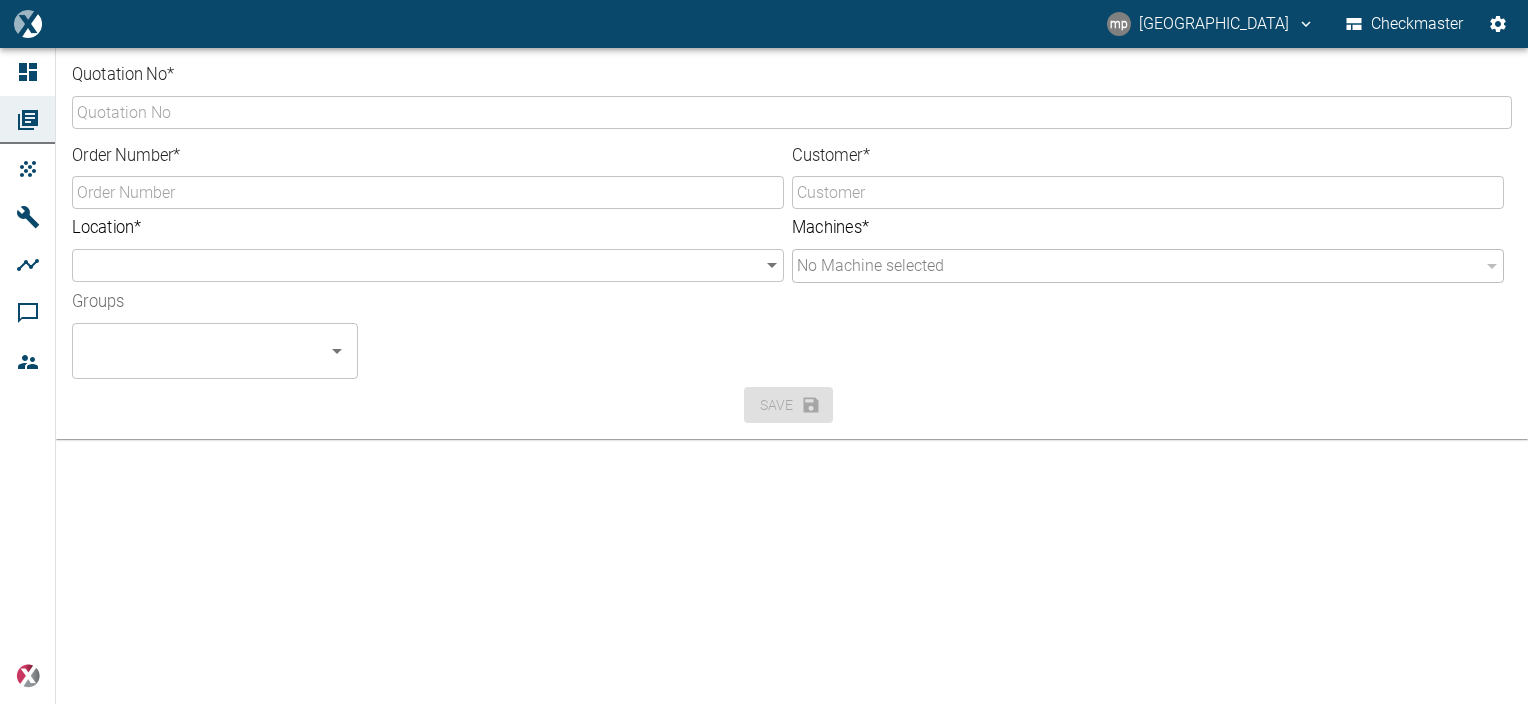 drag, startPoint x: 448, startPoint y: 429, endPoint x: 424, endPoint y: 401, distance: 36.878178 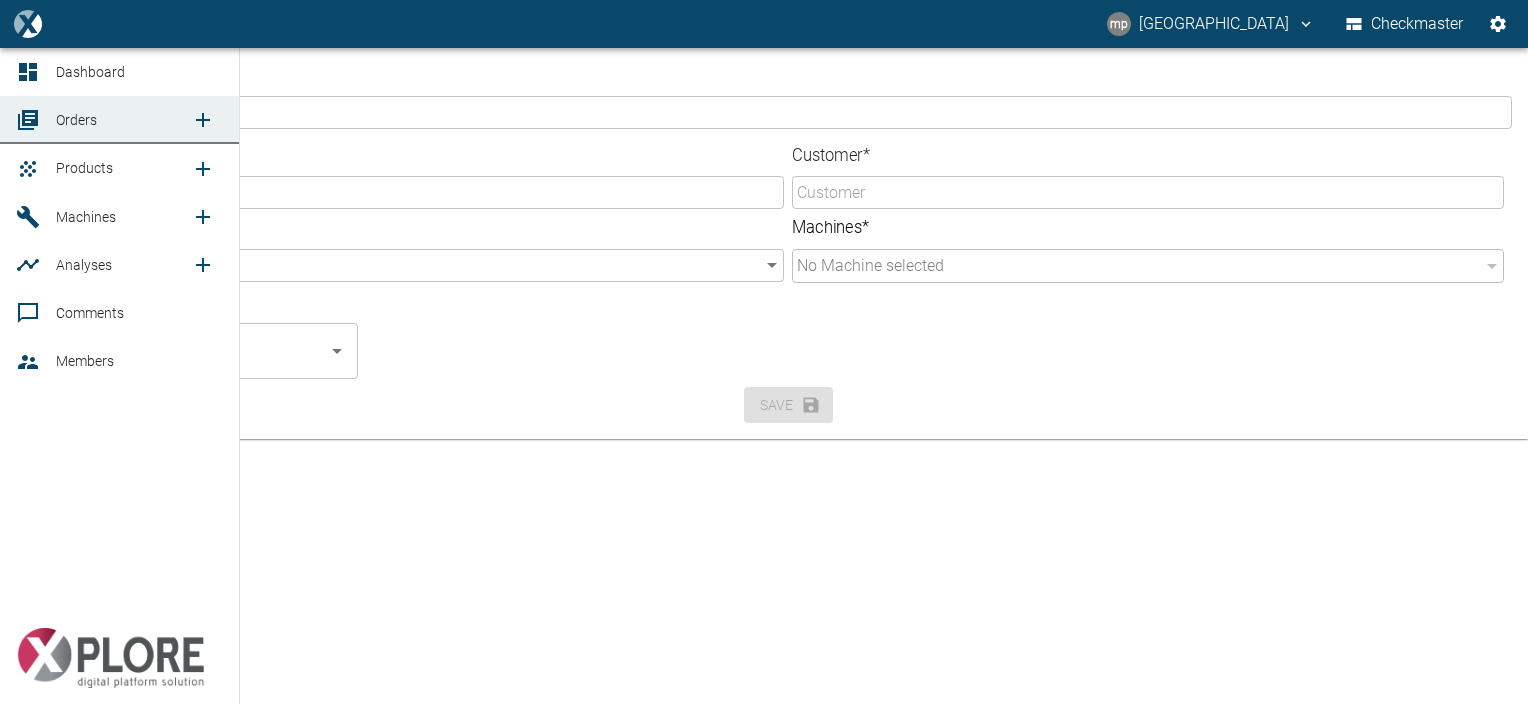 click 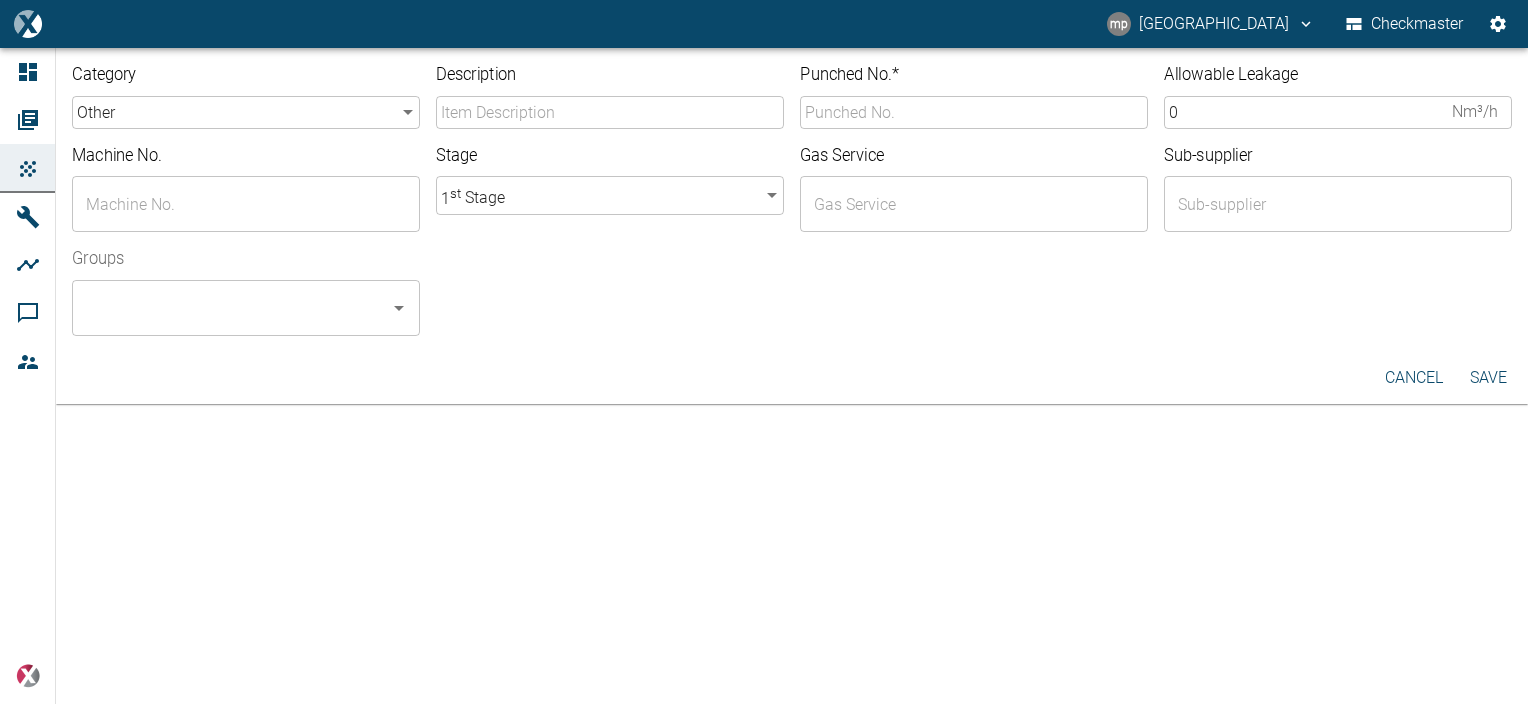 click on "Category other other ​ Description ​ Punched No. * ​ Allowable Leakage 0 Nm³/h ​ Machine No. ​ Stage 1 st   Stage 1 ​ Gas Service ​ Sub-supplier ​ Groups ​ cancel Save" at bounding box center [764, 376] 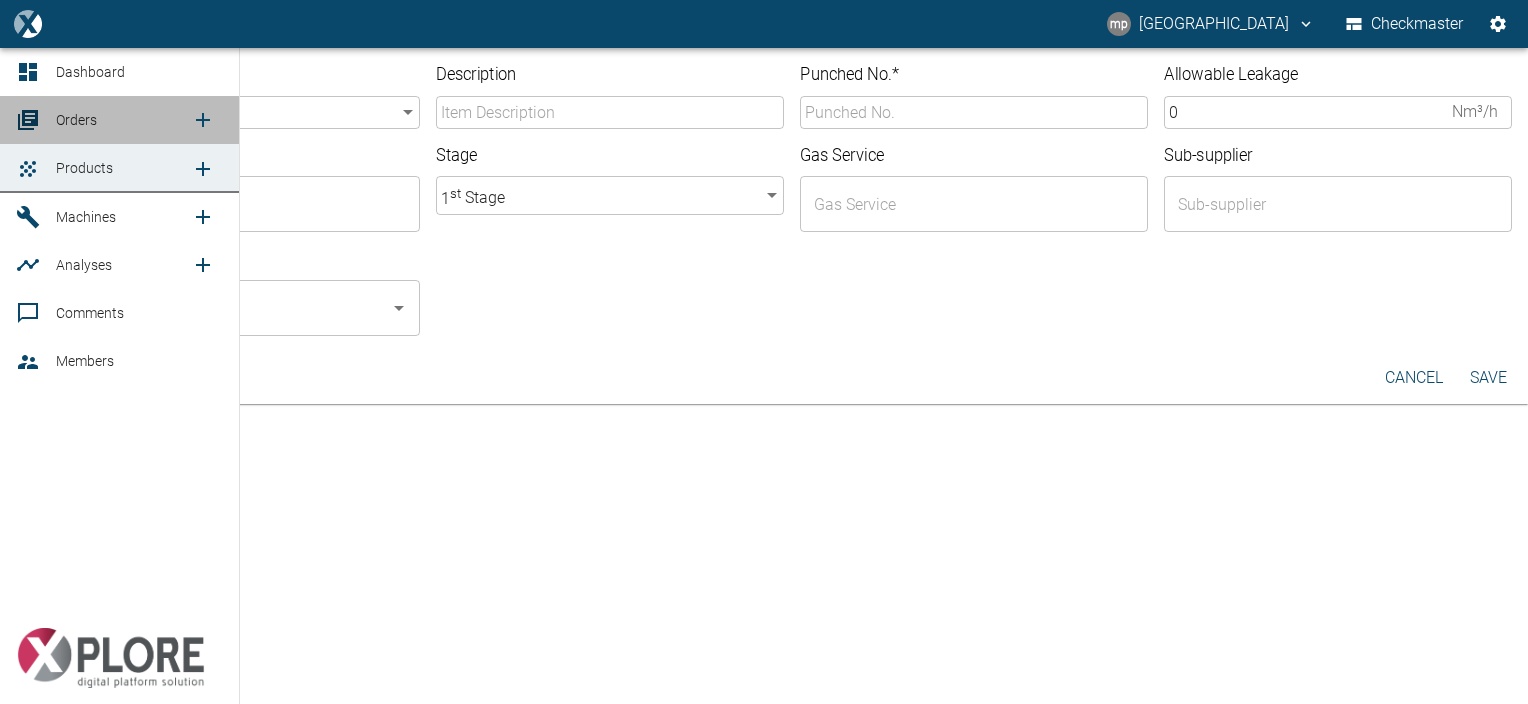 click on "Orders" at bounding box center (76, 120) 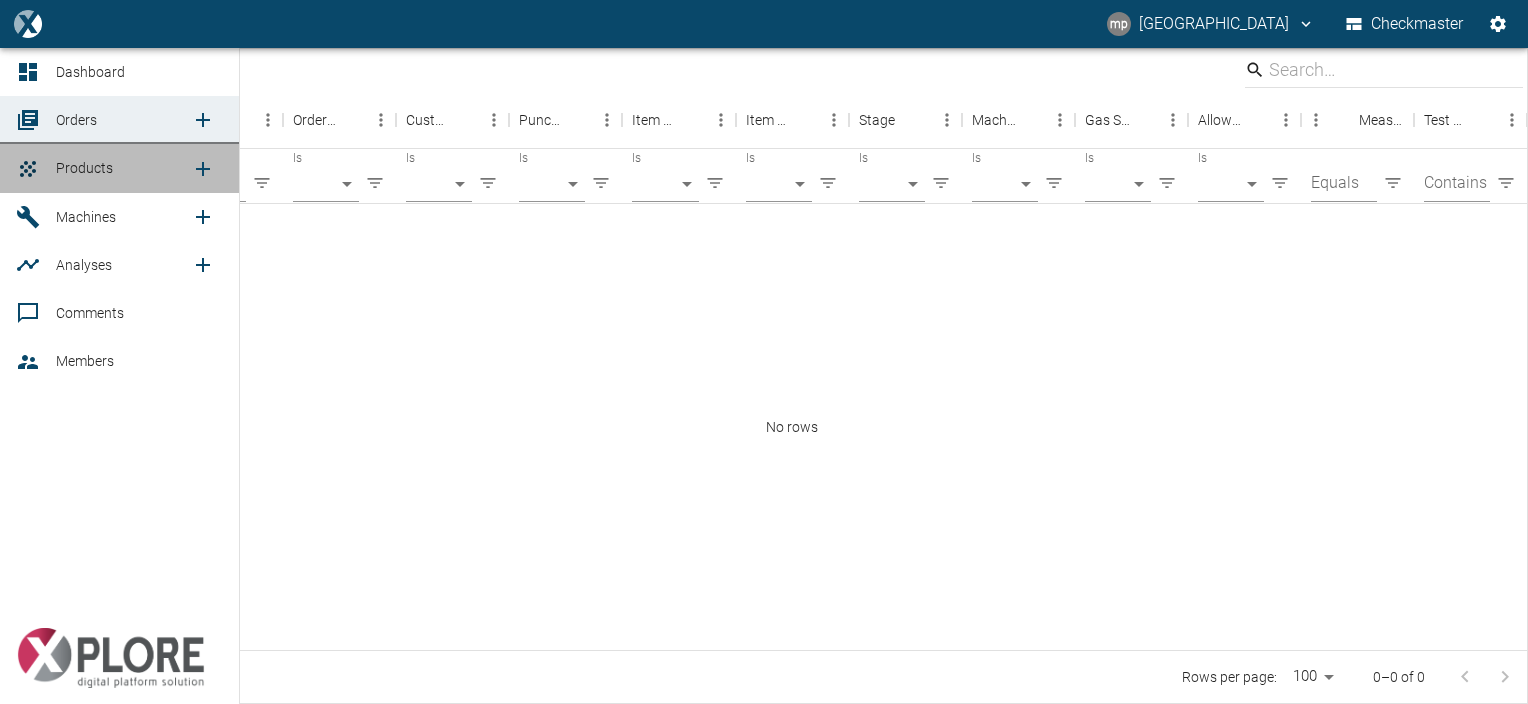 click on "Products" at bounding box center [119, 168] 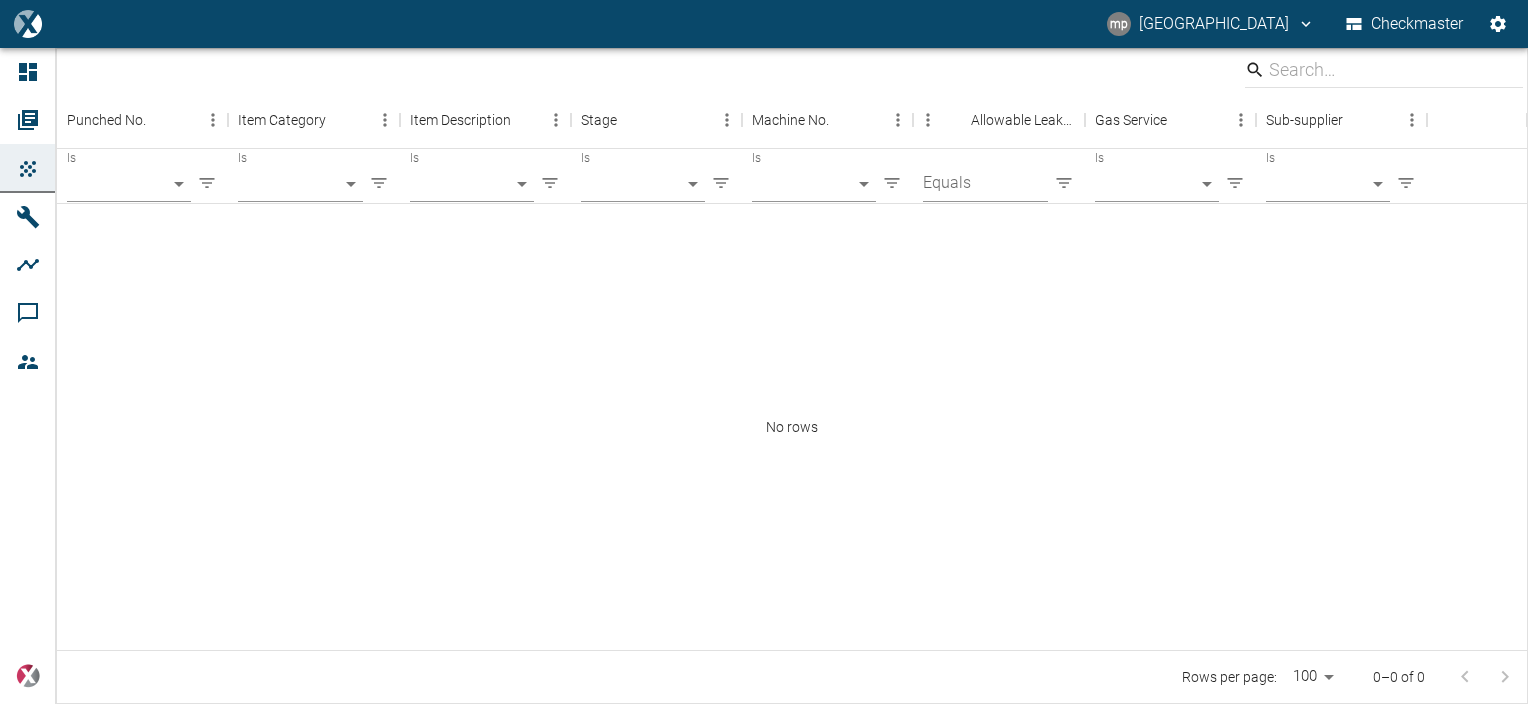 drag, startPoint x: 793, startPoint y: 431, endPoint x: 766, endPoint y: 432, distance: 27.018513 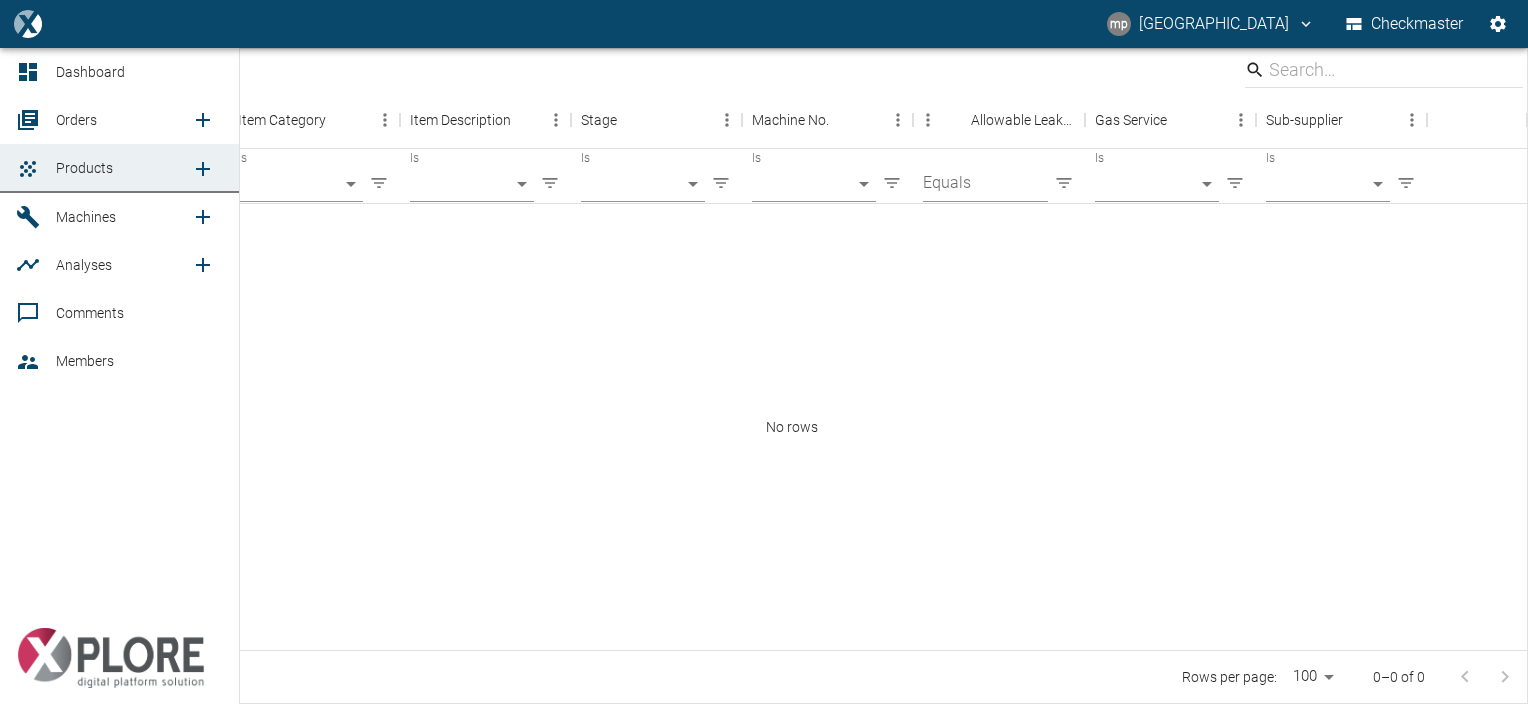 click 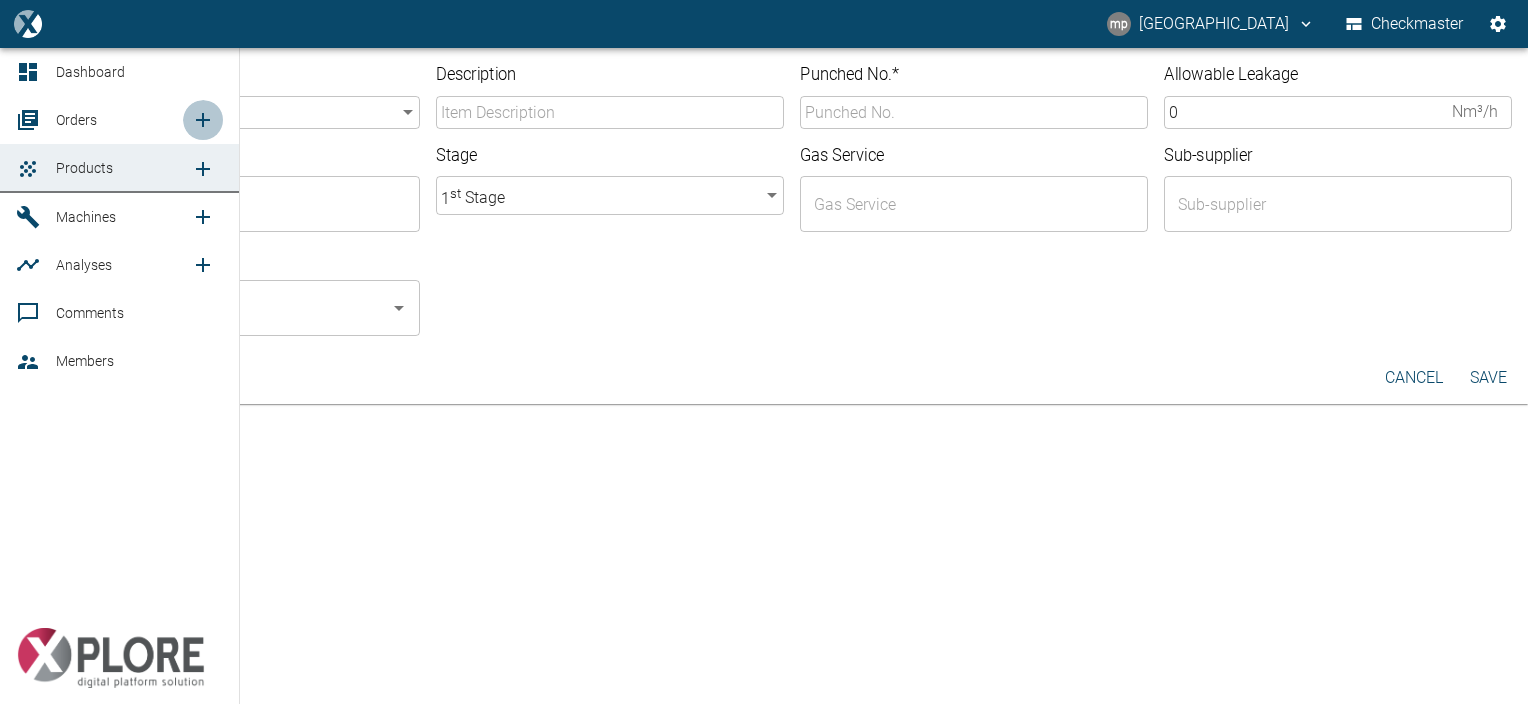 click 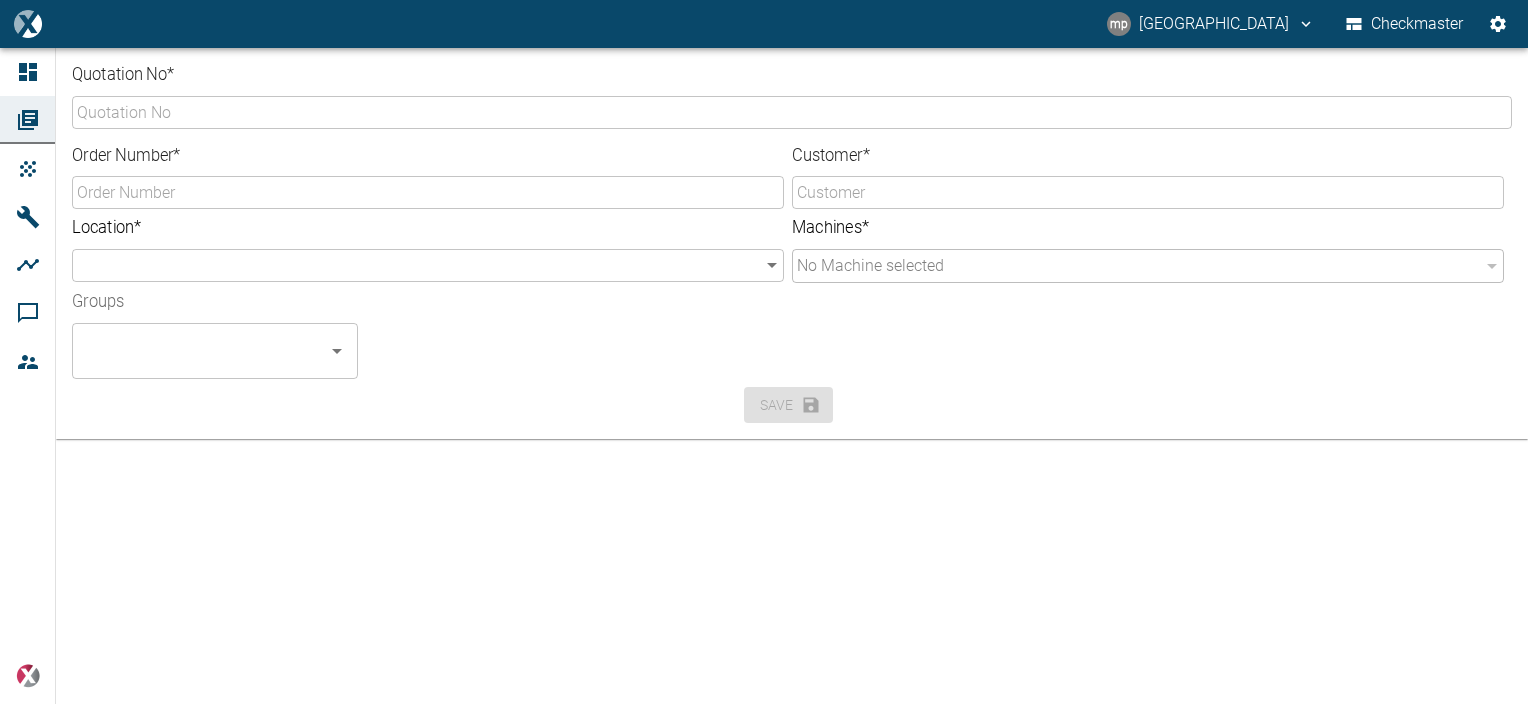 drag, startPoint x: 488, startPoint y: 520, endPoint x: 504, endPoint y: 505, distance: 21.931713 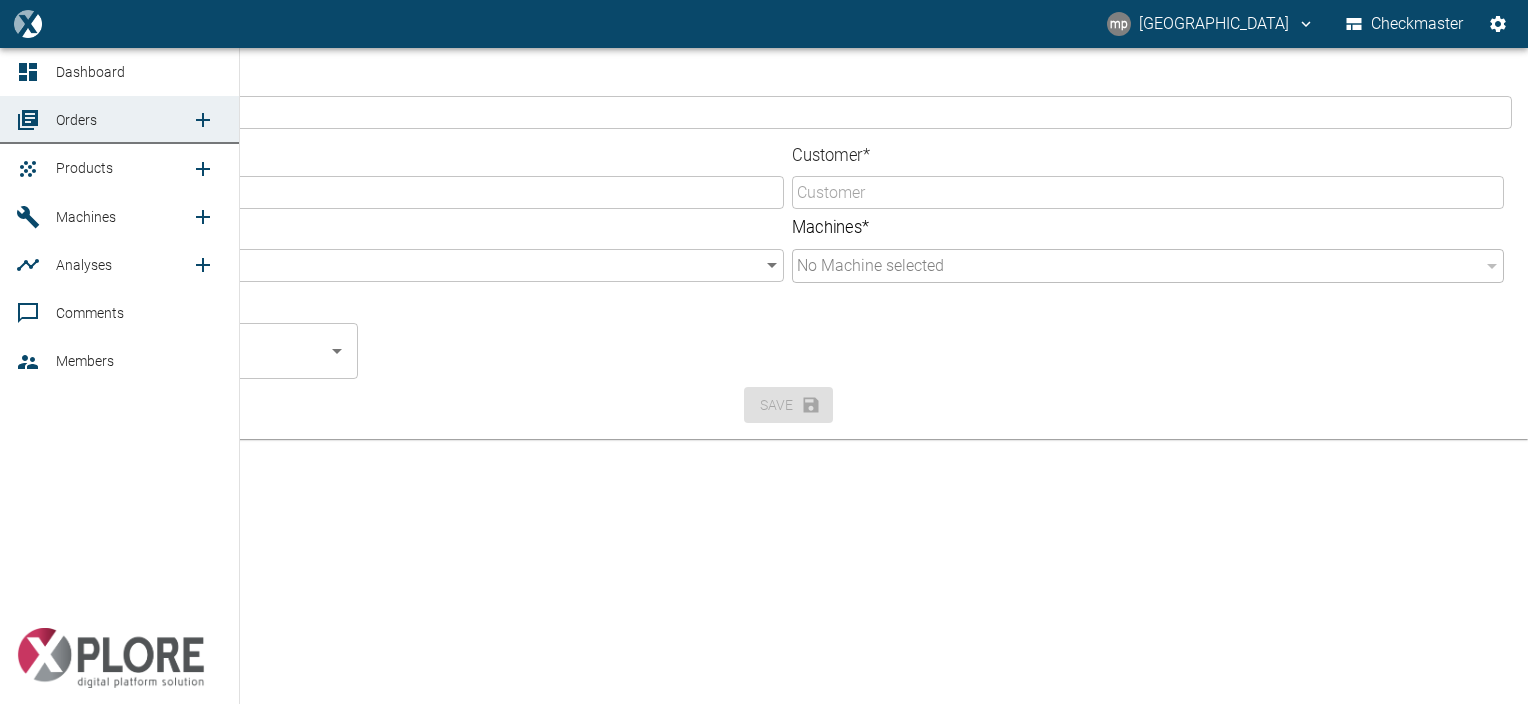 click 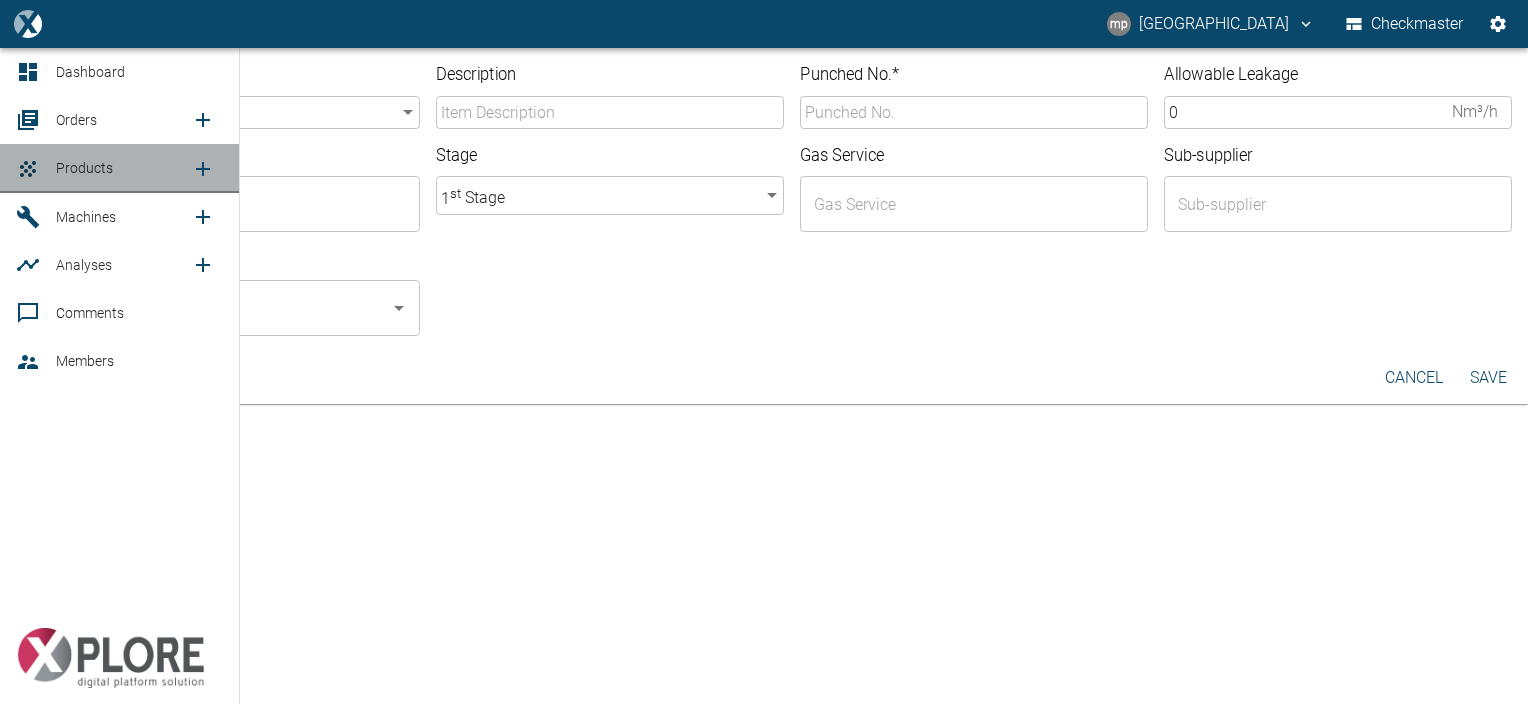 click on "Products" at bounding box center [84, 168] 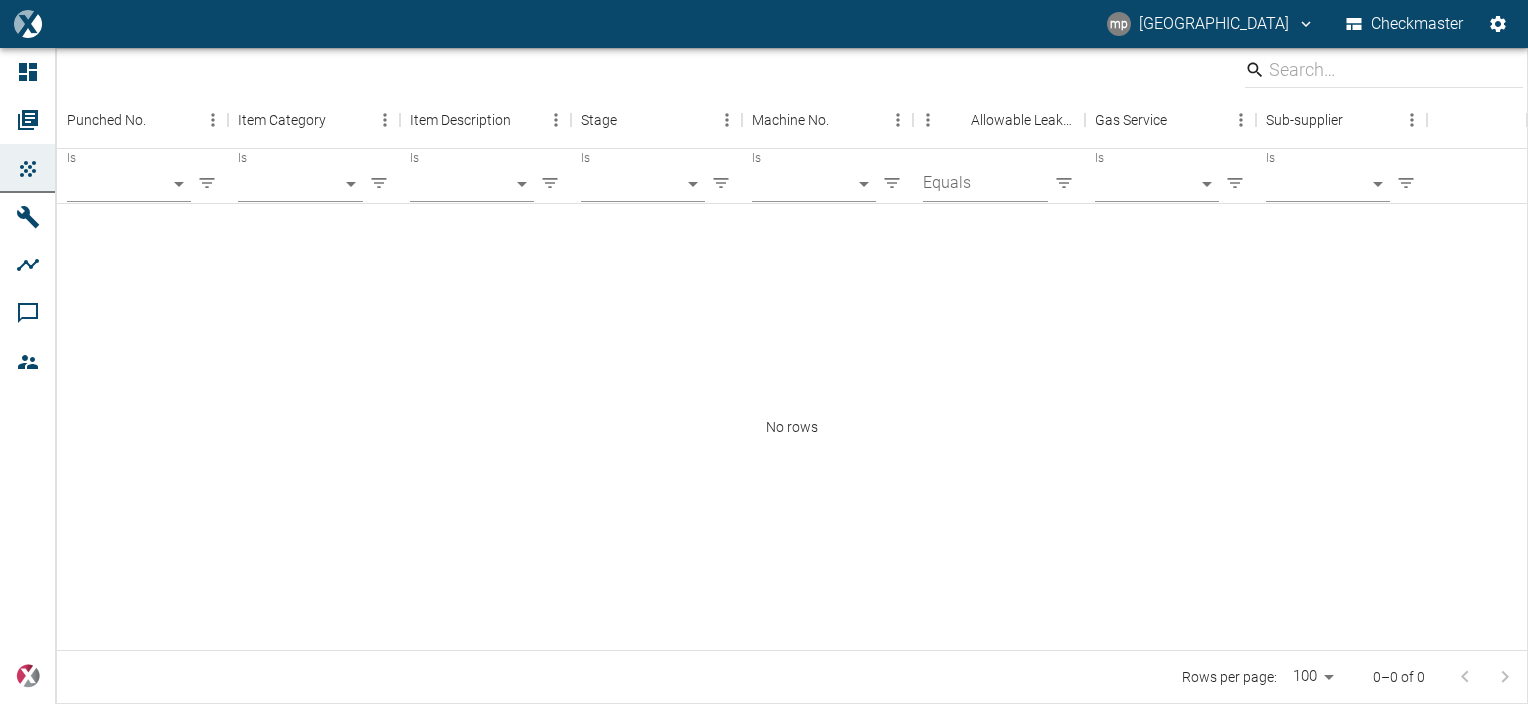 drag, startPoint x: 429, startPoint y: 412, endPoint x: 502, endPoint y: 226, distance: 199.81241 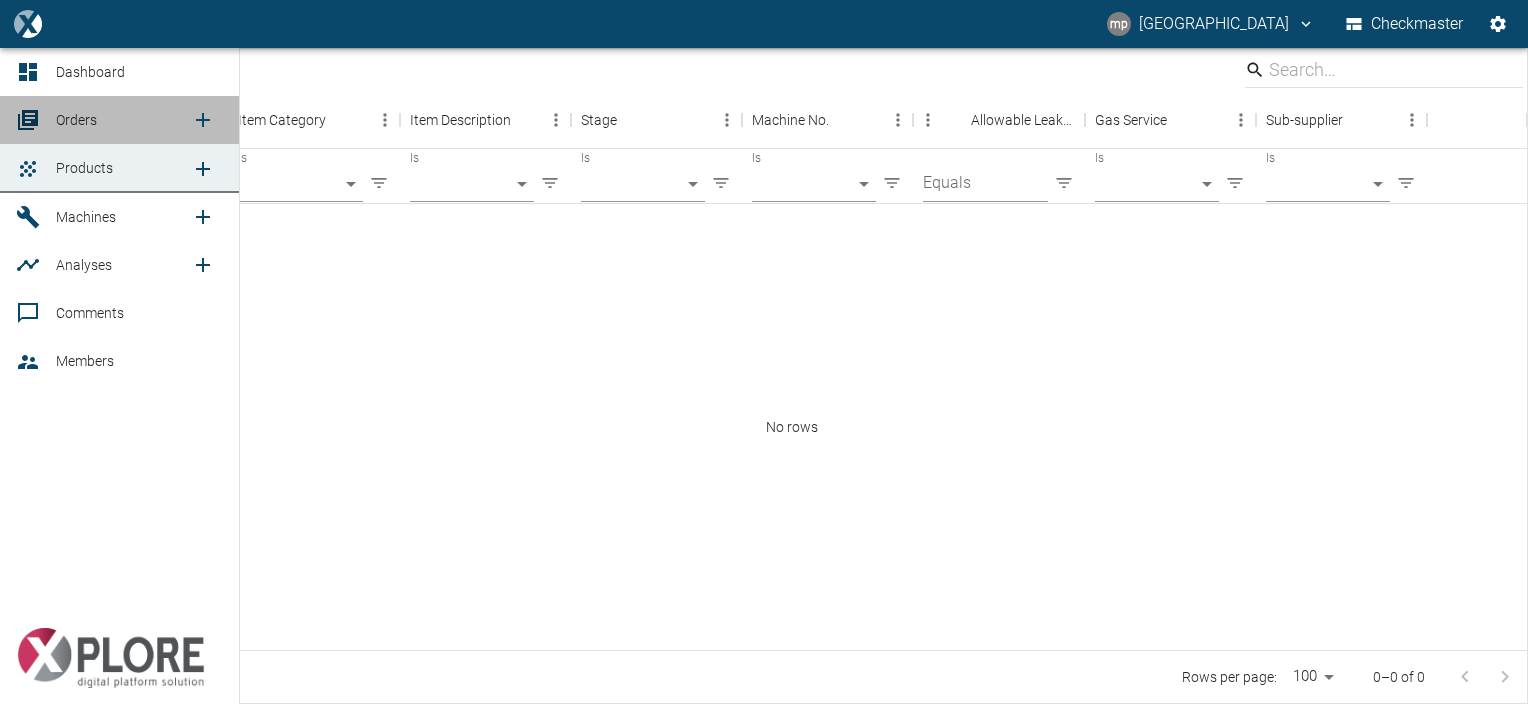 click on "Orders" at bounding box center (119, 120) 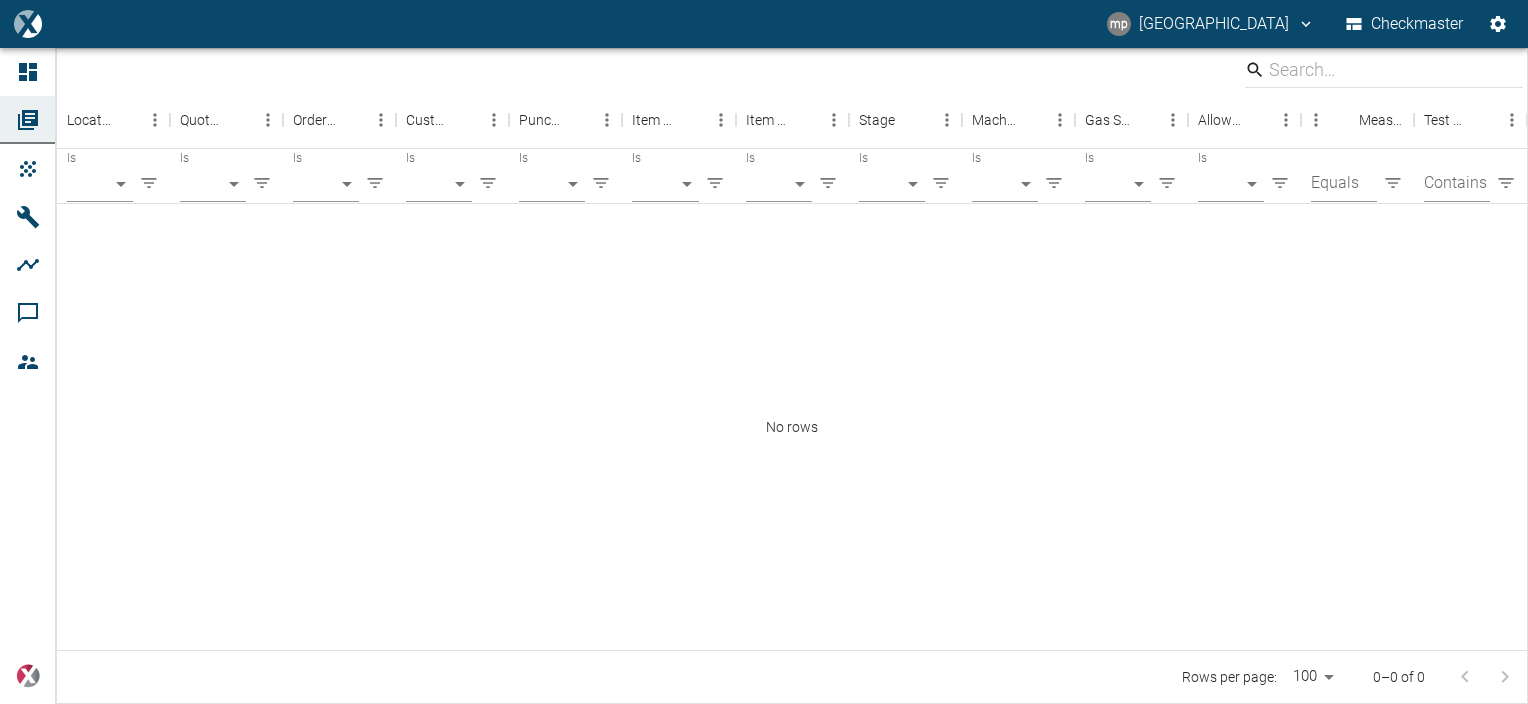 click on "No rows" at bounding box center [792, 427] 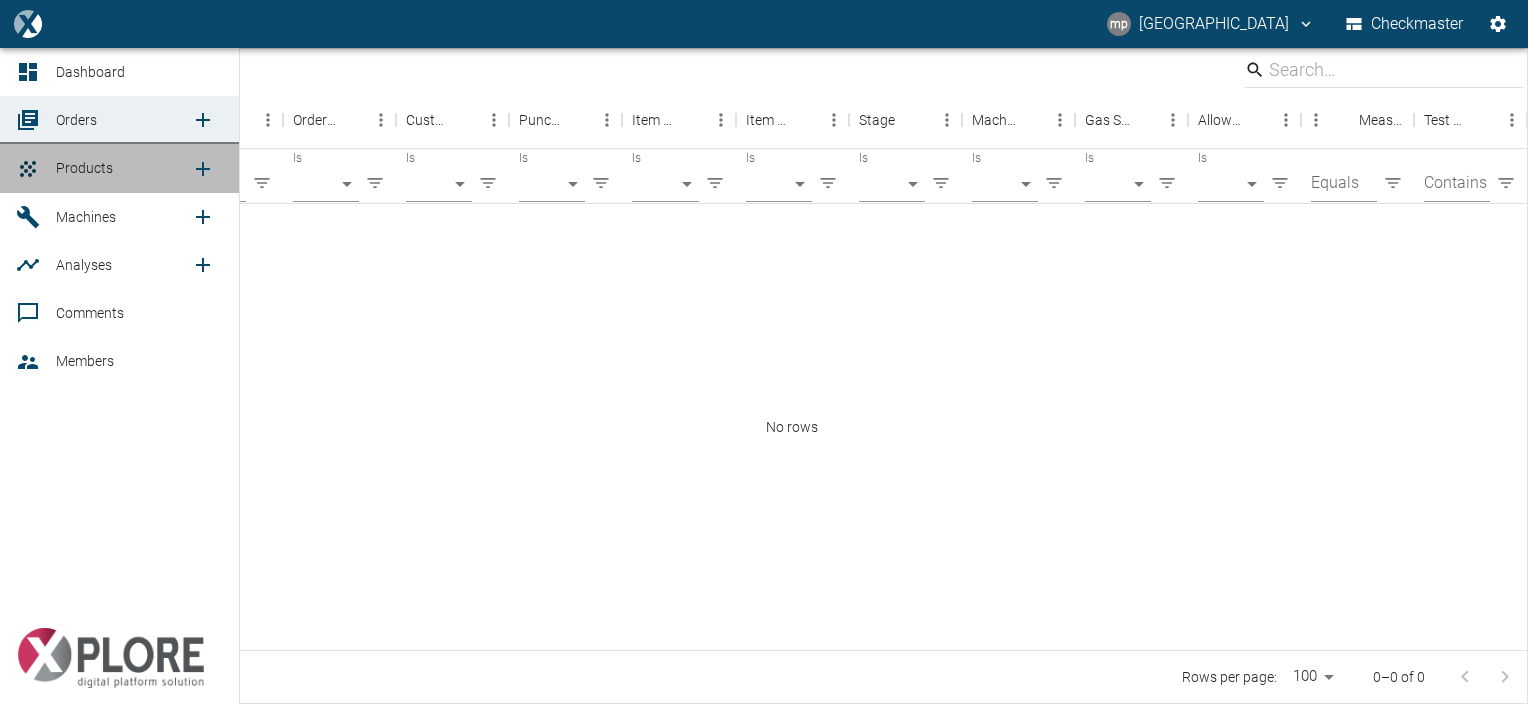 click on "Products" at bounding box center [84, 168] 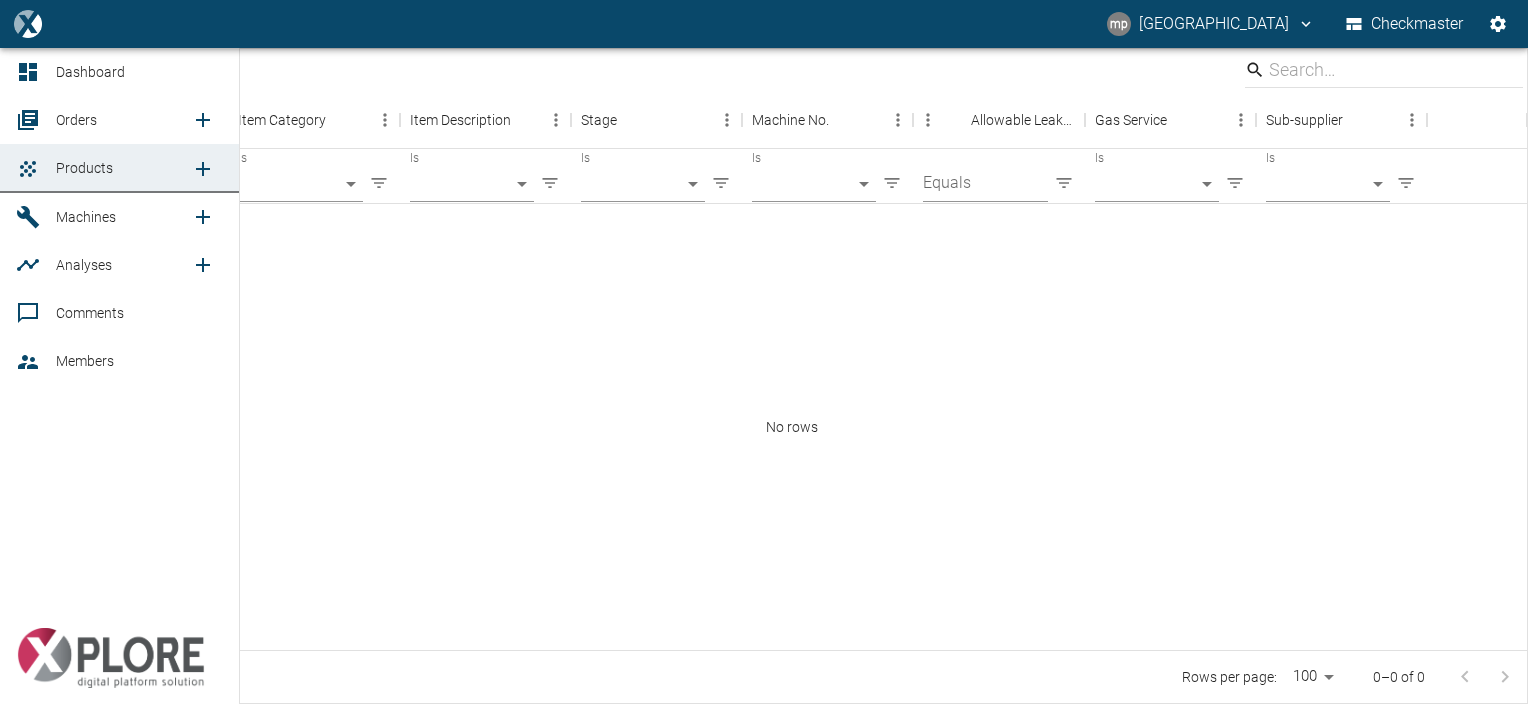click 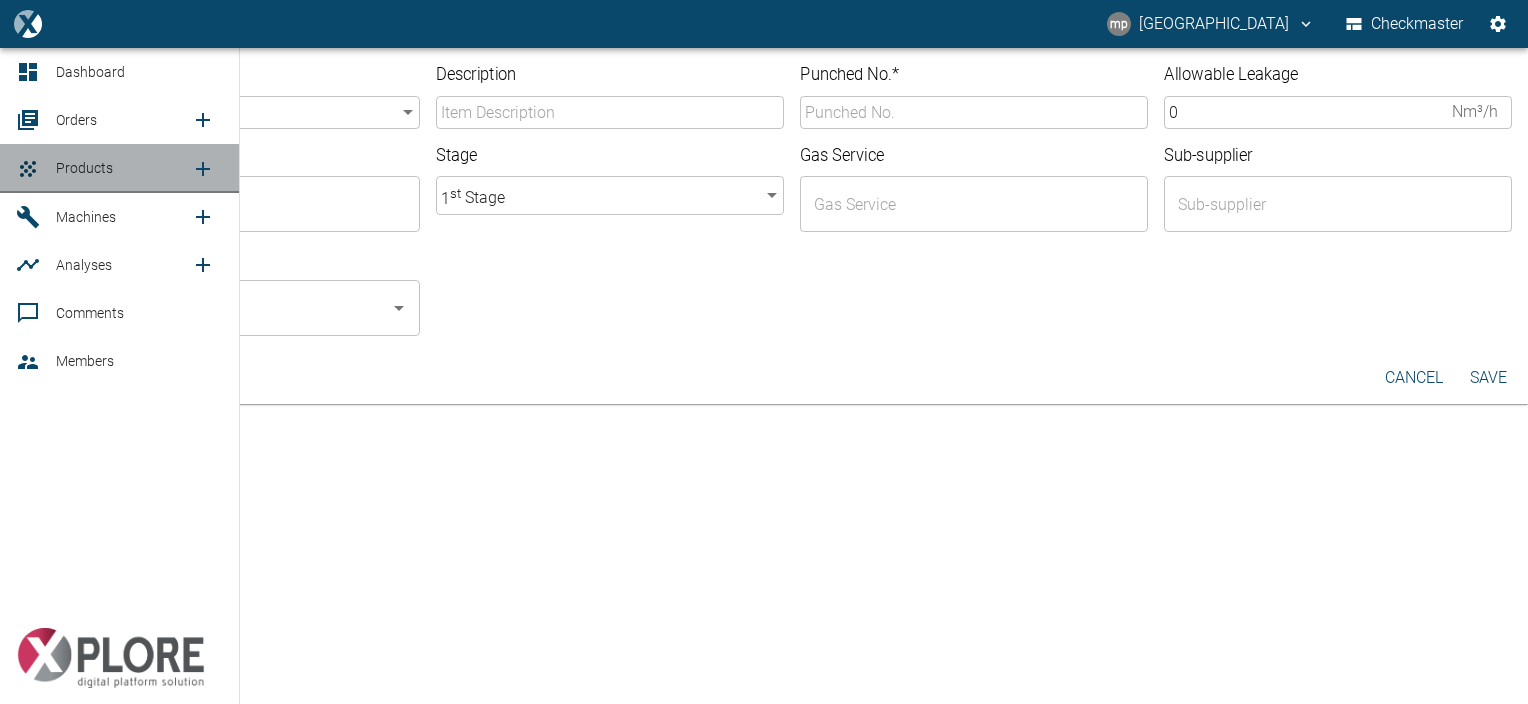 click on "Products" at bounding box center [84, 168] 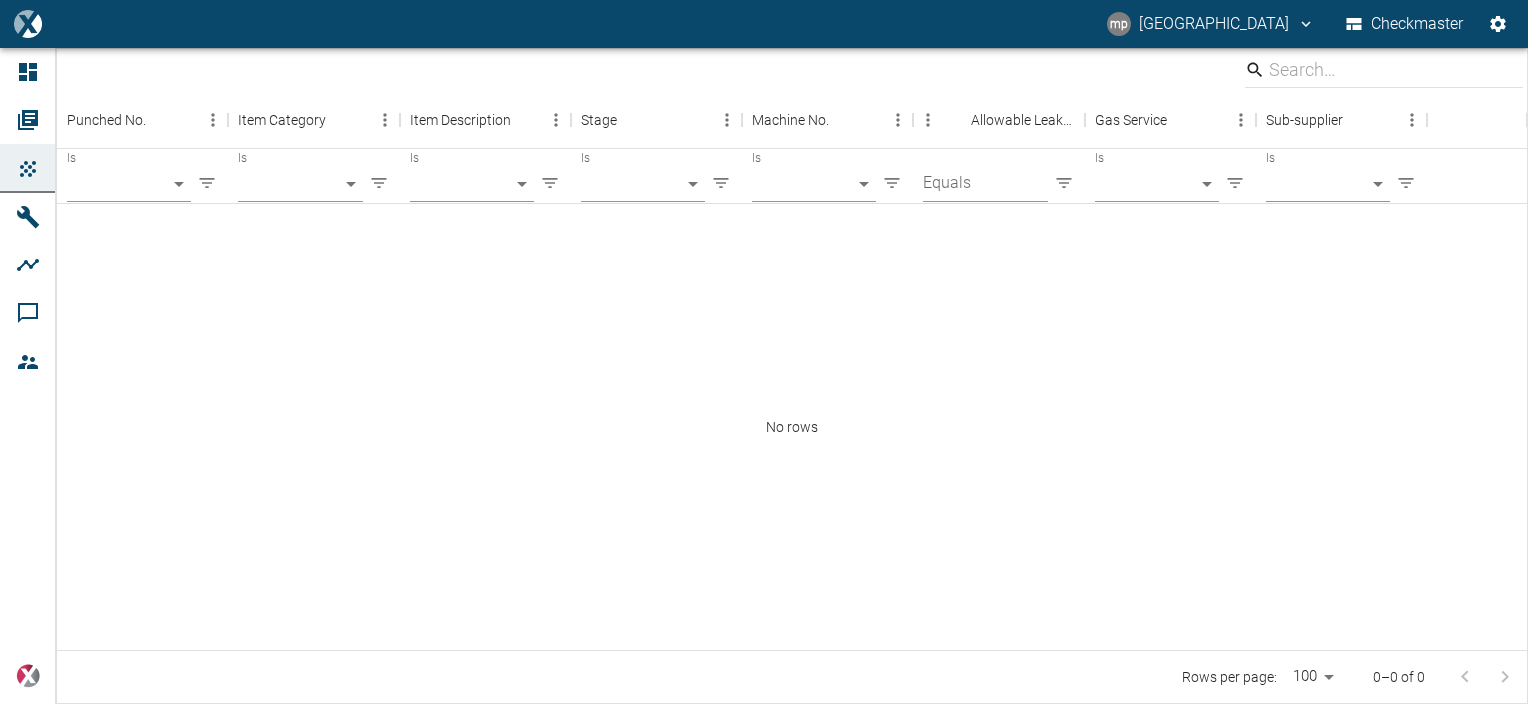 click on "No rows" at bounding box center (792, 427) 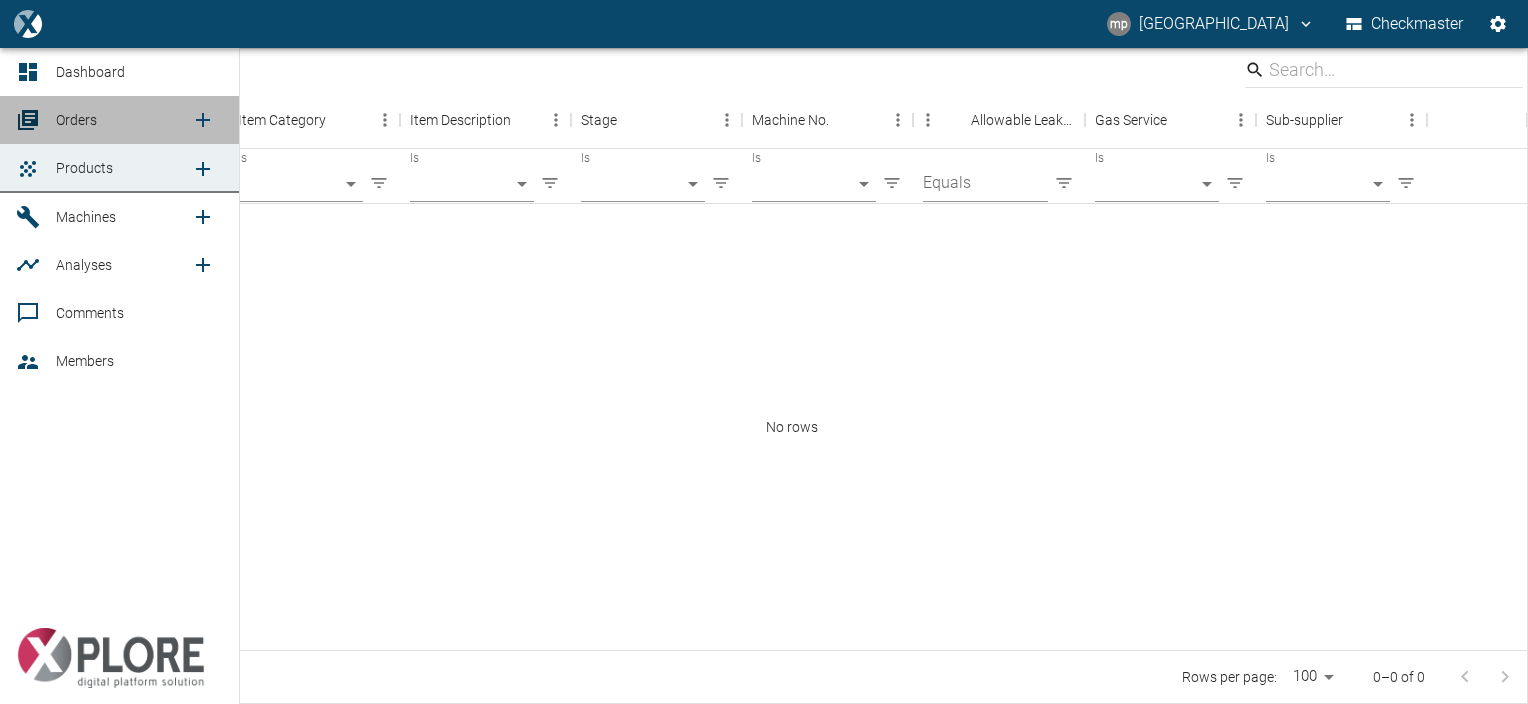 click on "Orders" at bounding box center [76, 120] 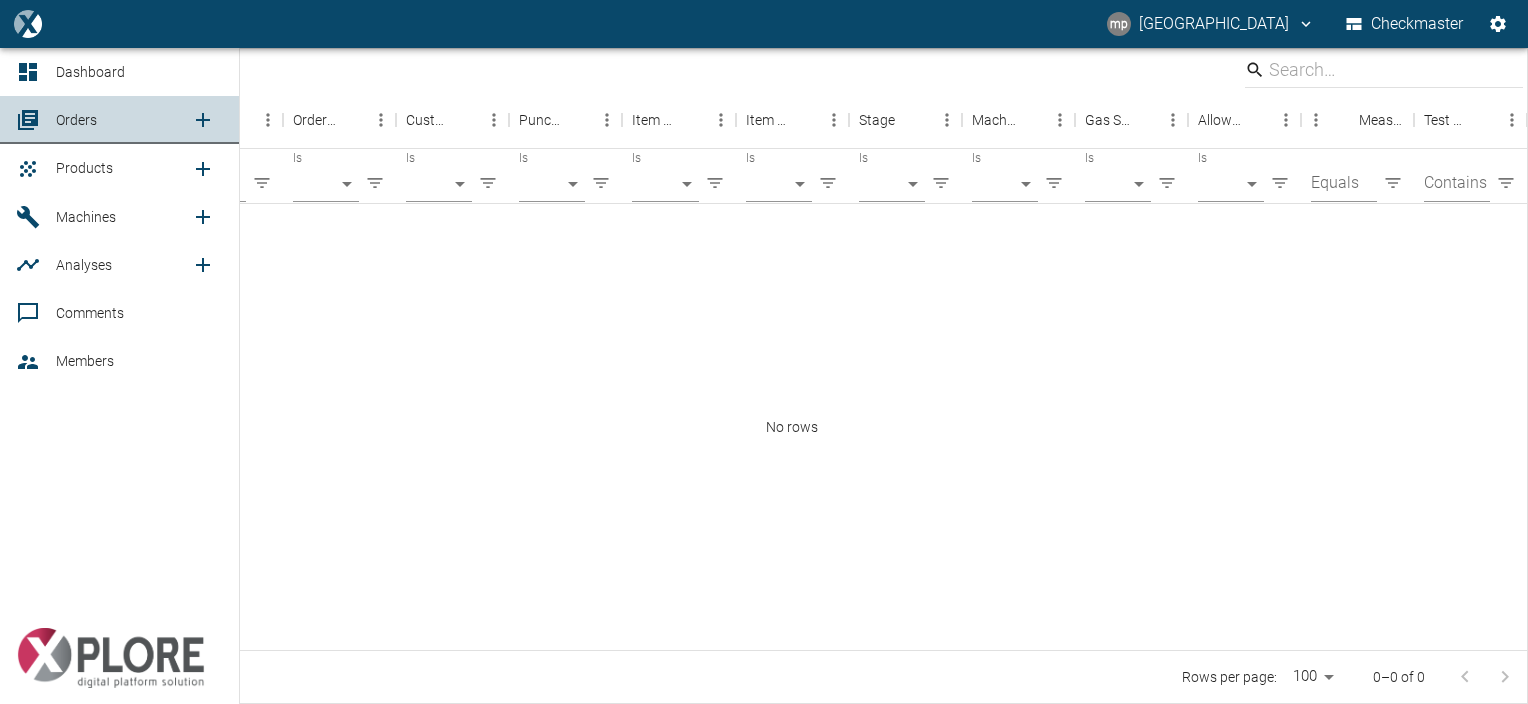click on "Products" at bounding box center (84, 168) 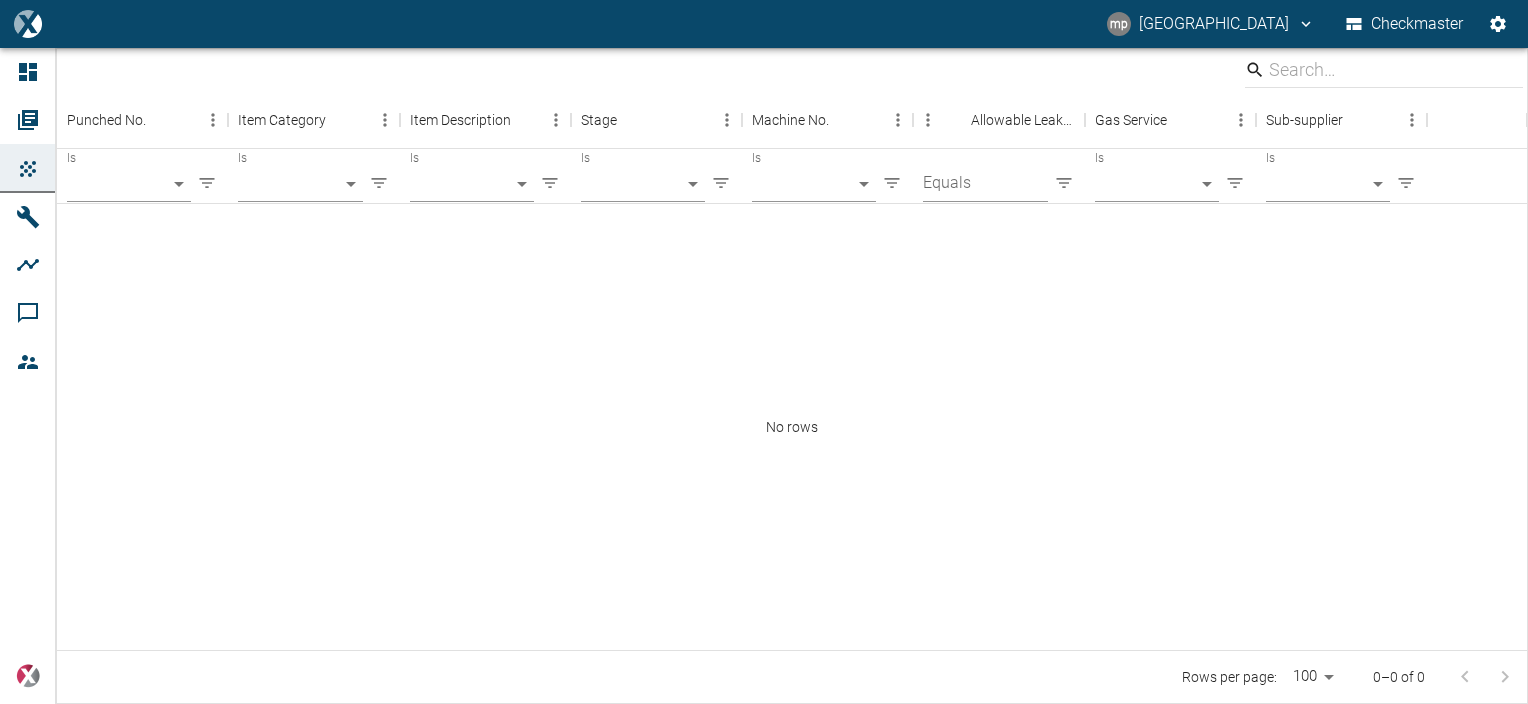 click on "No rows" at bounding box center (792, 427) 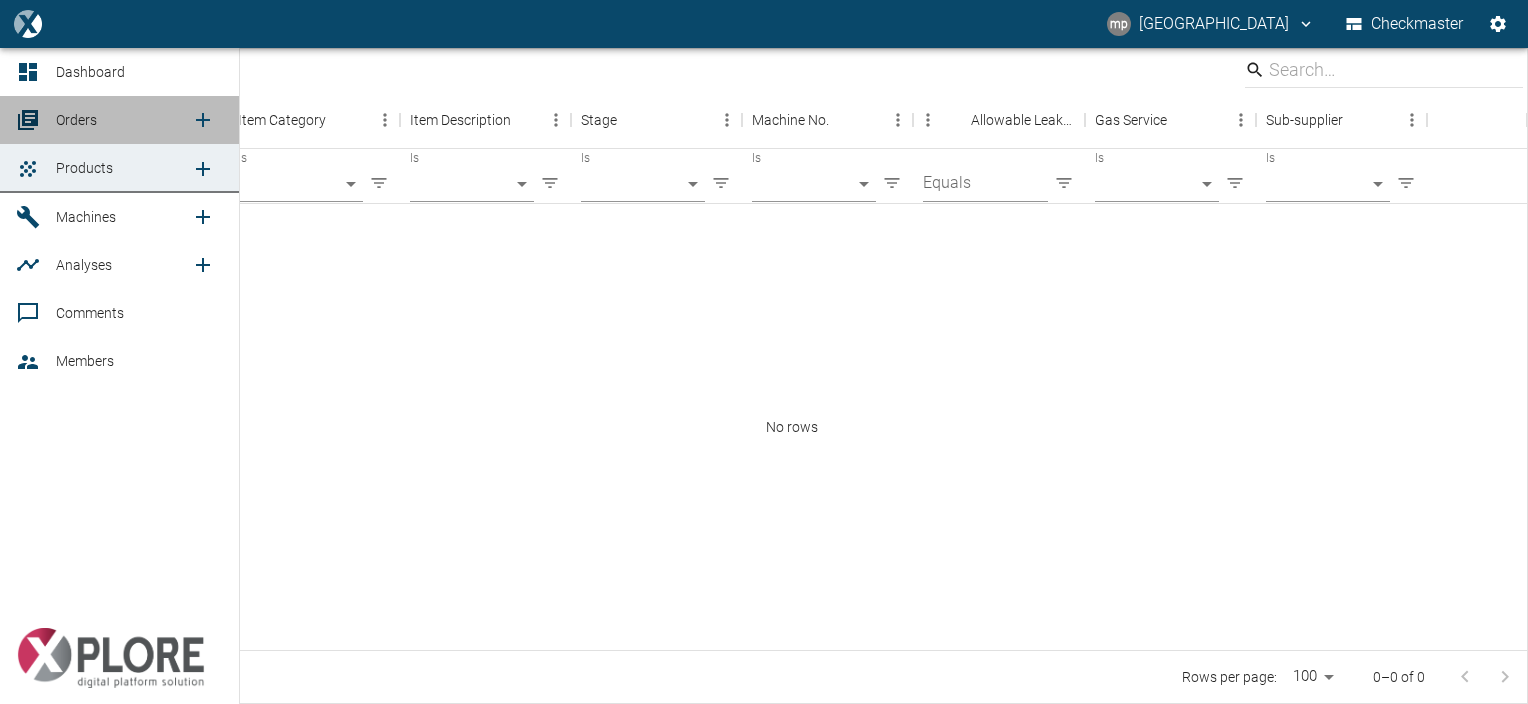 click on "Orders" at bounding box center [76, 120] 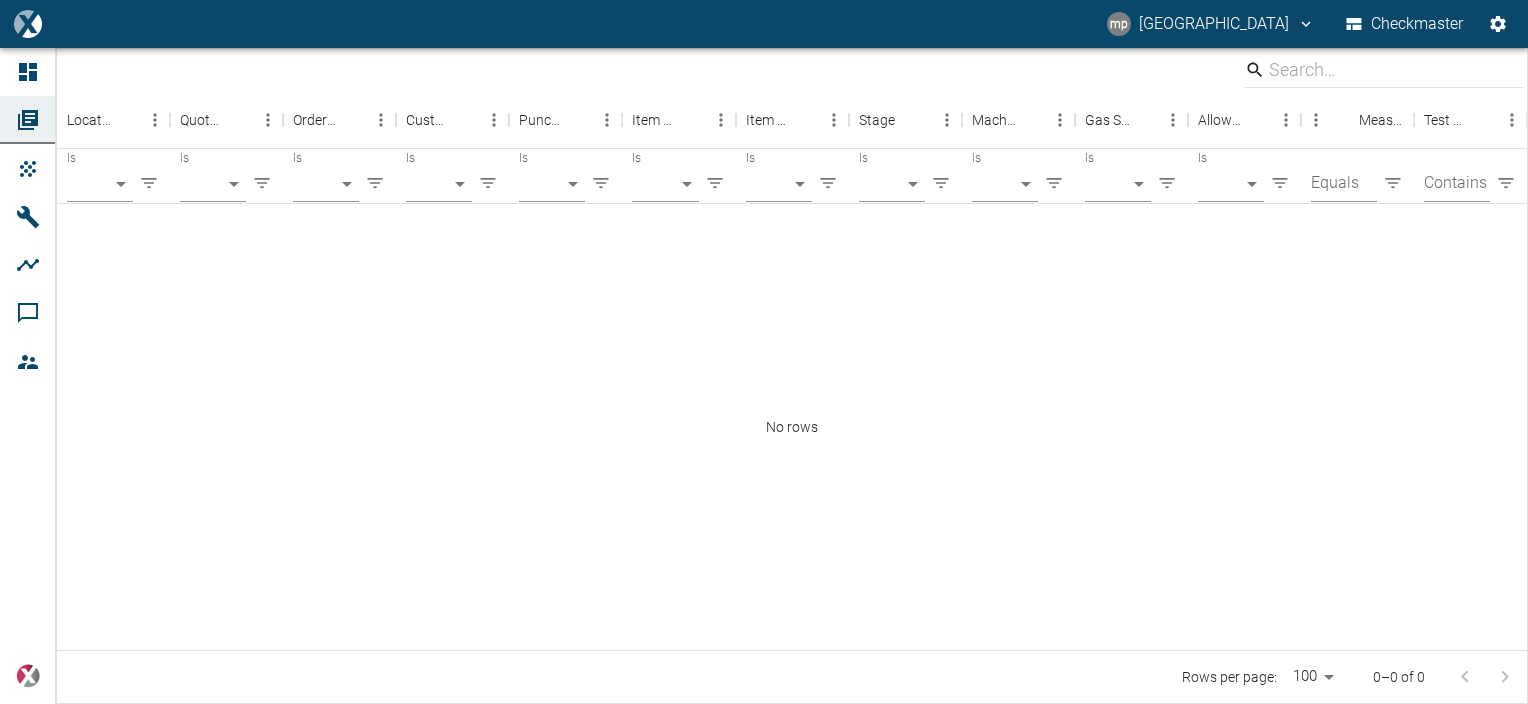 click on "No rows" at bounding box center (792, 427) 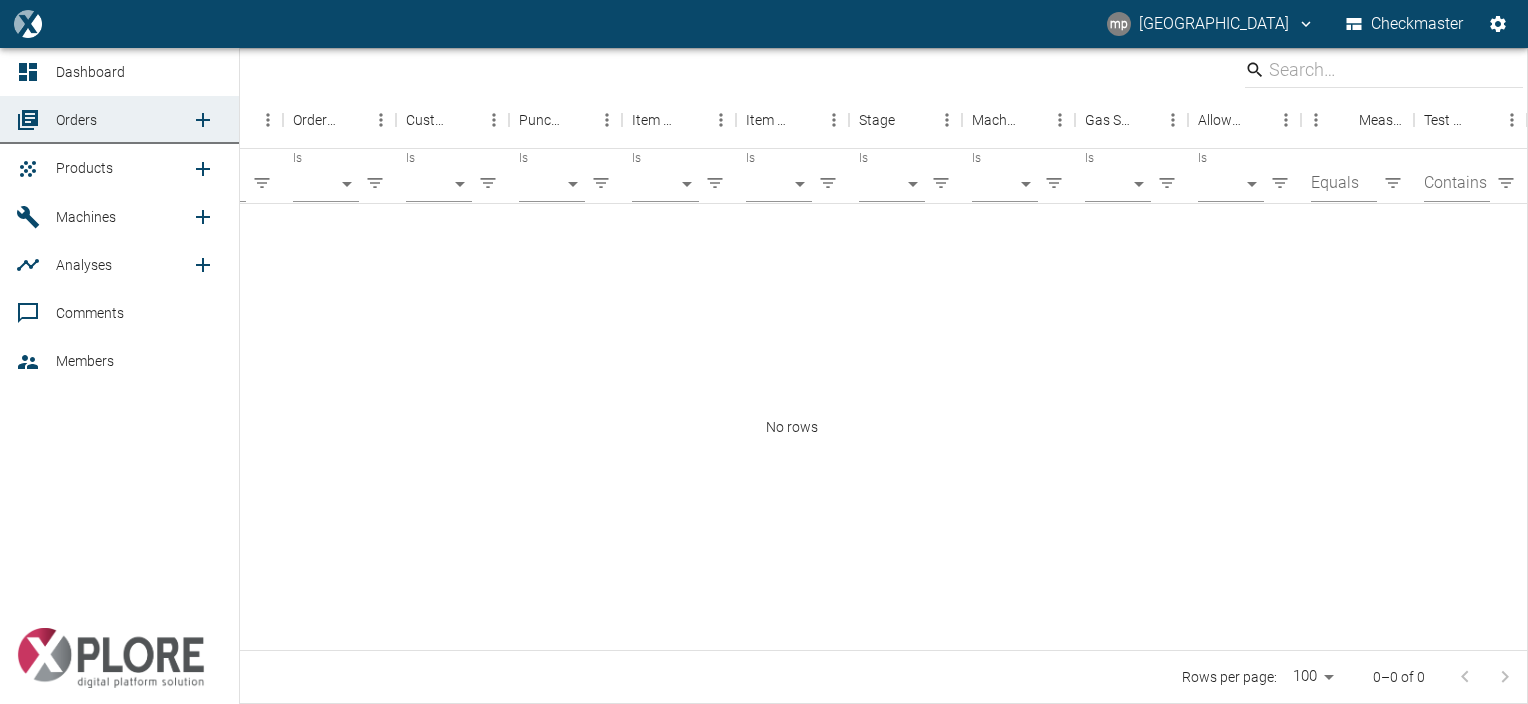 click on "Products" at bounding box center [84, 168] 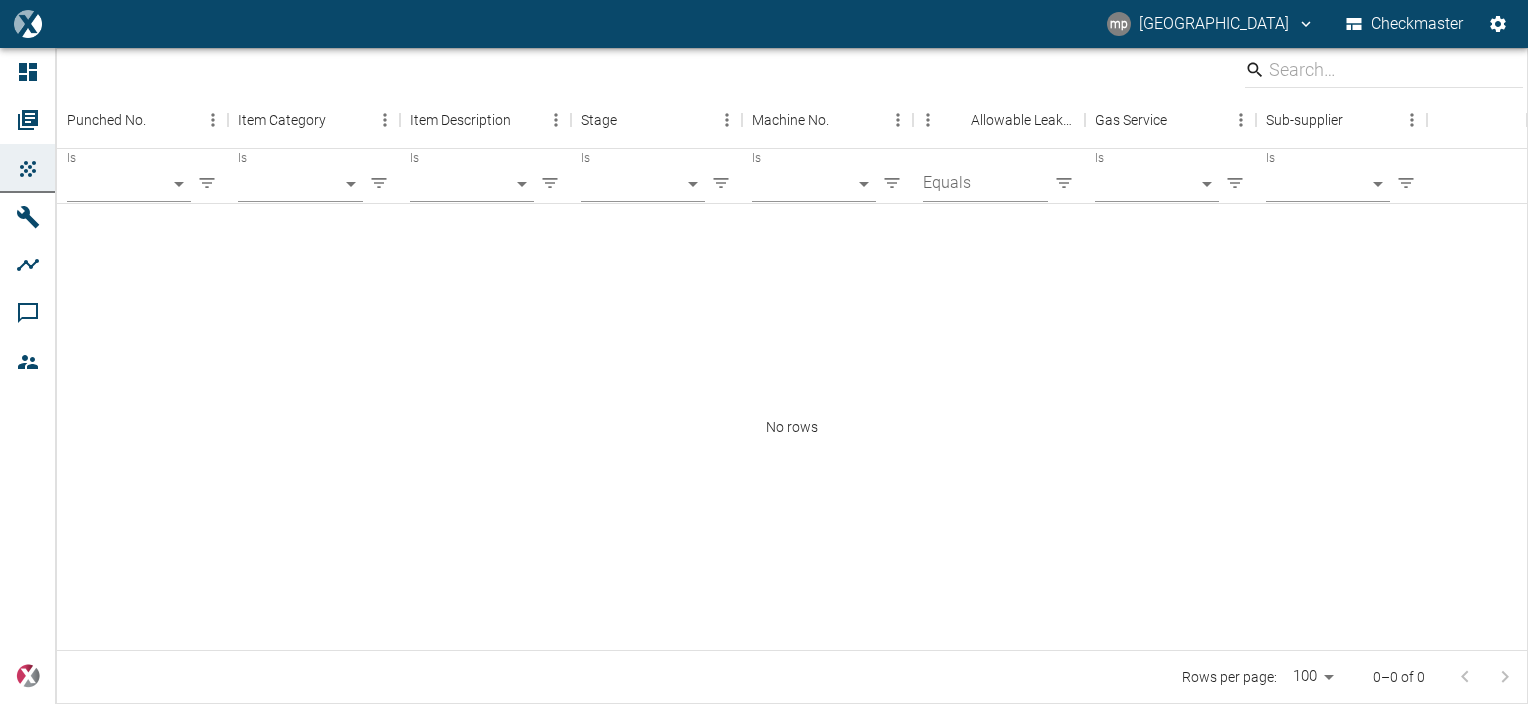 click on "No rows" at bounding box center [792, 427] 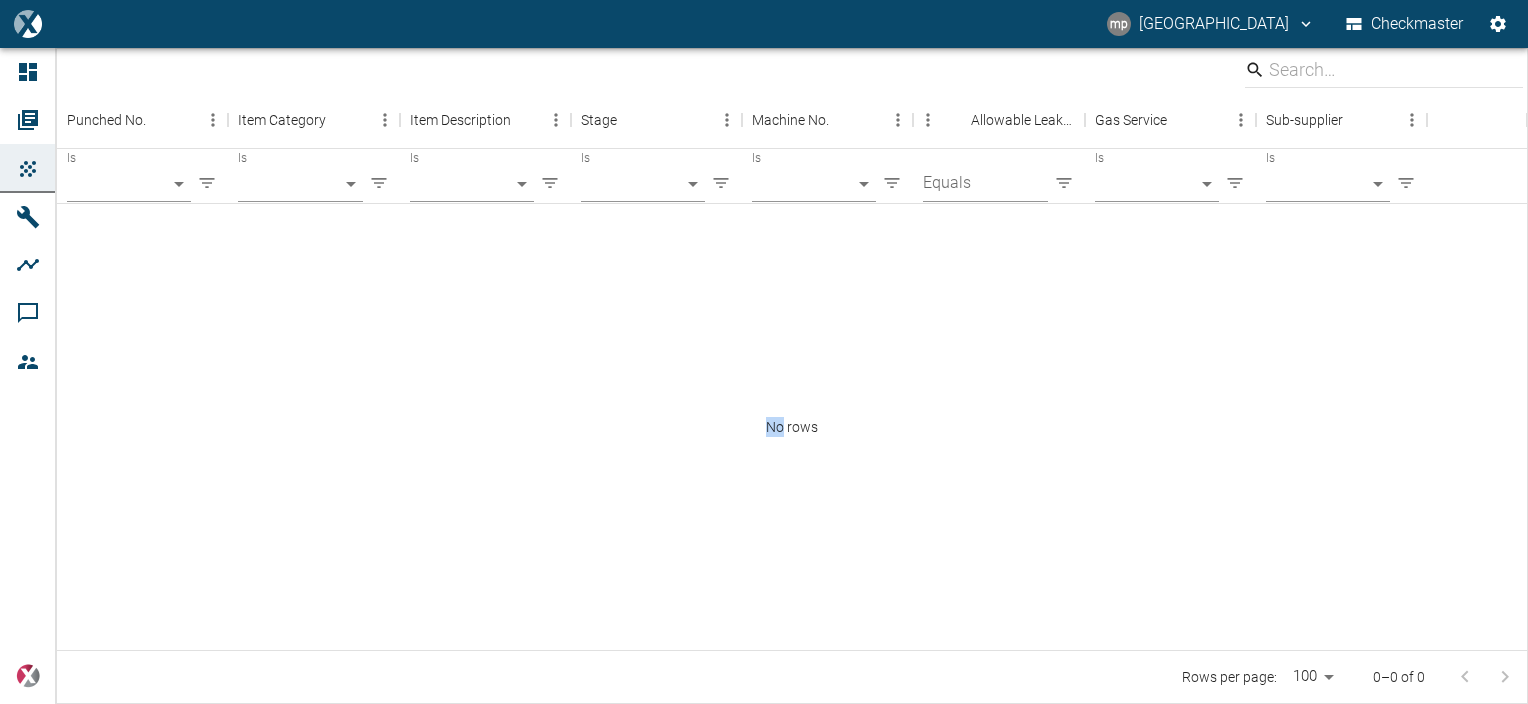 click on "No rows" at bounding box center [792, 427] 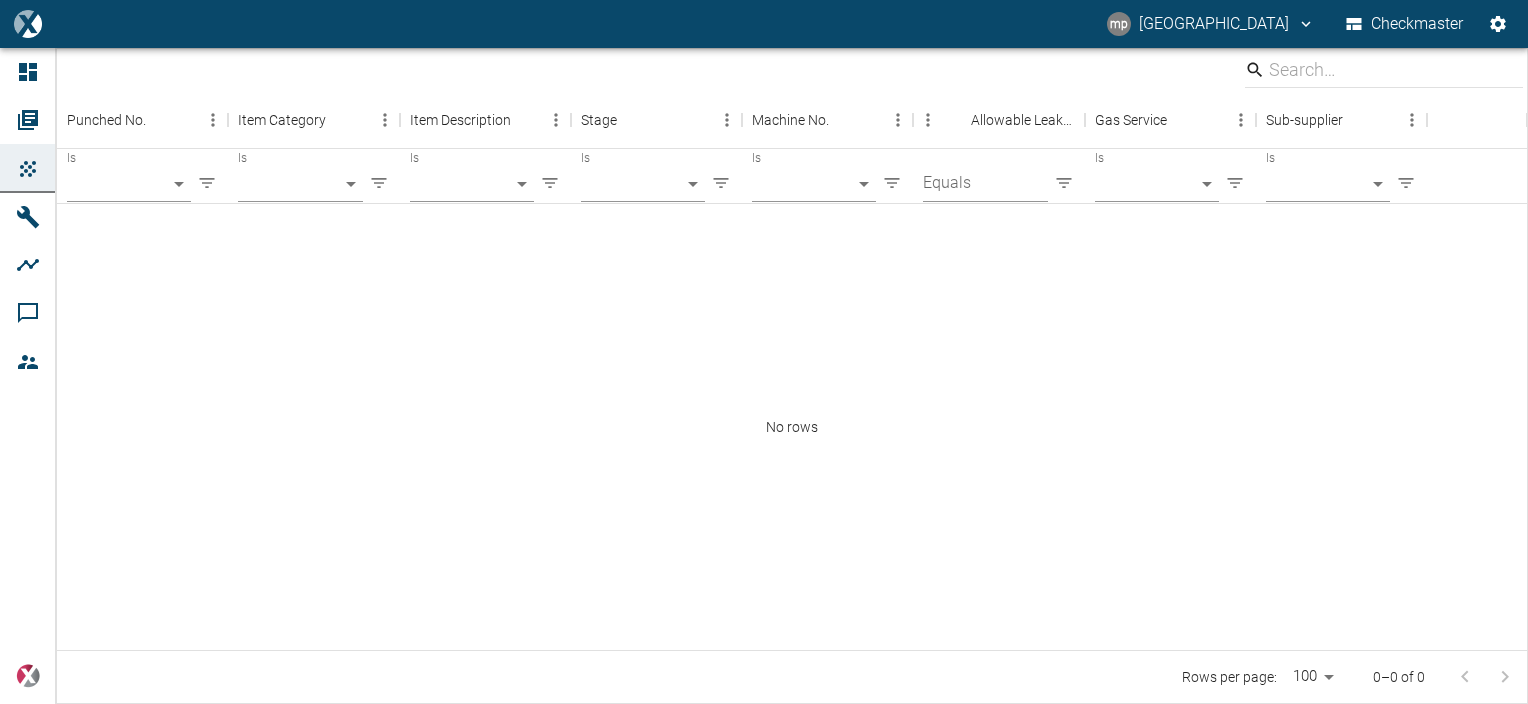drag, startPoint x: 1200, startPoint y: 348, endPoint x: 685, endPoint y: 347, distance: 515.001 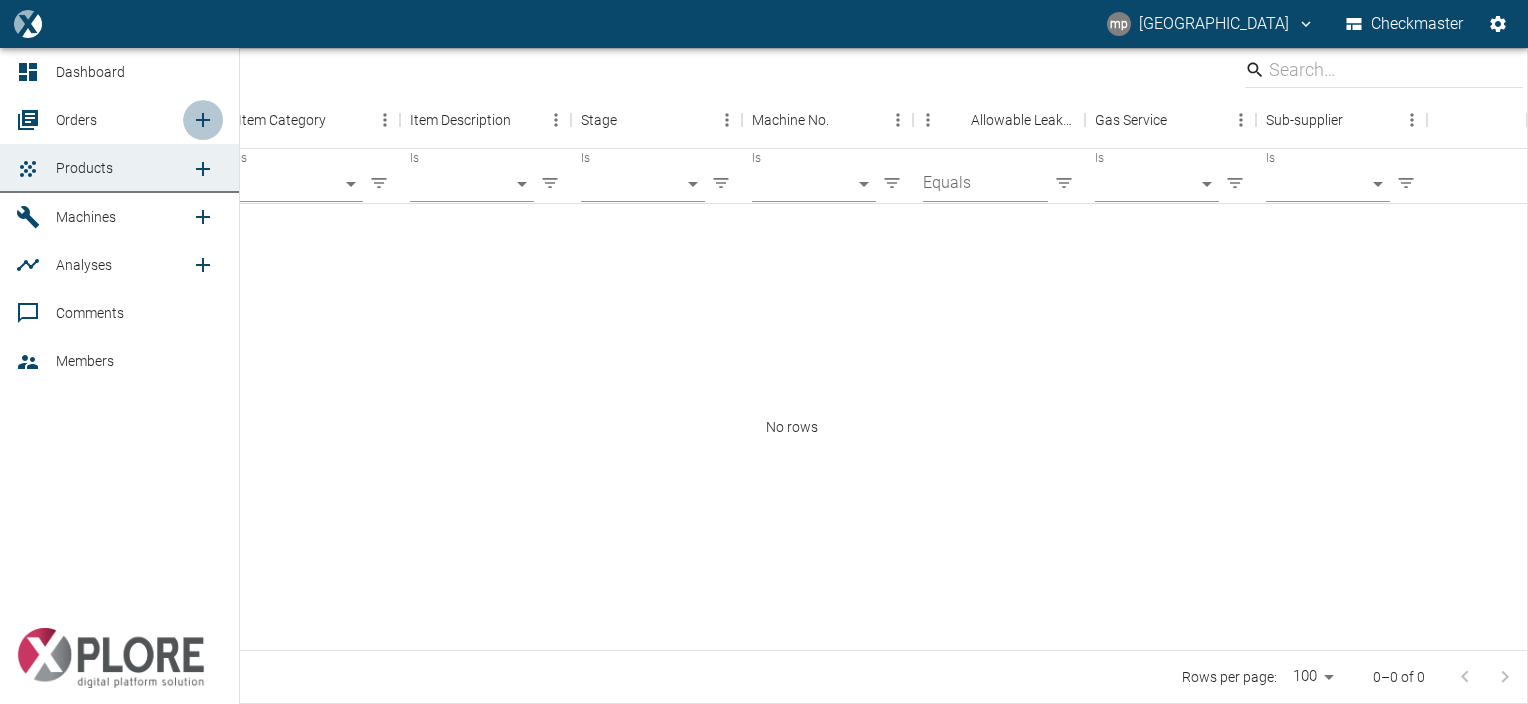 click 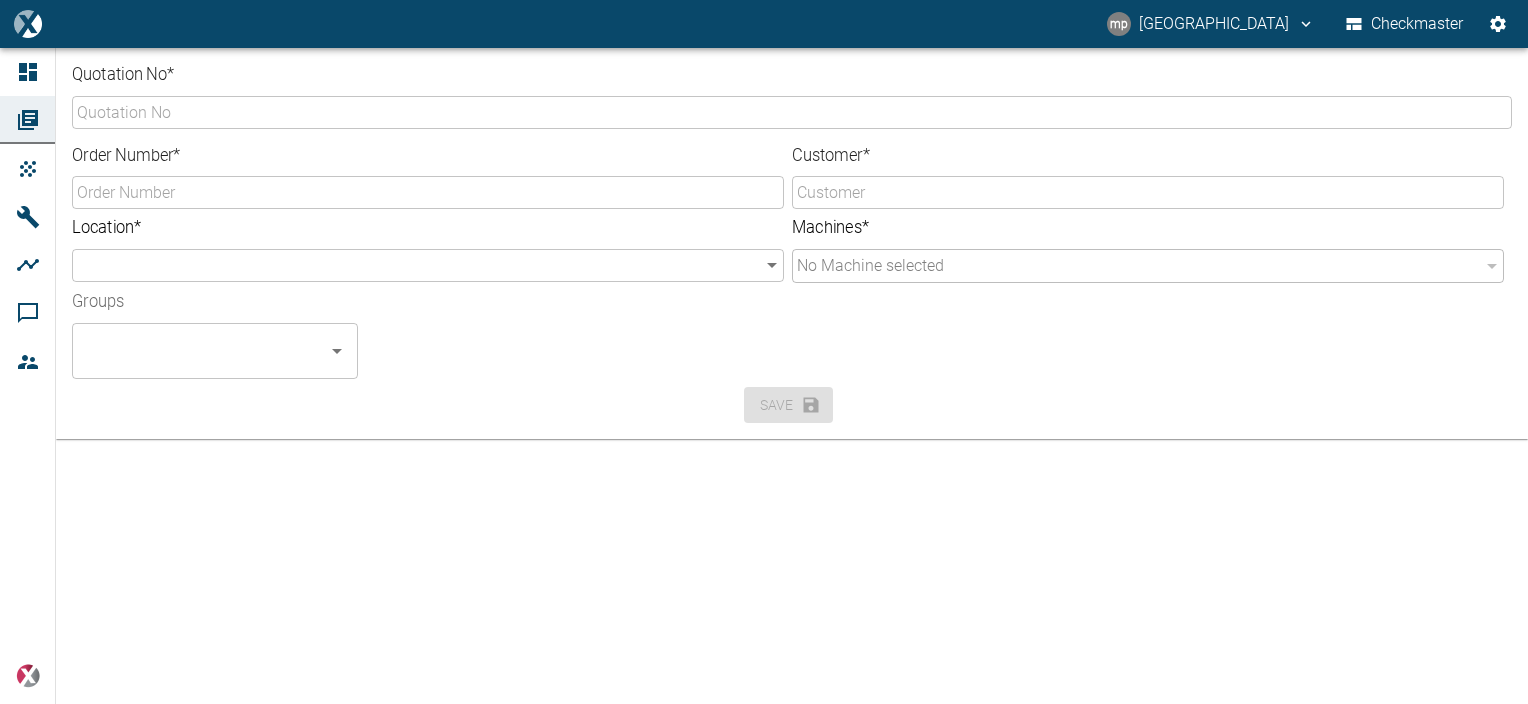 drag, startPoint x: 503, startPoint y: 526, endPoint x: 494, endPoint y: 517, distance: 12.727922 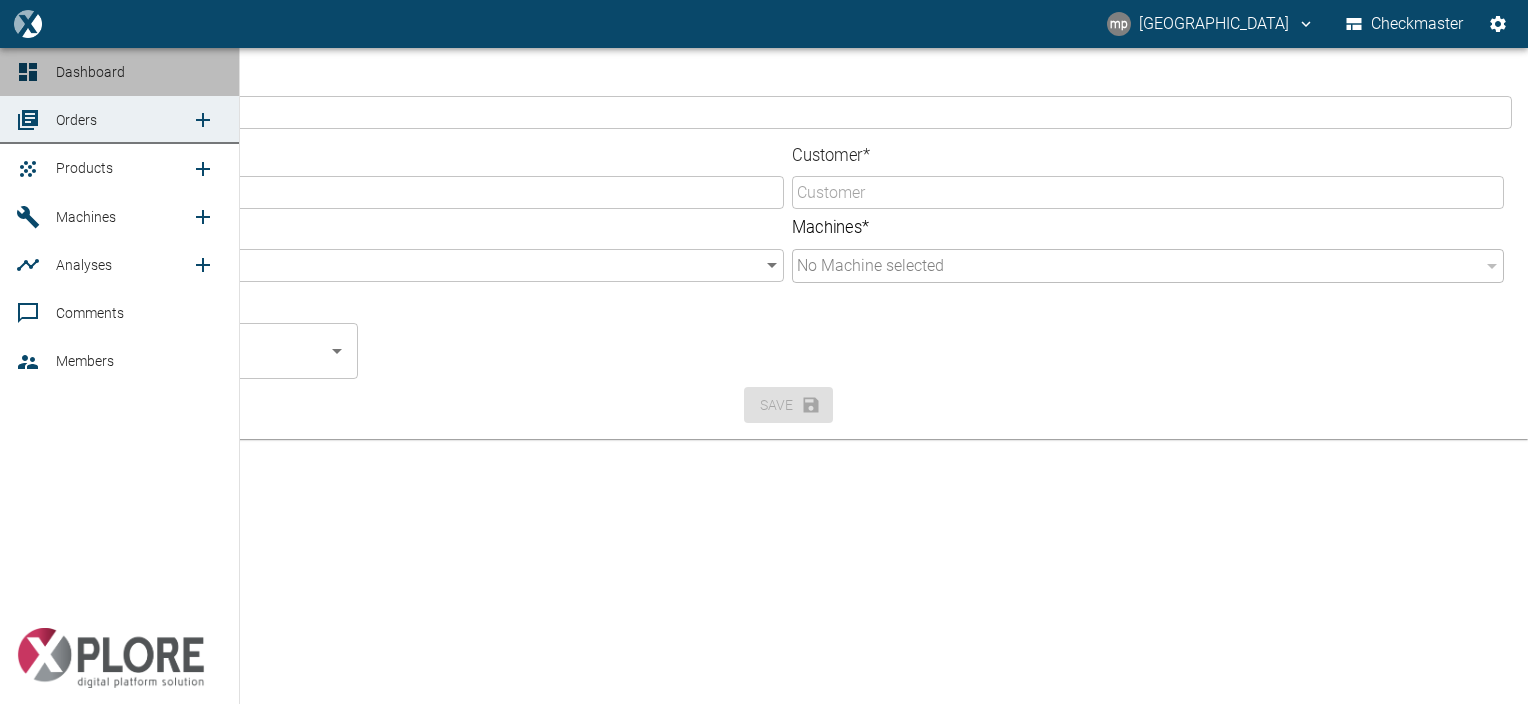 click on "Dashboard" at bounding box center [90, 72] 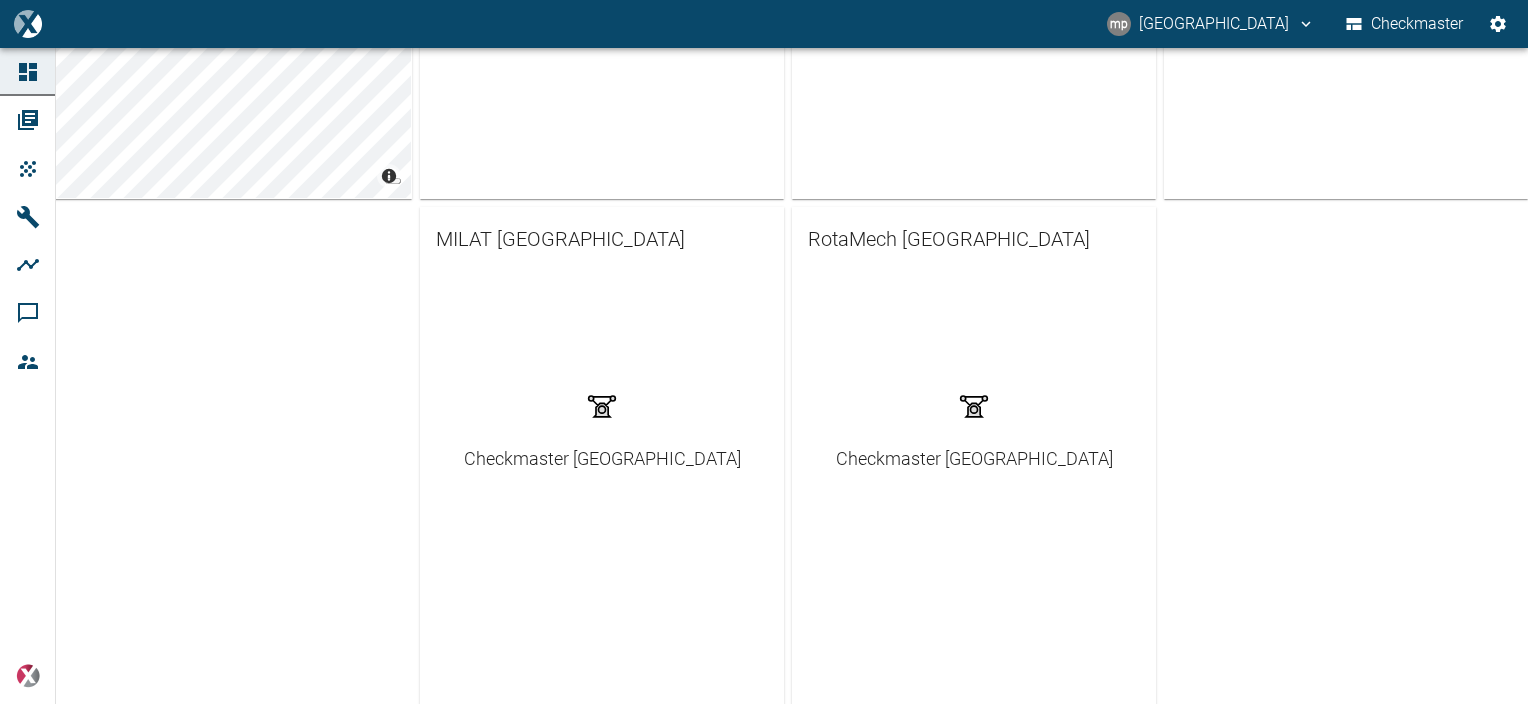 scroll, scrollTop: 546, scrollLeft: 0, axis: vertical 